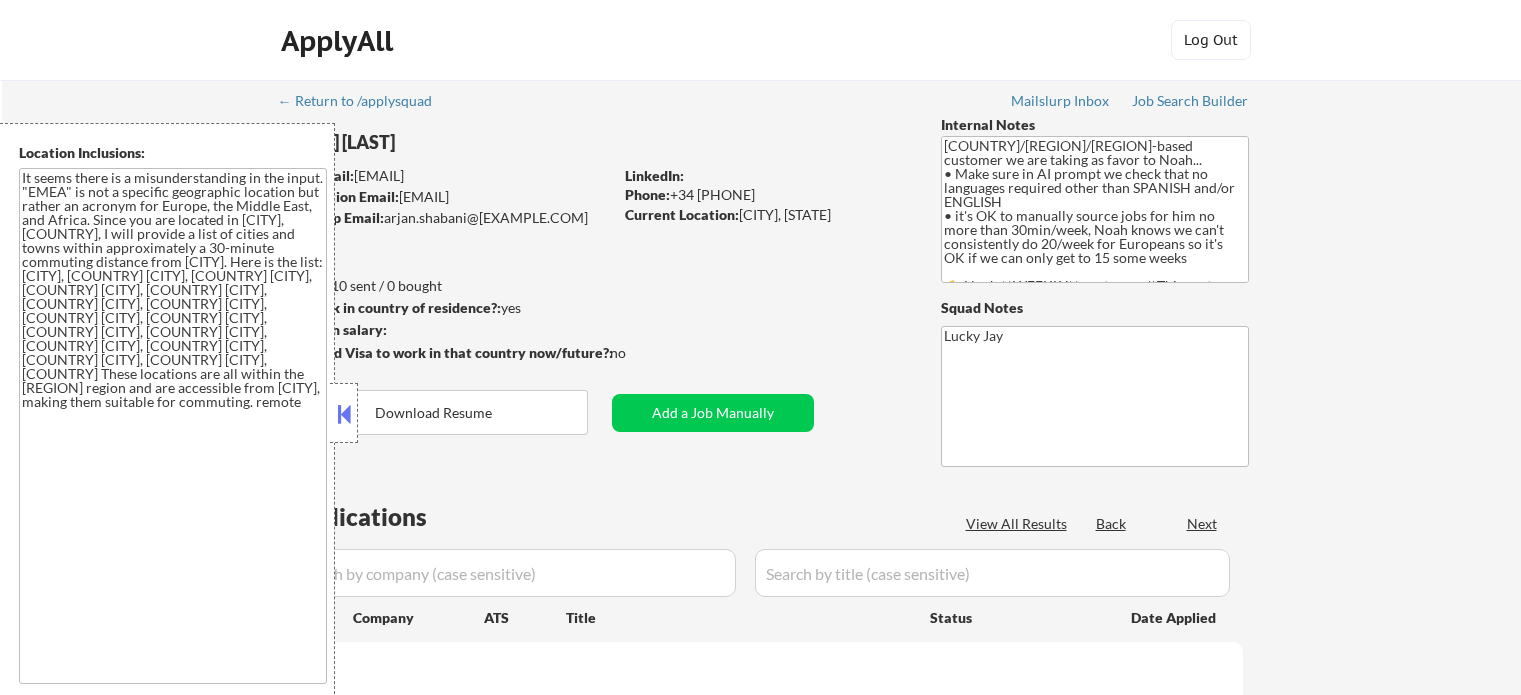 scroll, scrollTop: 0, scrollLeft: 0, axis: both 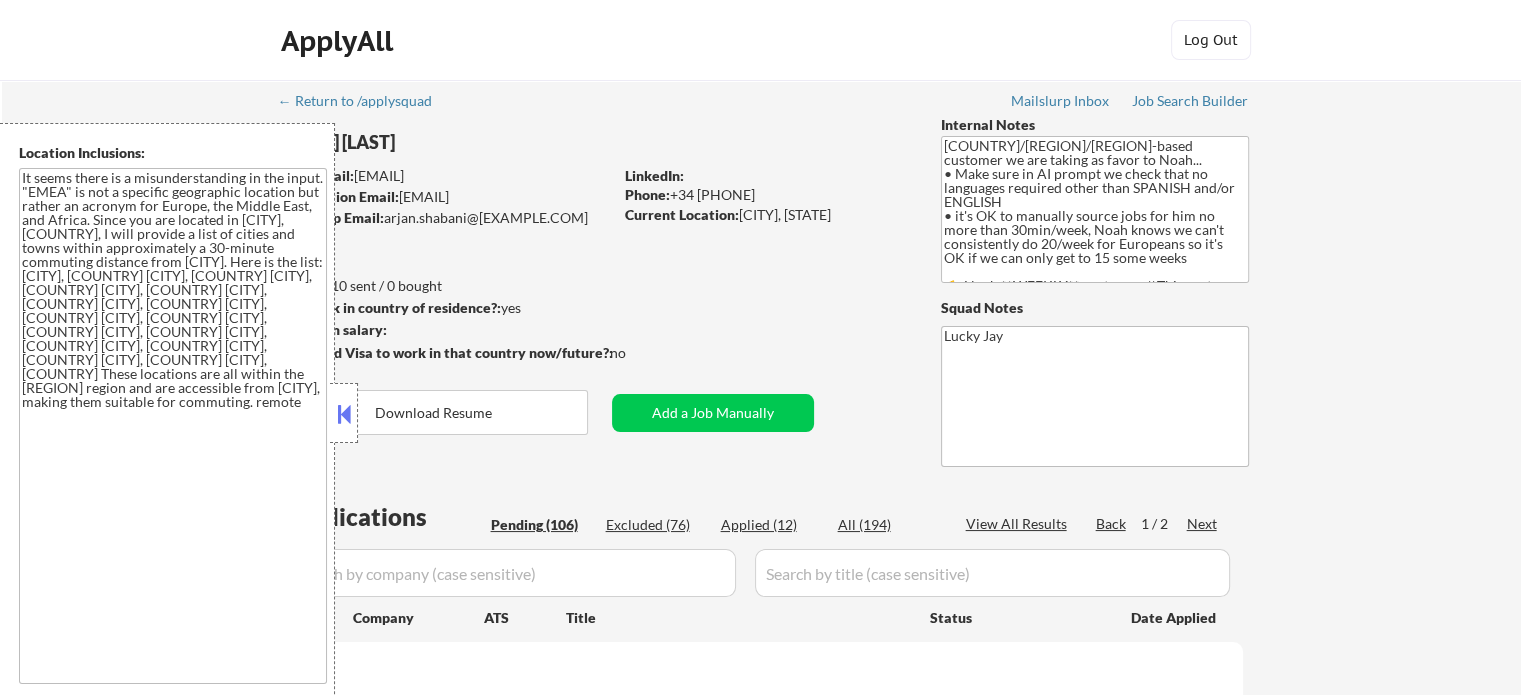 select on ""pending"" 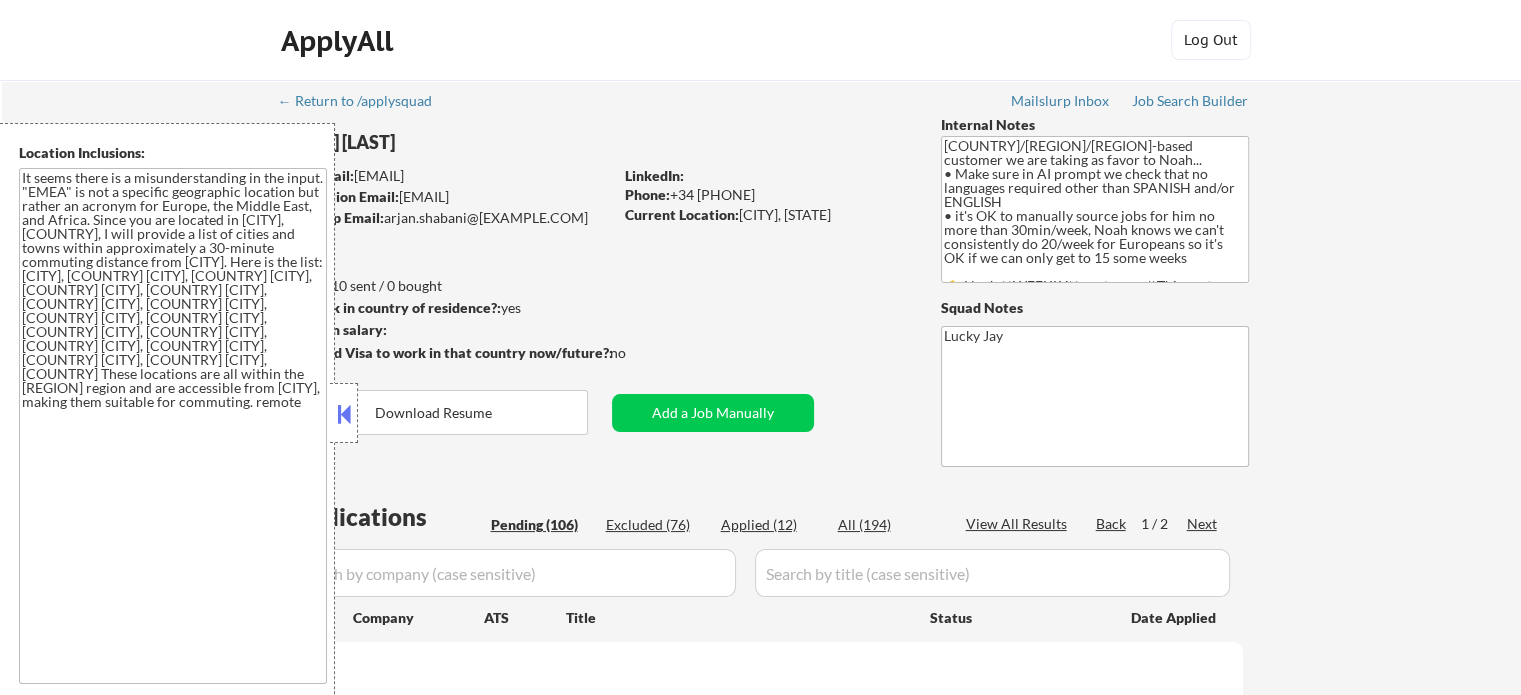 select on ""pending"" 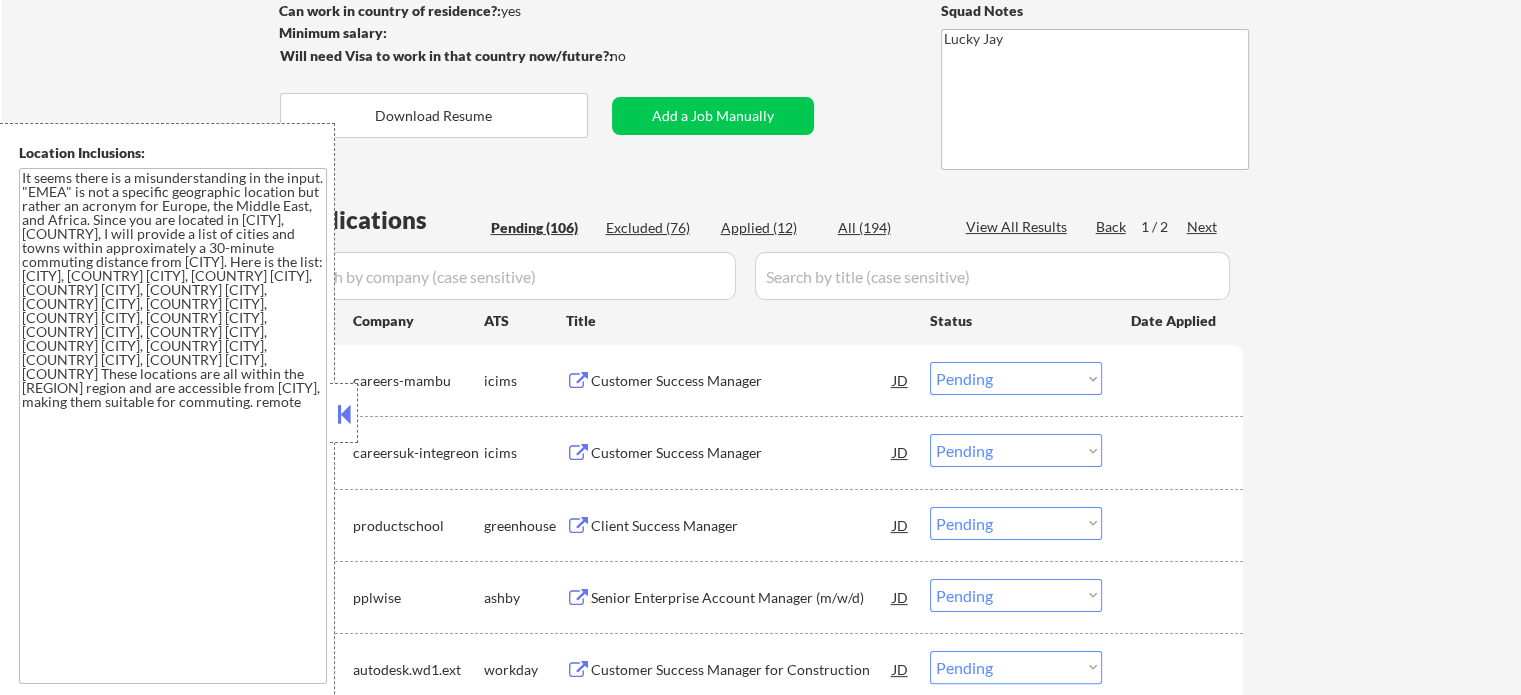 scroll, scrollTop: 300, scrollLeft: 0, axis: vertical 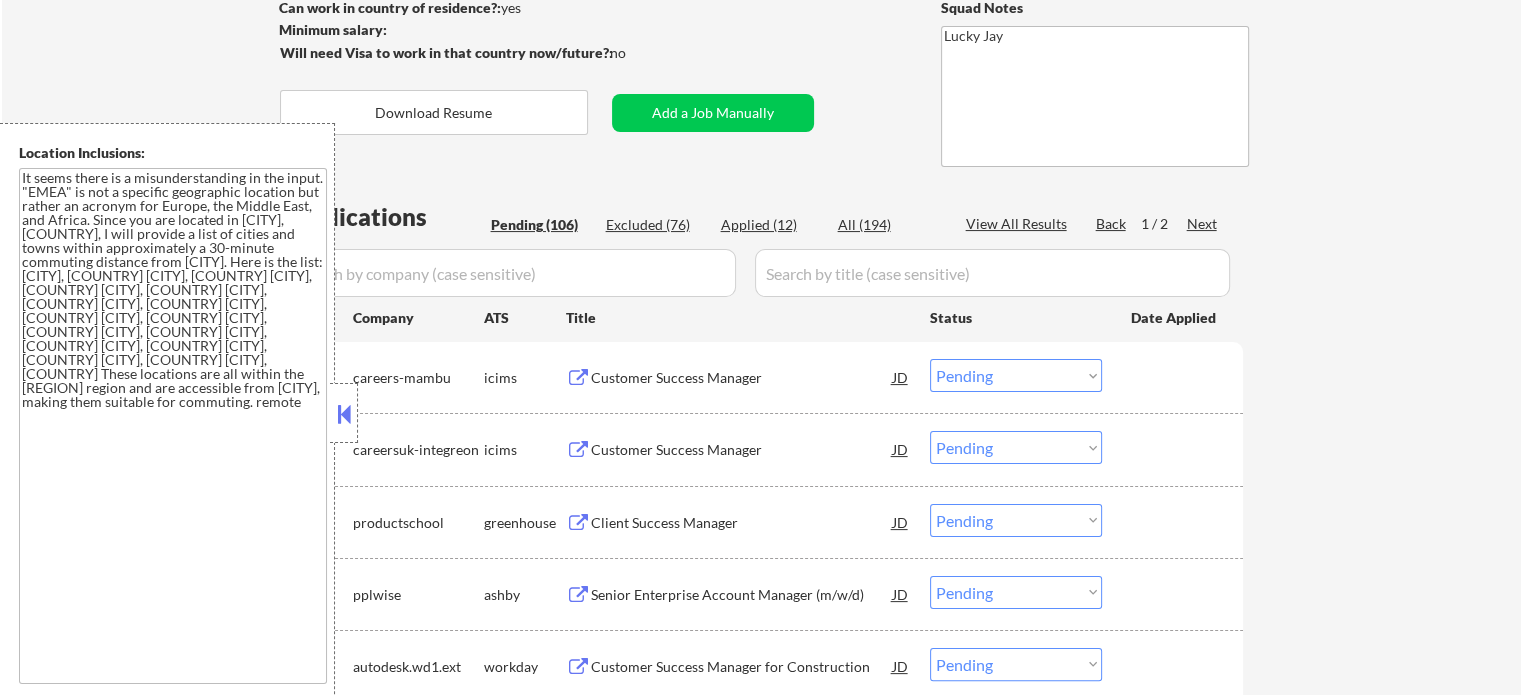 click on "View All Results" at bounding box center (1019, 224) 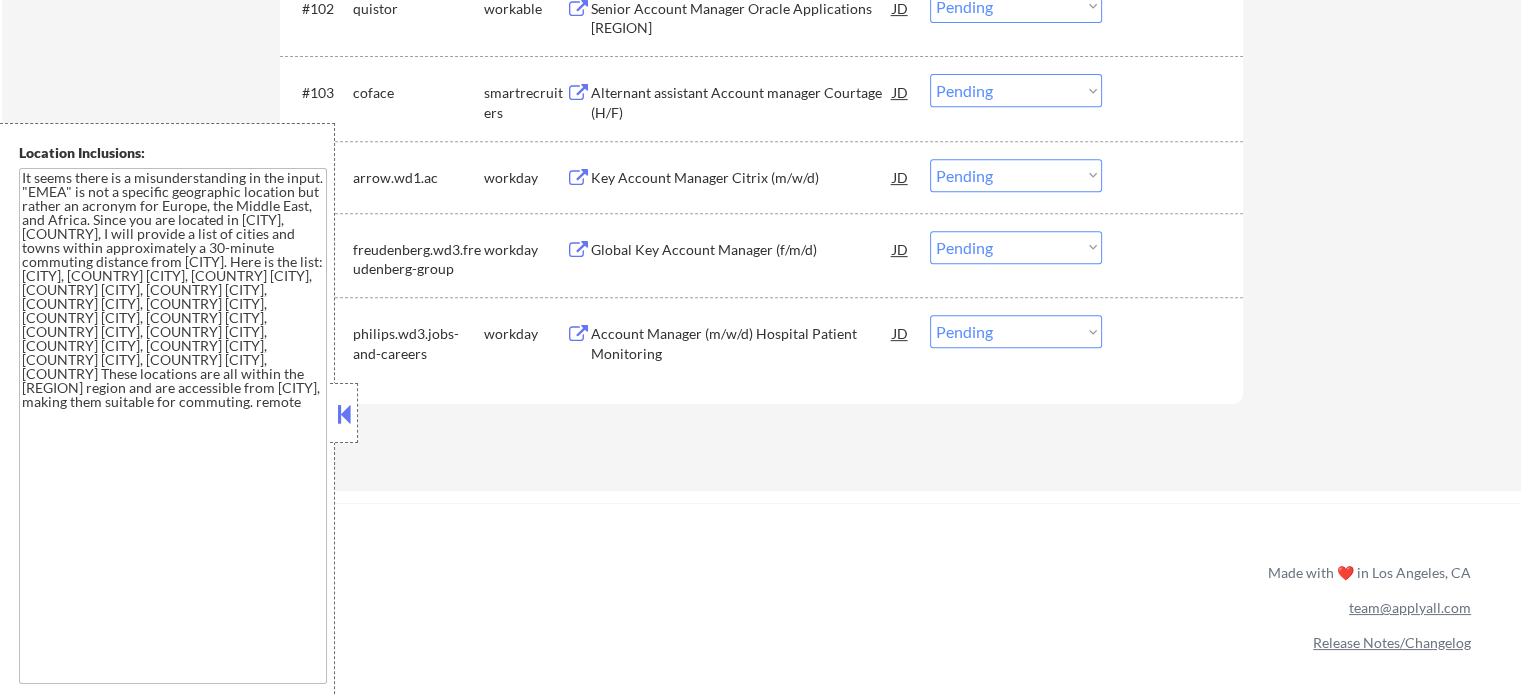 scroll, scrollTop: 8336, scrollLeft: 0, axis: vertical 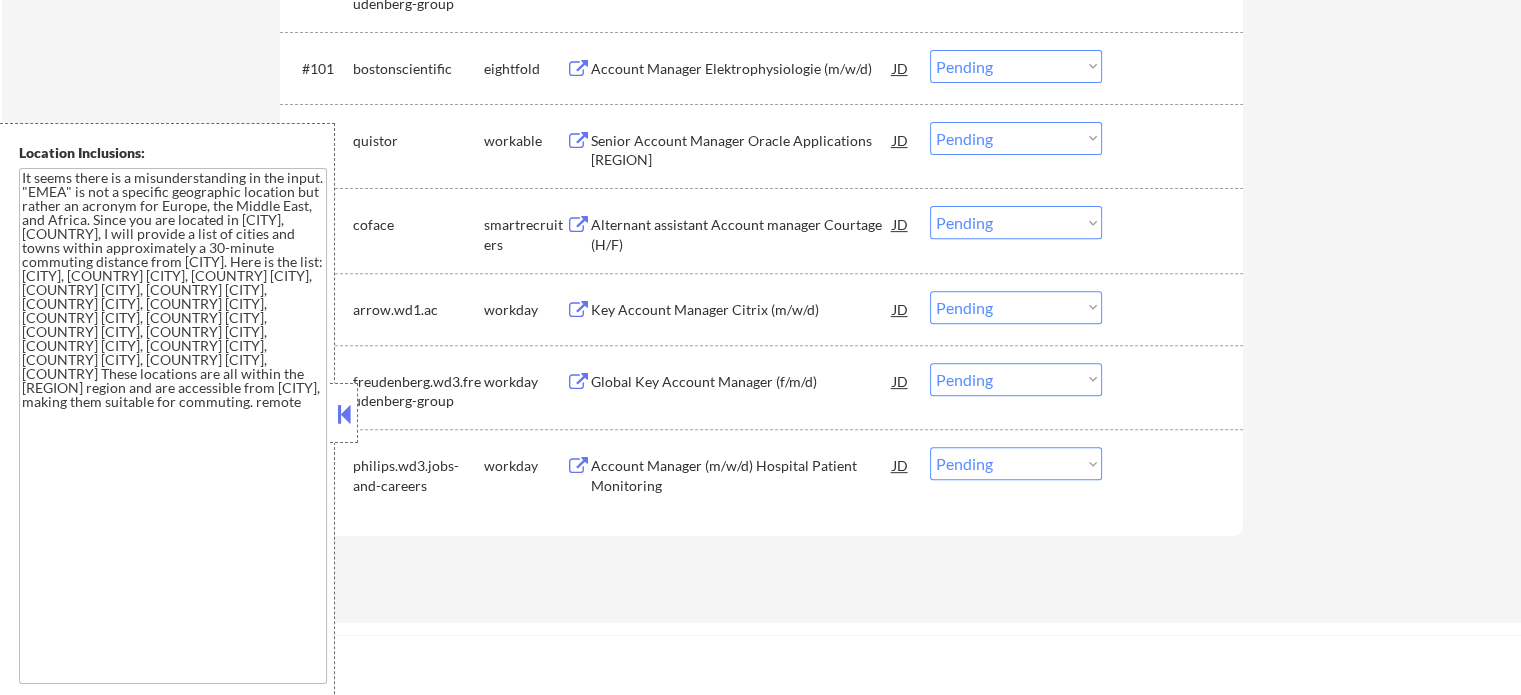 click on "Alternant assistant Account manager Courtage (H/F)" at bounding box center (742, 234) 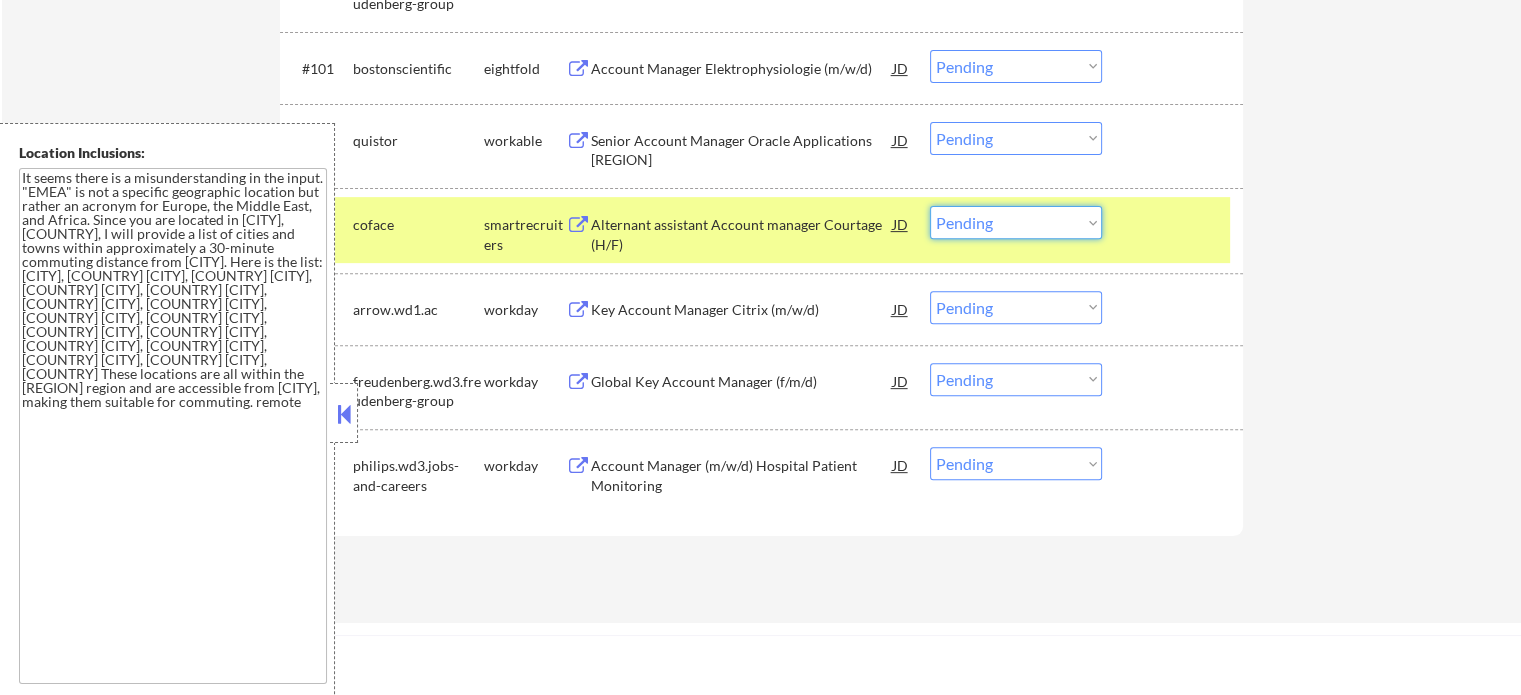 click on "Choose an option... Pending Applied Excluded (Questions) Excluded (Expired) Excluded (Location) Excluded (Bad Match) Excluded (Blocklist) Excluded (Salary) Excluded (Other)" at bounding box center (1016, 222) 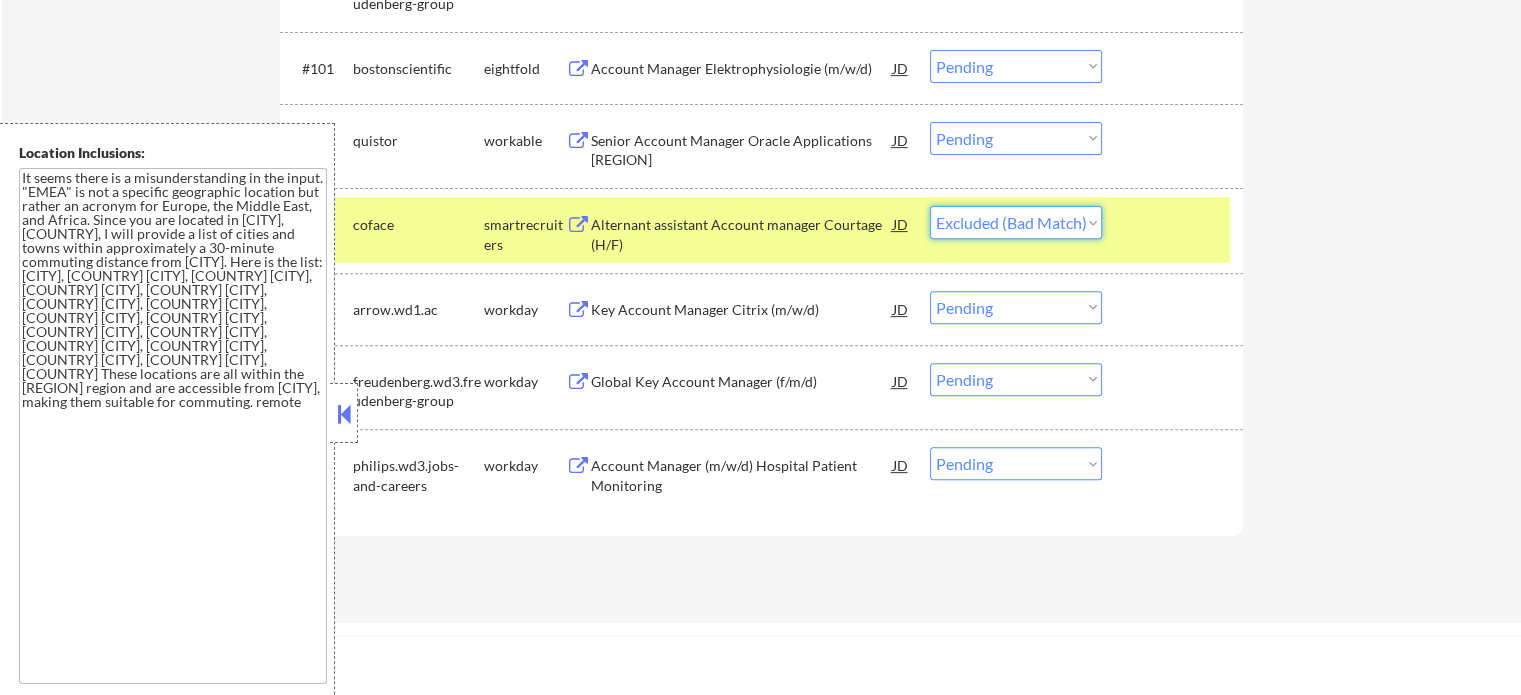 click on "Choose an option... Pending Applied Excluded (Questions) Excluded (Expired) Excluded (Location) Excluded (Bad Match) Excluded (Blocklist) Excluded (Salary) Excluded (Other)" at bounding box center (1016, 222) 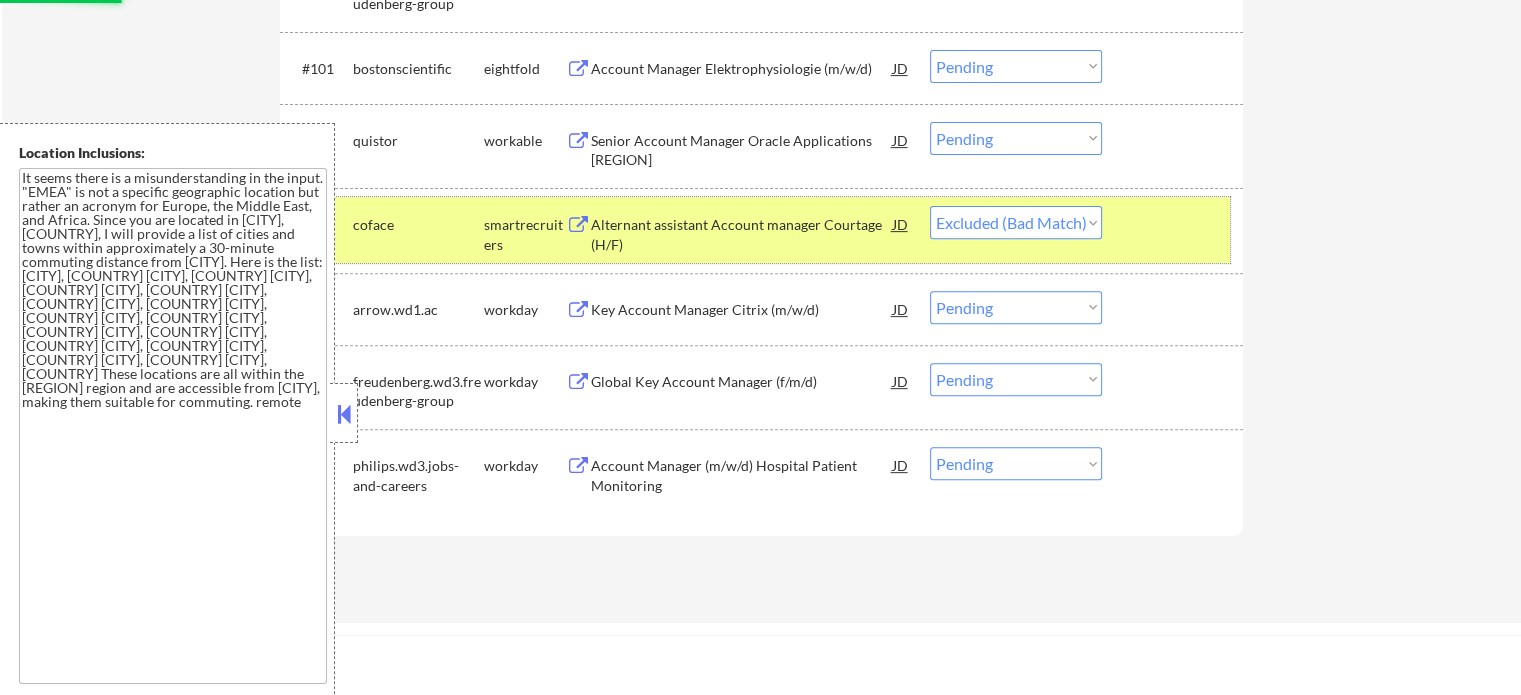 click at bounding box center [1175, 224] 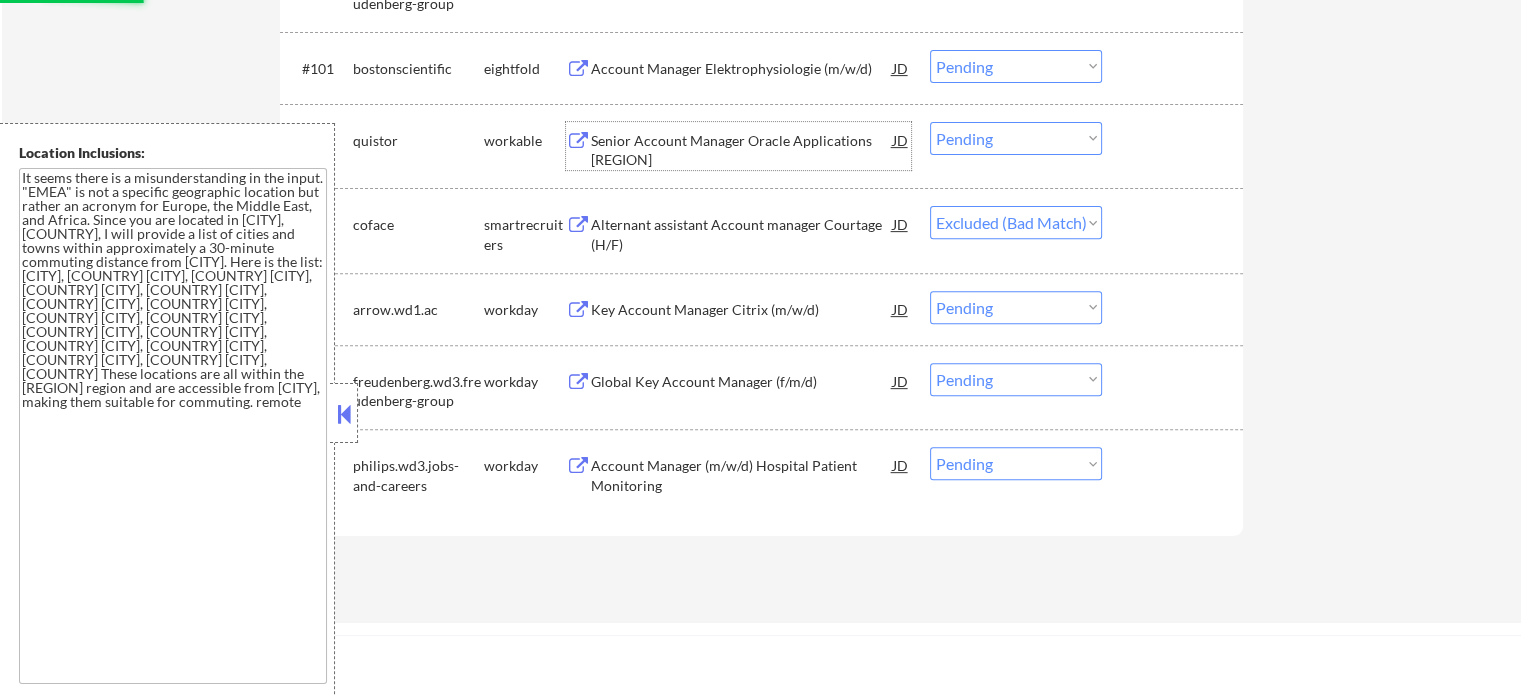 click on "Senior Account Manager Oracle Applications Benelux" at bounding box center (742, 150) 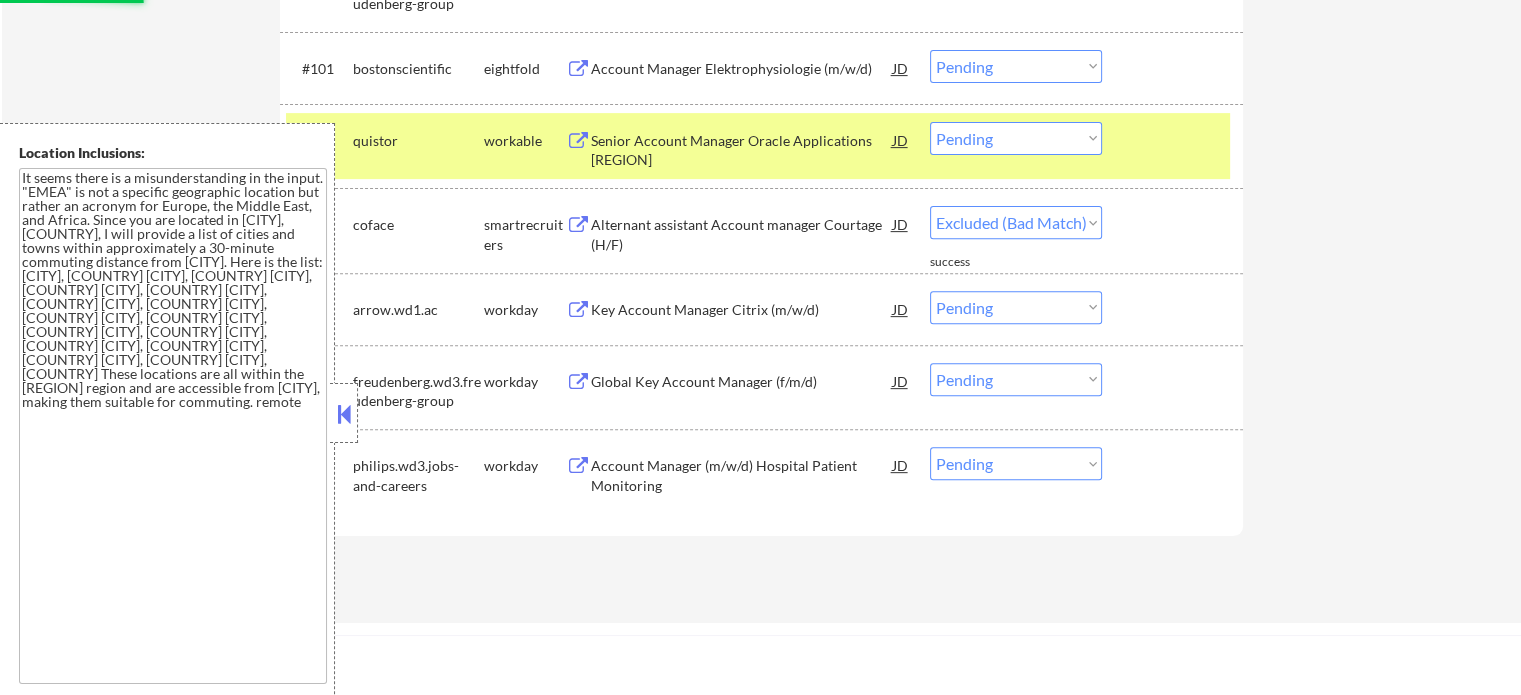 select on ""pending"" 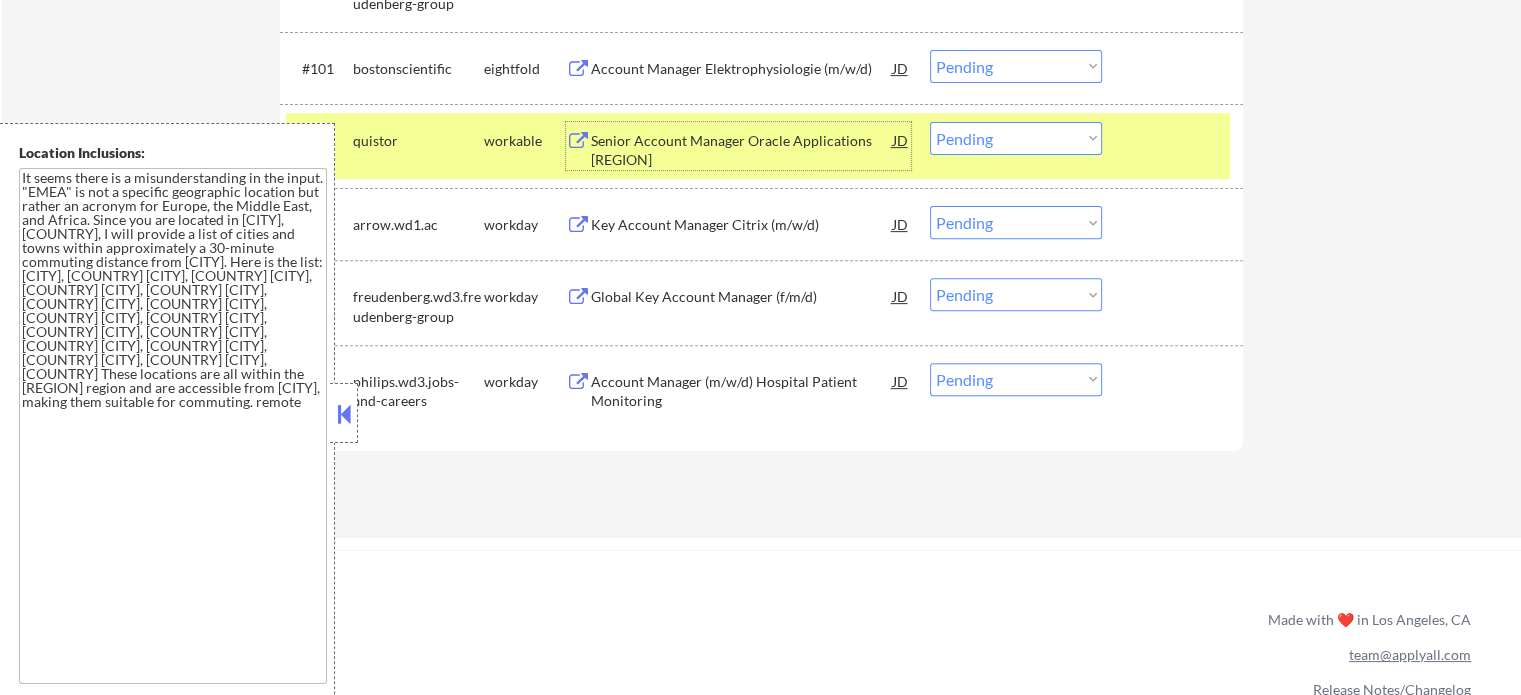 click on "Choose an option... Pending Applied Excluded (Questions) Excluded (Expired) Excluded (Location) Excluded (Bad Match) Excluded (Blocklist) Excluded (Salary) Excluded (Other)" at bounding box center (1016, 138) 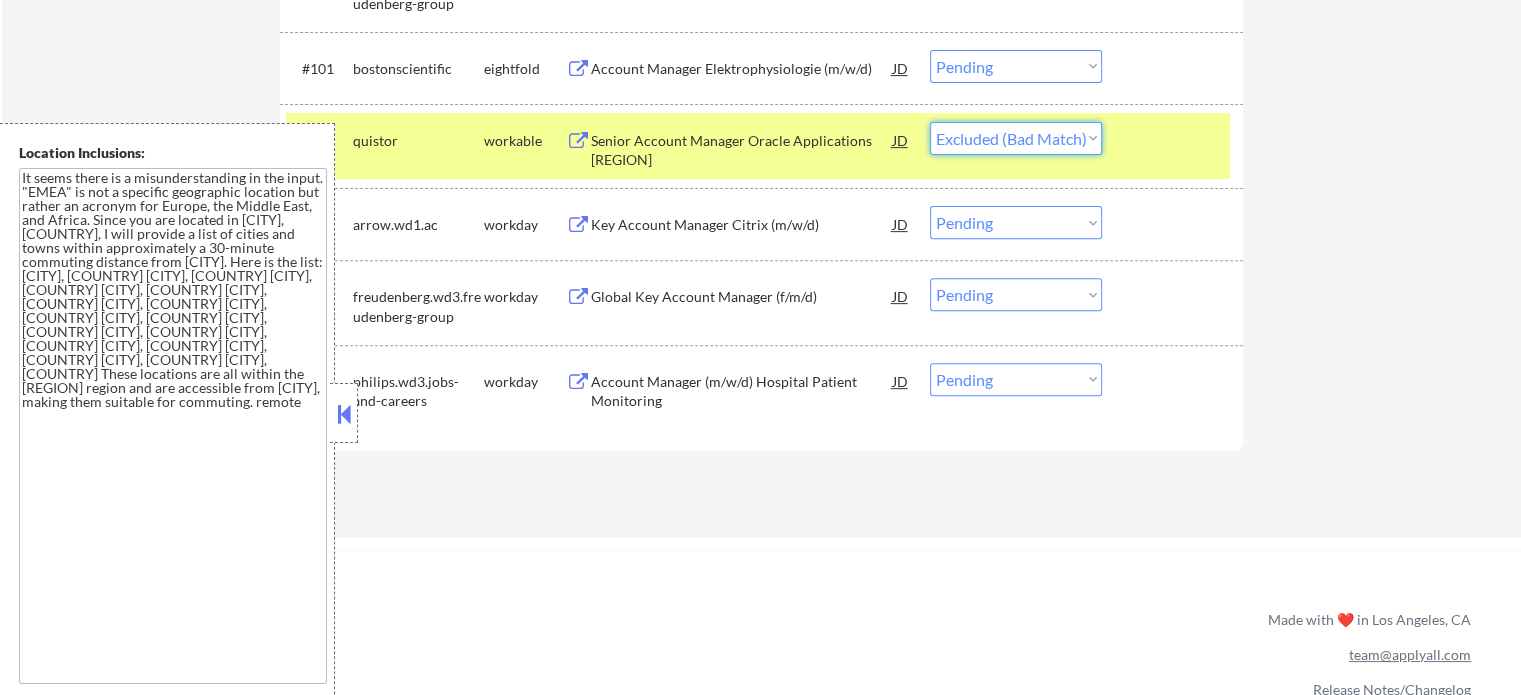 click on "Choose an option... Pending Applied Excluded (Questions) Excluded (Expired) Excluded (Location) Excluded (Bad Match) Excluded (Blocklist) Excluded (Salary) Excluded (Other)" at bounding box center (1016, 138) 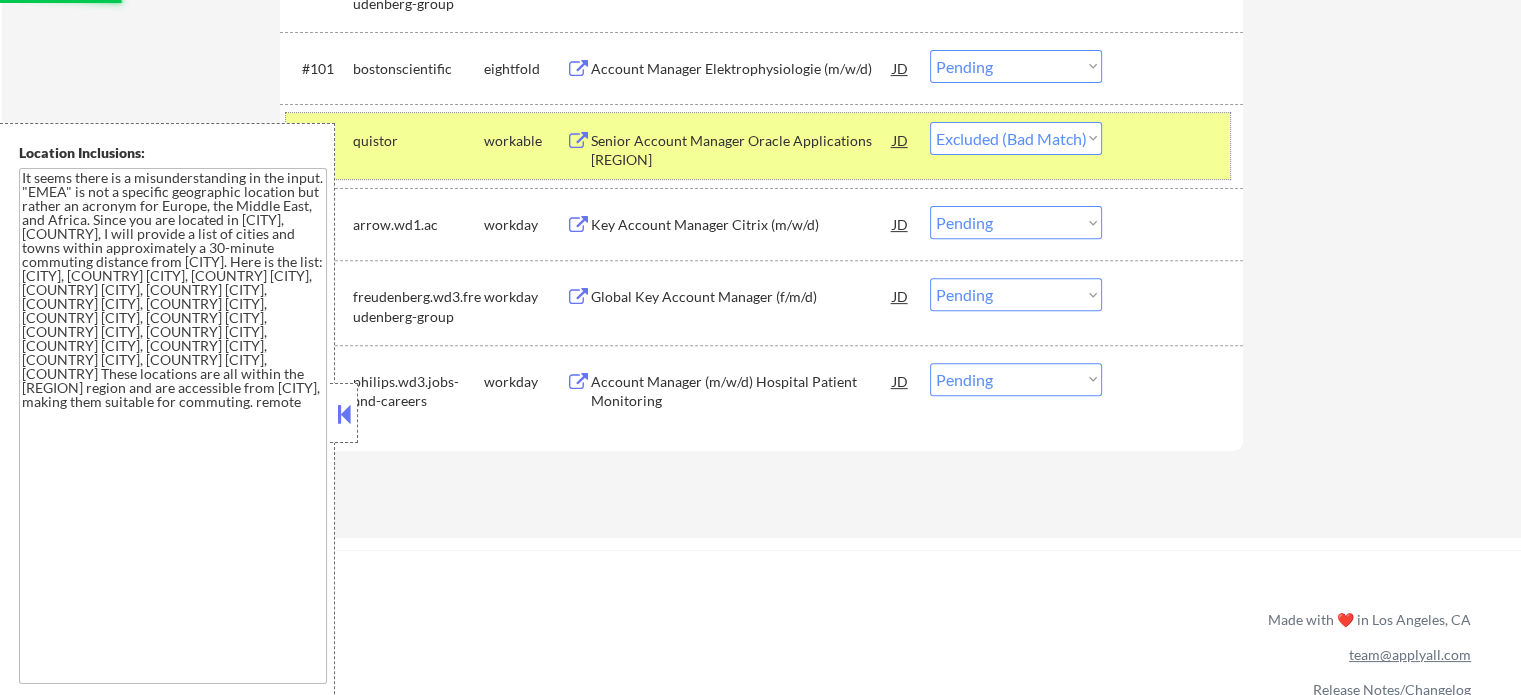 click at bounding box center (1175, 140) 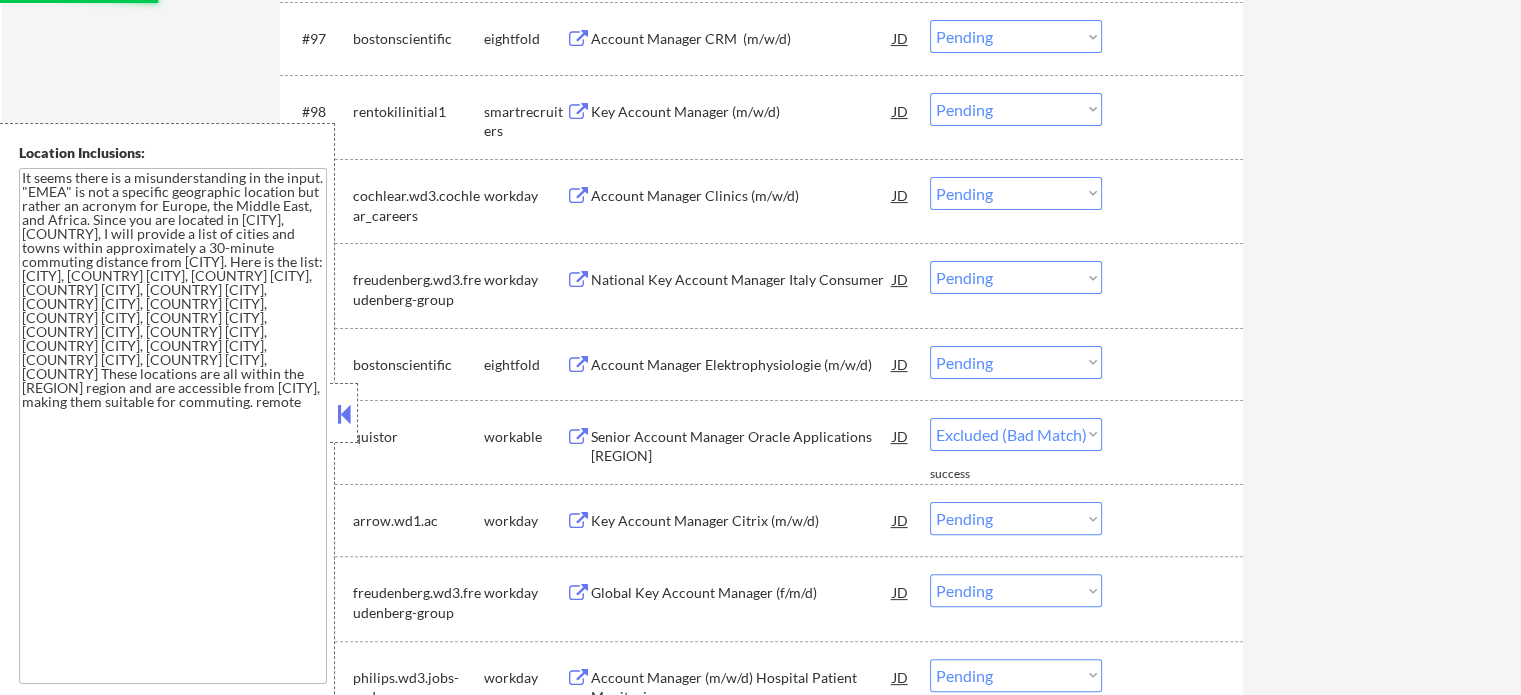 scroll, scrollTop: 8036, scrollLeft: 0, axis: vertical 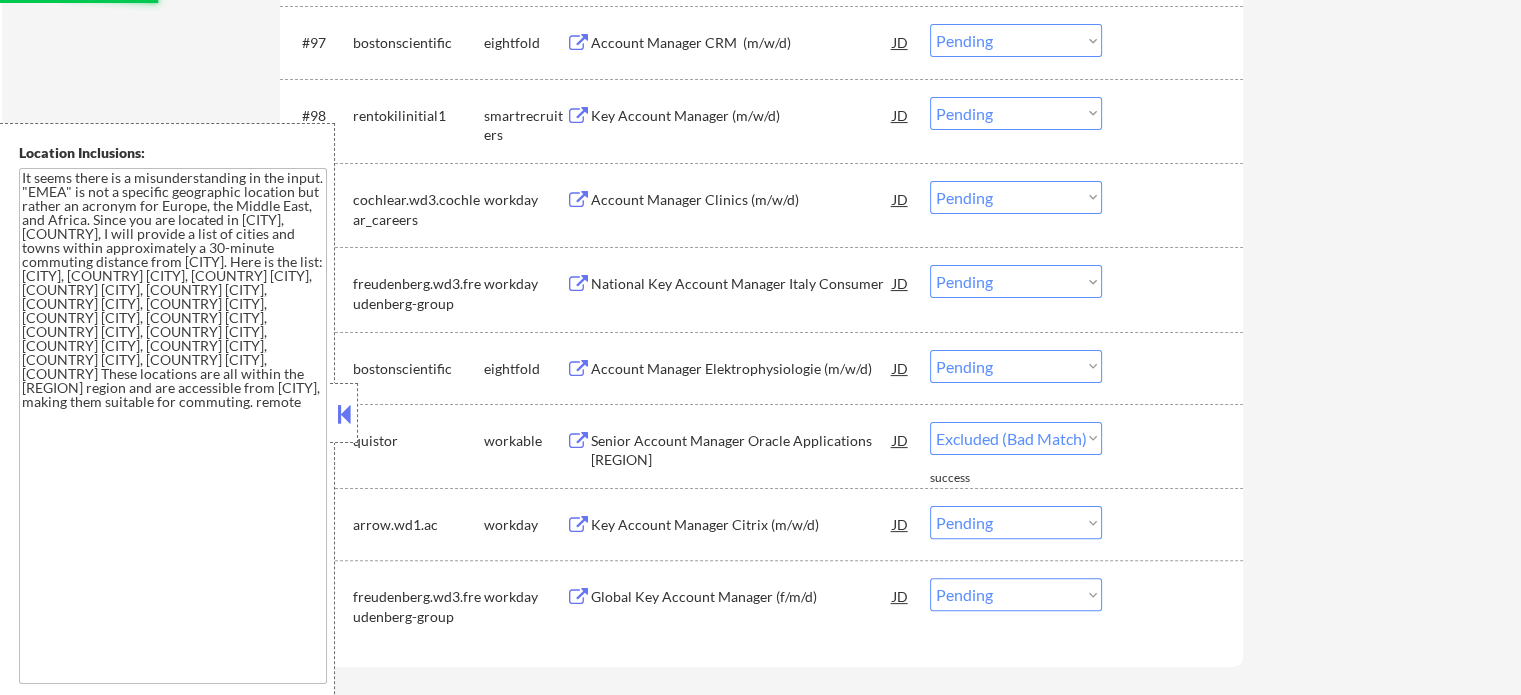 select on ""pending"" 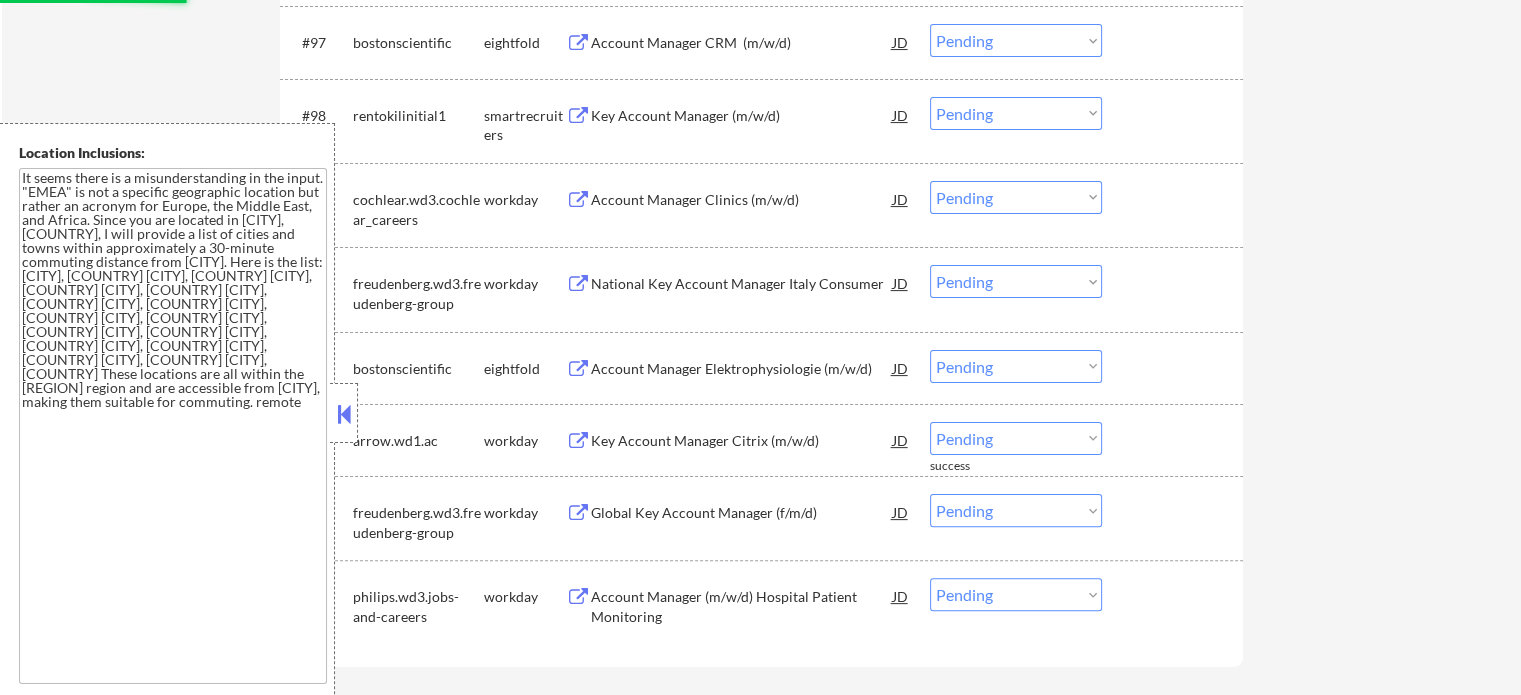 click on "Key Account Manager (m/w/d)" at bounding box center (742, 116) 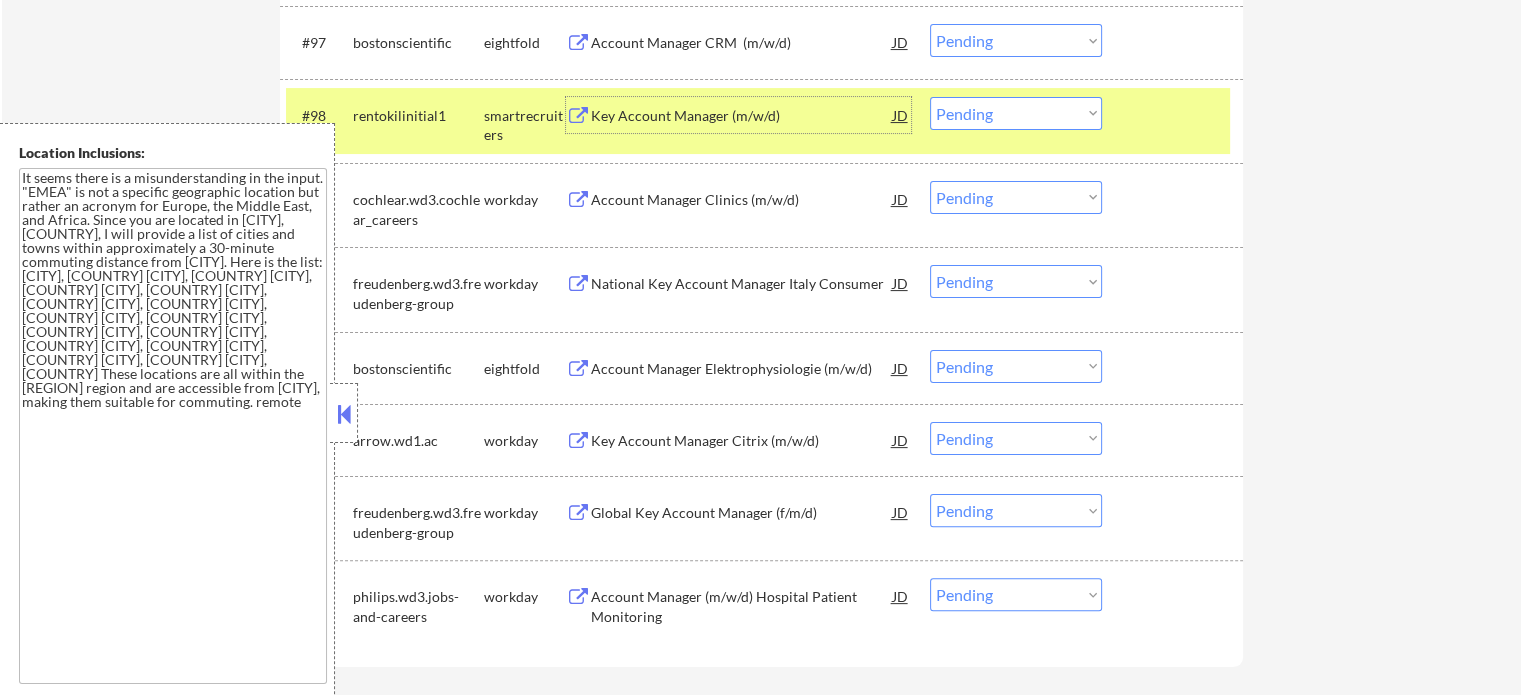 click on "Choose an option... Pending Applied Excluded (Questions) Excluded (Expired) Excluded (Location) Excluded (Bad Match) Excluded (Blocklist) Excluded (Salary) Excluded (Other)" at bounding box center (1016, 113) 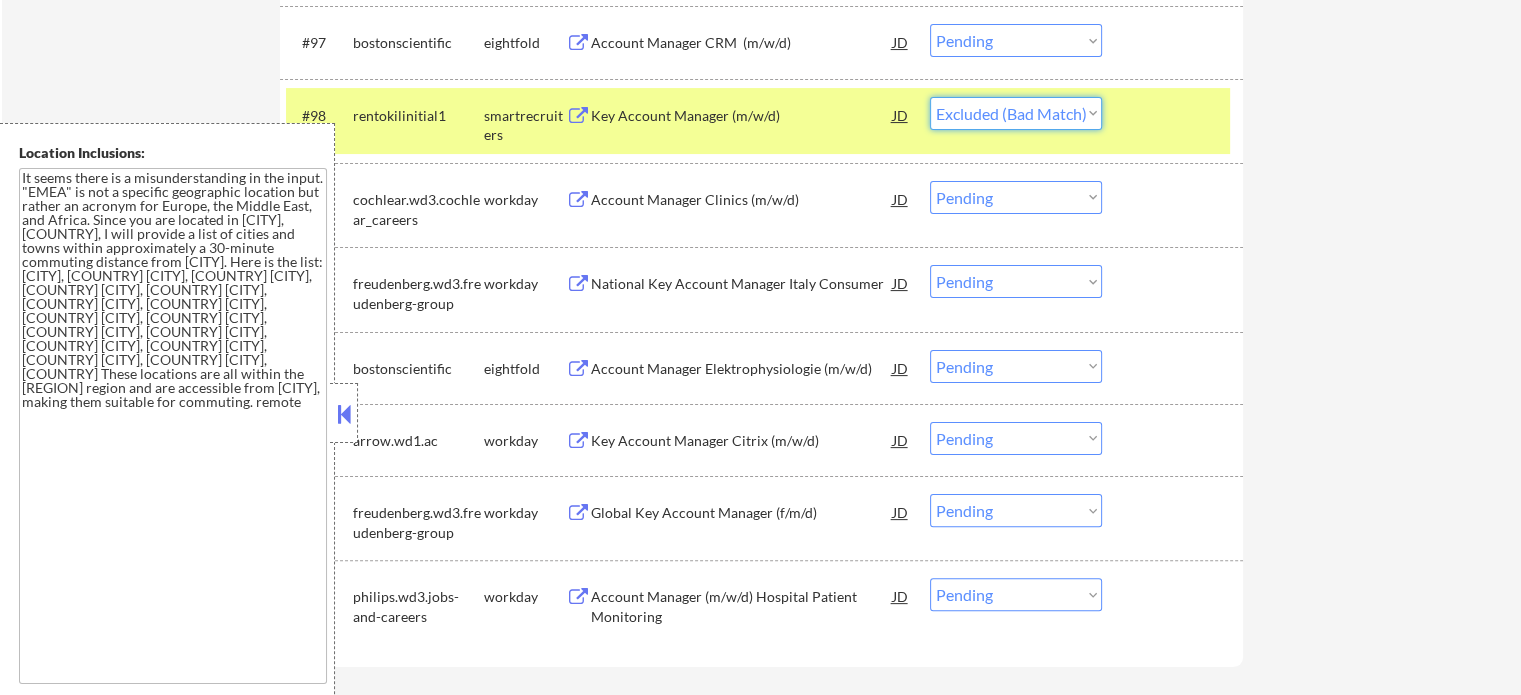 click on "Choose an option... Pending Applied Excluded (Questions) Excluded (Expired) Excluded (Location) Excluded (Bad Match) Excluded (Blocklist) Excluded (Salary) Excluded (Other)" at bounding box center [1016, 113] 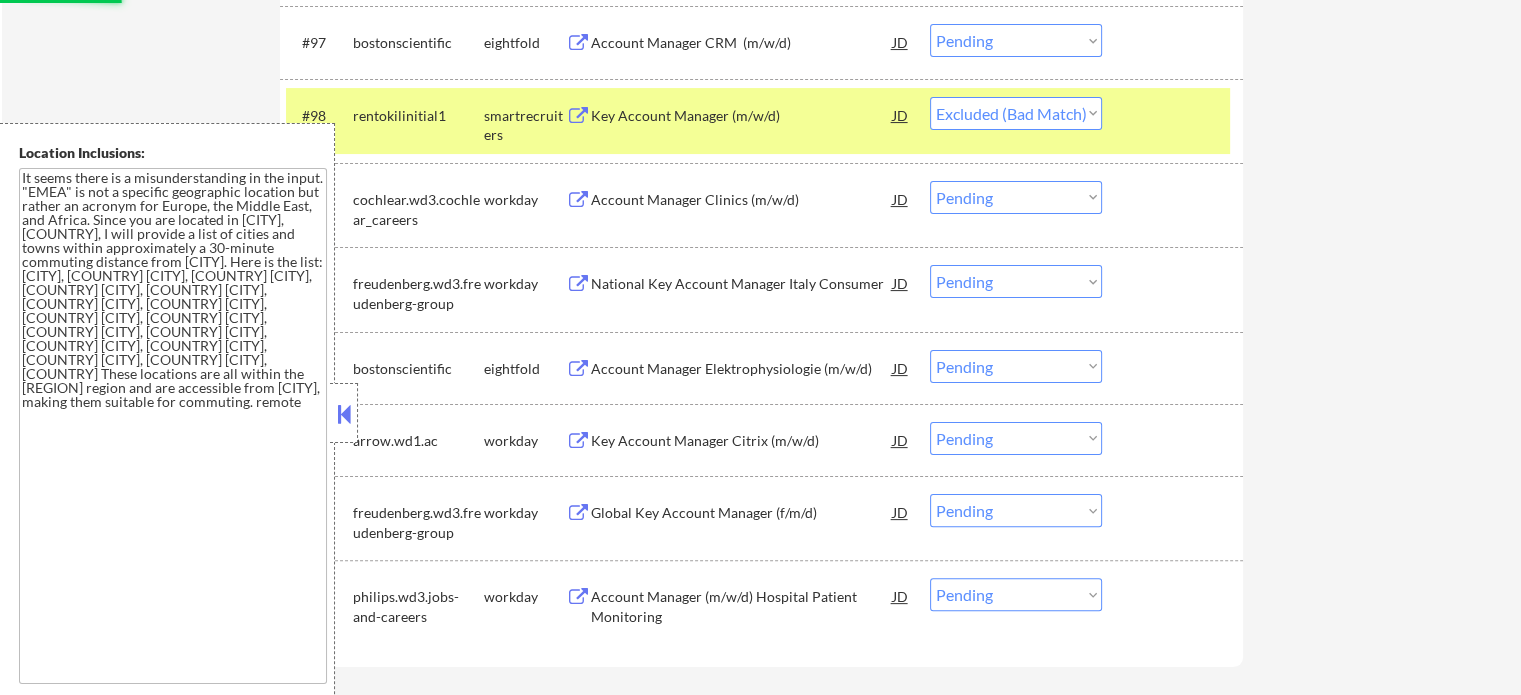 click at bounding box center (1175, 115) 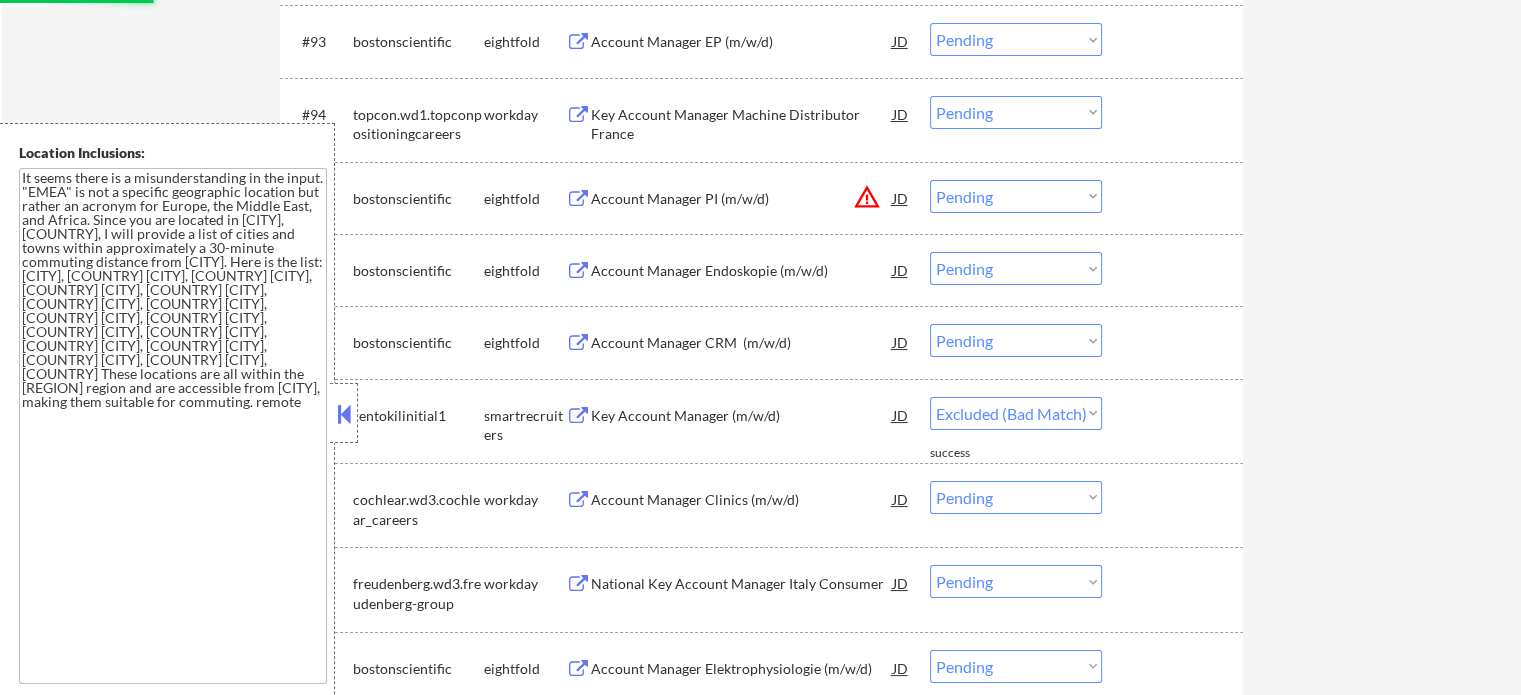 select on ""pending"" 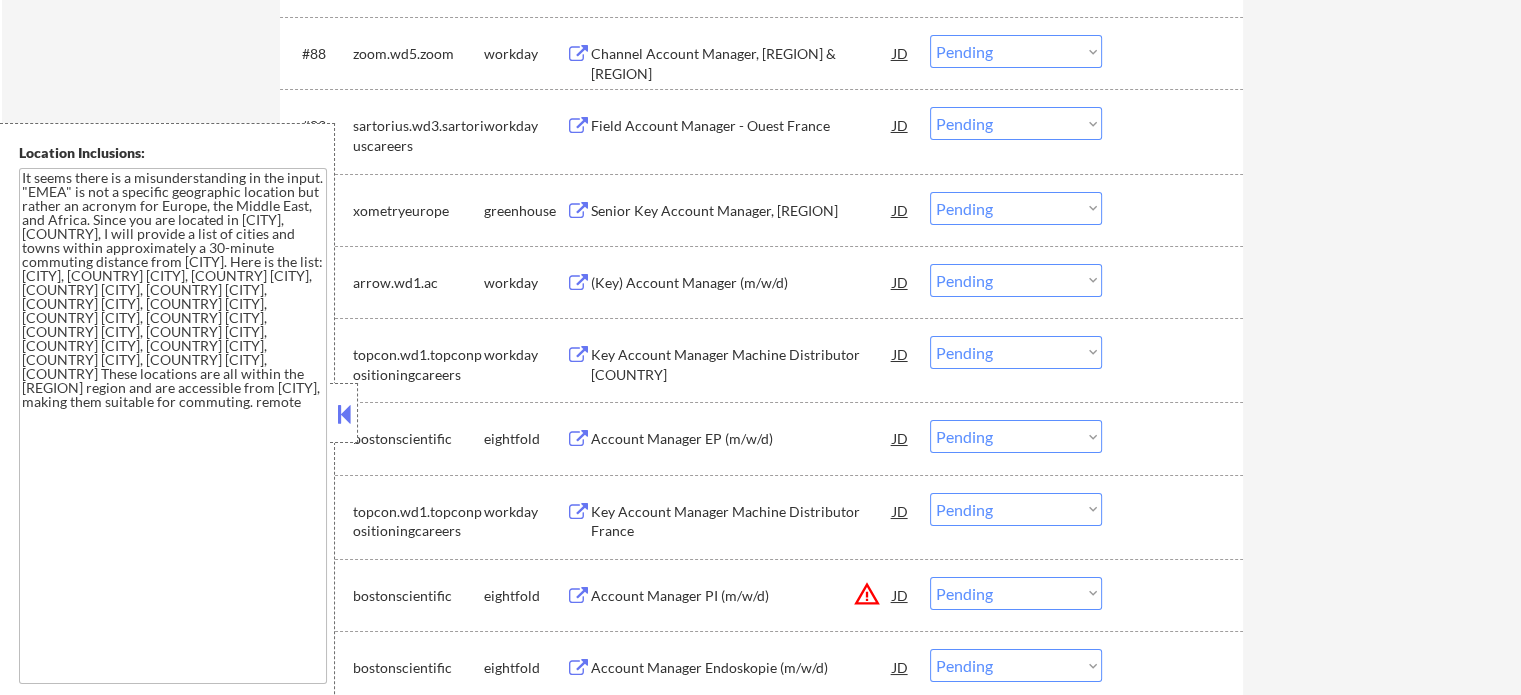 scroll, scrollTop: 7336, scrollLeft: 0, axis: vertical 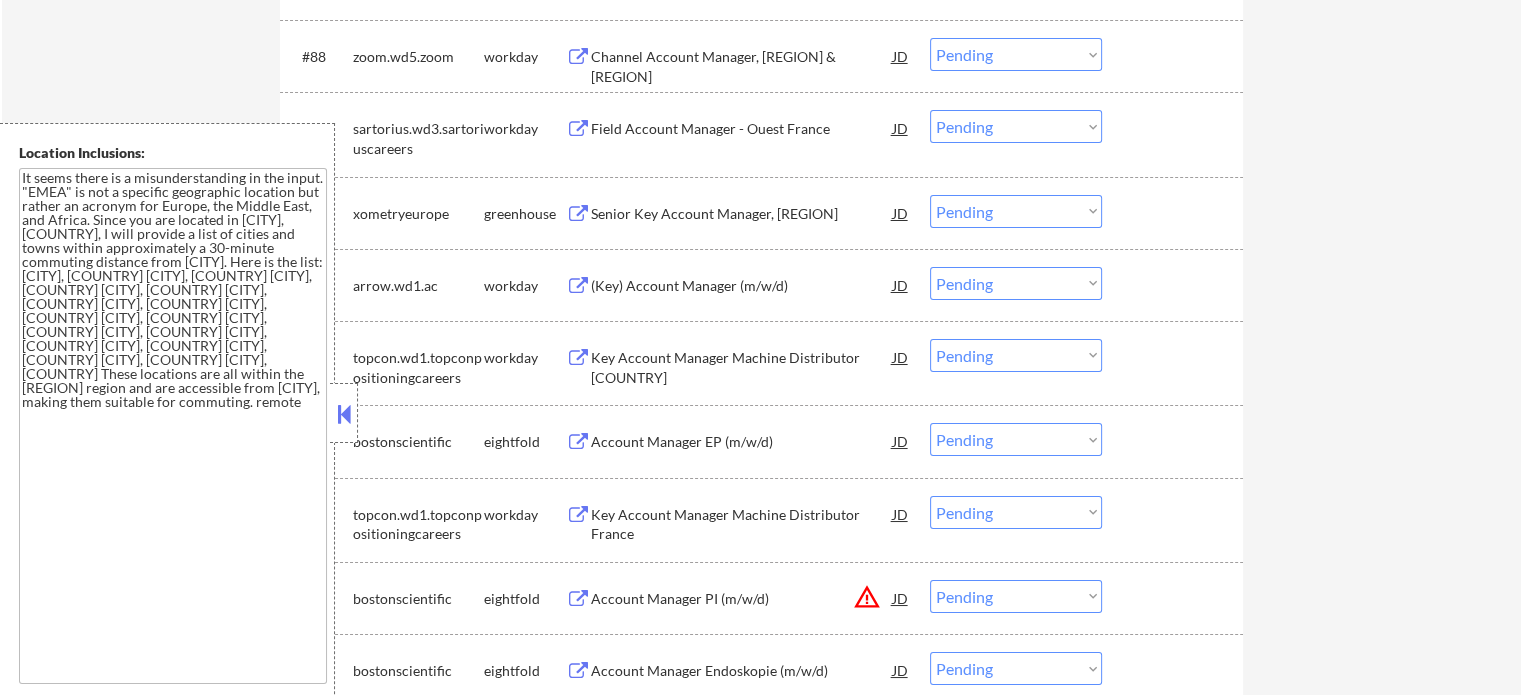 click on "Senior Key Account Manager, CEE" at bounding box center [742, 214] 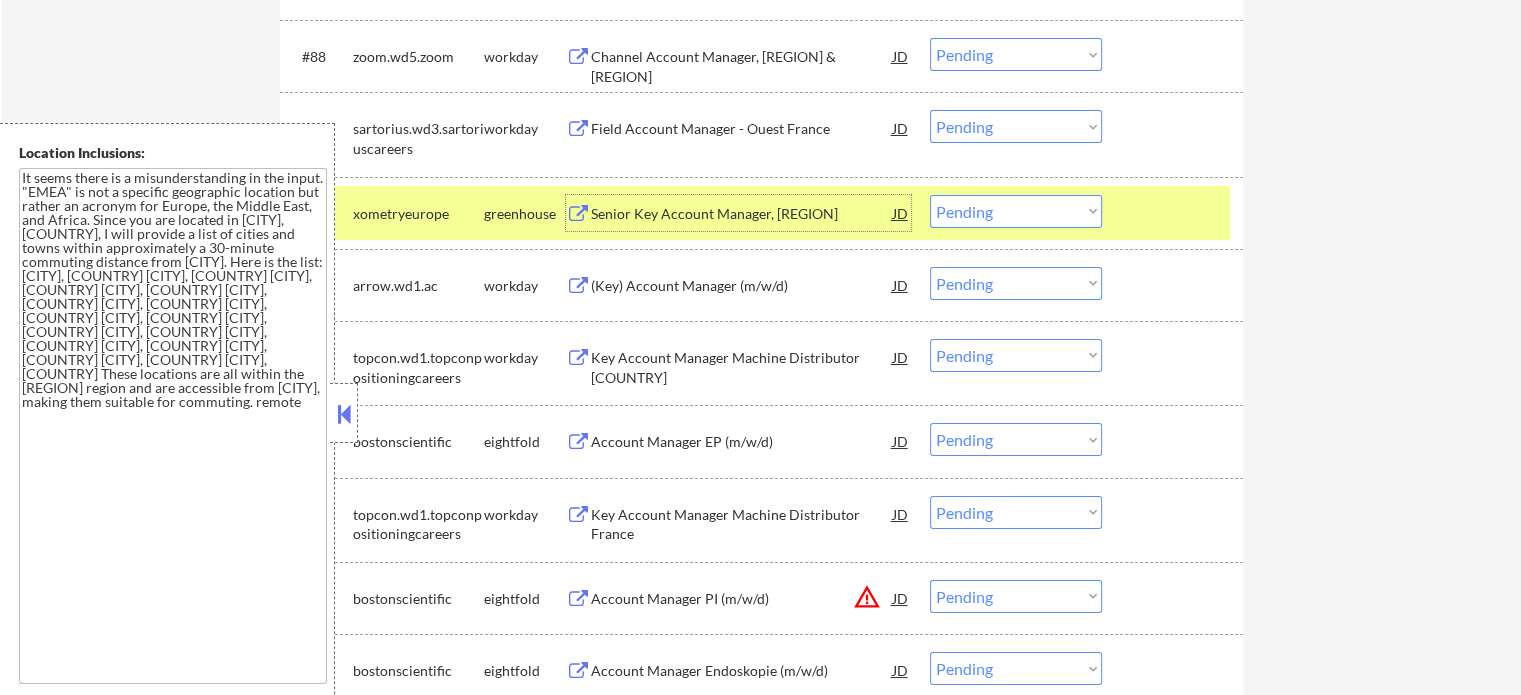 click on "Choose an option... Pending Applied Excluded (Questions) Excluded (Expired) Excluded (Location) Excluded (Bad Match) Excluded (Blocklist) Excluded (Salary) Excluded (Other)" at bounding box center (1016, 211) 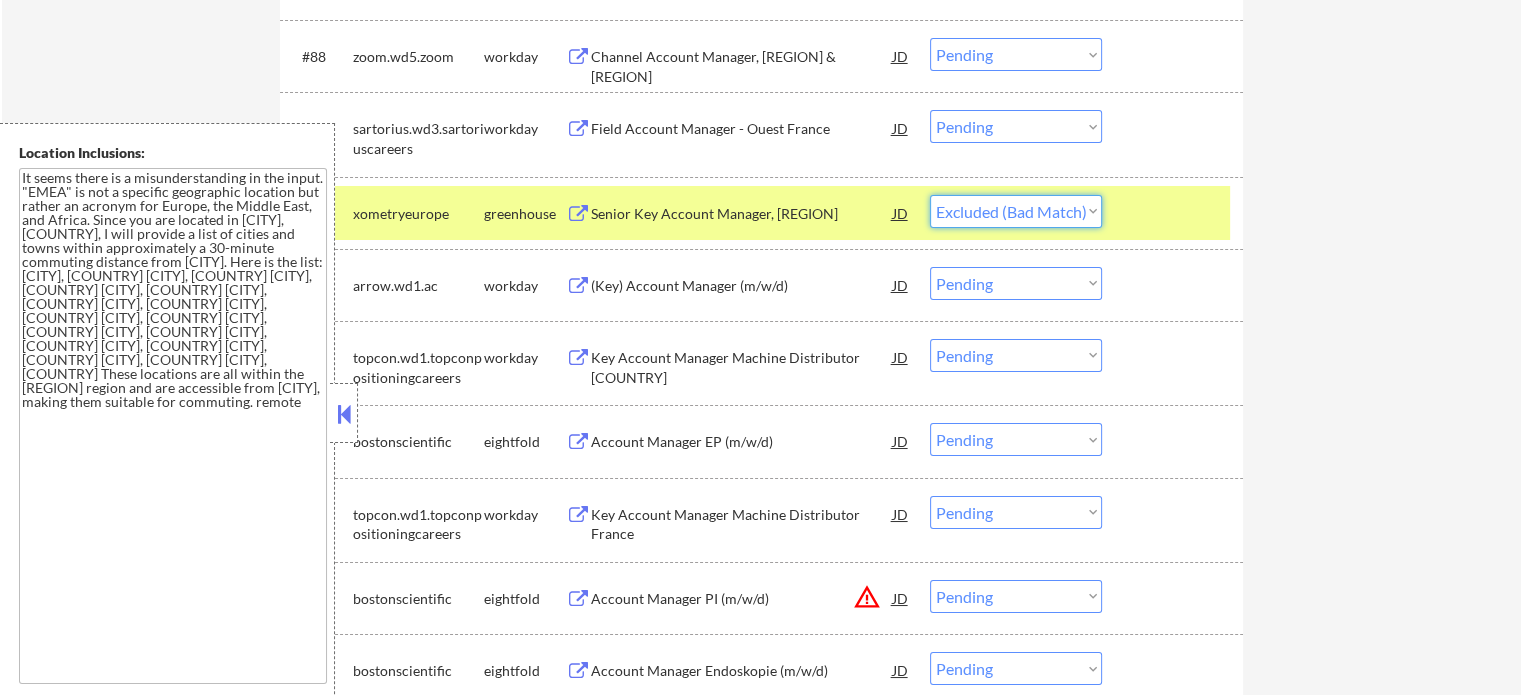 click on "Choose an option... Pending Applied Excluded (Questions) Excluded (Expired) Excluded (Location) Excluded (Bad Match) Excluded (Blocklist) Excluded (Salary) Excluded (Other)" at bounding box center (1016, 211) 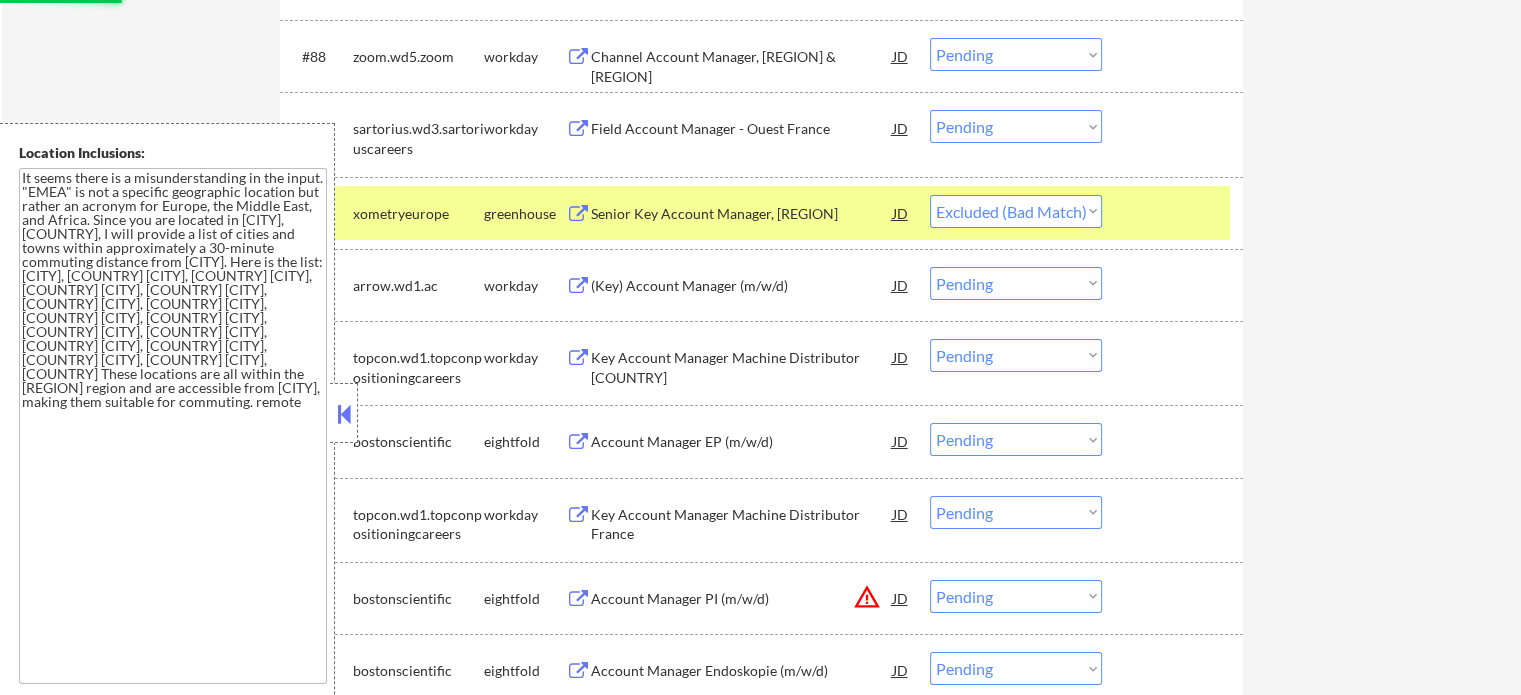 click at bounding box center [1175, 213] 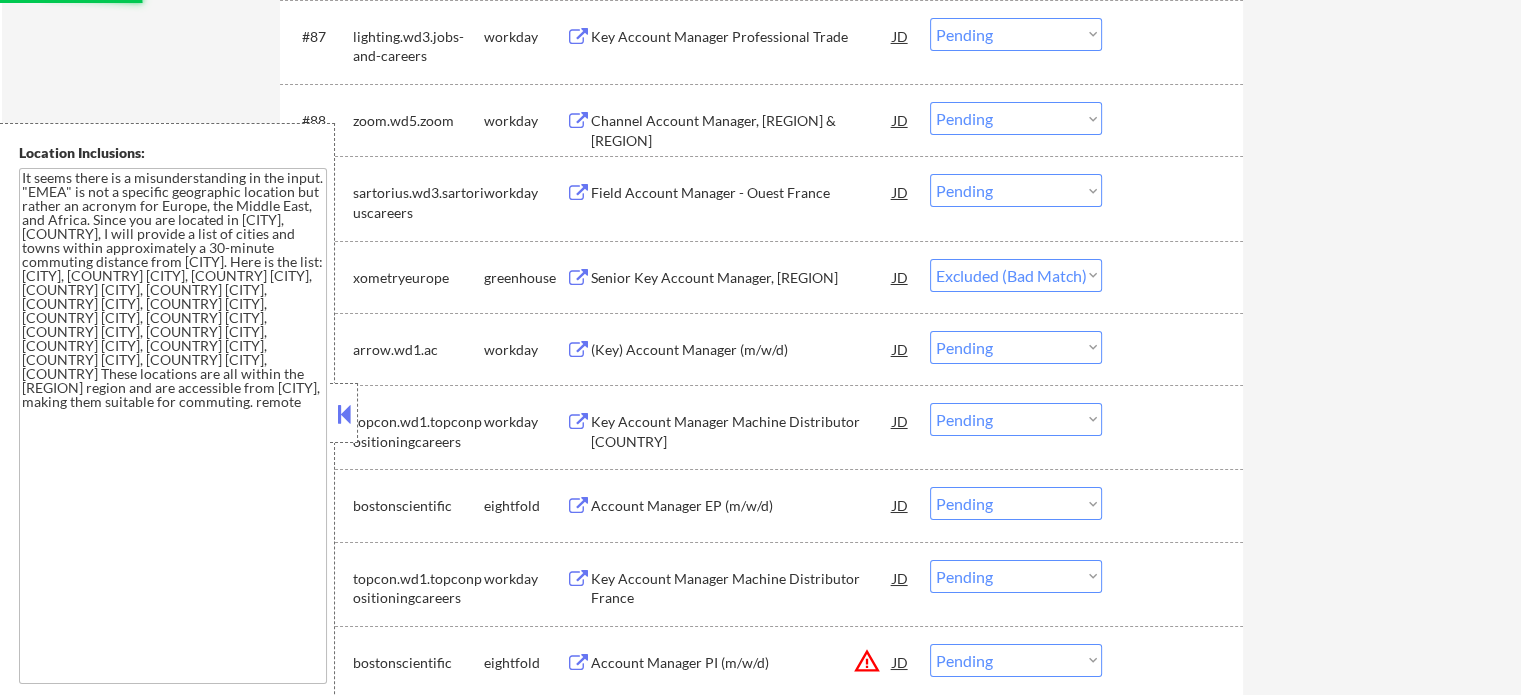 scroll, scrollTop: 7136, scrollLeft: 0, axis: vertical 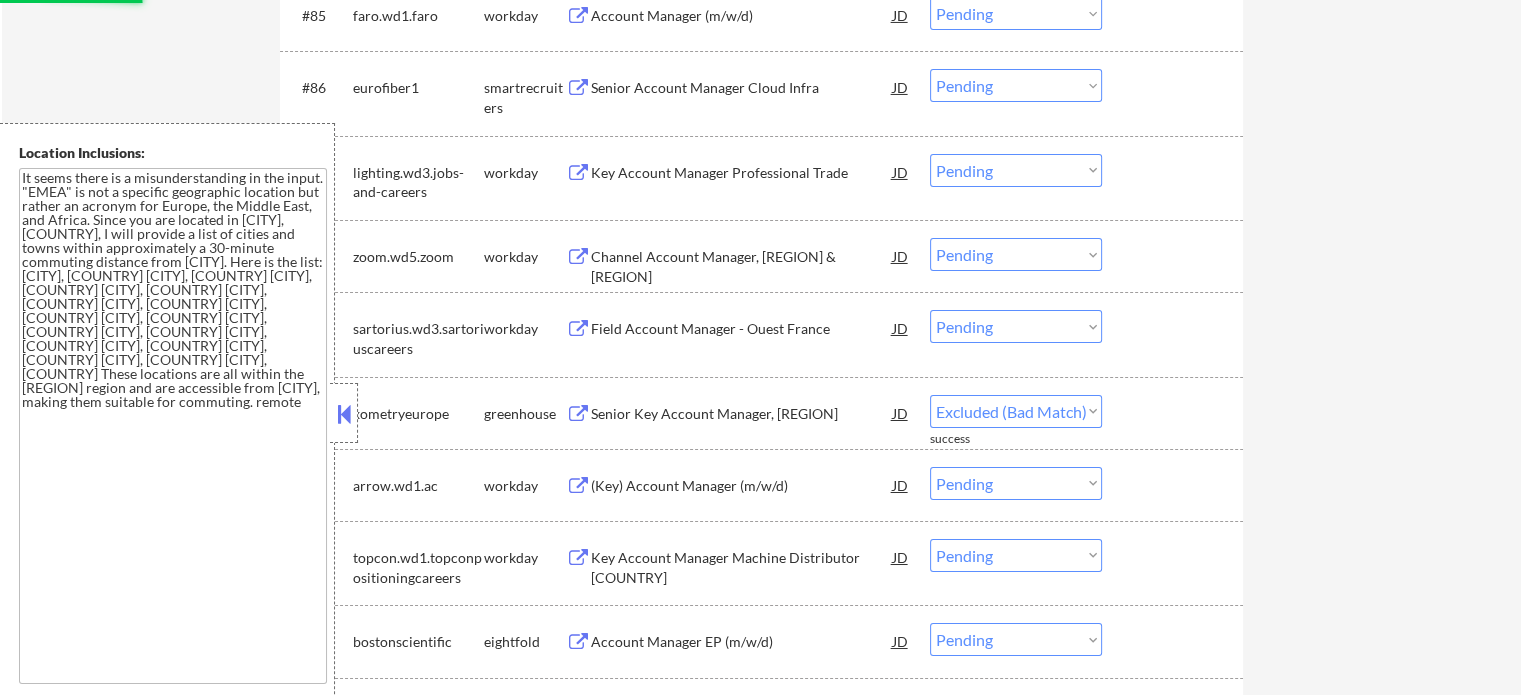 select on ""pending"" 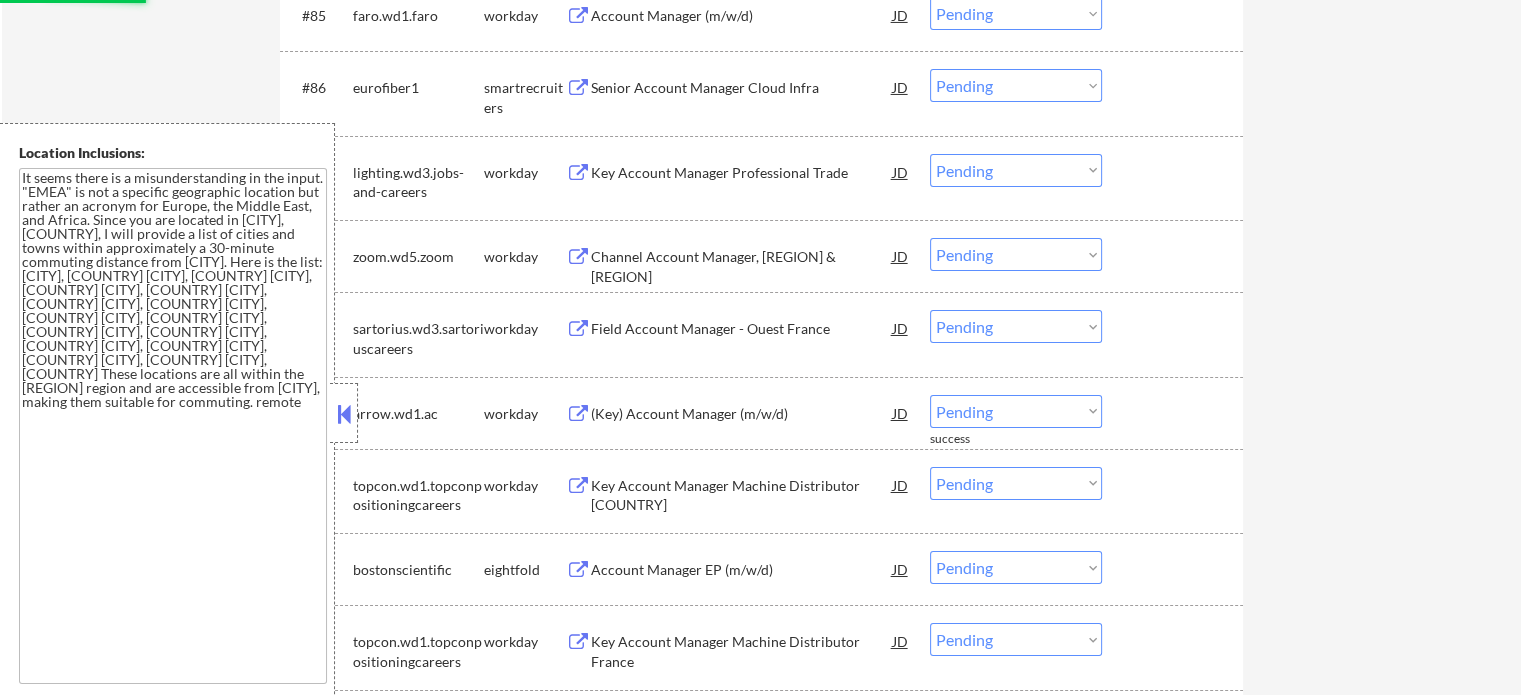 click on "Senior Account Manager Cloud Infra" at bounding box center [742, 88] 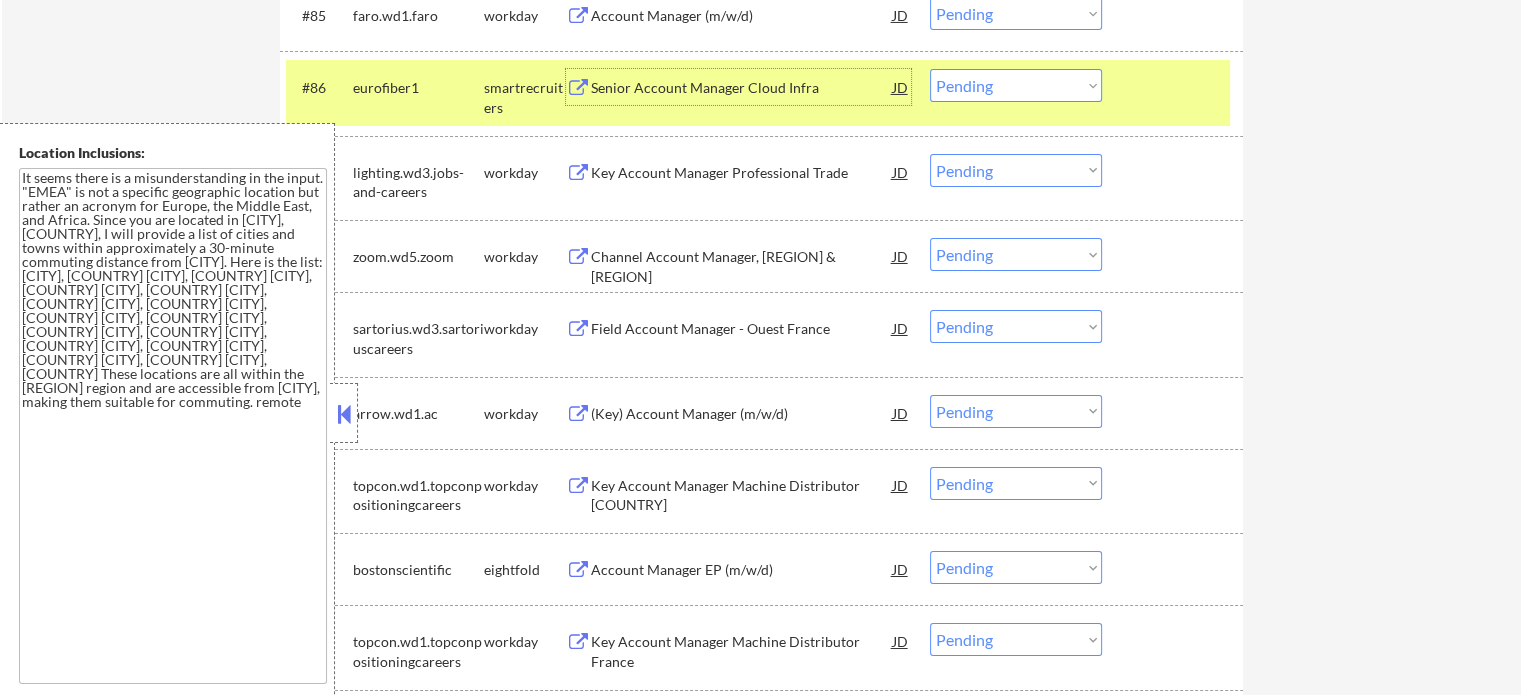 click on "Choose an option... Pending Applied Excluded (Questions) Excluded (Expired) Excluded (Location) Excluded (Bad Match) Excluded (Blocklist) Excluded (Salary) Excluded (Other)" at bounding box center [1016, 85] 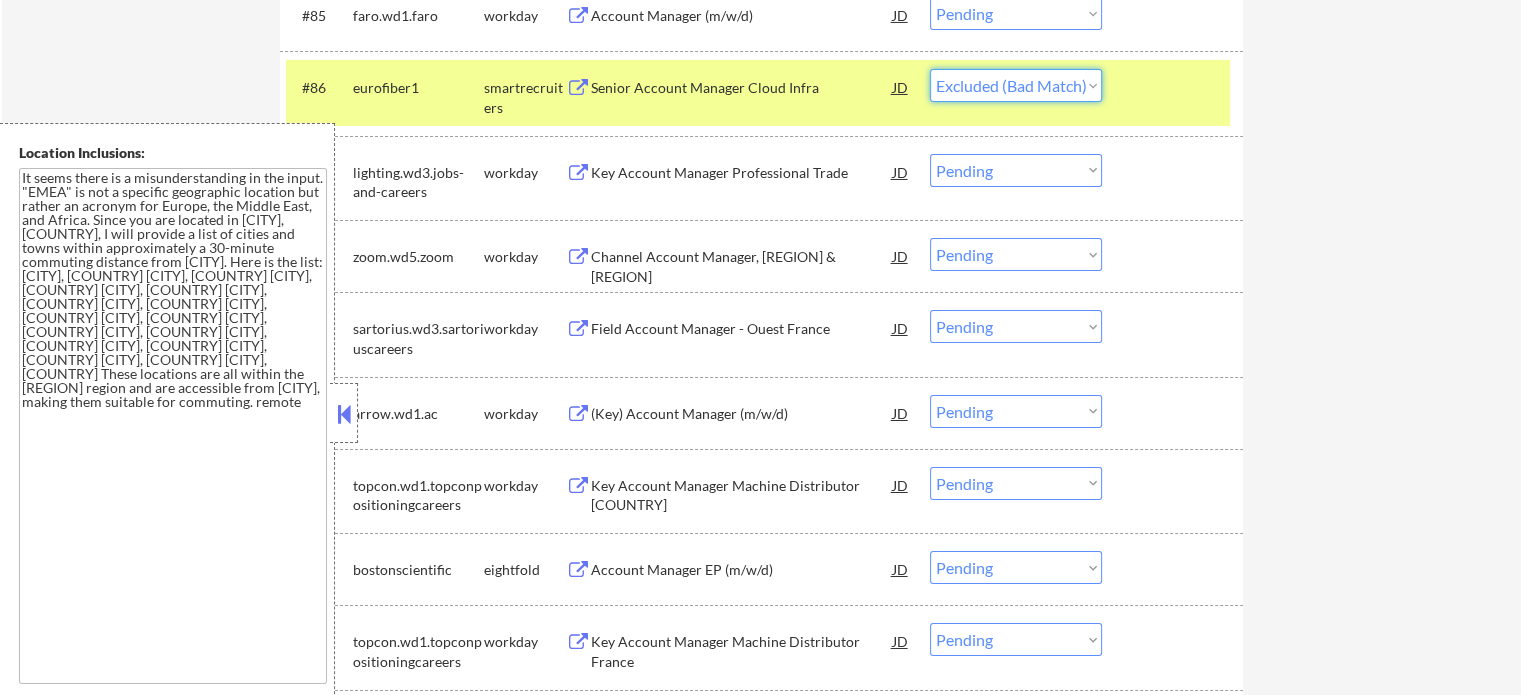 click on "Choose an option... Pending Applied Excluded (Questions) Excluded (Expired) Excluded (Location) Excluded (Bad Match) Excluded (Blocklist) Excluded (Salary) Excluded (Other)" at bounding box center [1016, 85] 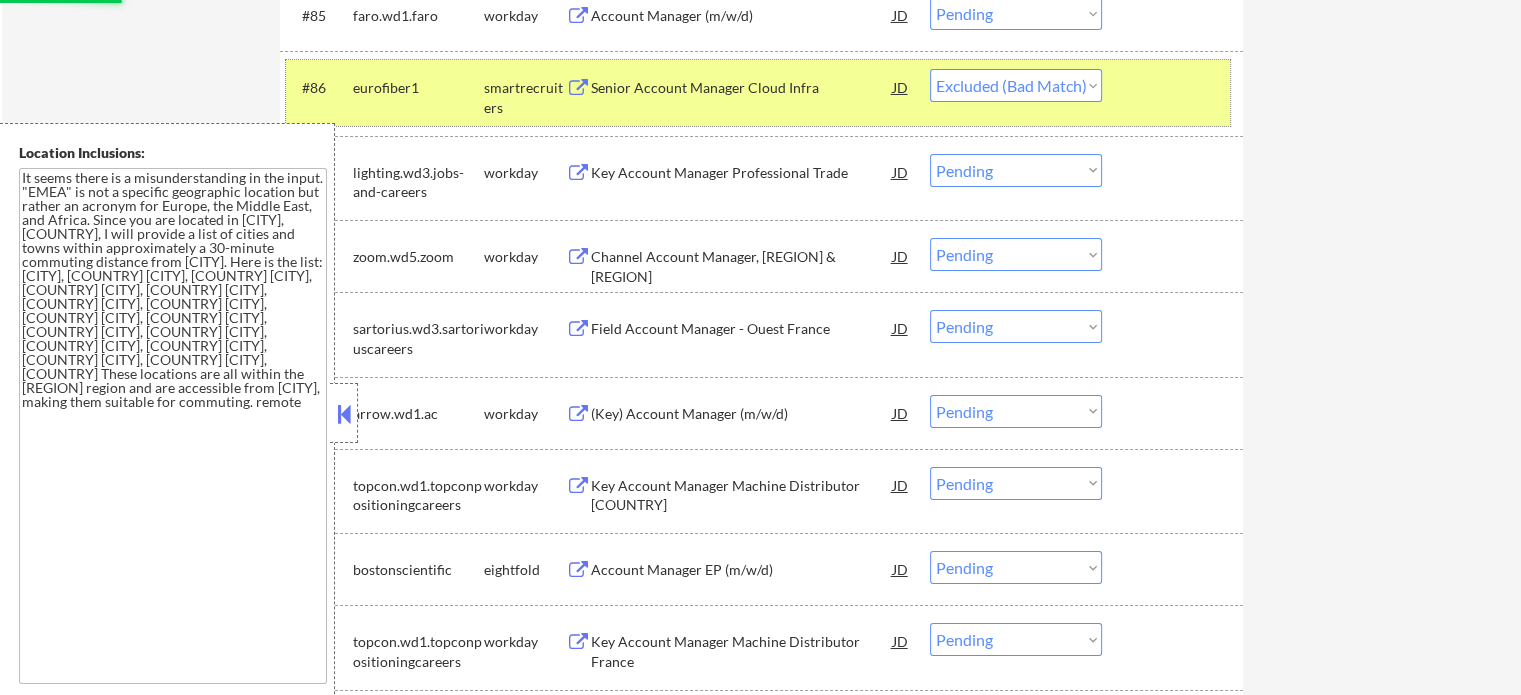 click at bounding box center (1175, 87) 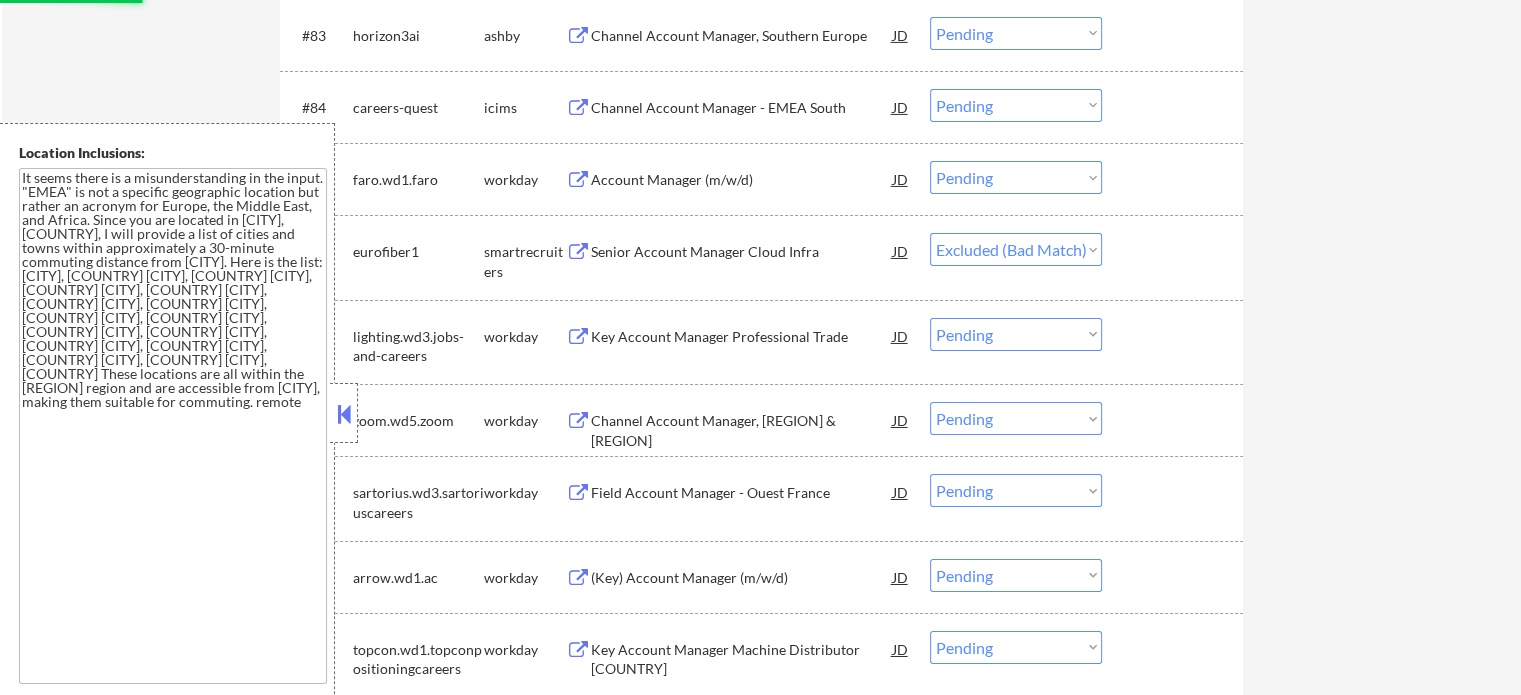 scroll, scrollTop: 6936, scrollLeft: 0, axis: vertical 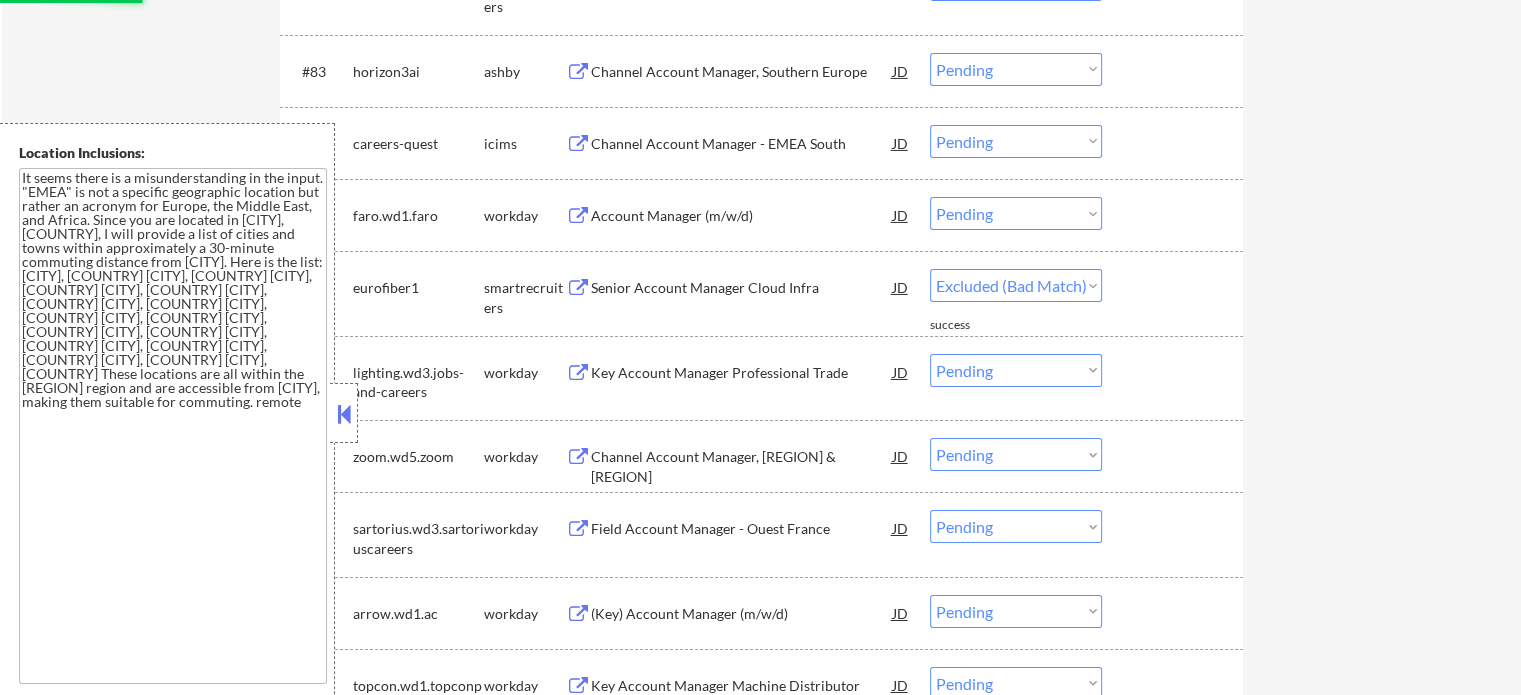 select on ""pending"" 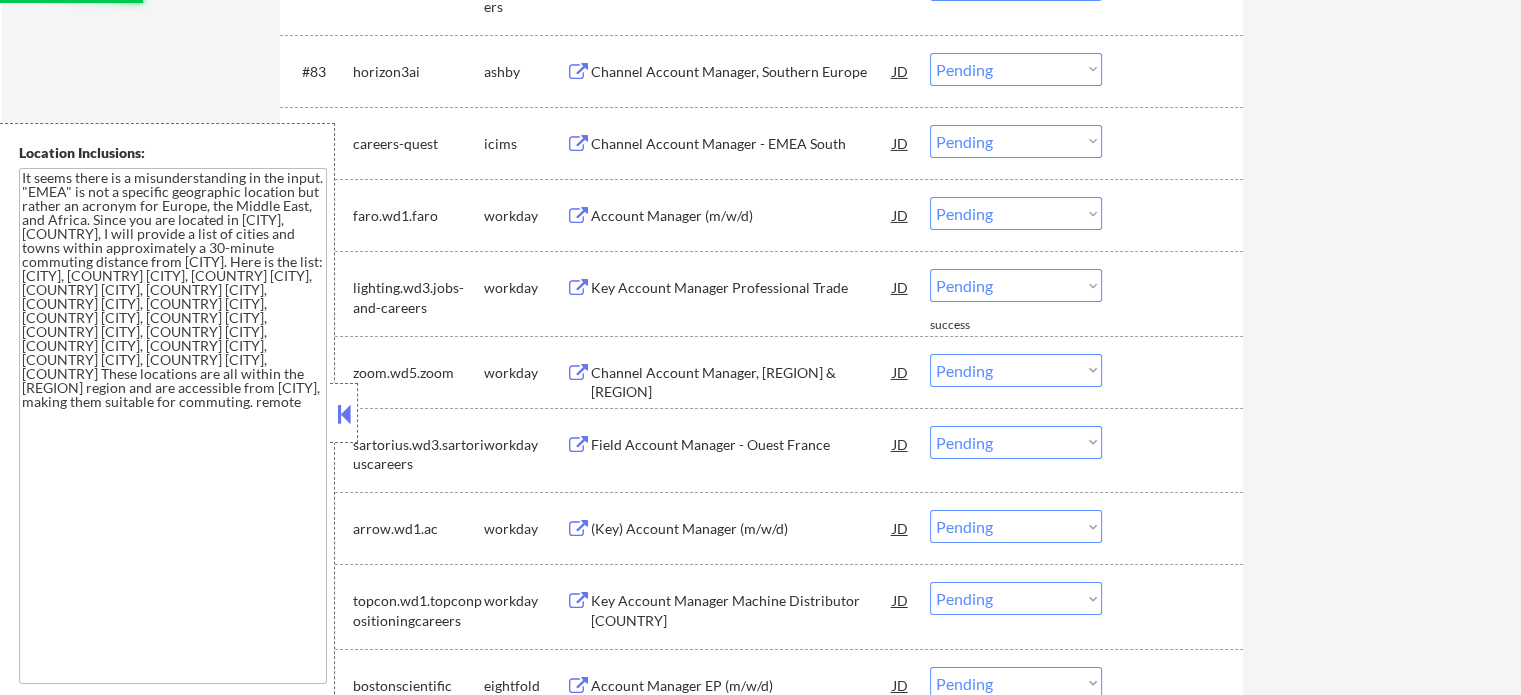 click on "Channel Account Manager, Southern Europe" at bounding box center (742, 72) 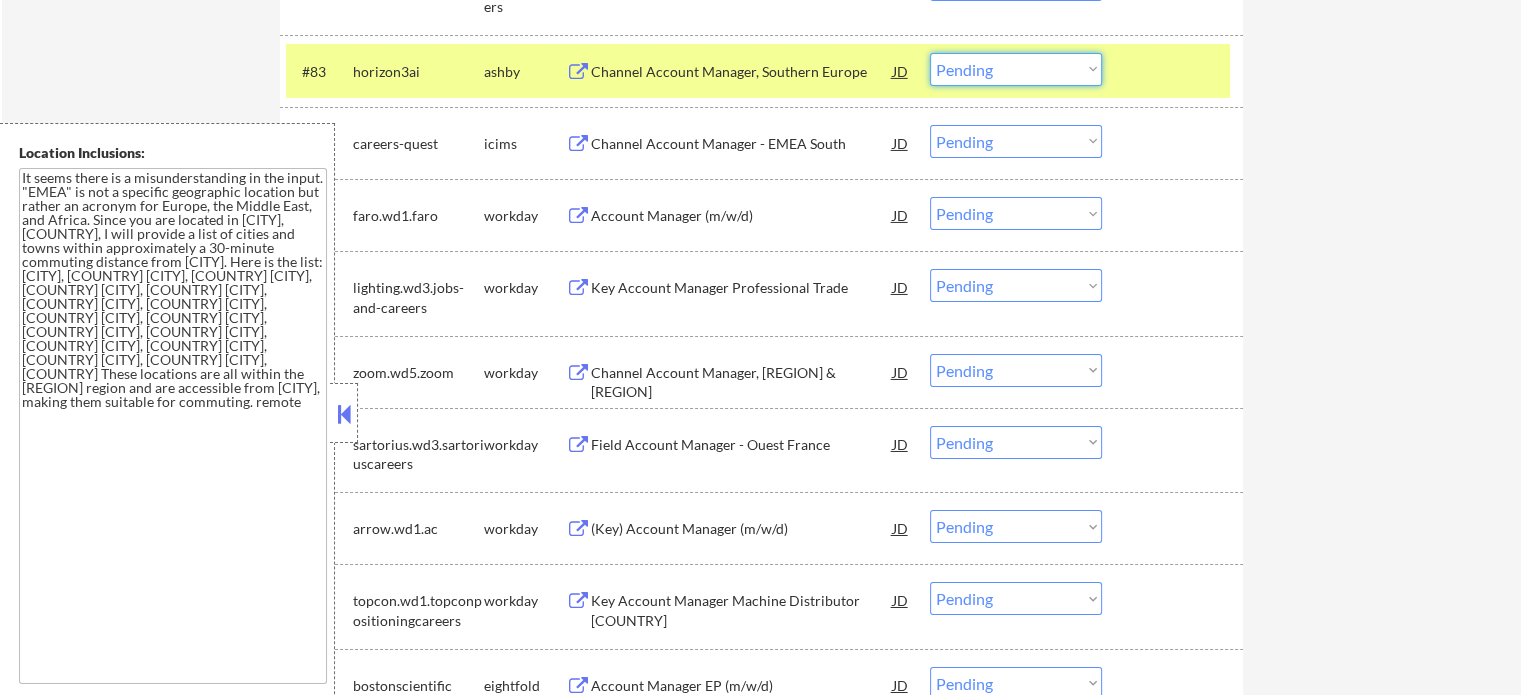 click on "Choose an option... Pending Applied Excluded (Questions) Excluded (Expired) Excluded (Location) Excluded (Bad Match) Excluded (Blocklist) Excluded (Salary) Excluded (Other)" at bounding box center (1016, 69) 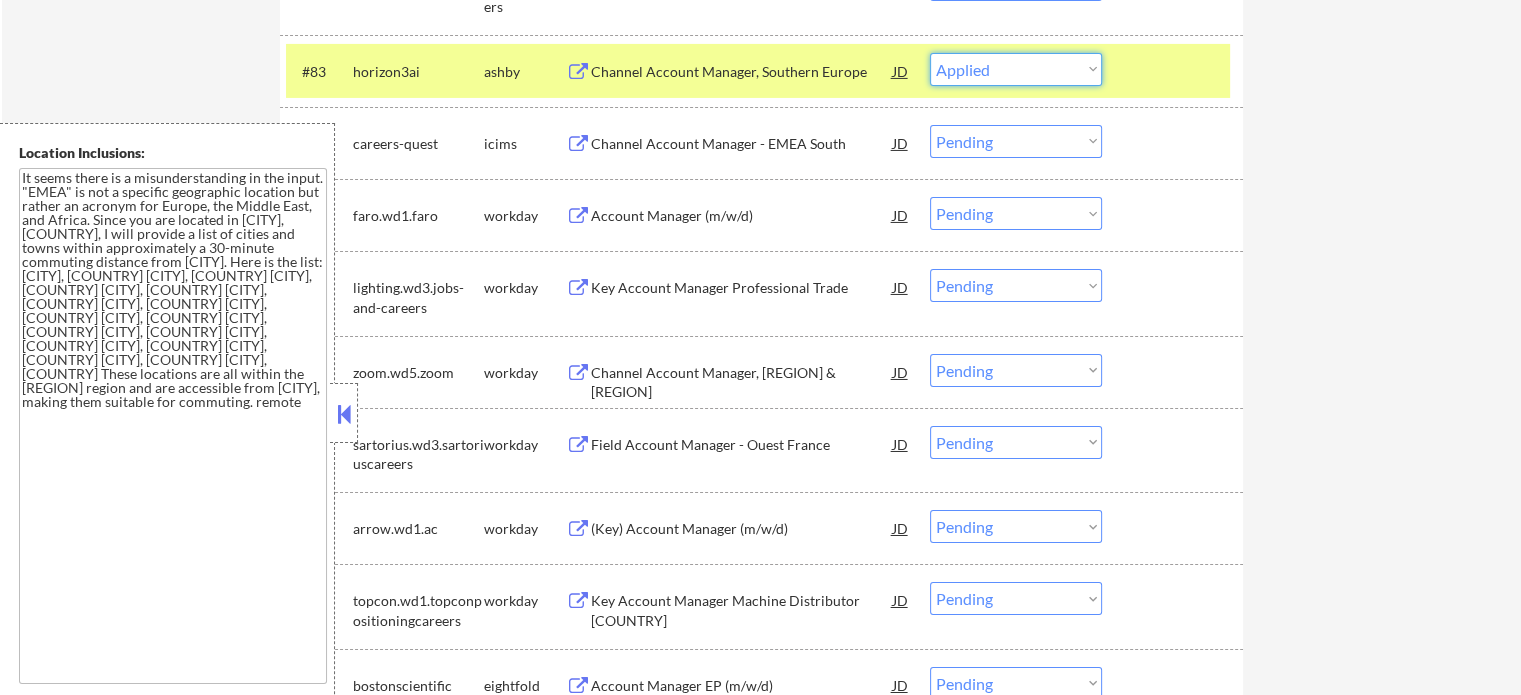 click on "Choose an option... Pending Applied Excluded (Questions) Excluded (Expired) Excluded (Location) Excluded (Bad Match) Excluded (Blocklist) Excluded (Salary) Excluded (Other)" at bounding box center [1016, 69] 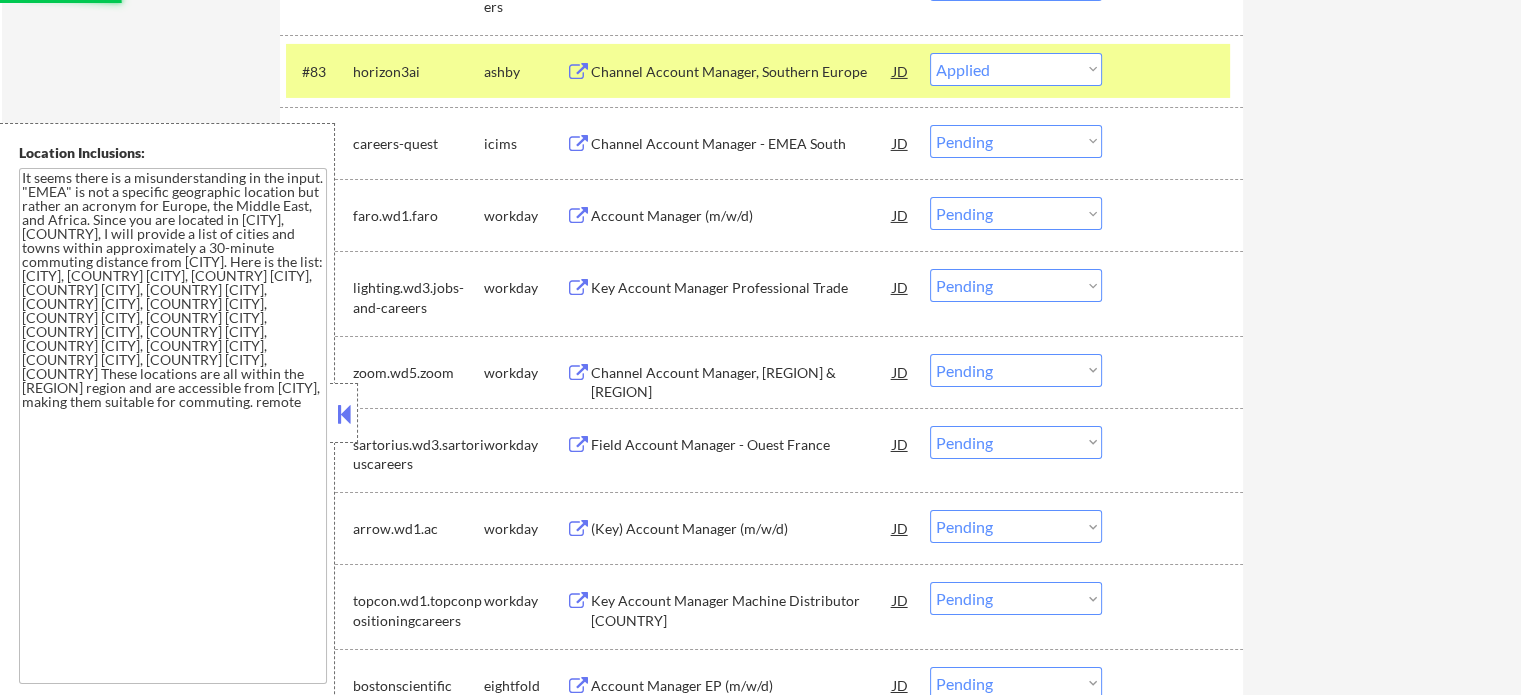 click at bounding box center (1175, 71) 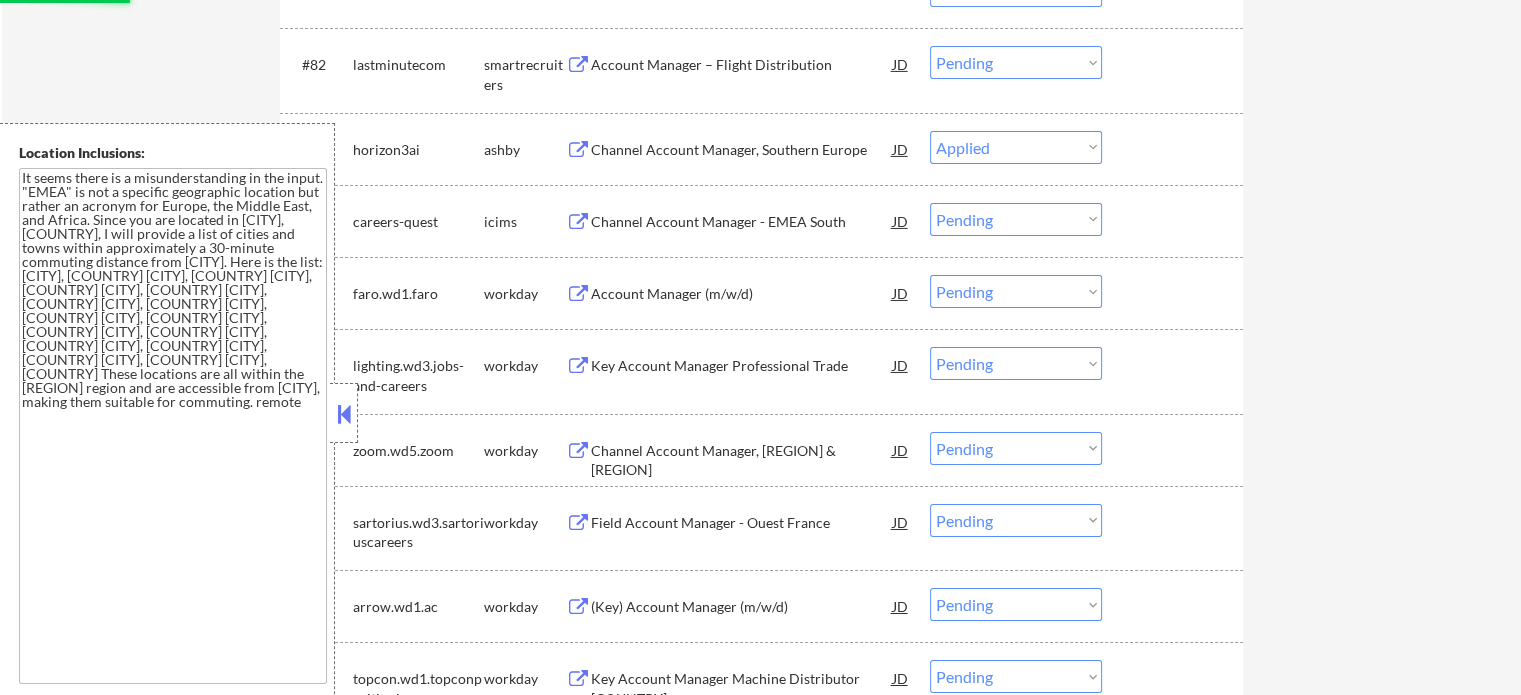 scroll, scrollTop: 6836, scrollLeft: 0, axis: vertical 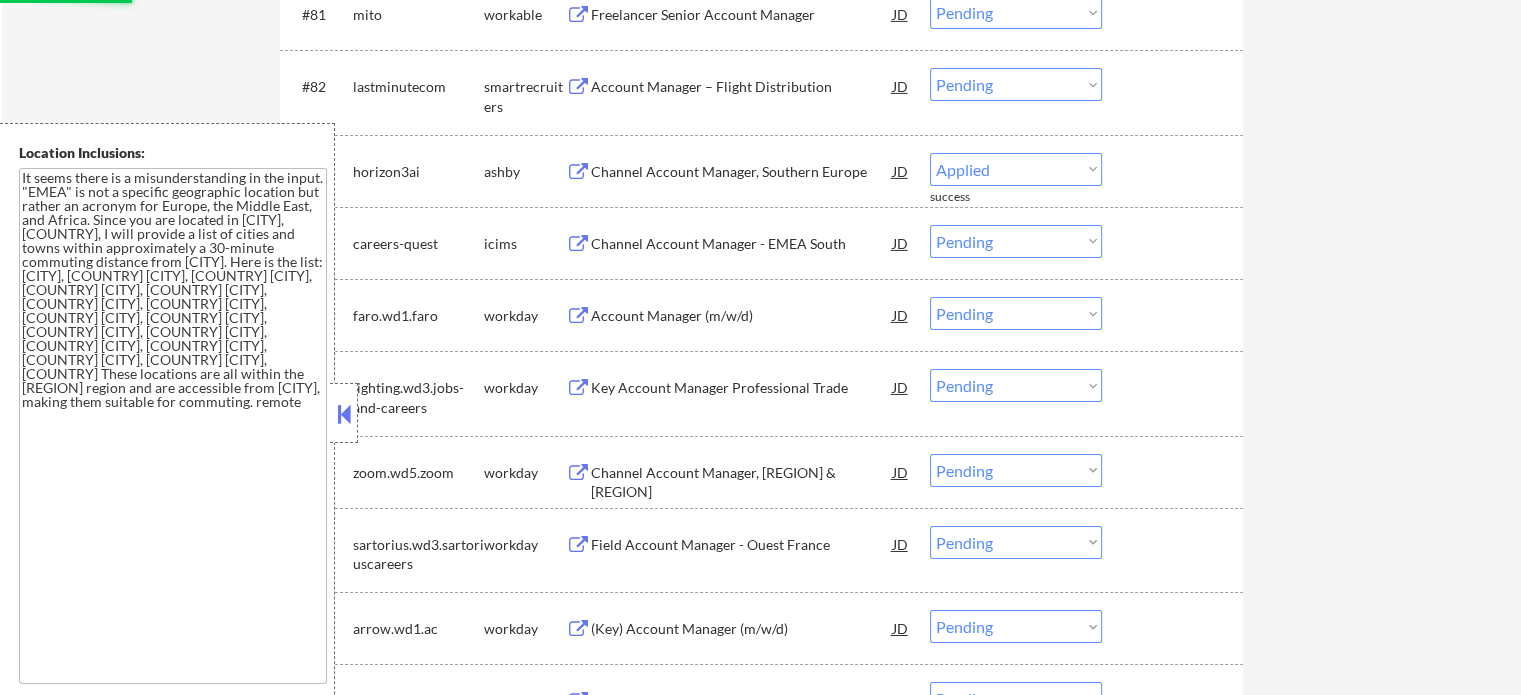 select on ""pending"" 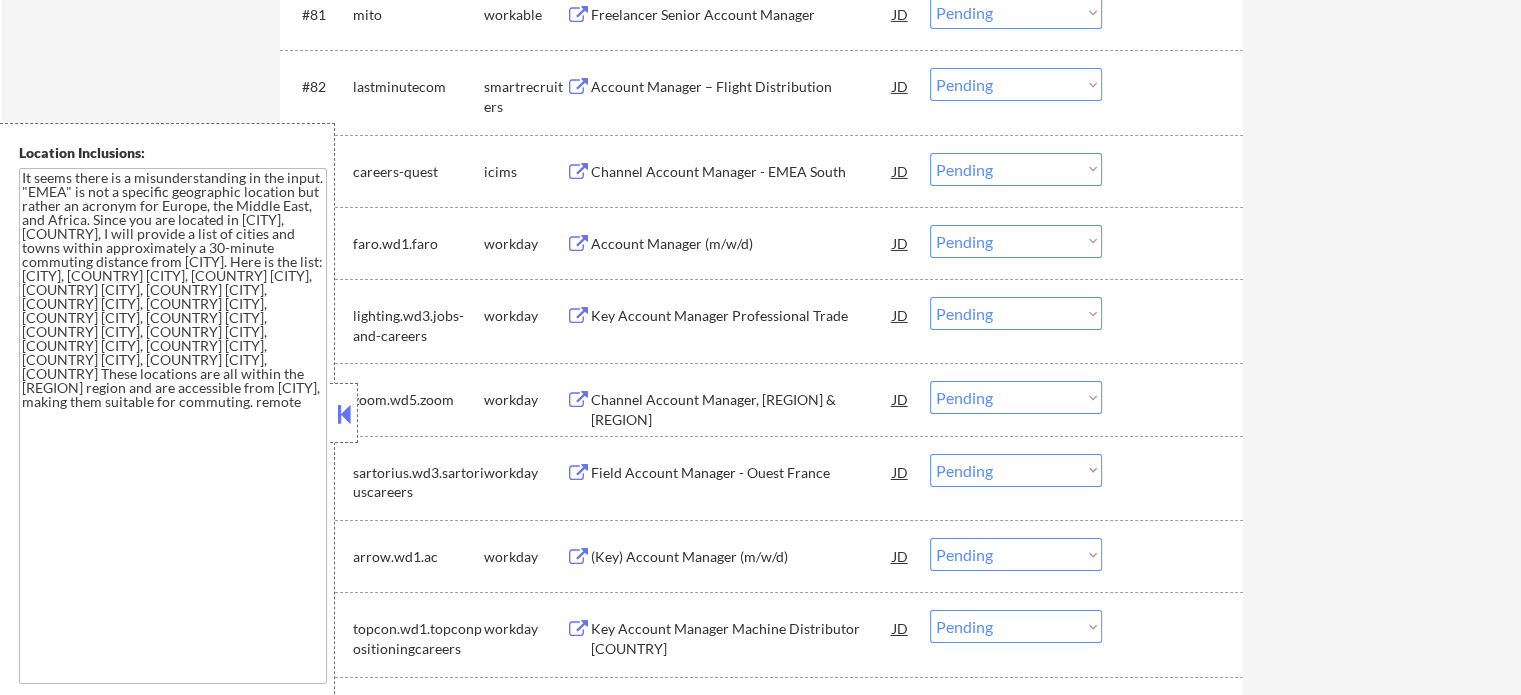 click on "Account Manager – Flight Distribution" at bounding box center (742, 87) 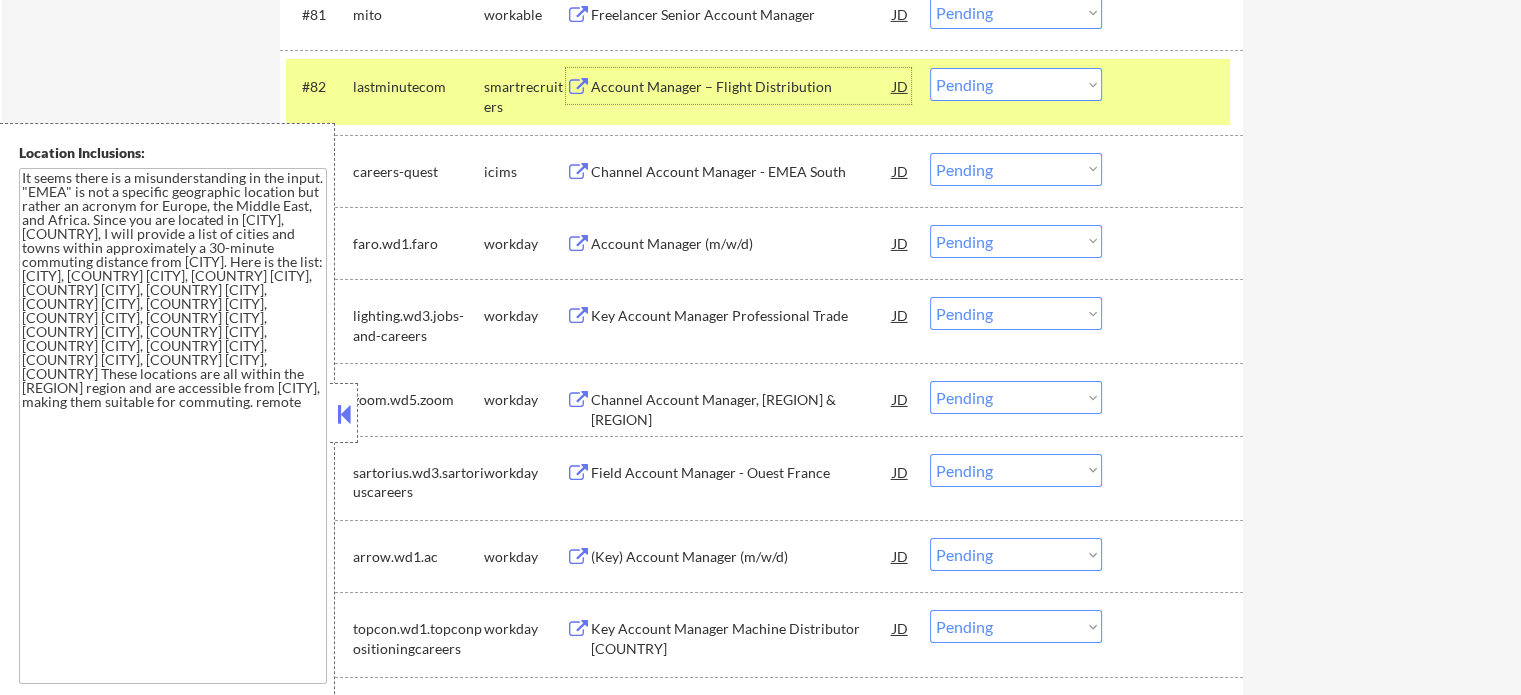 click on "Choose an option... Pending Applied Excluded (Questions) Excluded (Expired) Excluded (Location) Excluded (Bad Match) Excluded (Blocklist) Excluded (Salary) Excluded (Other)" at bounding box center (1016, 84) 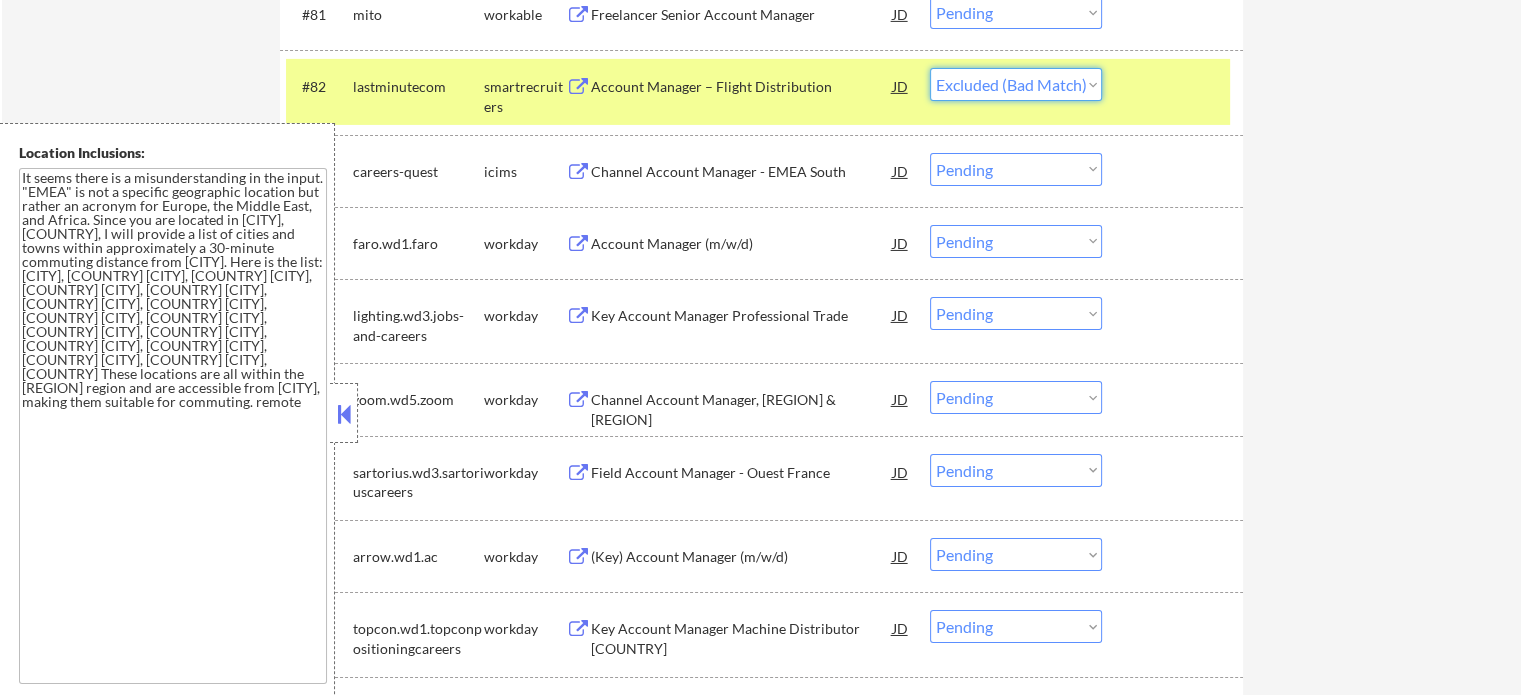 click on "Choose an option... Pending Applied Excluded (Questions) Excluded (Expired) Excluded (Location) Excluded (Bad Match) Excluded (Blocklist) Excluded (Salary) Excluded (Other)" at bounding box center [1016, 84] 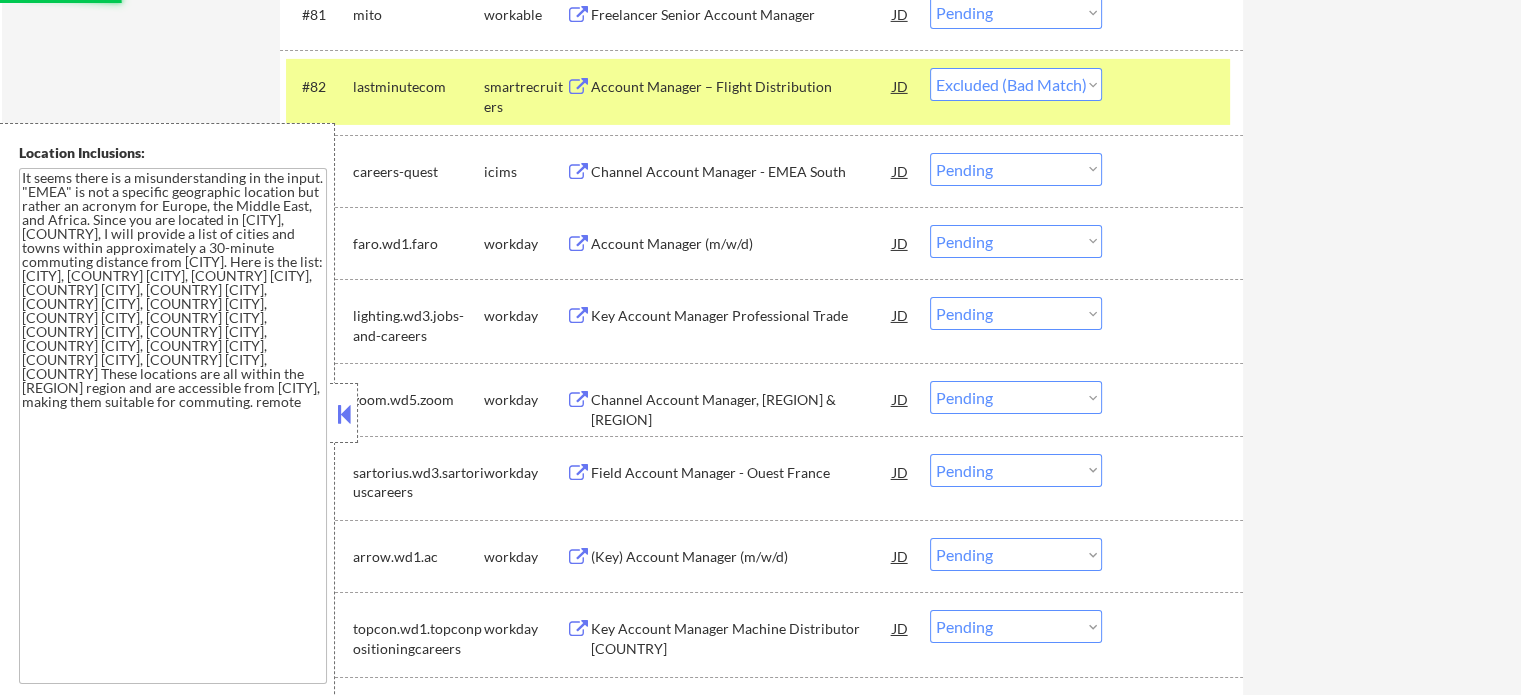 click at bounding box center [1175, 86] 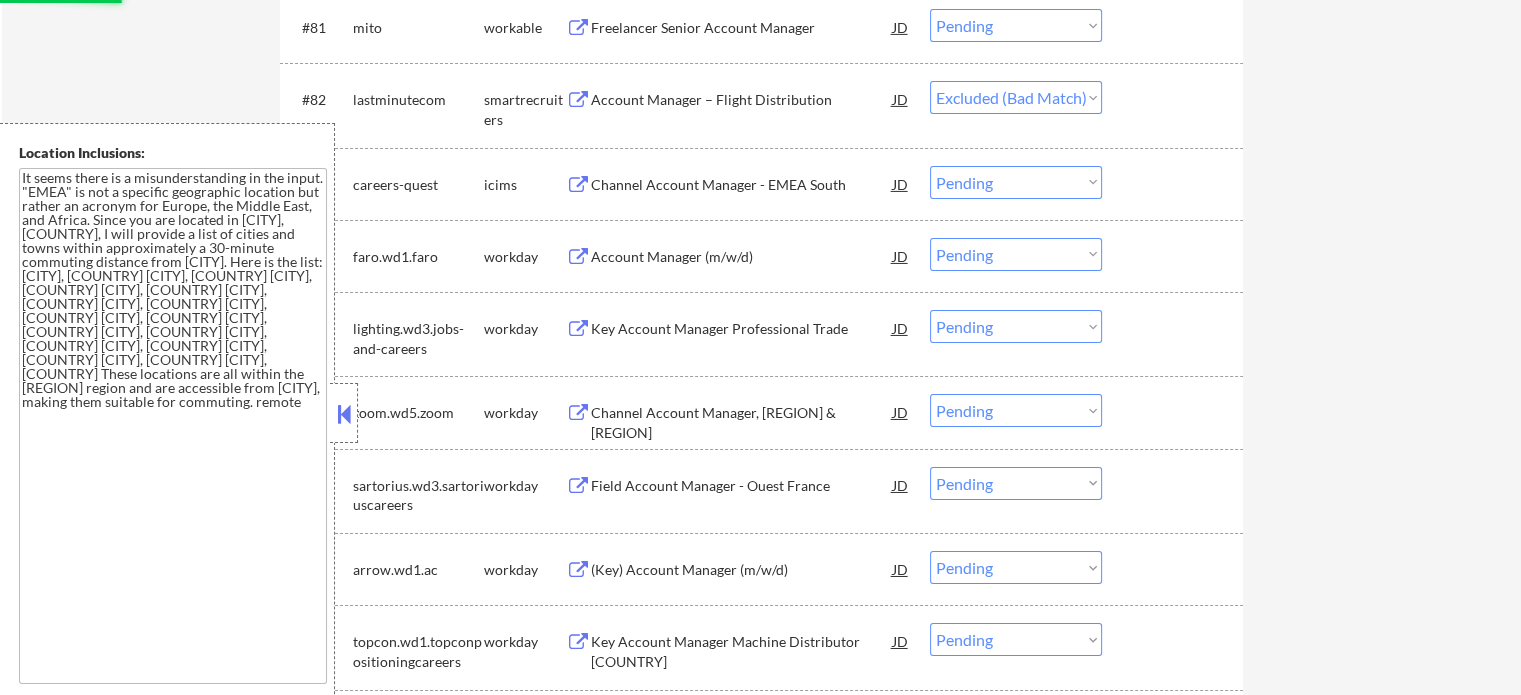scroll, scrollTop: 6636, scrollLeft: 0, axis: vertical 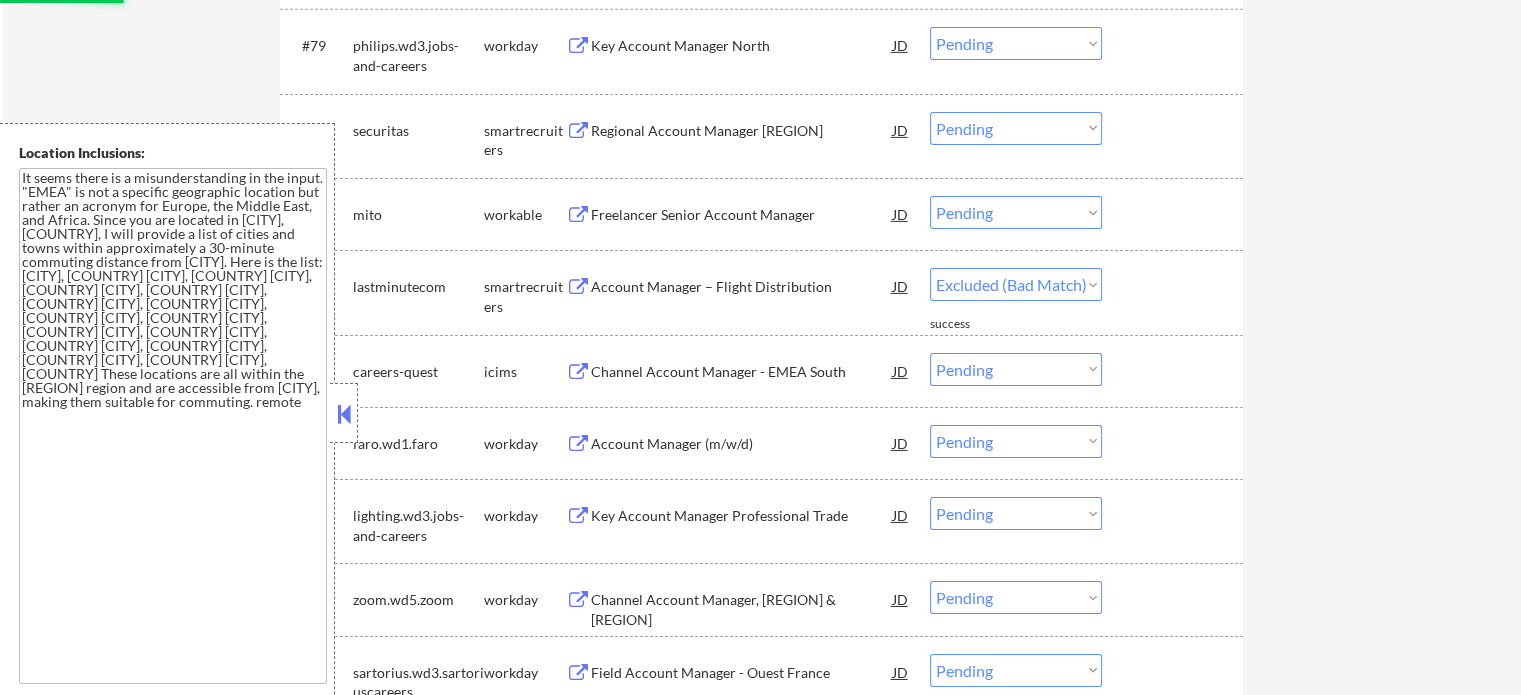 click on "Freelancer Senior Account Manager" at bounding box center (742, 215) 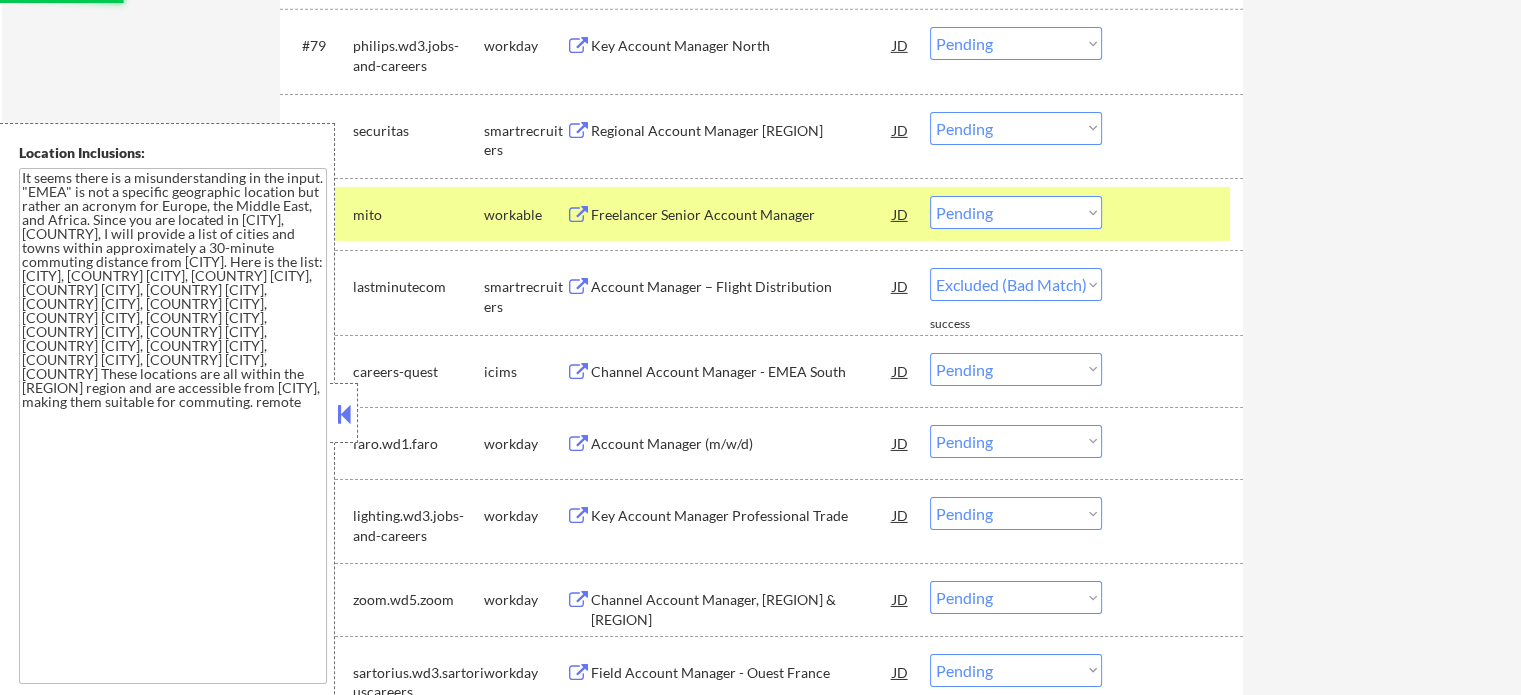 select on ""pending"" 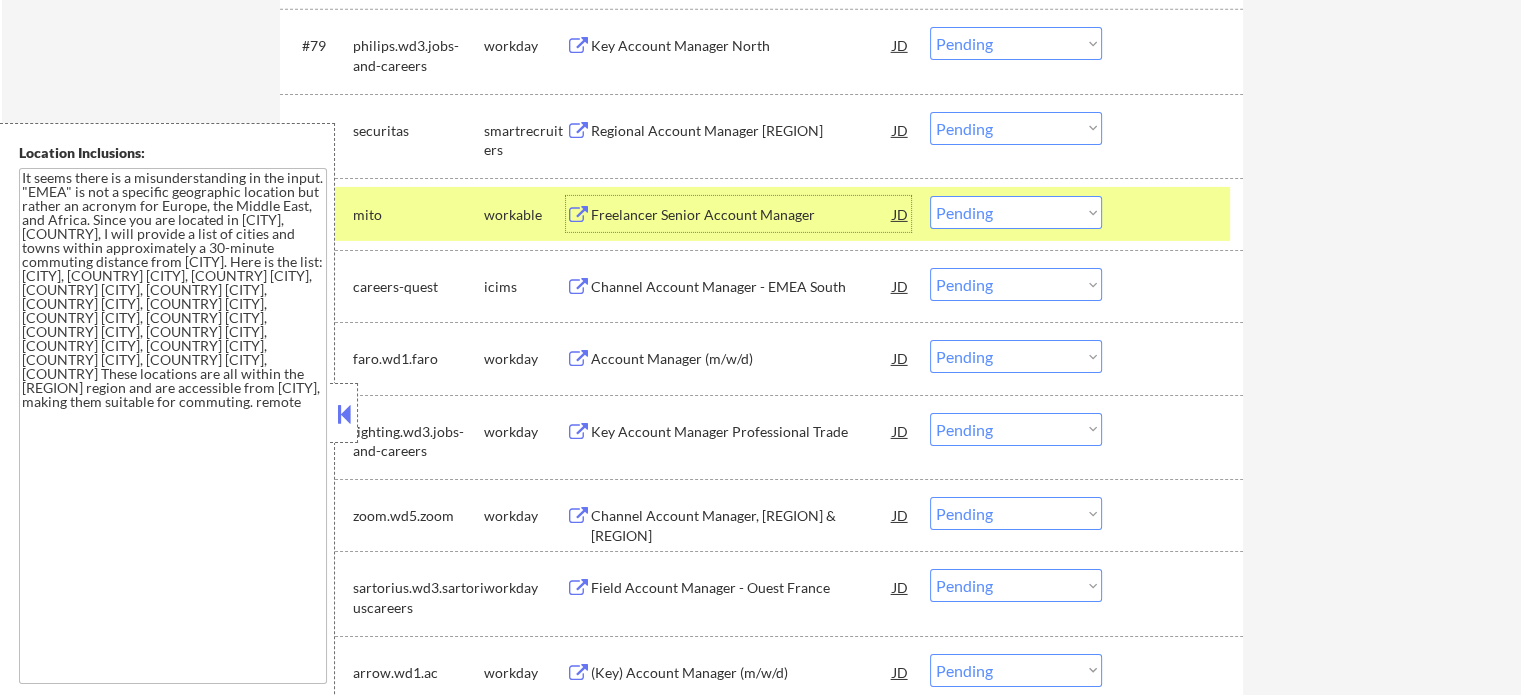 click on "Choose an option... Pending Applied Excluded (Questions) Excluded (Expired) Excluded (Location) Excluded (Bad Match) Excluded (Blocklist) Excluded (Salary) Excluded (Other)" at bounding box center [1016, 212] 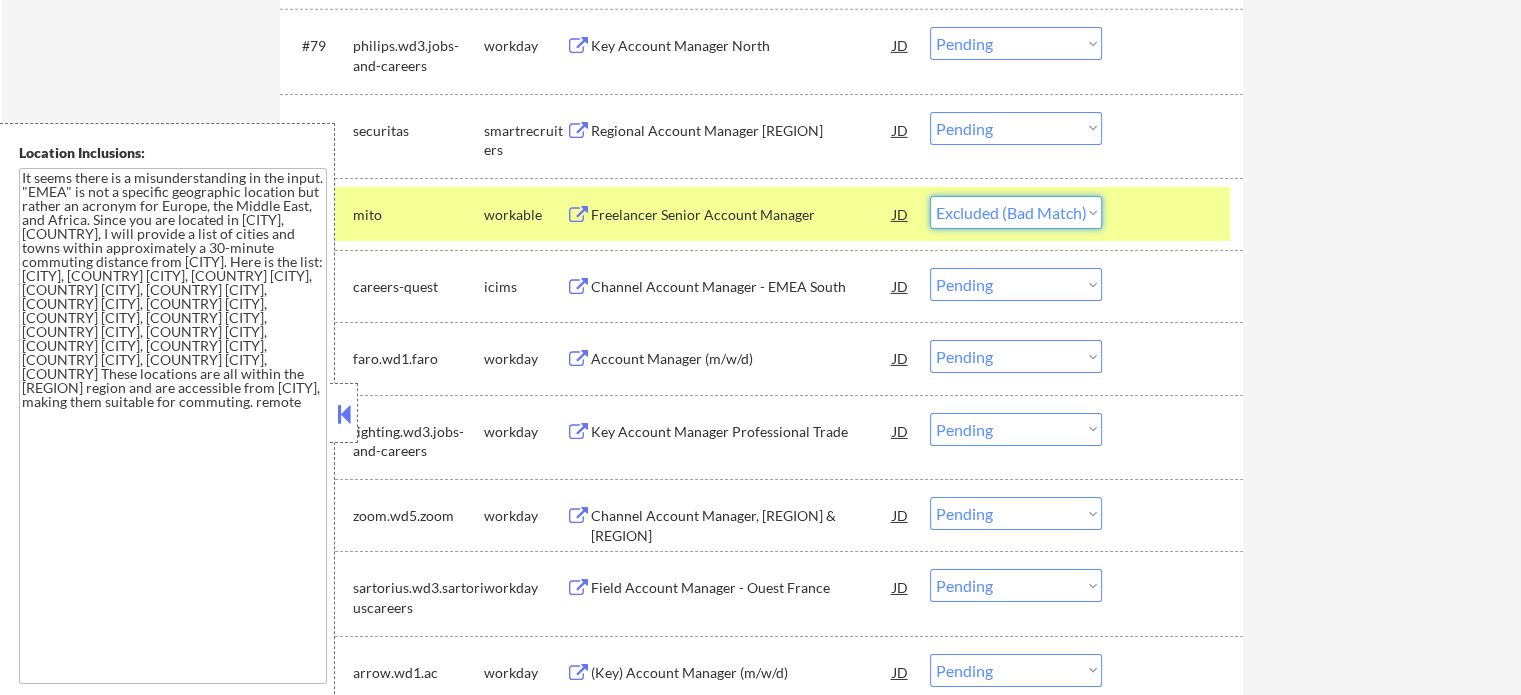 click on "Choose an option... Pending Applied Excluded (Questions) Excluded (Expired) Excluded (Location) Excluded (Bad Match) Excluded (Blocklist) Excluded (Salary) Excluded (Other)" at bounding box center [1016, 212] 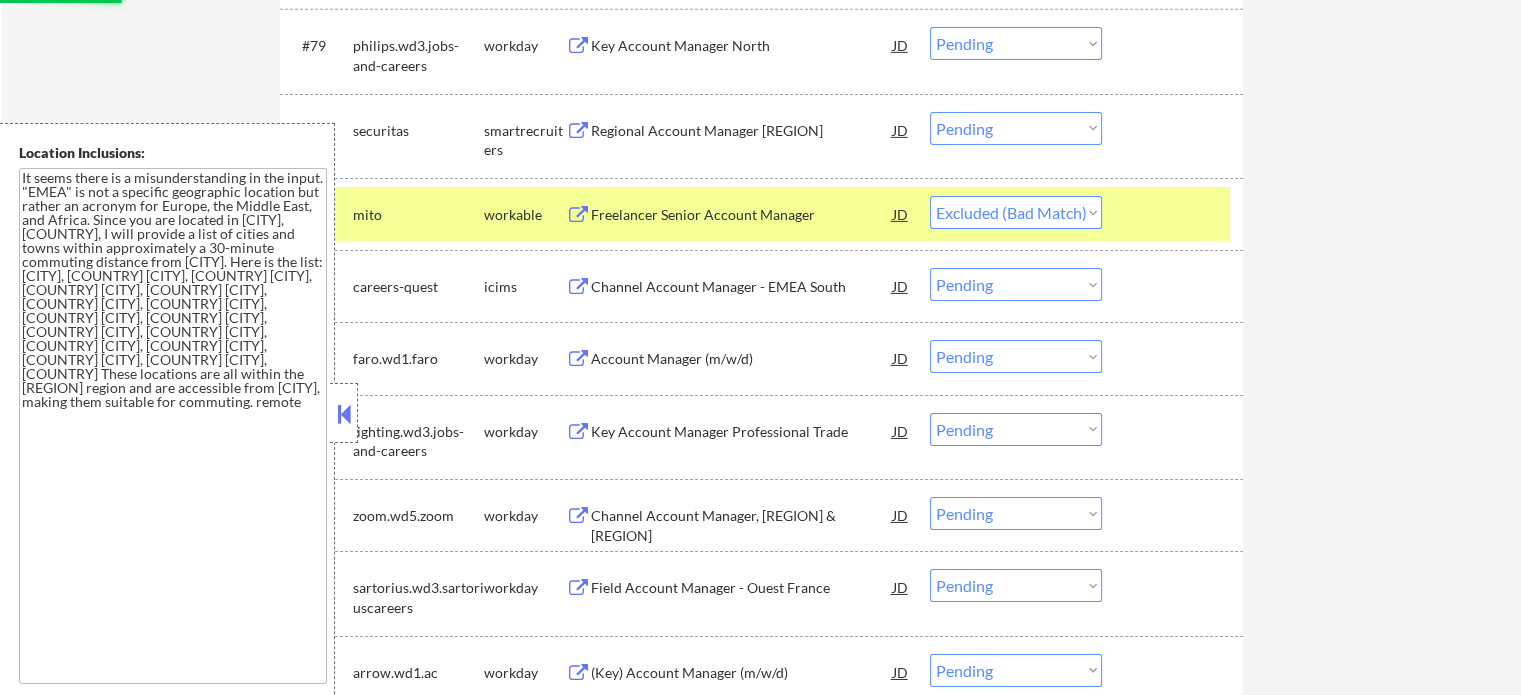 click at bounding box center [1175, 214] 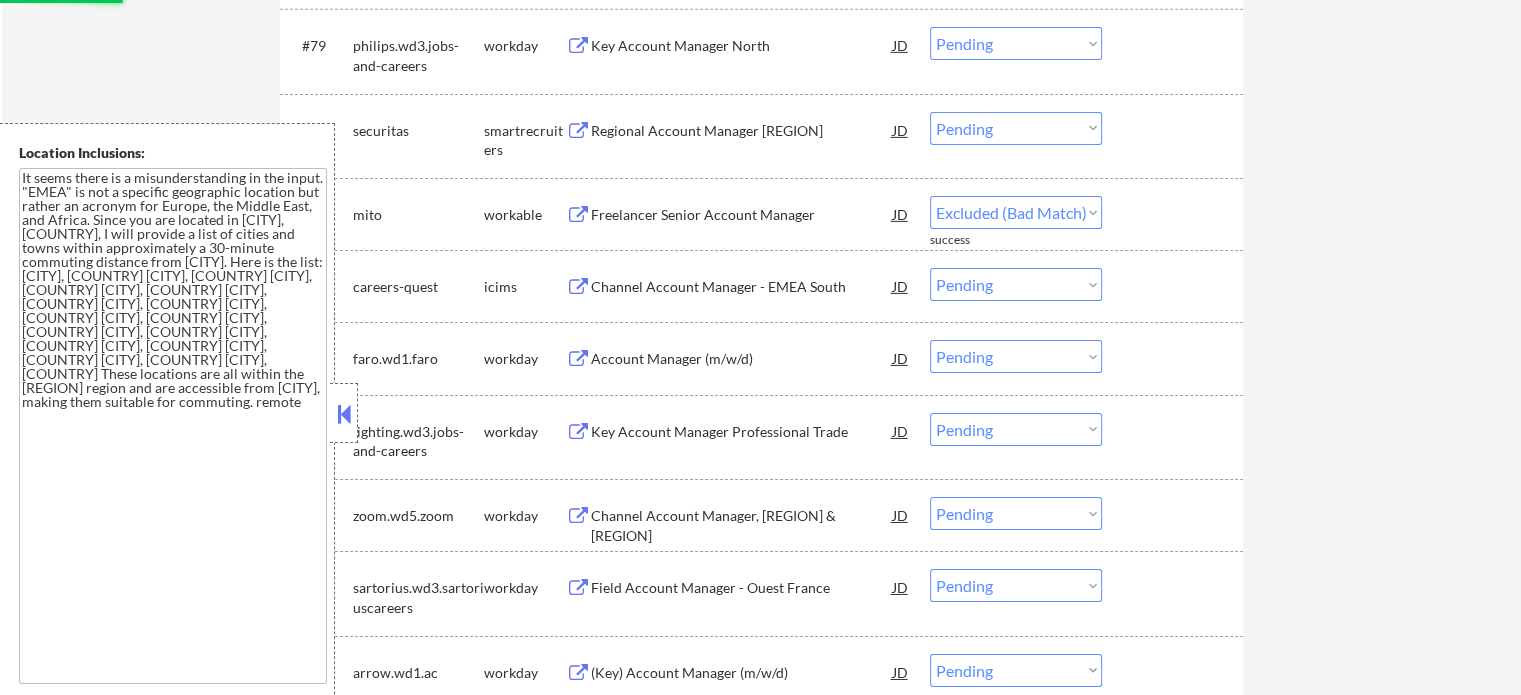 select on ""pending"" 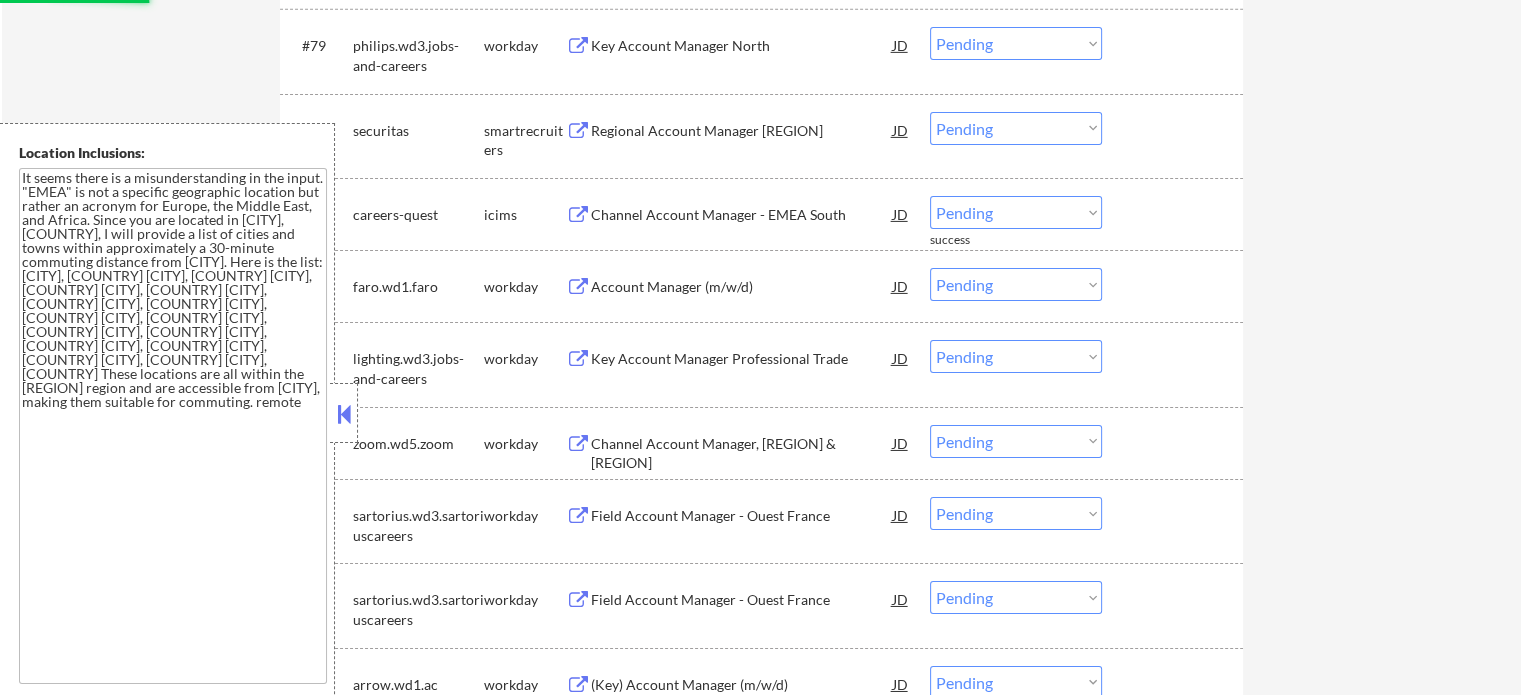 click on "Regional Account Manager Kempen" at bounding box center (742, 131) 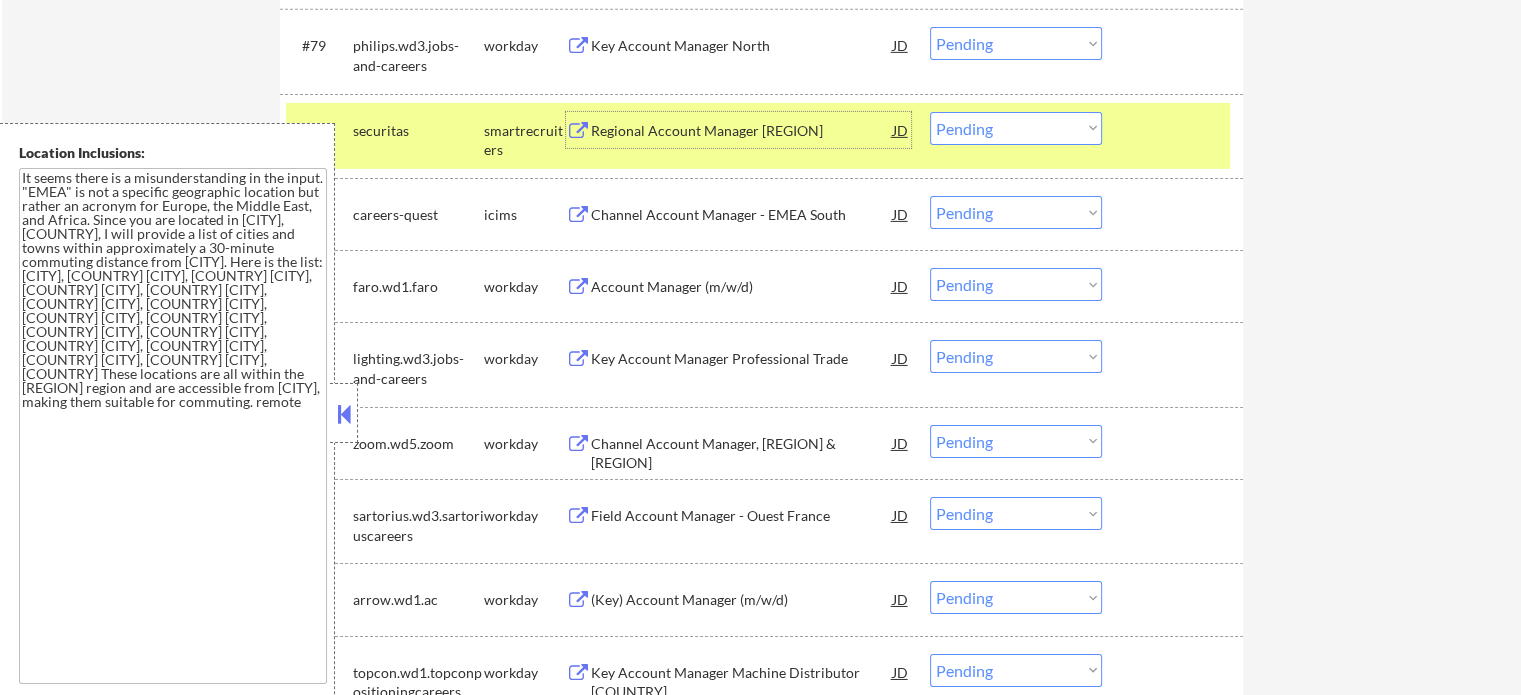 click on "Choose an option... Pending Applied Excluded (Questions) Excluded (Expired) Excluded (Location) Excluded (Bad Match) Excluded (Blocklist) Excluded (Salary) Excluded (Other)" at bounding box center [1016, 128] 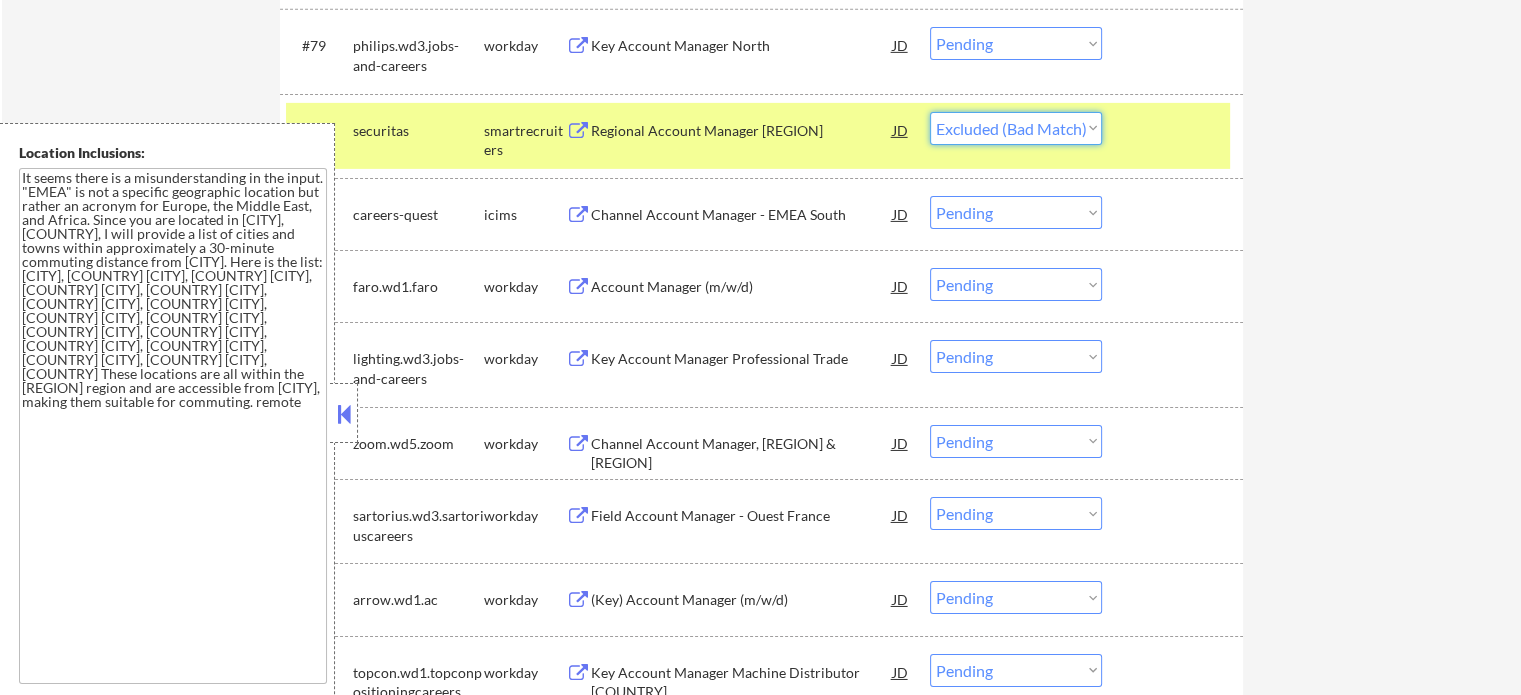 click on "Choose an option... Pending Applied Excluded (Questions) Excluded (Expired) Excluded (Location) Excluded (Bad Match) Excluded (Blocklist) Excluded (Salary) Excluded (Other)" at bounding box center [1016, 128] 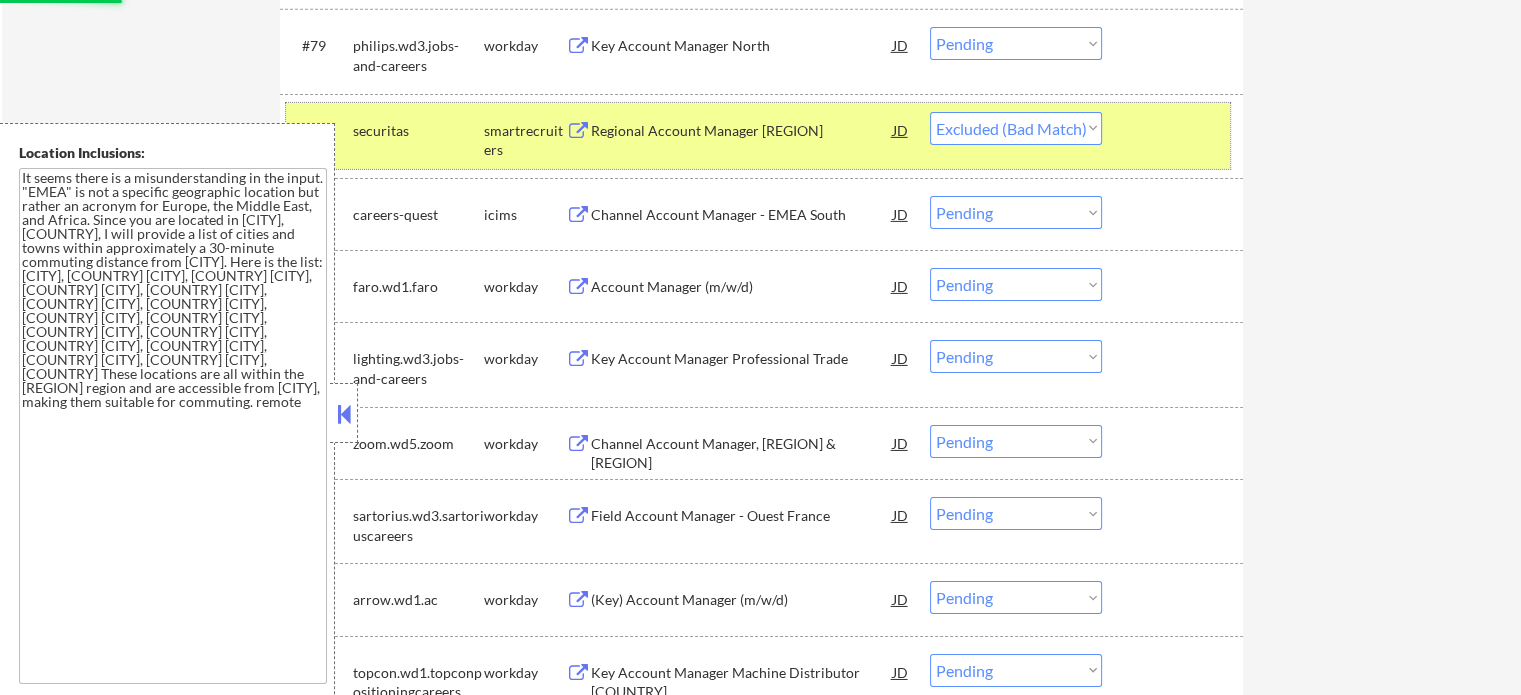 click on "#80 securitas smartrecruiters Regional Account Manager Kempen JD Choose an option... Pending Applied Excluded (Questions) Excluded (Expired) Excluded (Location) Excluded (Bad Match) Excluded (Blocklist) Excluded (Salary) Excluded (Other)" at bounding box center (758, 136) 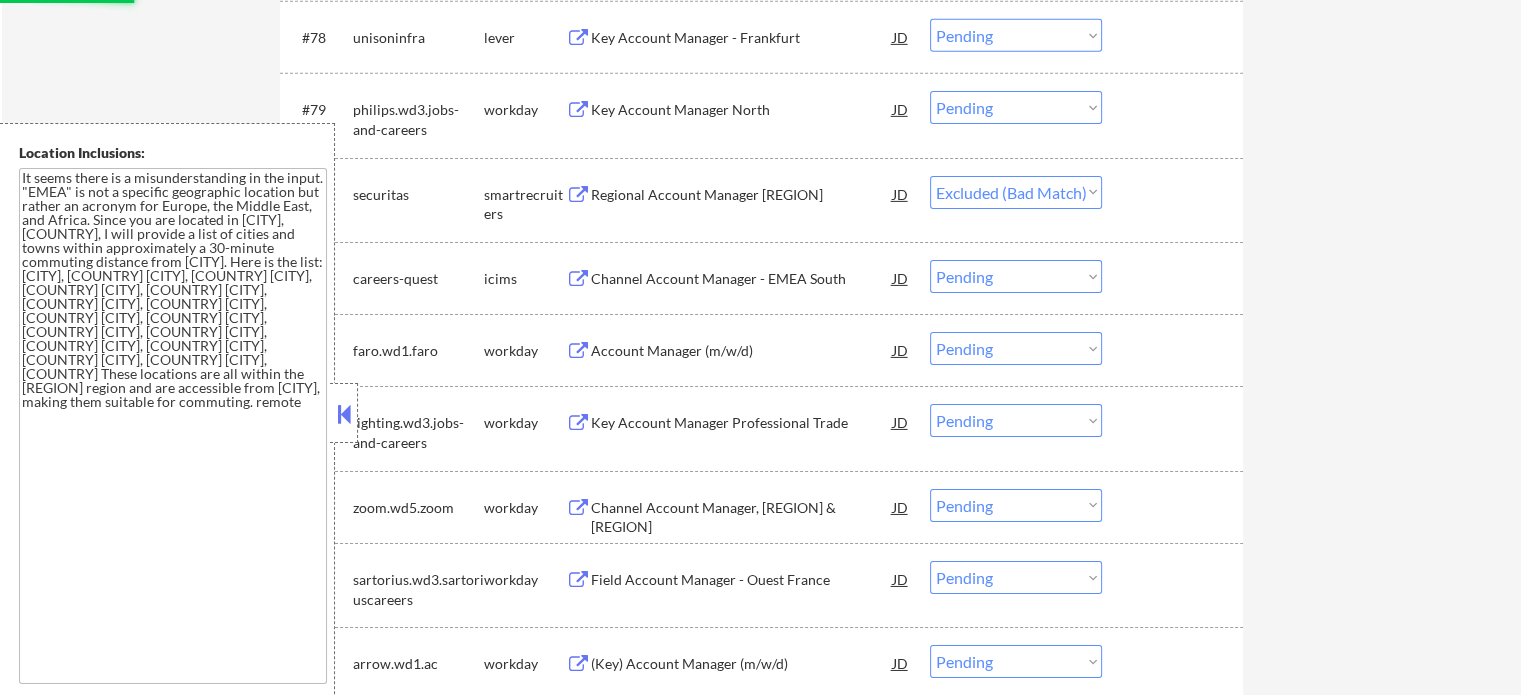 scroll, scrollTop: 6536, scrollLeft: 0, axis: vertical 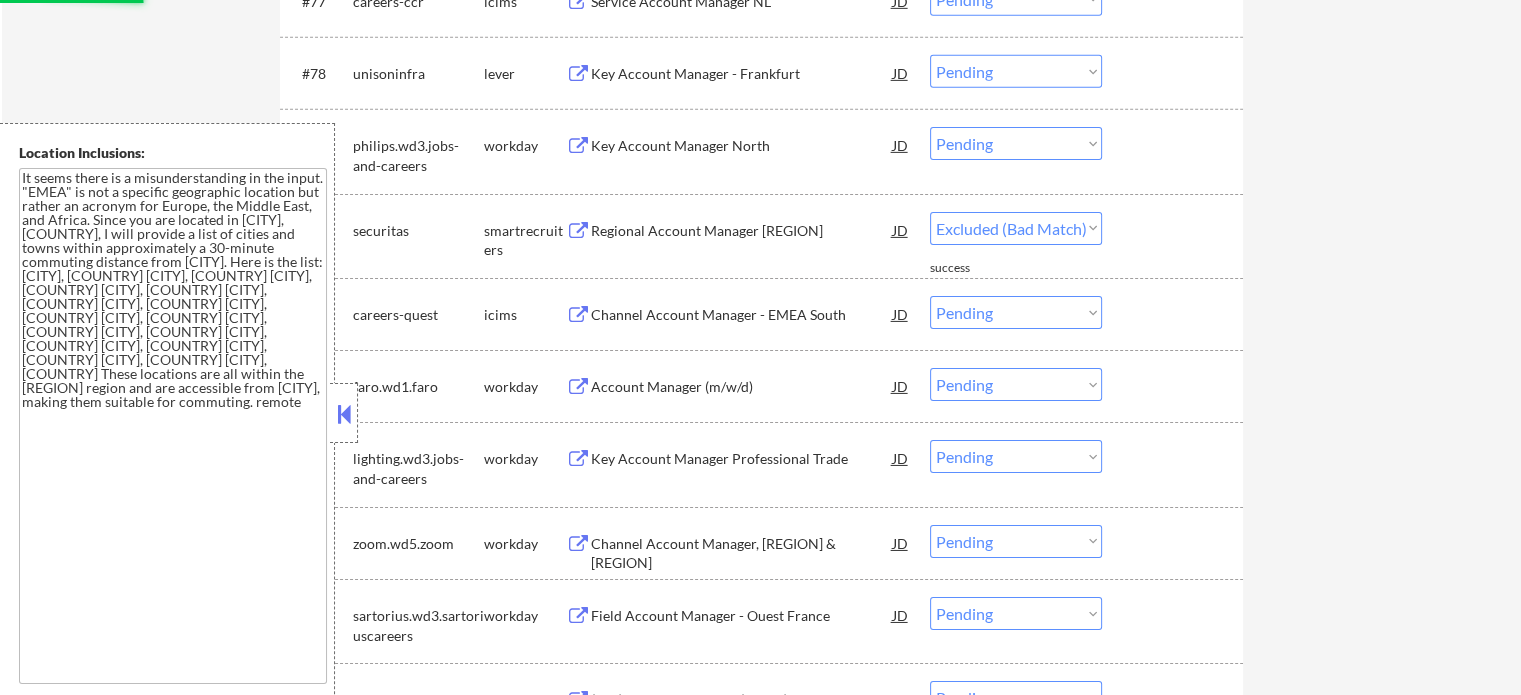 select on ""pending"" 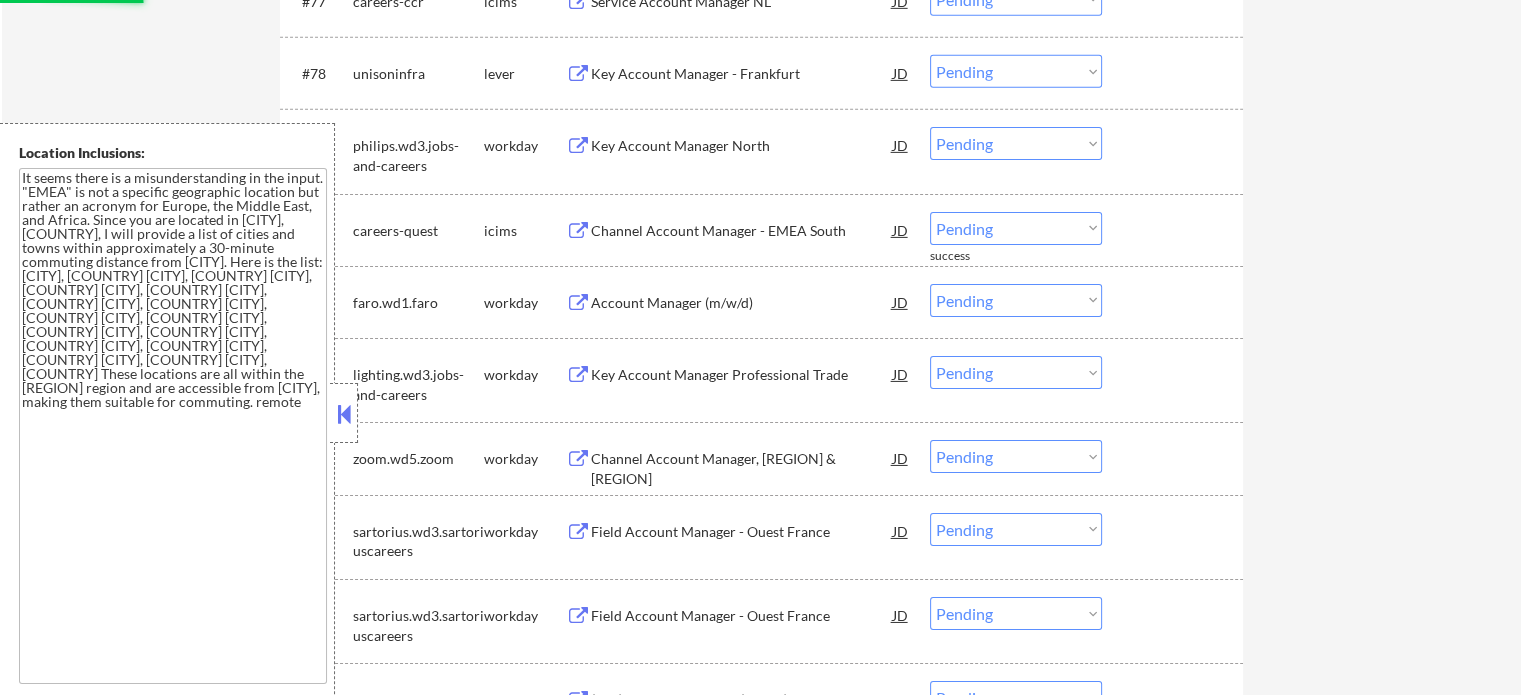 click on "Key Account Manager - Frankfurt" at bounding box center [742, 74] 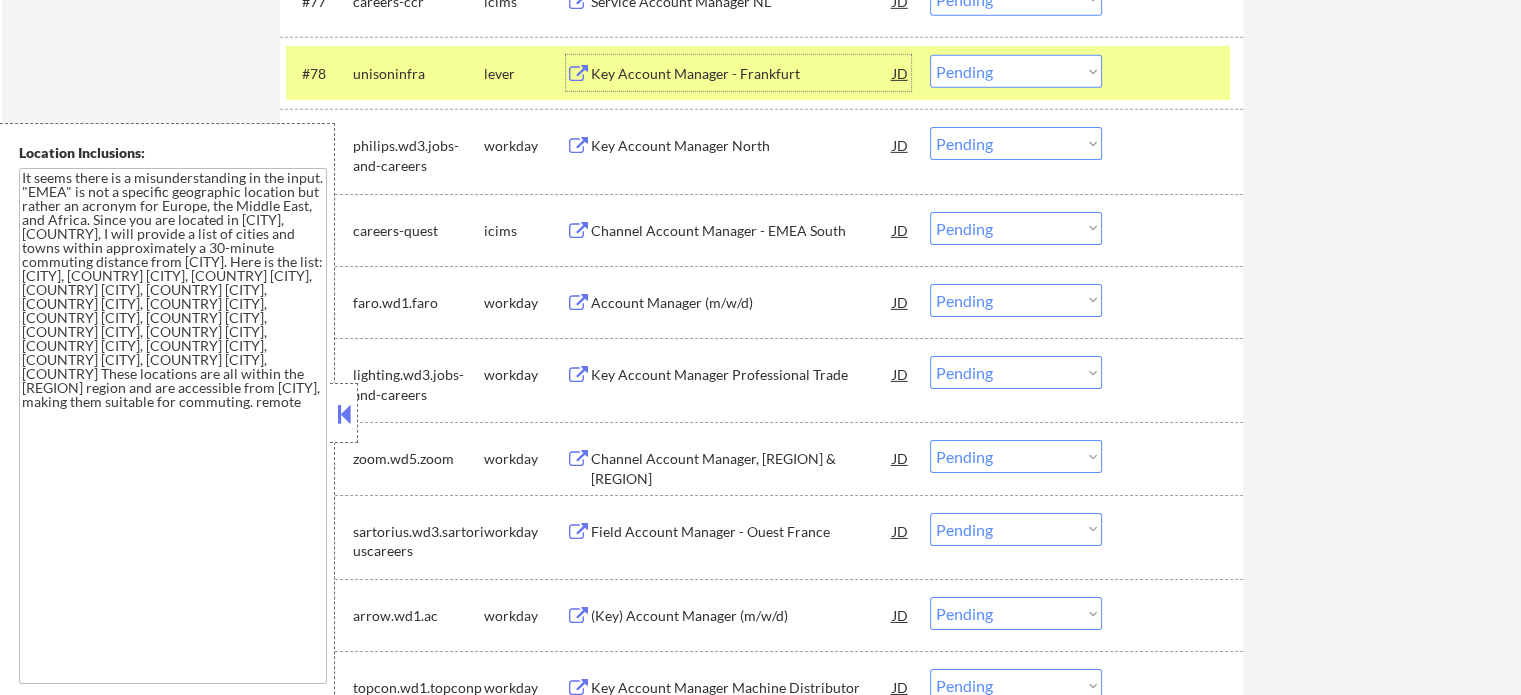 click on "Choose an option... Pending Applied Excluded (Questions) Excluded (Expired) Excluded (Location) Excluded (Bad Match) Excluded (Blocklist) Excluded (Salary) Excluded (Other)" at bounding box center [1016, 71] 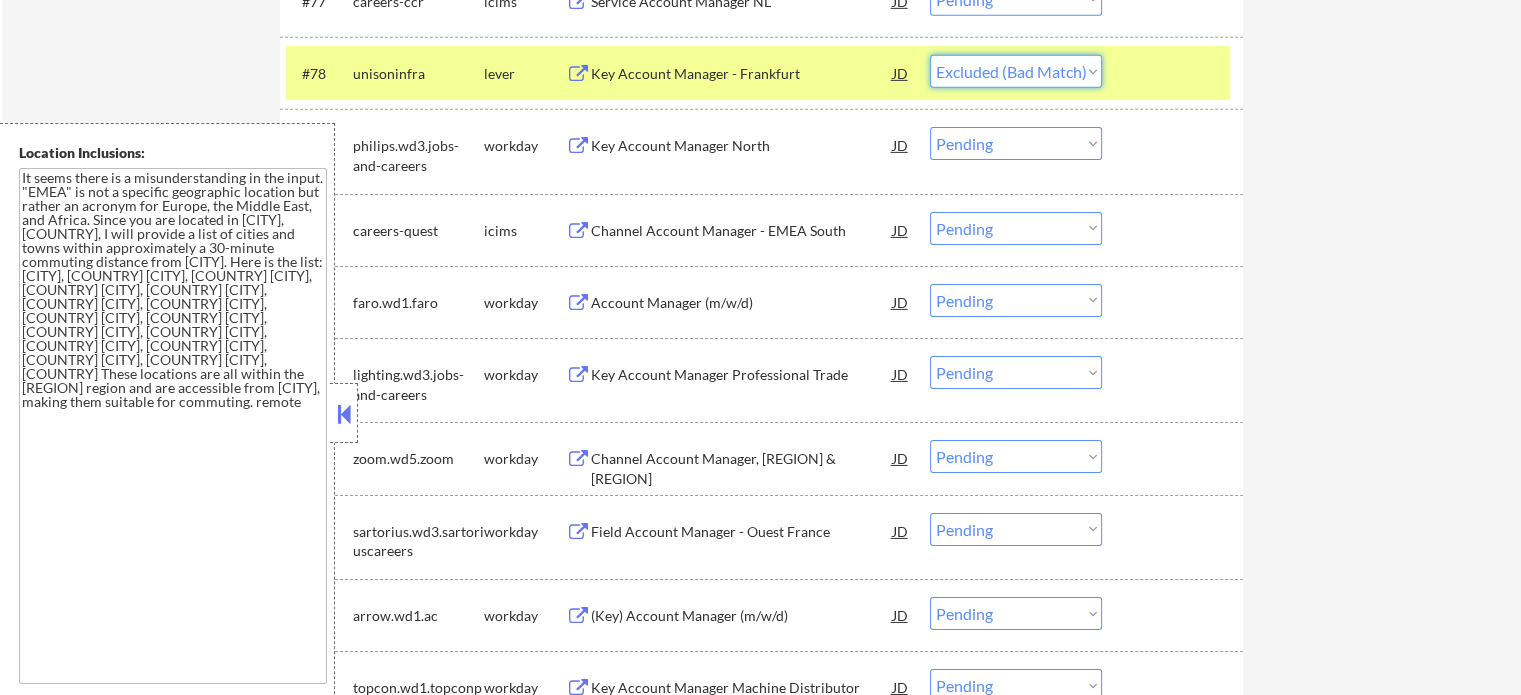 click on "Choose an option... Pending Applied Excluded (Questions) Excluded (Expired) Excluded (Location) Excluded (Bad Match) Excluded (Blocklist) Excluded (Salary) Excluded (Other)" at bounding box center (1016, 71) 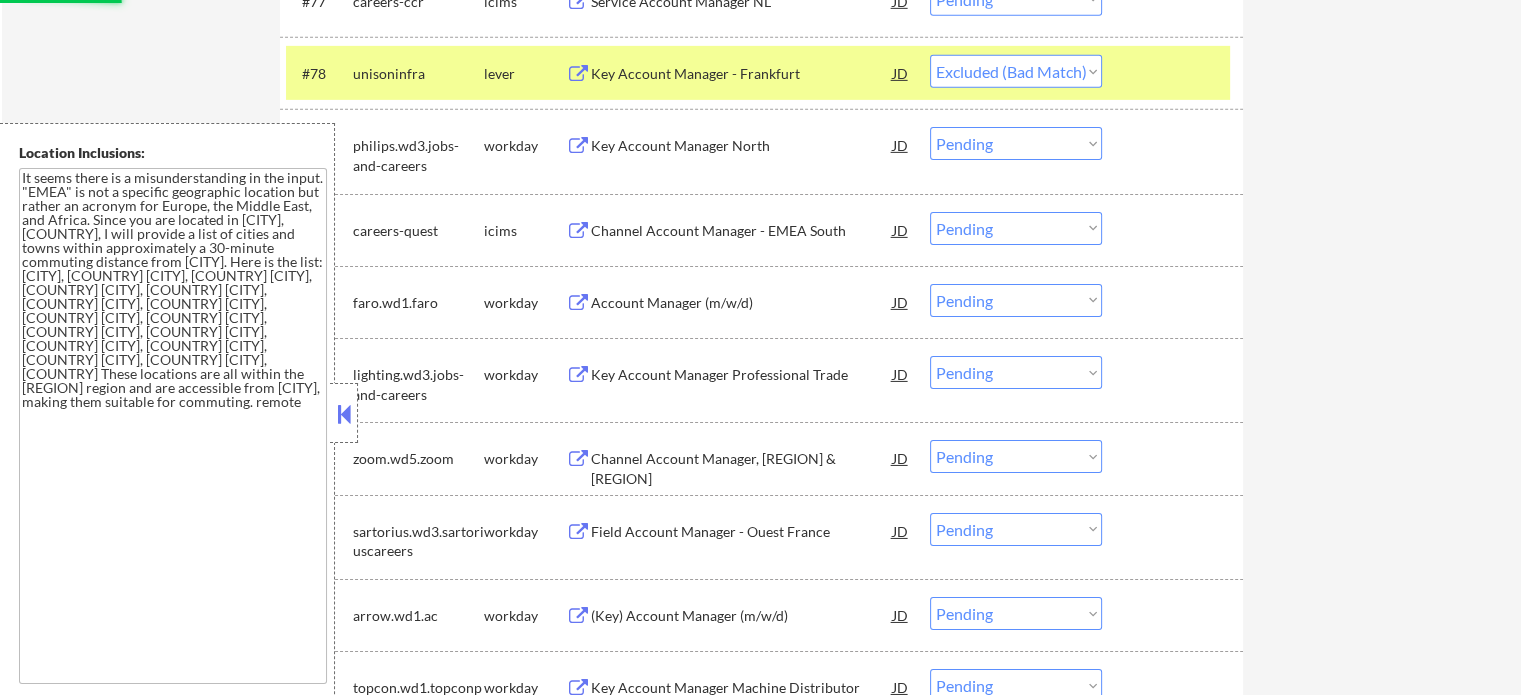 click at bounding box center (1175, 73) 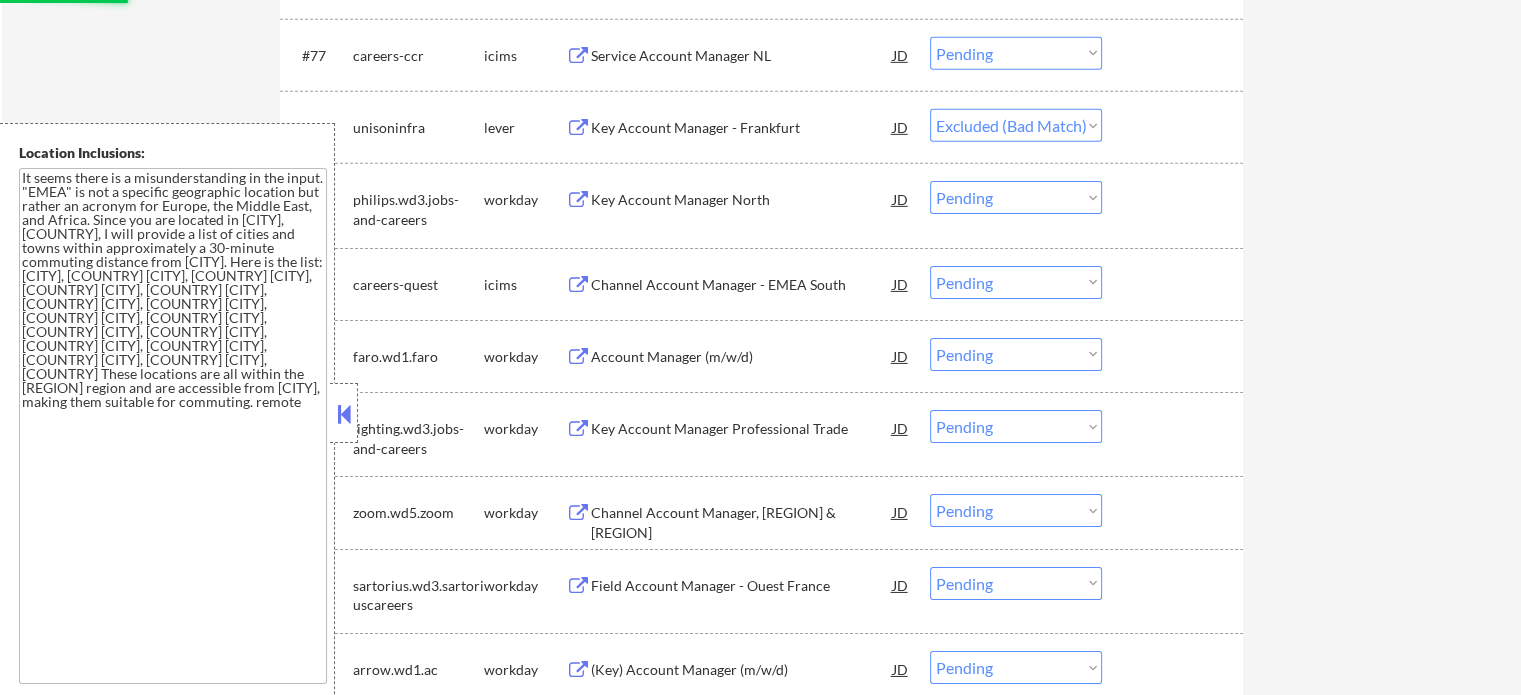 scroll, scrollTop: 6436, scrollLeft: 0, axis: vertical 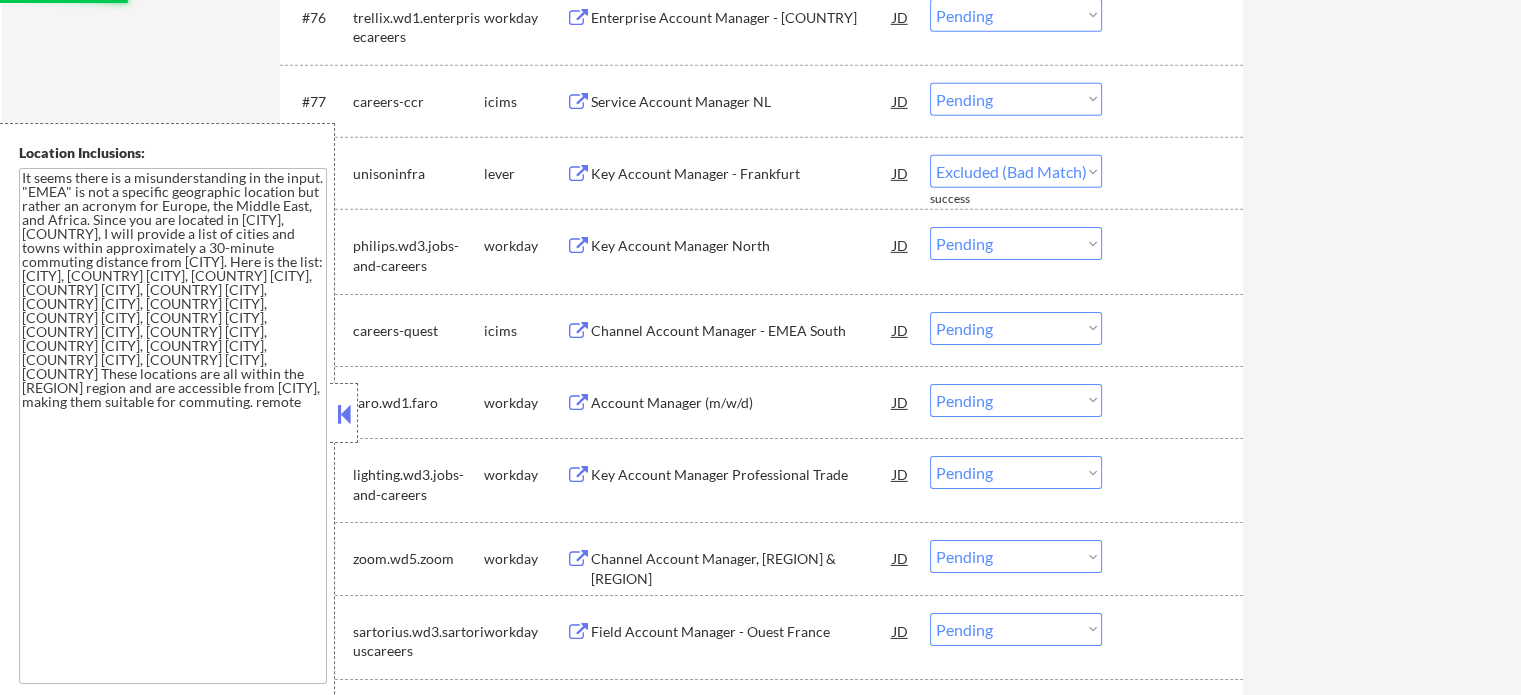 select on ""pending"" 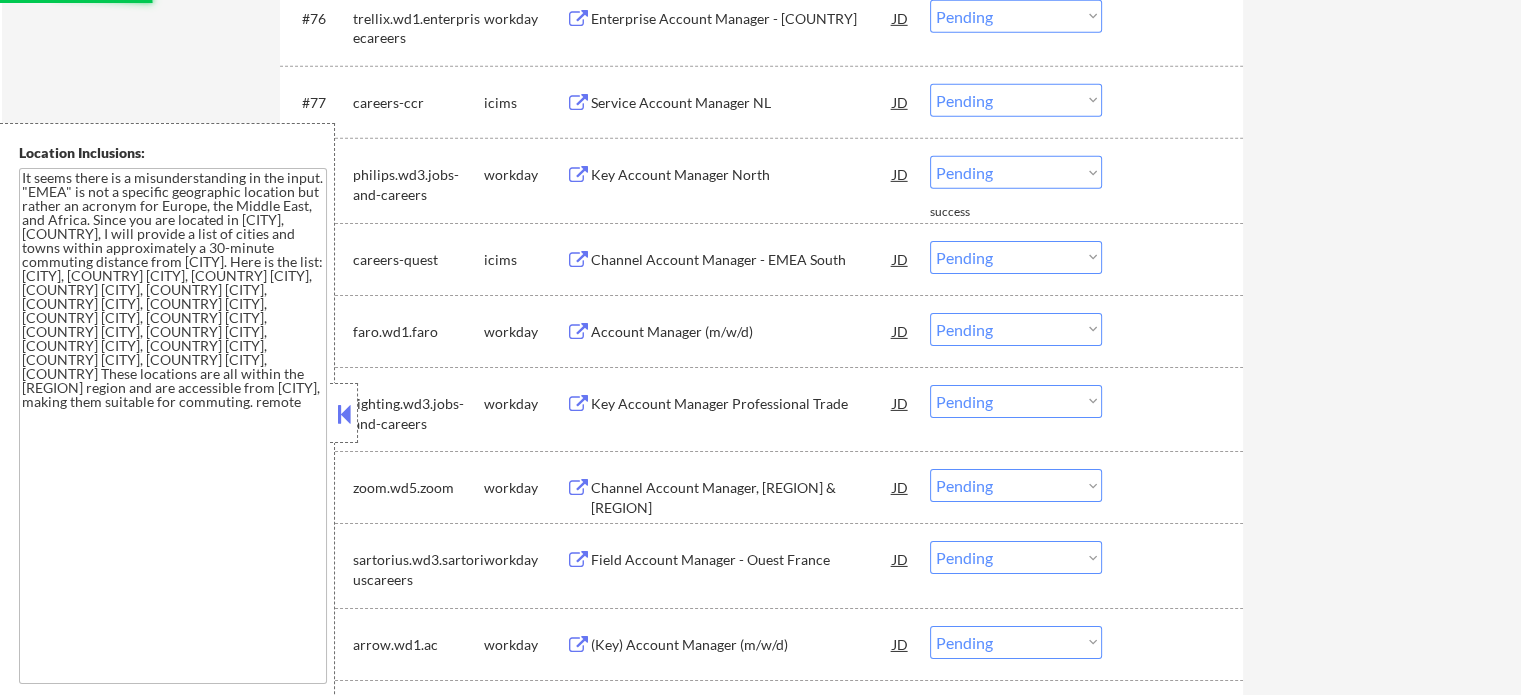 scroll, scrollTop: 6236, scrollLeft: 0, axis: vertical 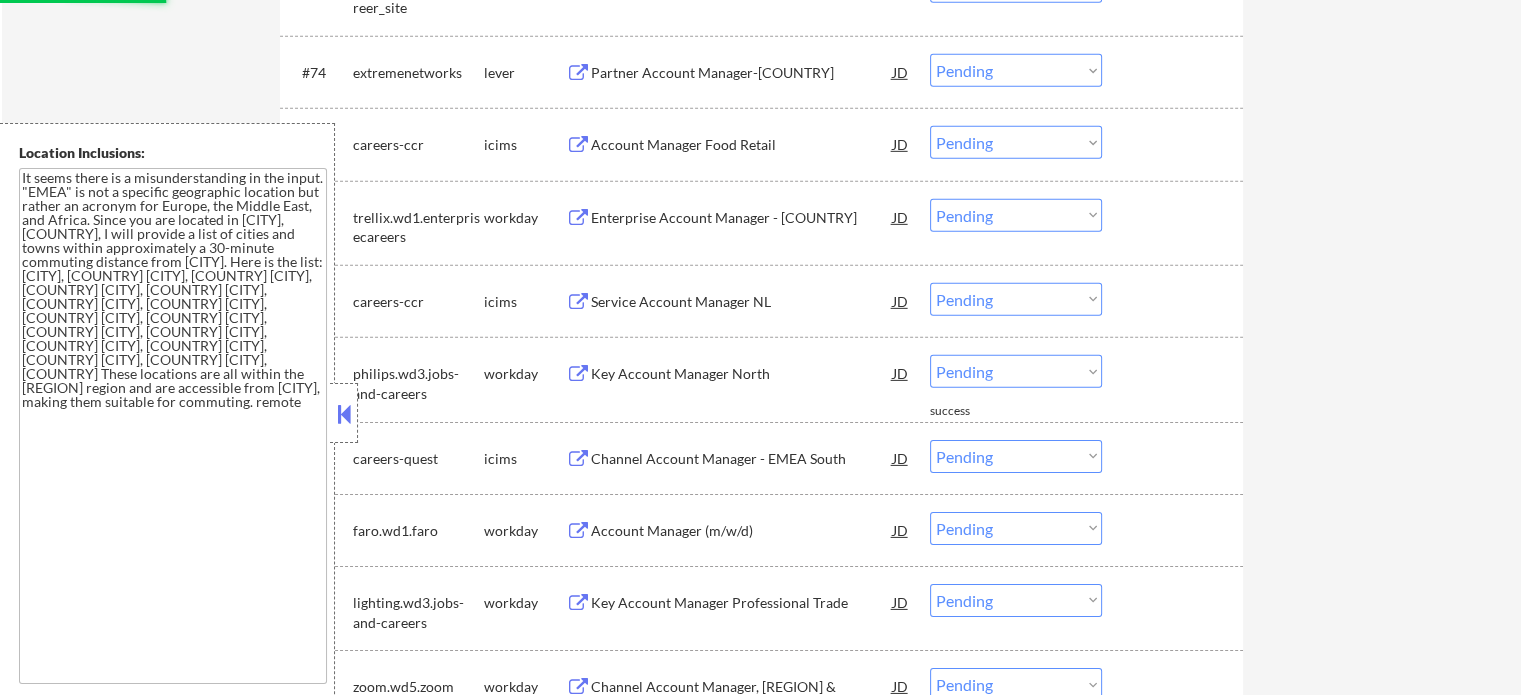 click on "Partner Account Manager-Finland" at bounding box center [742, 73] 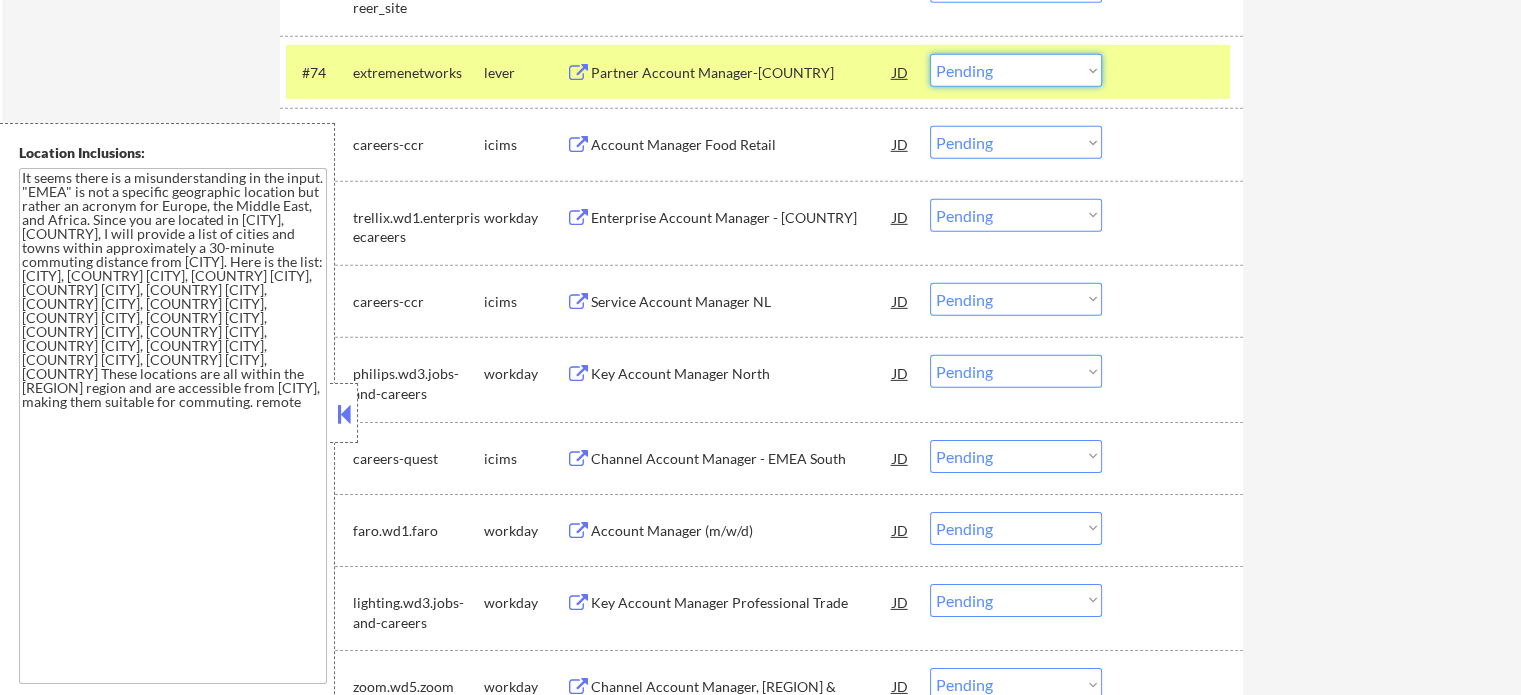 click on "Choose an option... Pending Applied Excluded (Questions) Excluded (Expired) Excluded (Location) Excluded (Bad Match) Excluded (Blocklist) Excluded (Salary) Excluded (Other)" at bounding box center (1016, 70) 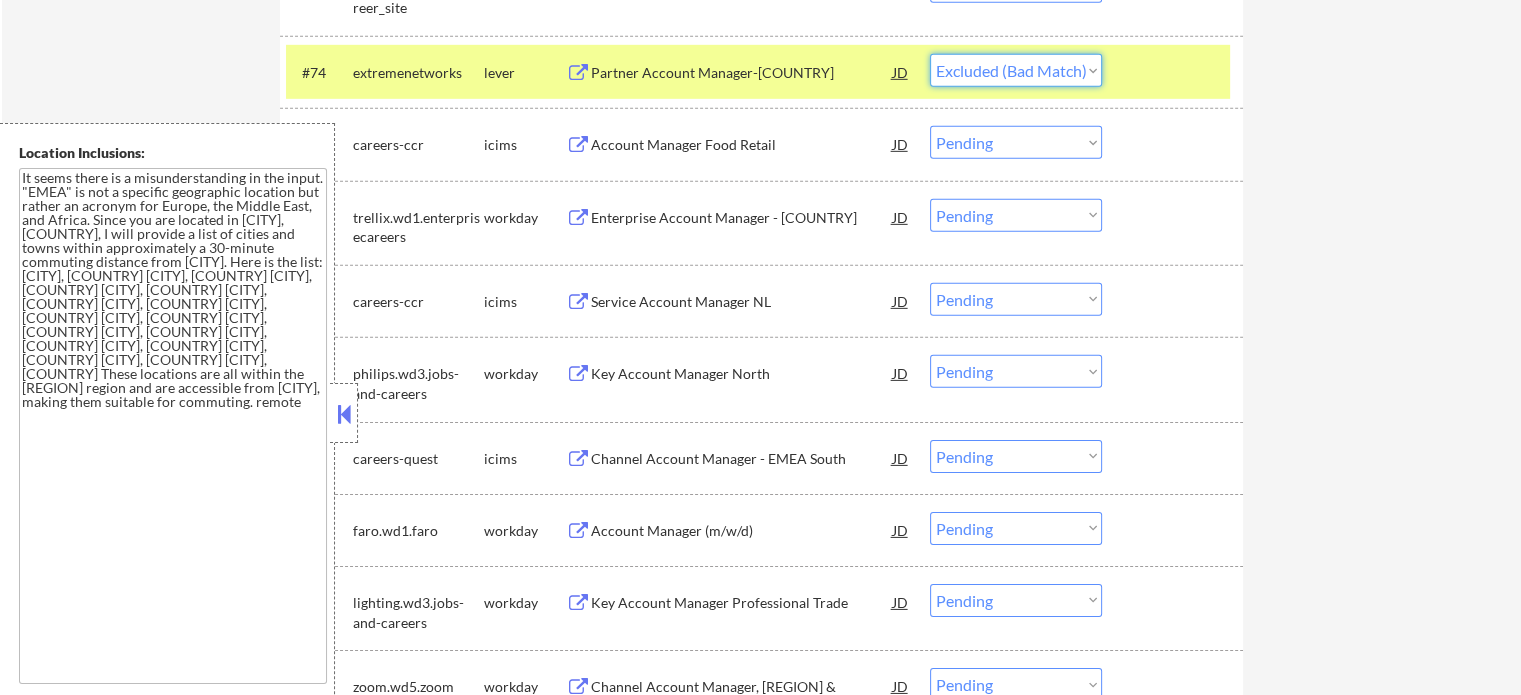 click on "Choose an option... Pending Applied Excluded (Questions) Excluded (Expired) Excluded (Location) Excluded (Bad Match) Excluded (Blocklist) Excluded (Salary) Excluded (Other)" at bounding box center (1016, 70) 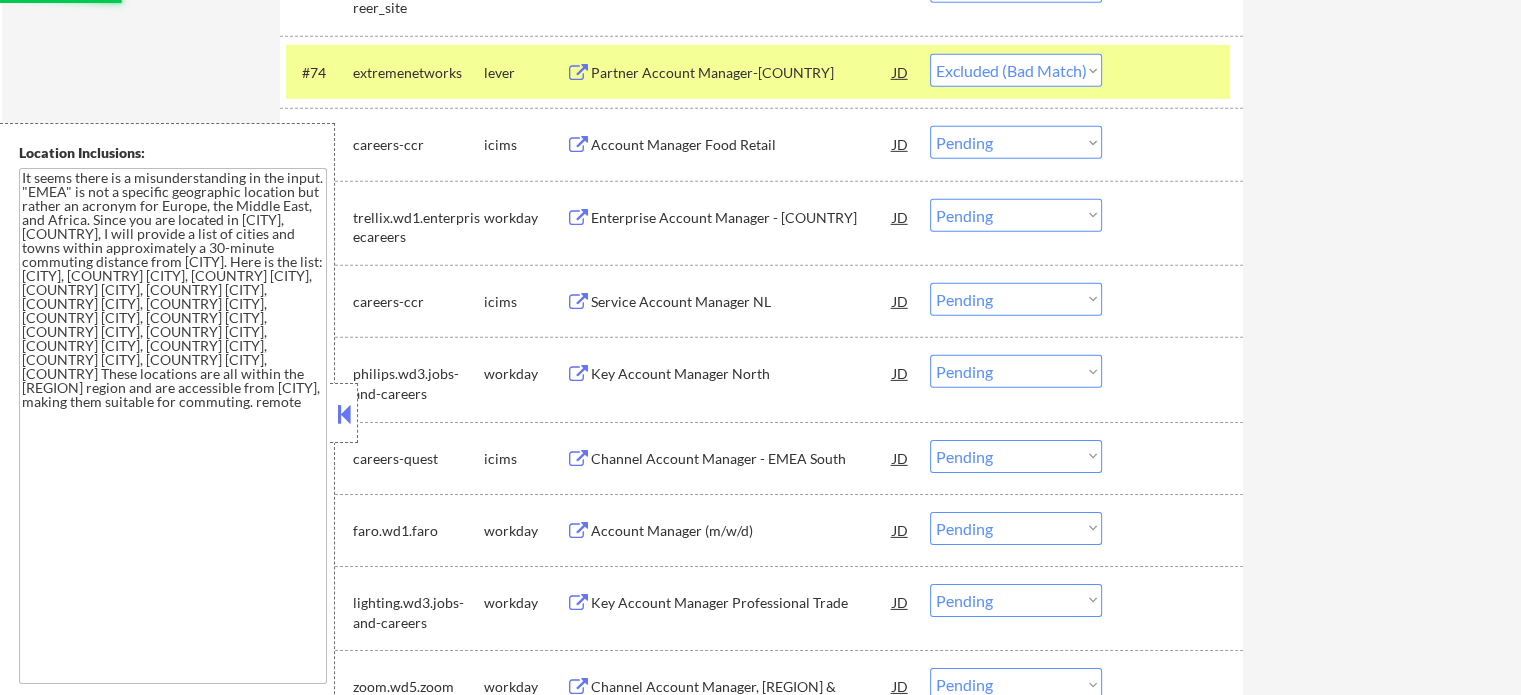 click at bounding box center (1175, 72) 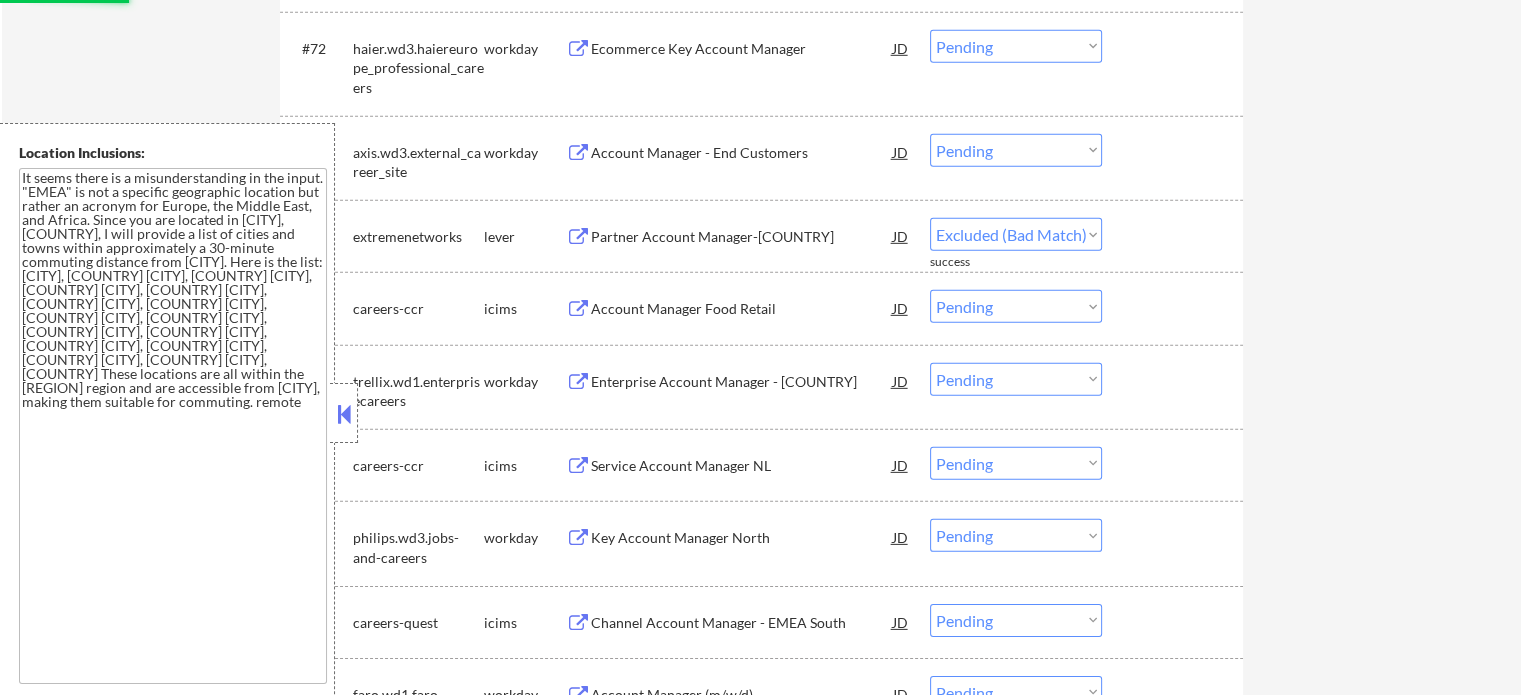 select on ""pending"" 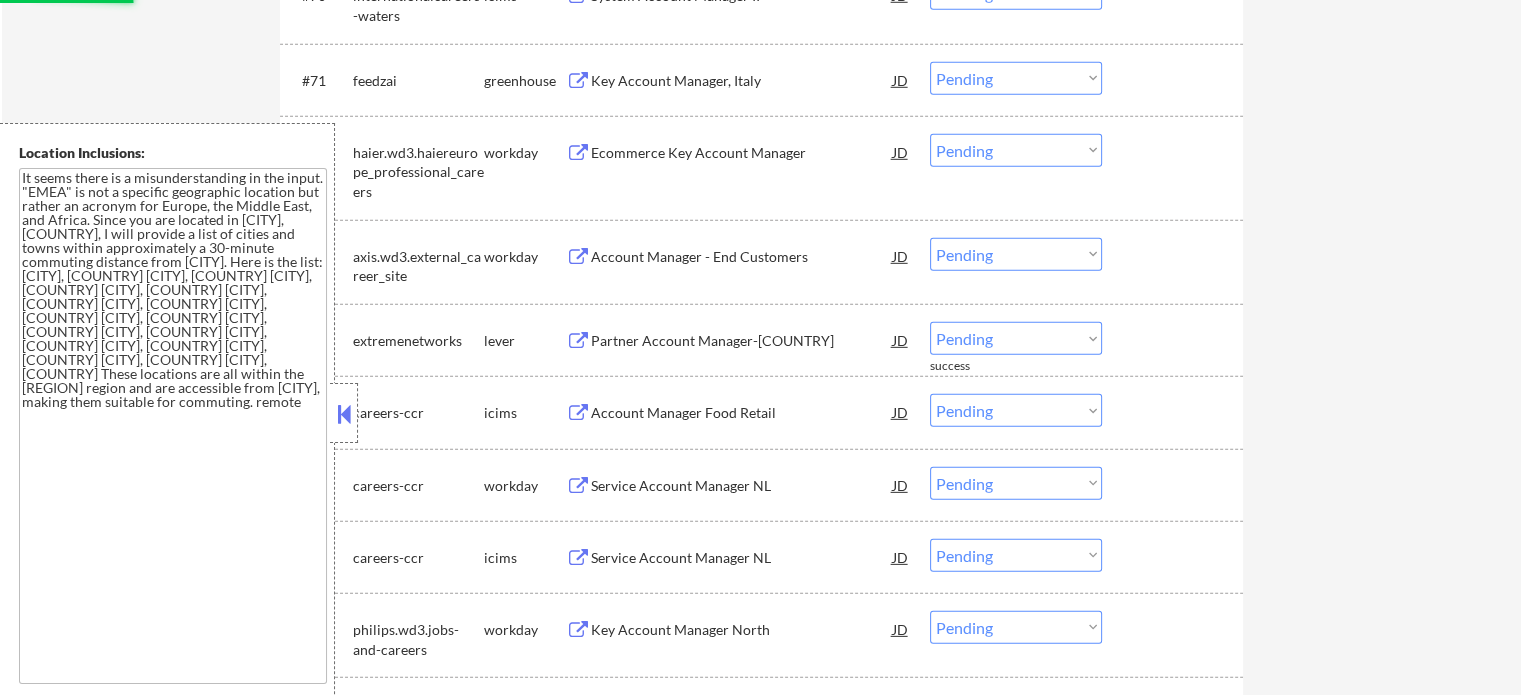 scroll, scrollTop: 5936, scrollLeft: 0, axis: vertical 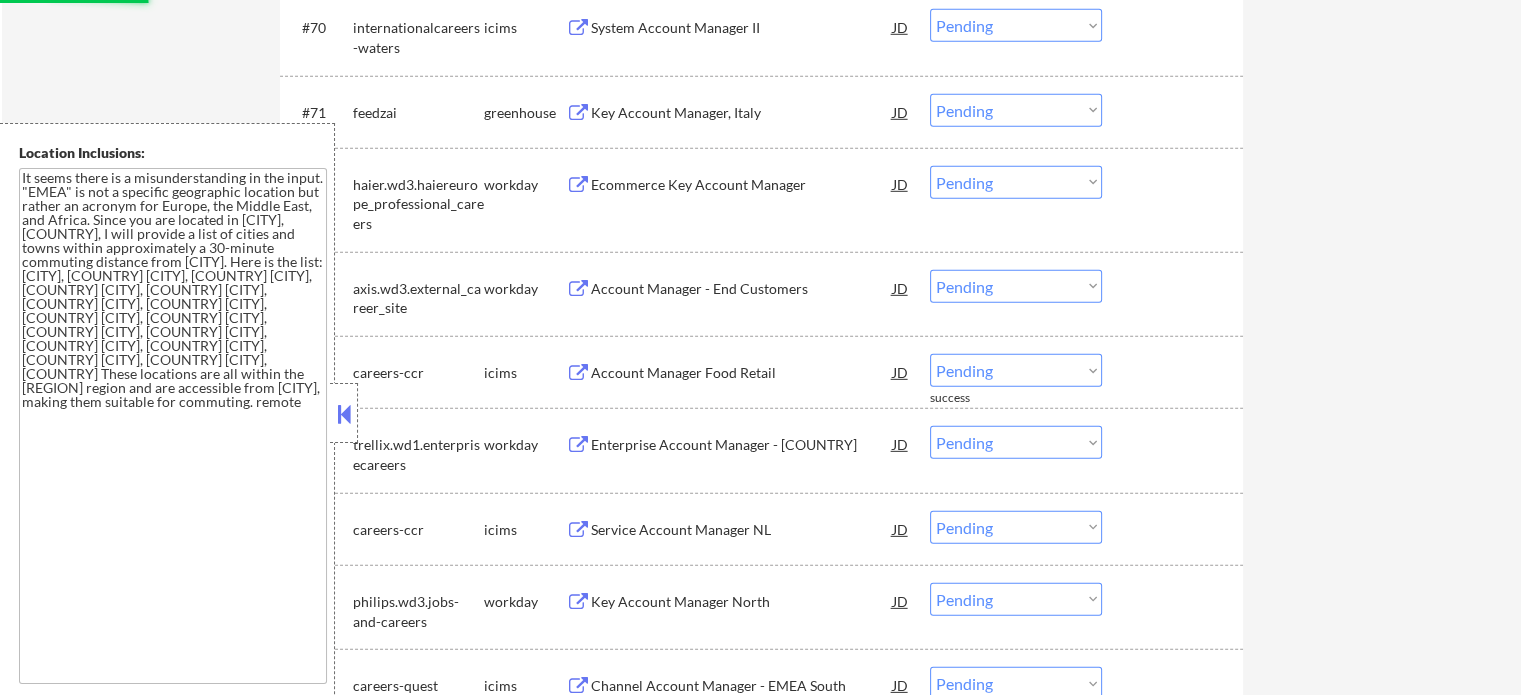 click on "Key Account Manager, Italy" at bounding box center [742, 113] 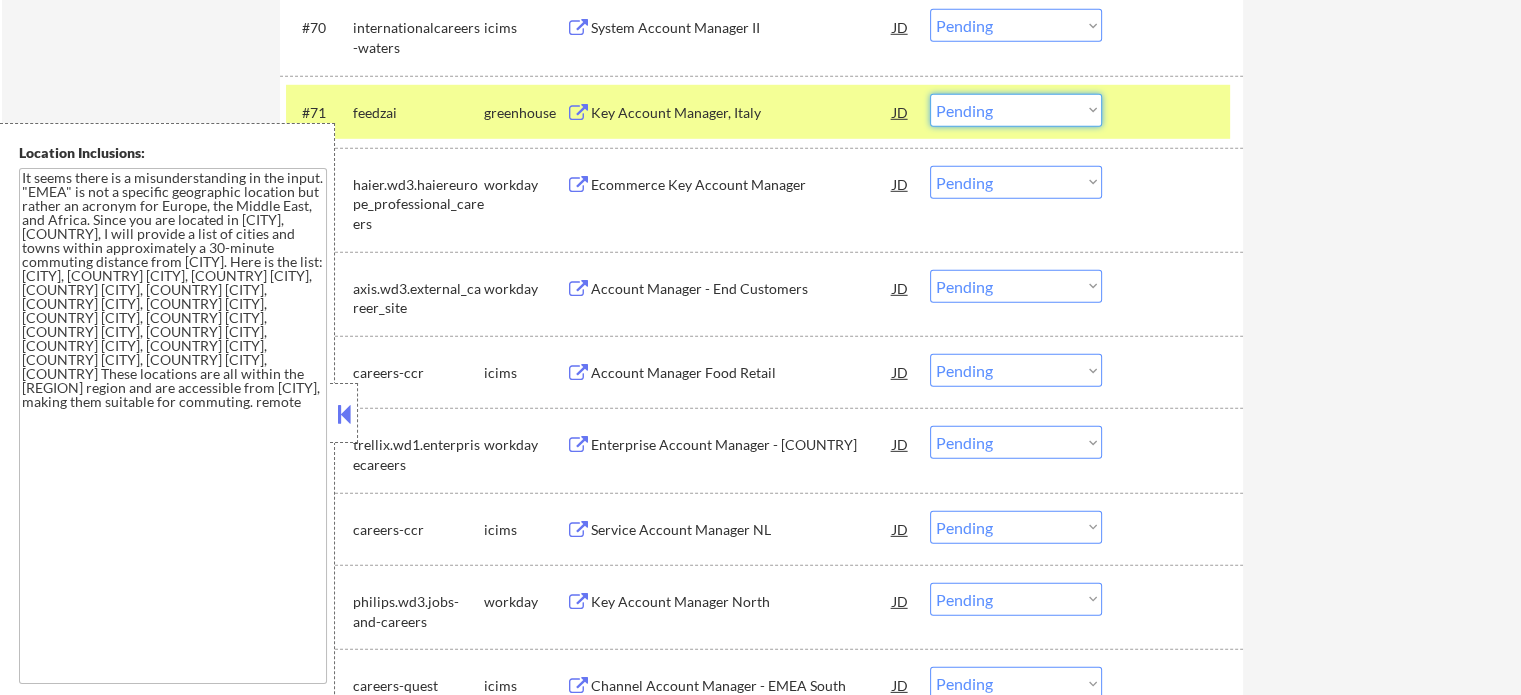 click on "Choose an option... Pending Applied Excluded (Questions) Excluded (Expired) Excluded (Location) Excluded (Bad Match) Excluded (Blocklist) Excluded (Salary) Excluded (Other)" at bounding box center [1016, 110] 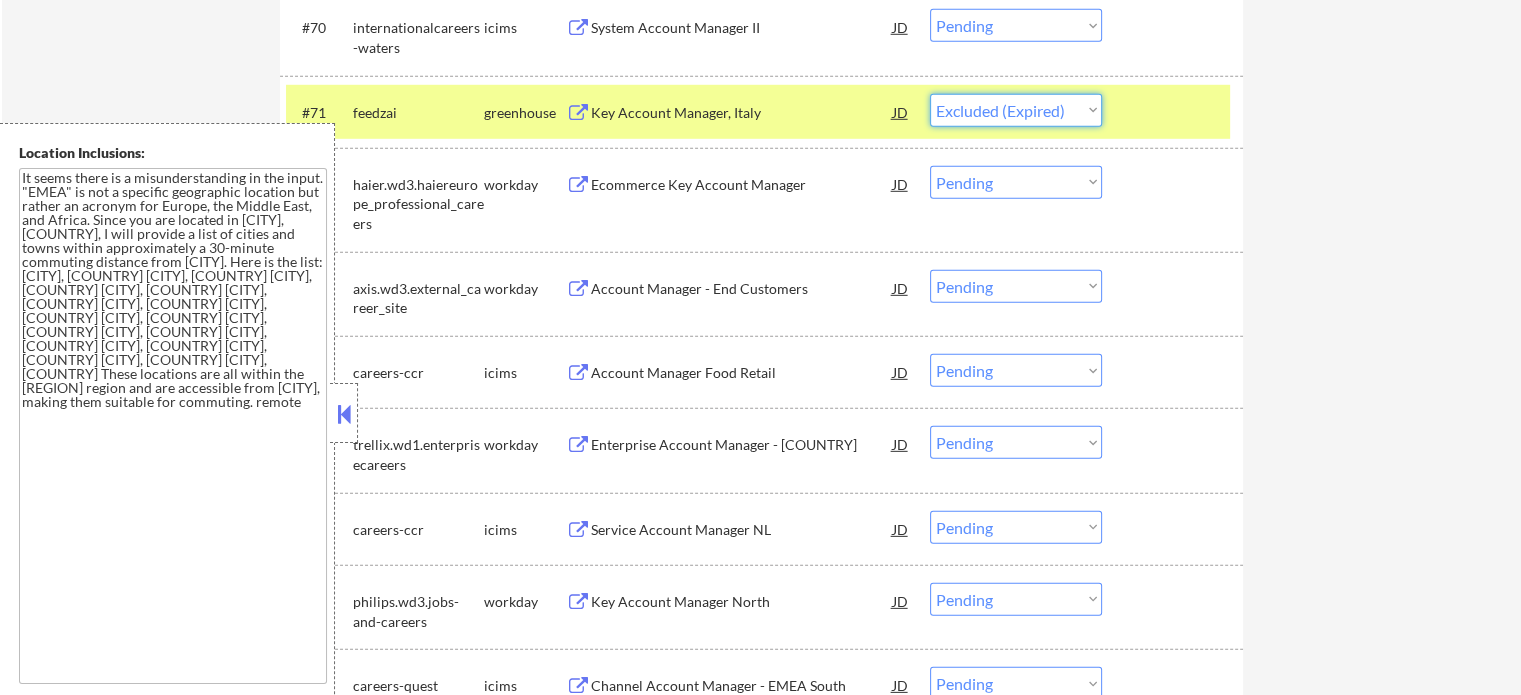 click on "Choose an option... Pending Applied Excluded (Questions) Excluded (Expired) Excluded (Location) Excluded (Bad Match) Excluded (Blocklist) Excluded (Salary) Excluded (Other)" at bounding box center (1016, 110) 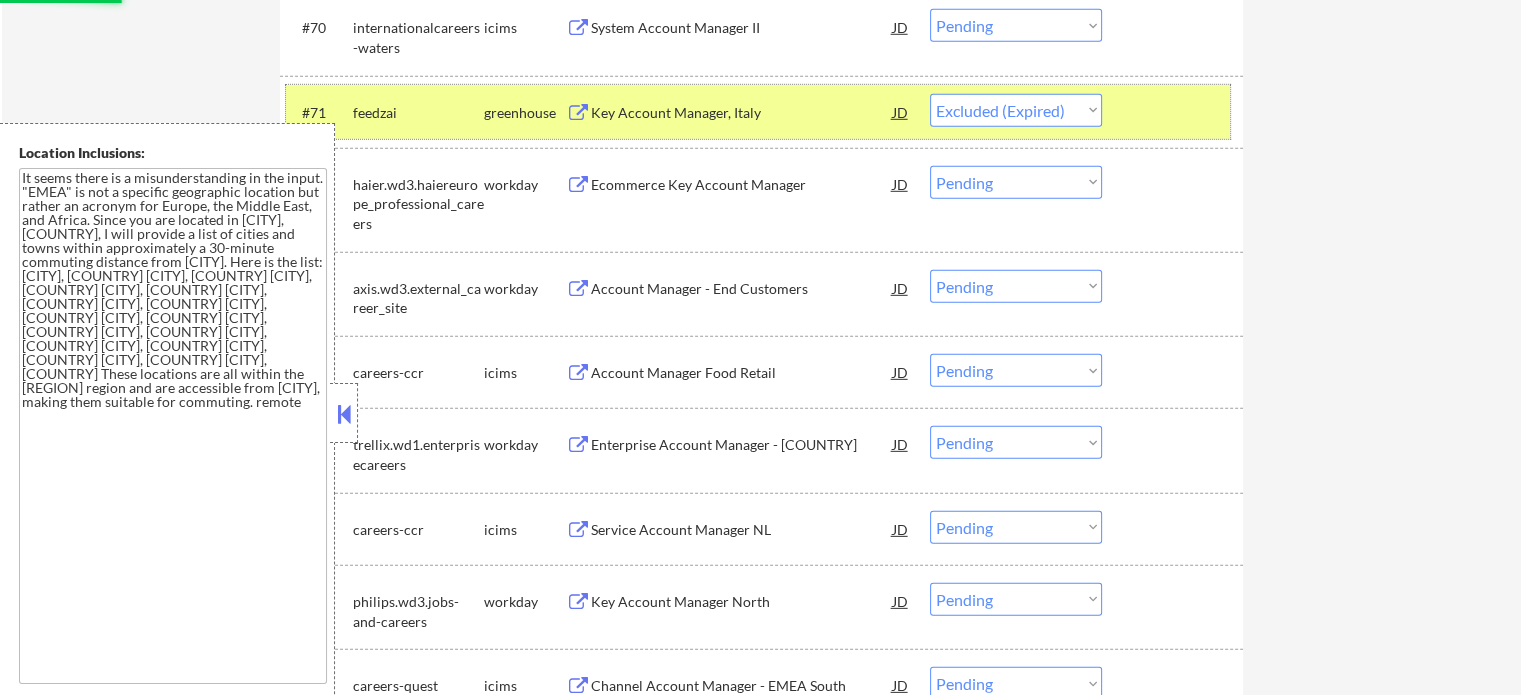 click at bounding box center [1175, 112] 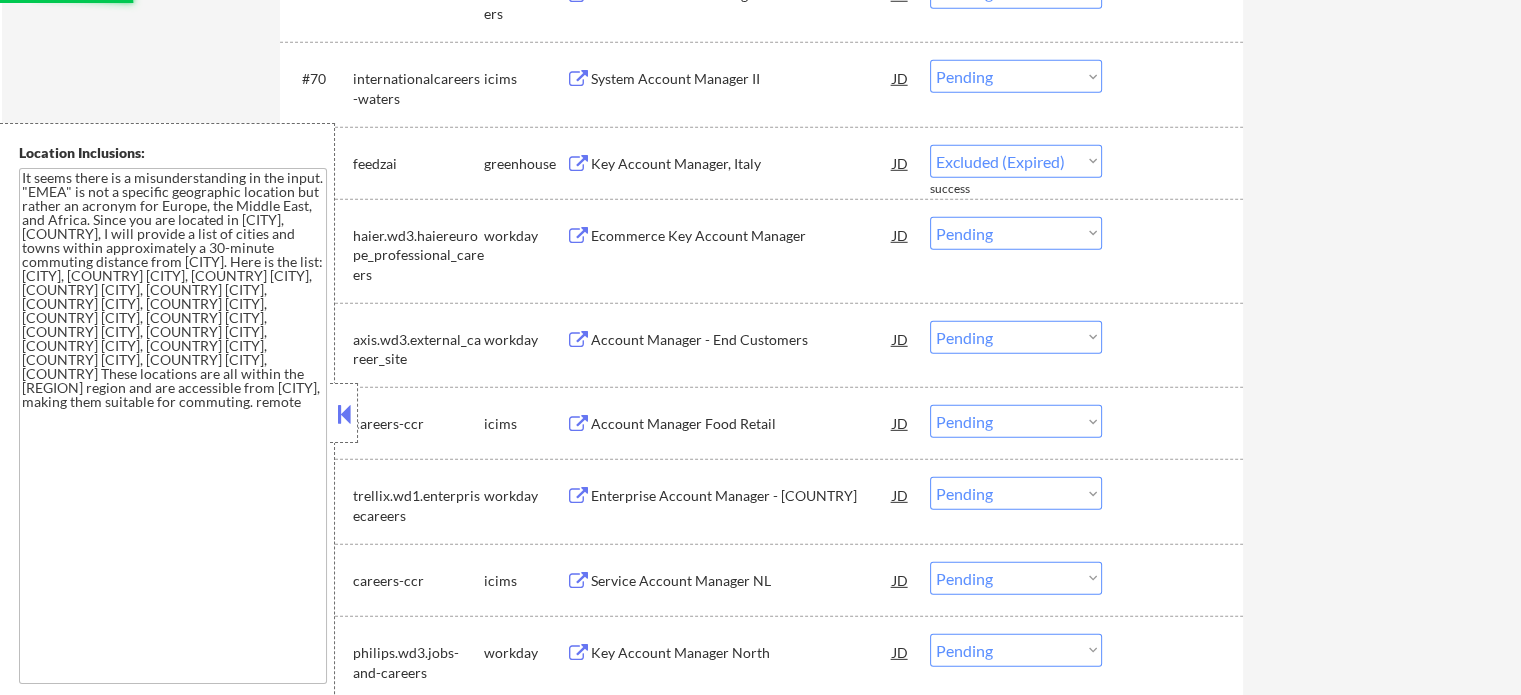 scroll, scrollTop: 5836, scrollLeft: 0, axis: vertical 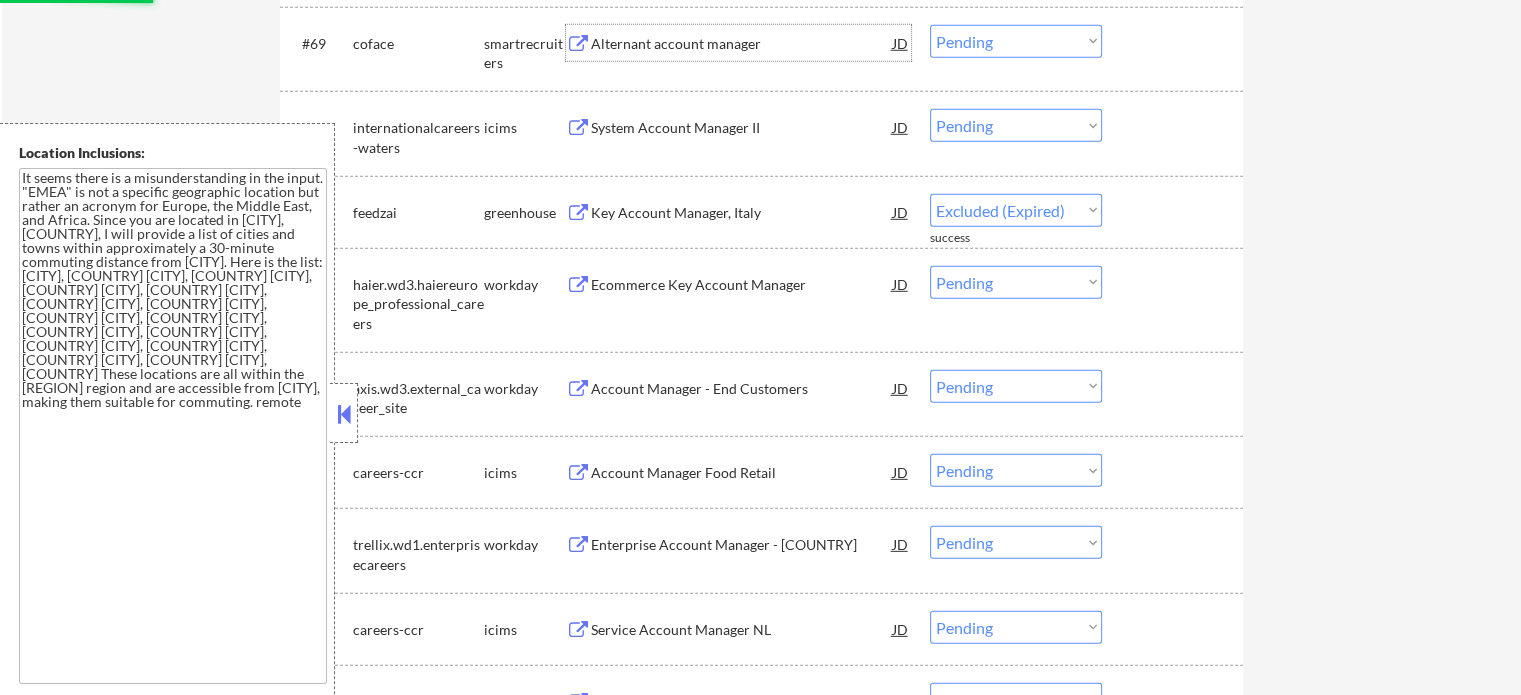 select on ""pending"" 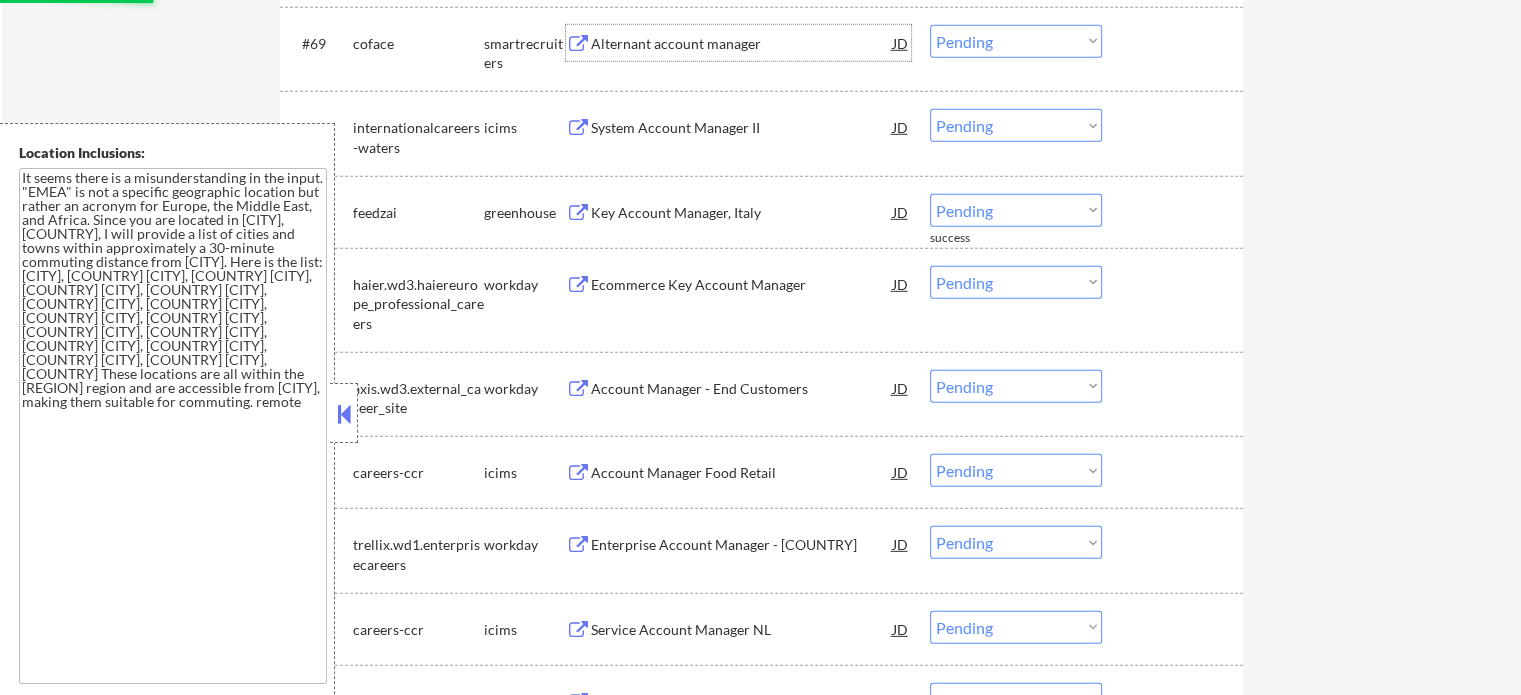 click on "Alternant account manager" at bounding box center (742, 44) 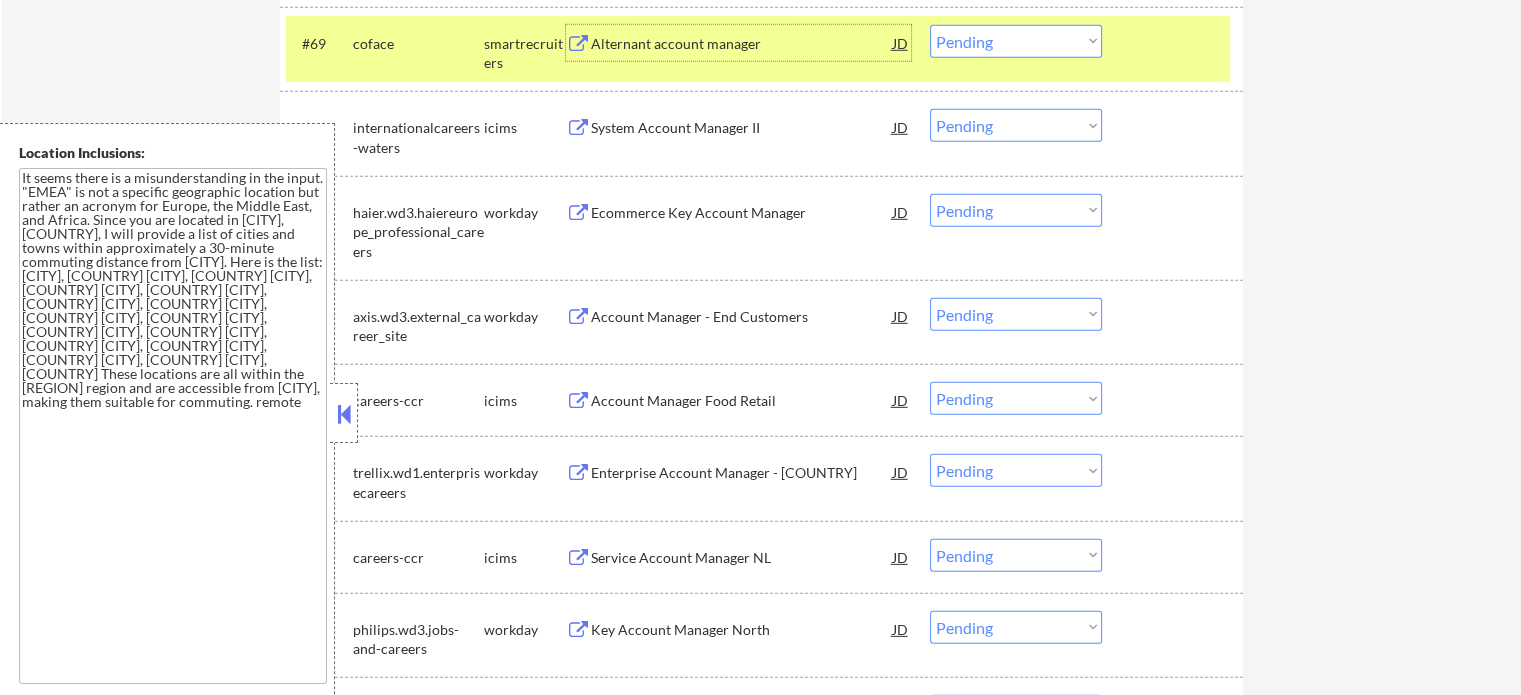 click at bounding box center [1175, 43] 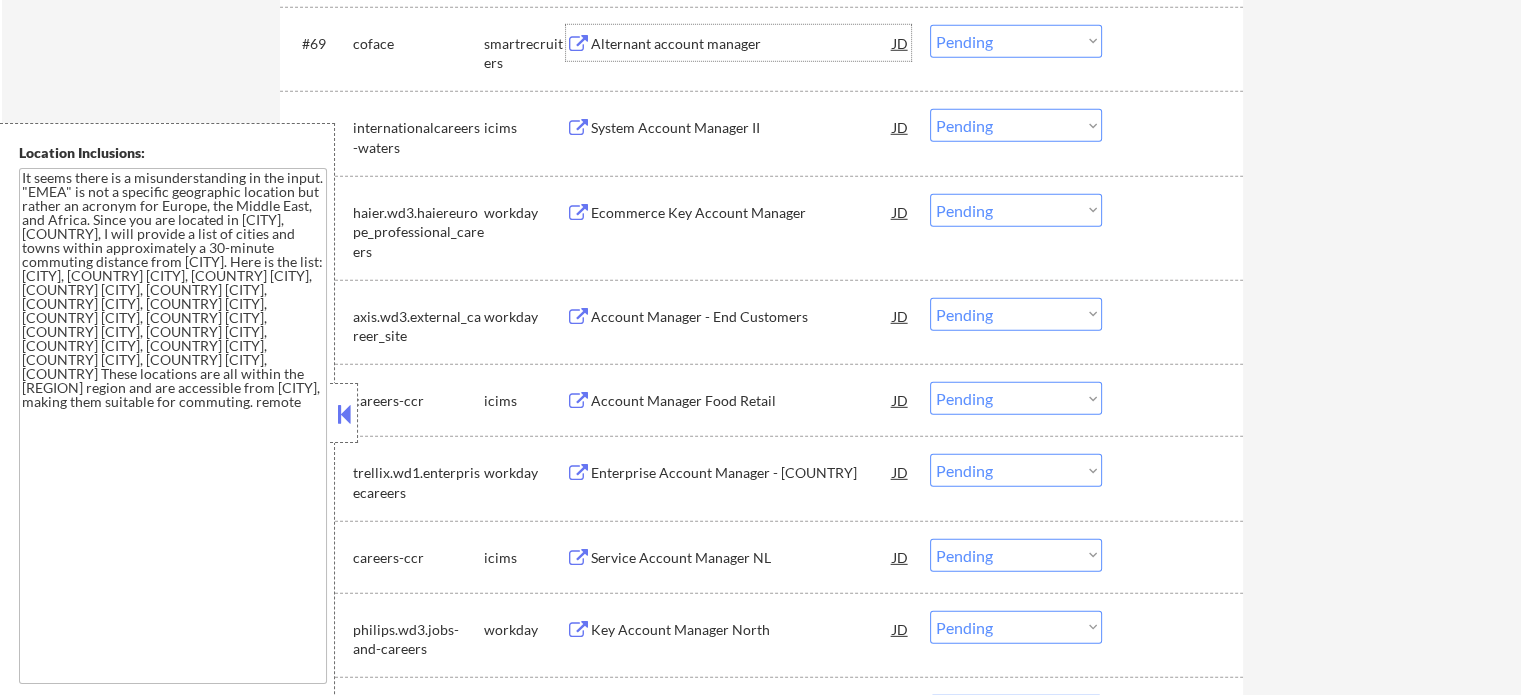 click on "Alternant account manager" at bounding box center (742, 44) 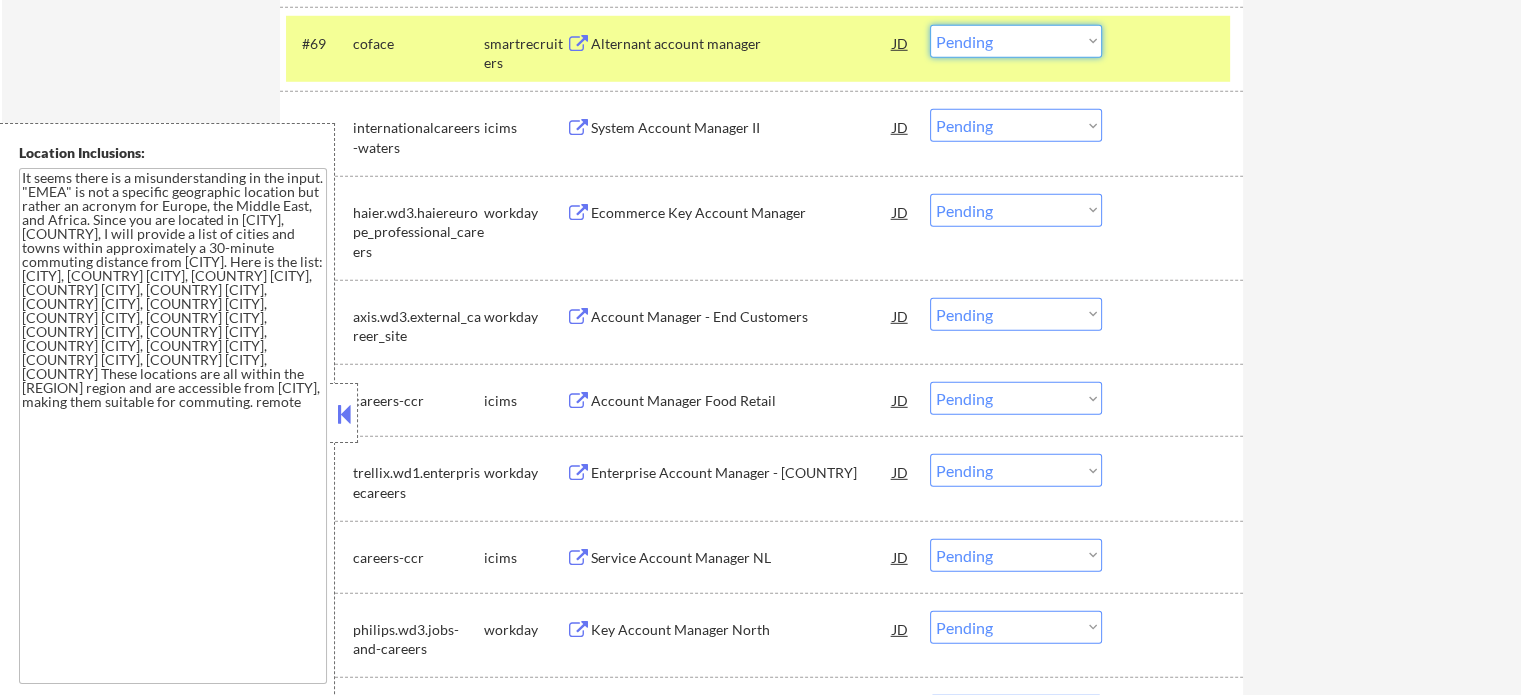 click on "Choose an option... Pending Applied Excluded (Questions) Excluded (Expired) Excluded (Location) Excluded (Bad Match) Excluded (Blocklist) Excluded (Salary) Excluded (Other)" at bounding box center (1016, 41) 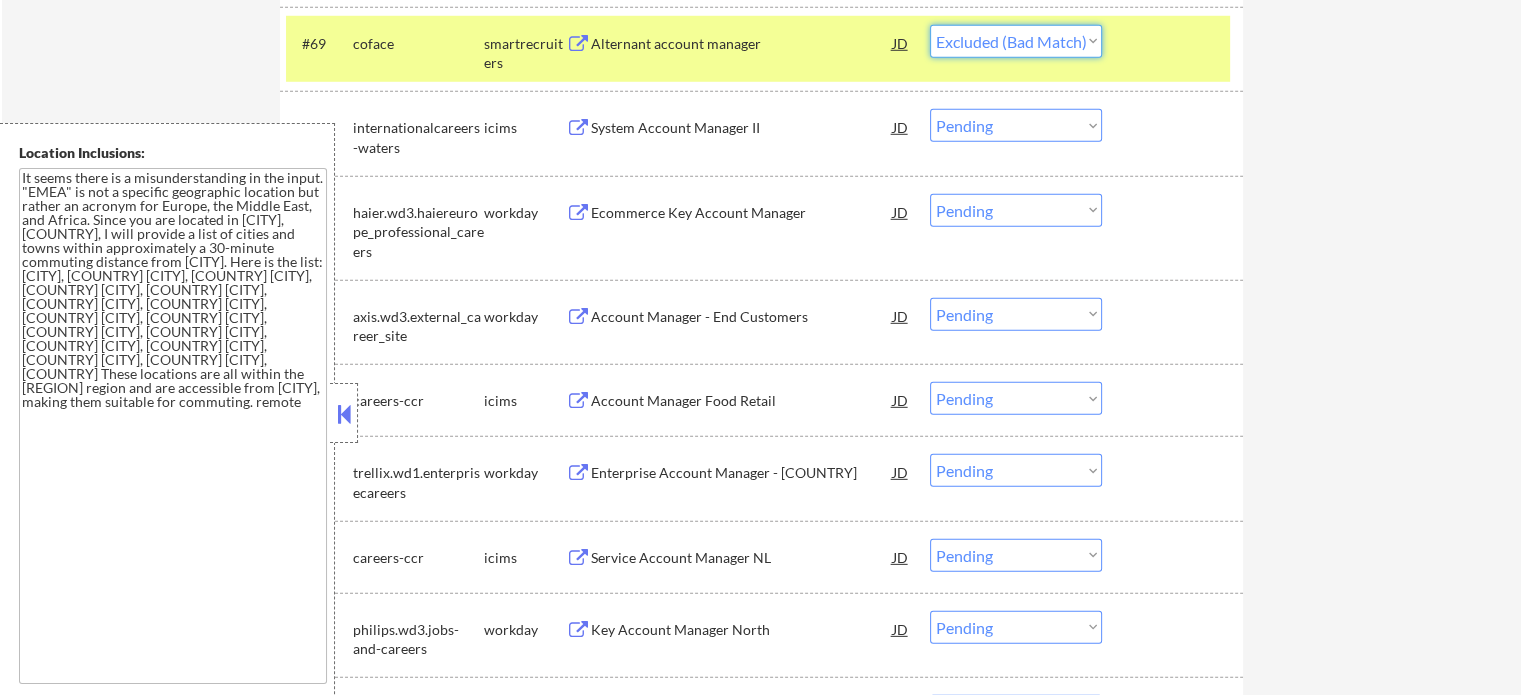 click on "Choose an option... Pending Applied Excluded (Questions) Excluded (Expired) Excluded (Location) Excluded (Bad Match) Excluded (Blocklist) Excluded (Salary) Excluded (Other)" at bounding box center [1016, 41] 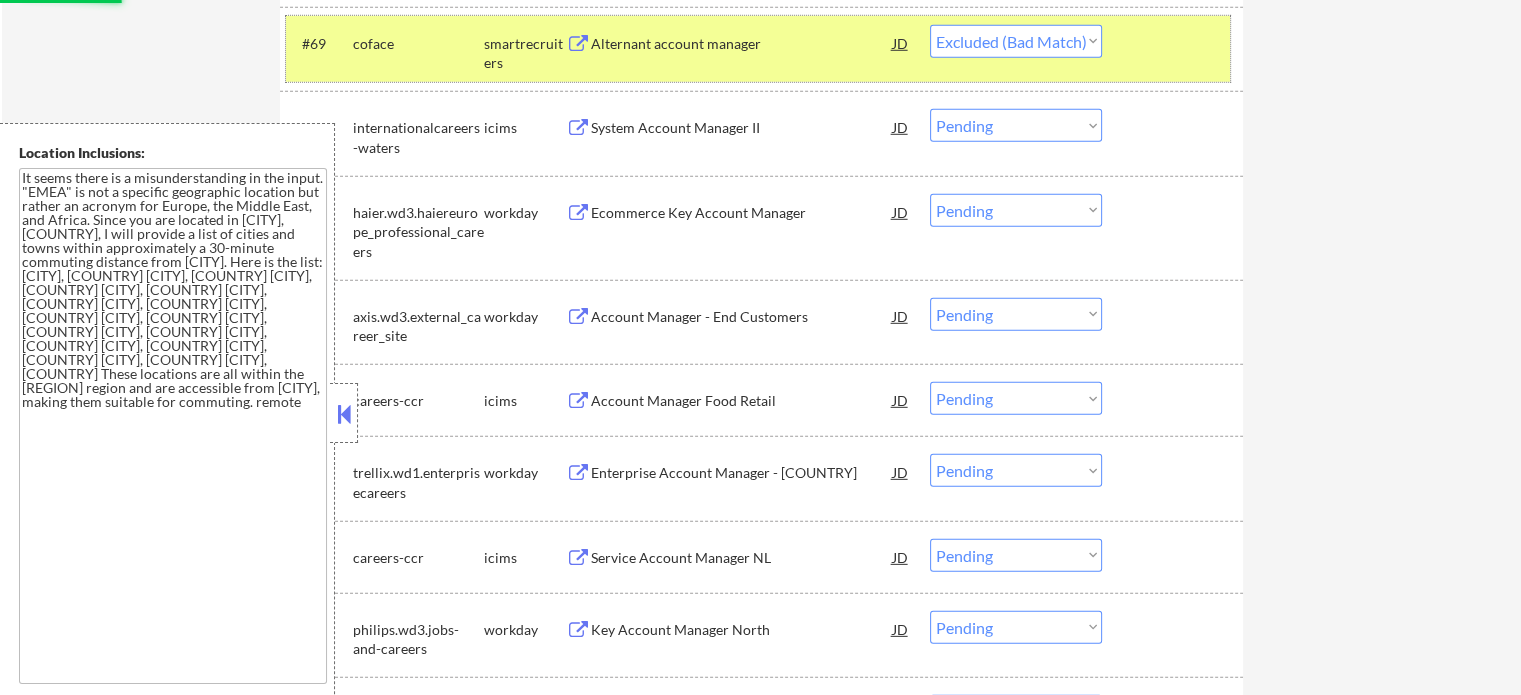 click at bounding box center [1175, 43] 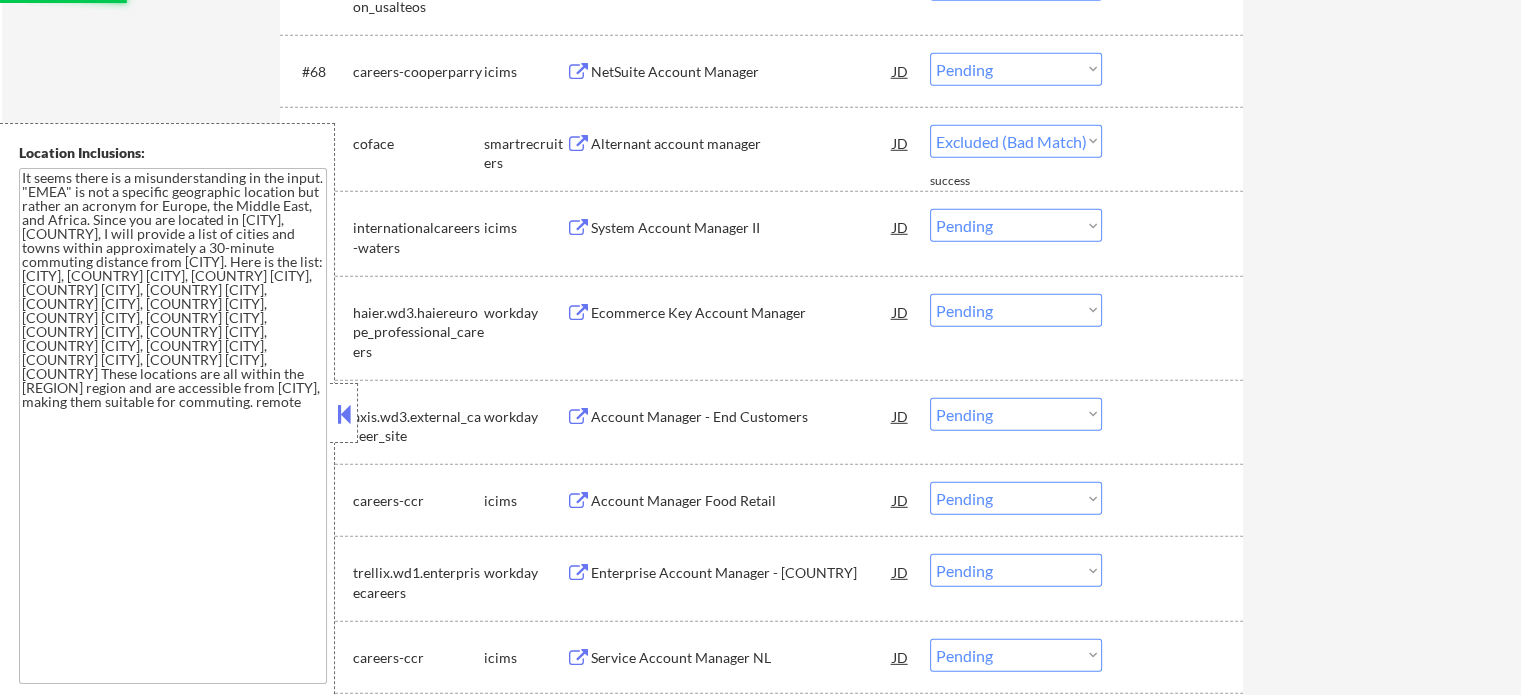 select on ""pending"" 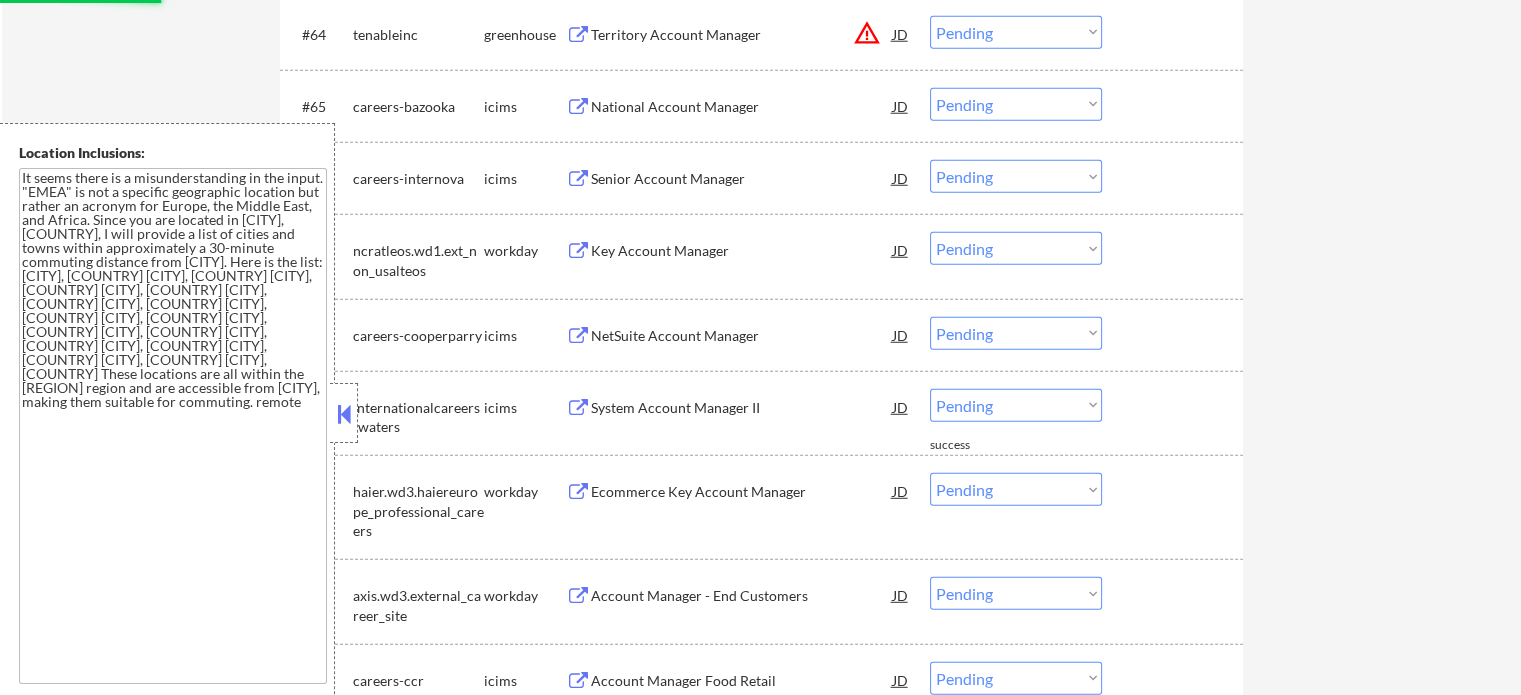 scroll, scrollTop: 5436, scrollLeft: 0, axis: vertical 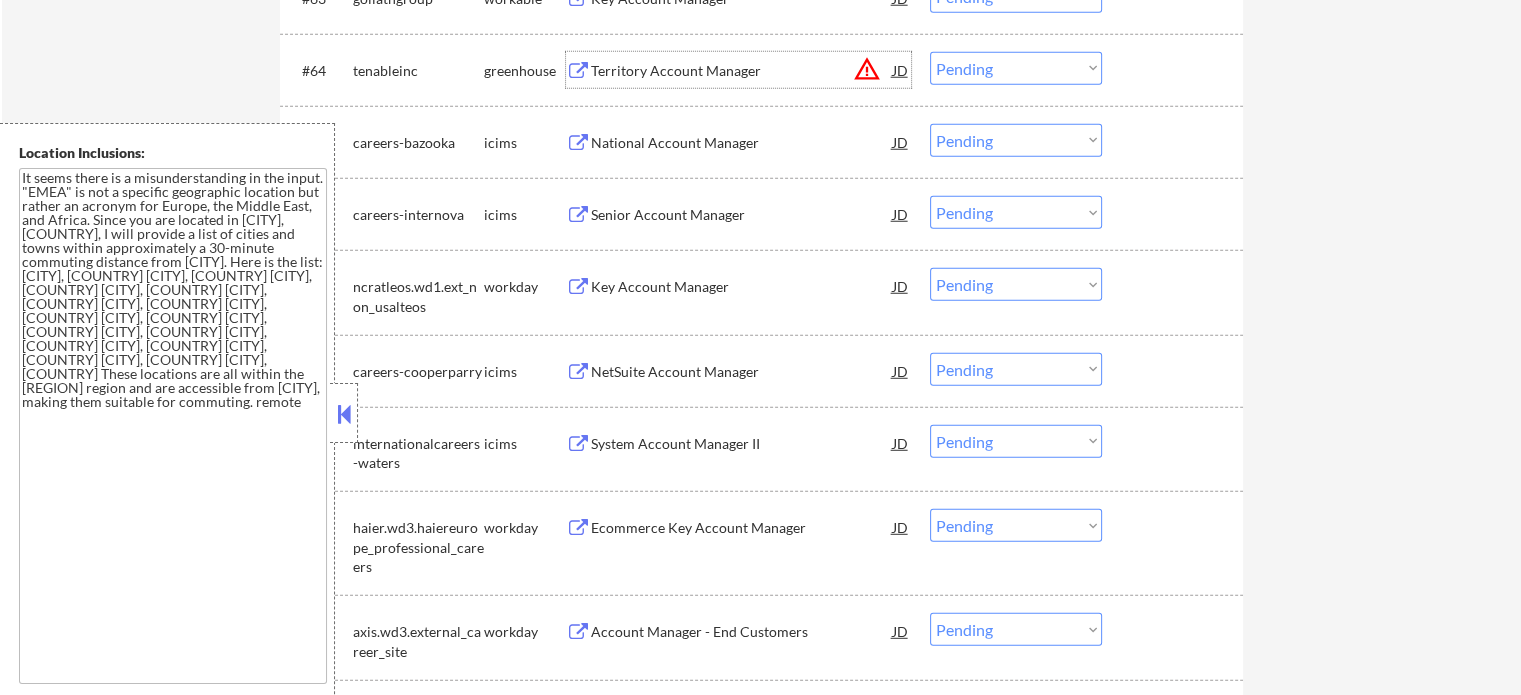 click on "Territory Account Manager" at bounding box center (742, 71) 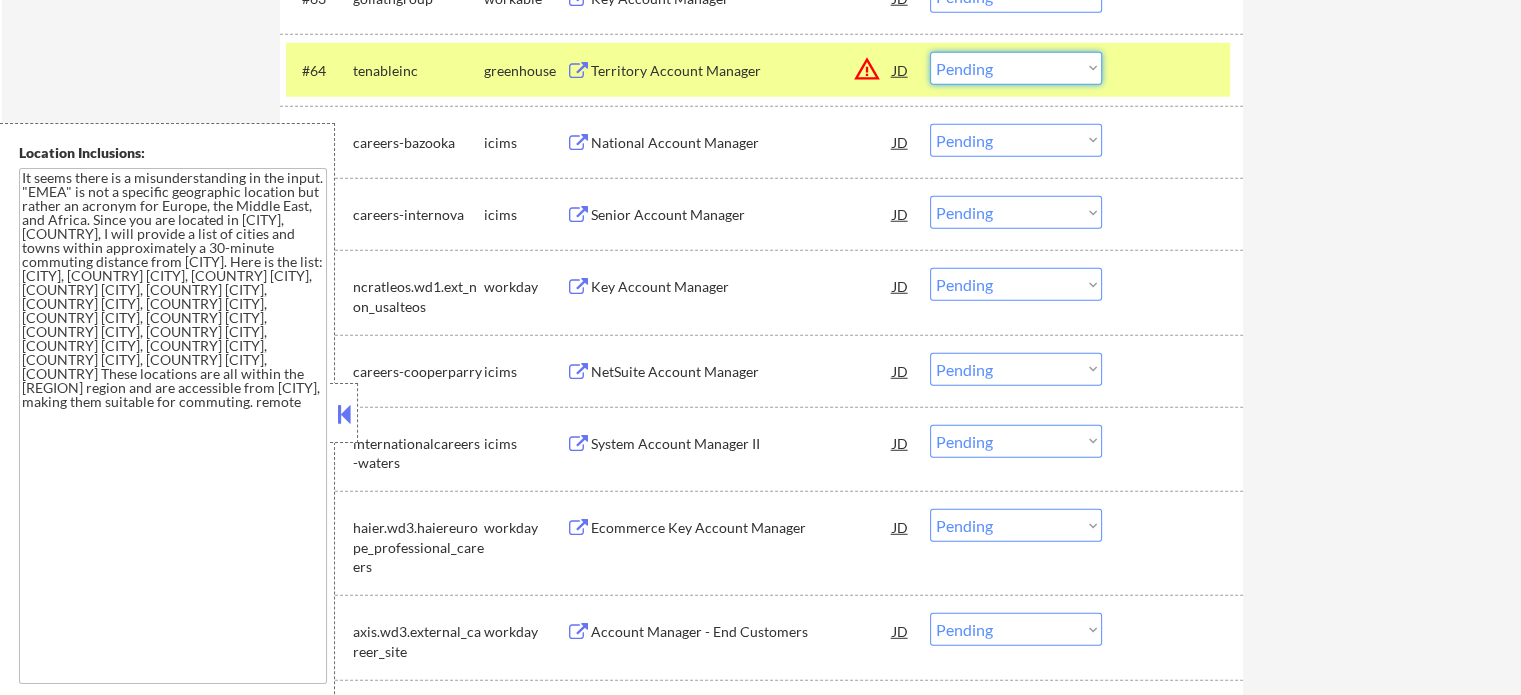 click on "Choose an option... Pending Applied Excluded (Questions) Excluded (Expired) Excluded (Location) Excluded (Bad Match) Excluded (Blocklist) Excluded (Salary) Excluded (Other)" at bounding box center (1016, 68) 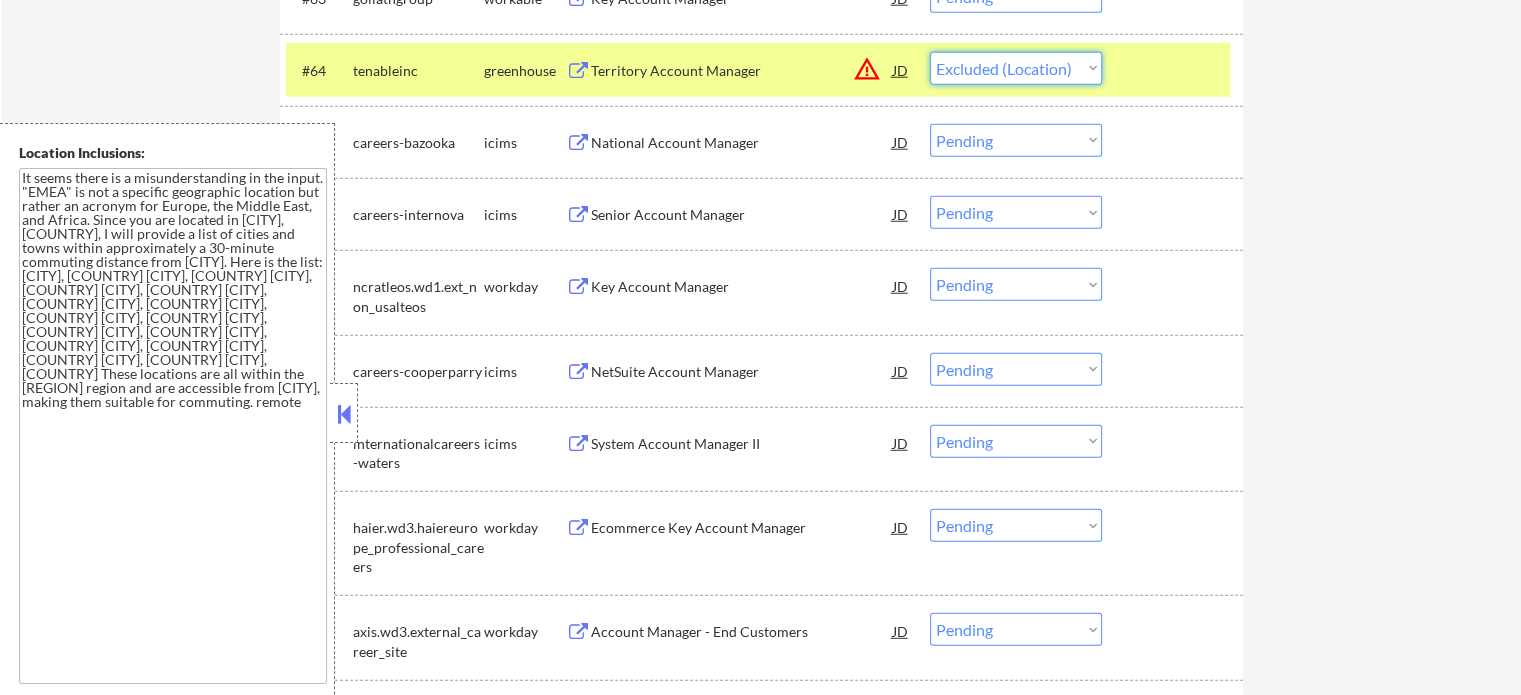 click on "Choose an option... Pending Applied Excluded (Questions) Excluded (Expired) Excluded (Location) Excluded (Bad Match) Excluded (Blocklist) Excluded (Salary) Excluded (Other)" at bounding box center [1016, 68] 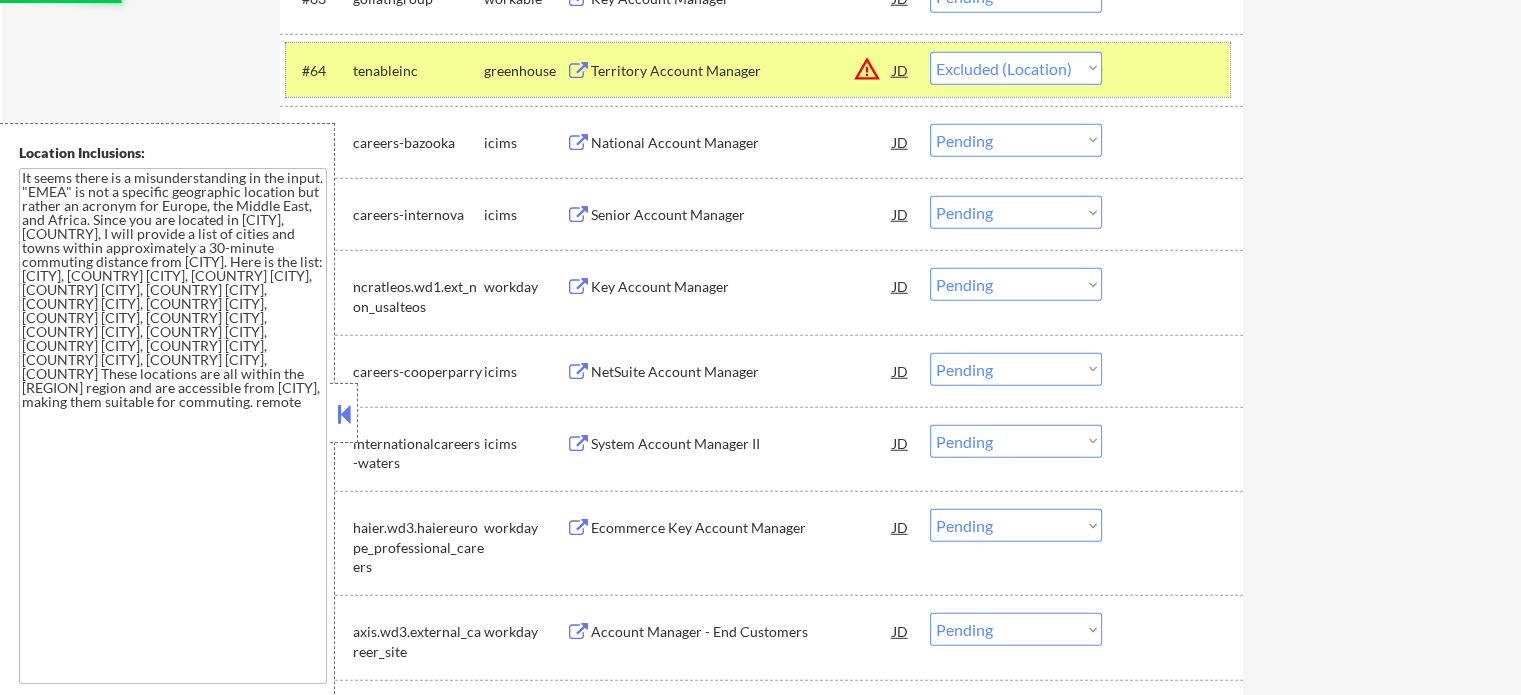 click at bounding box center (1175, 70) 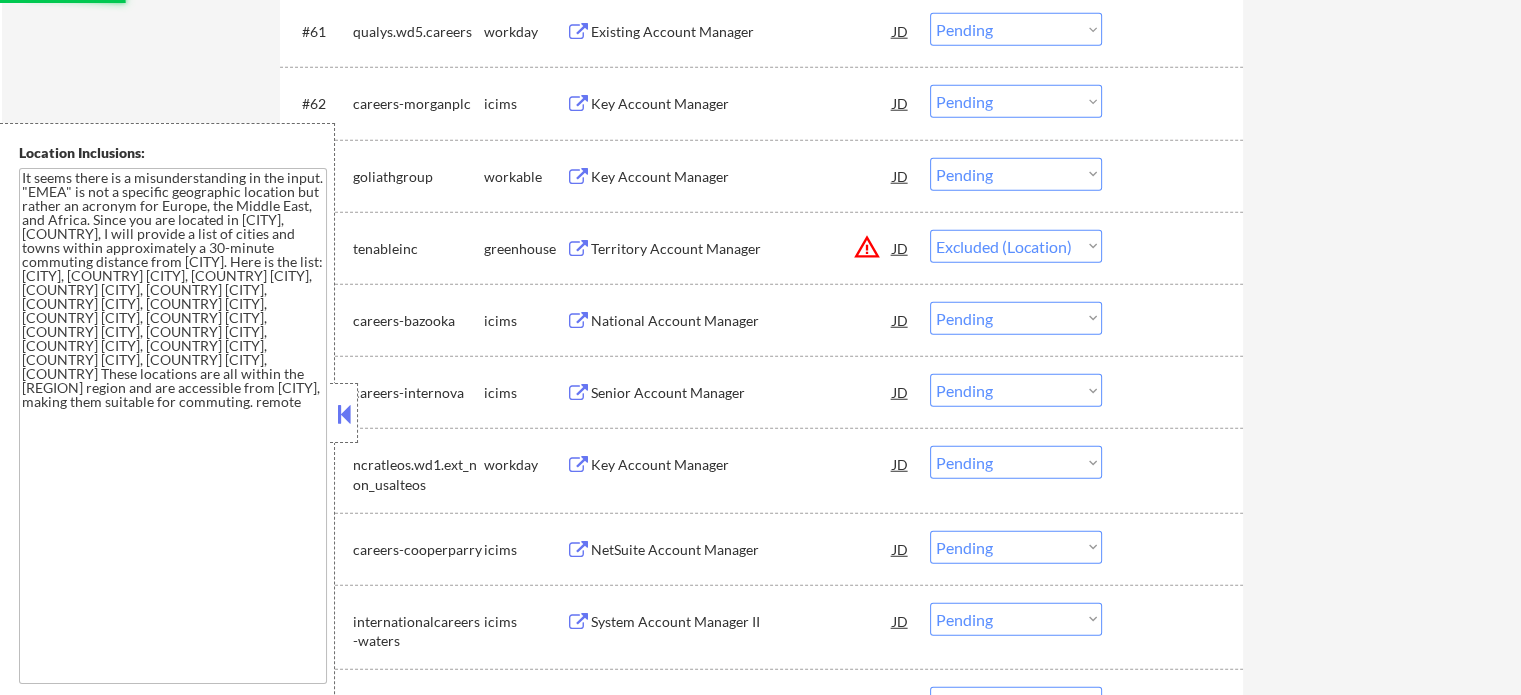 scroll, scrollTop: 5236, scrollLeft: 0, axis: vertical 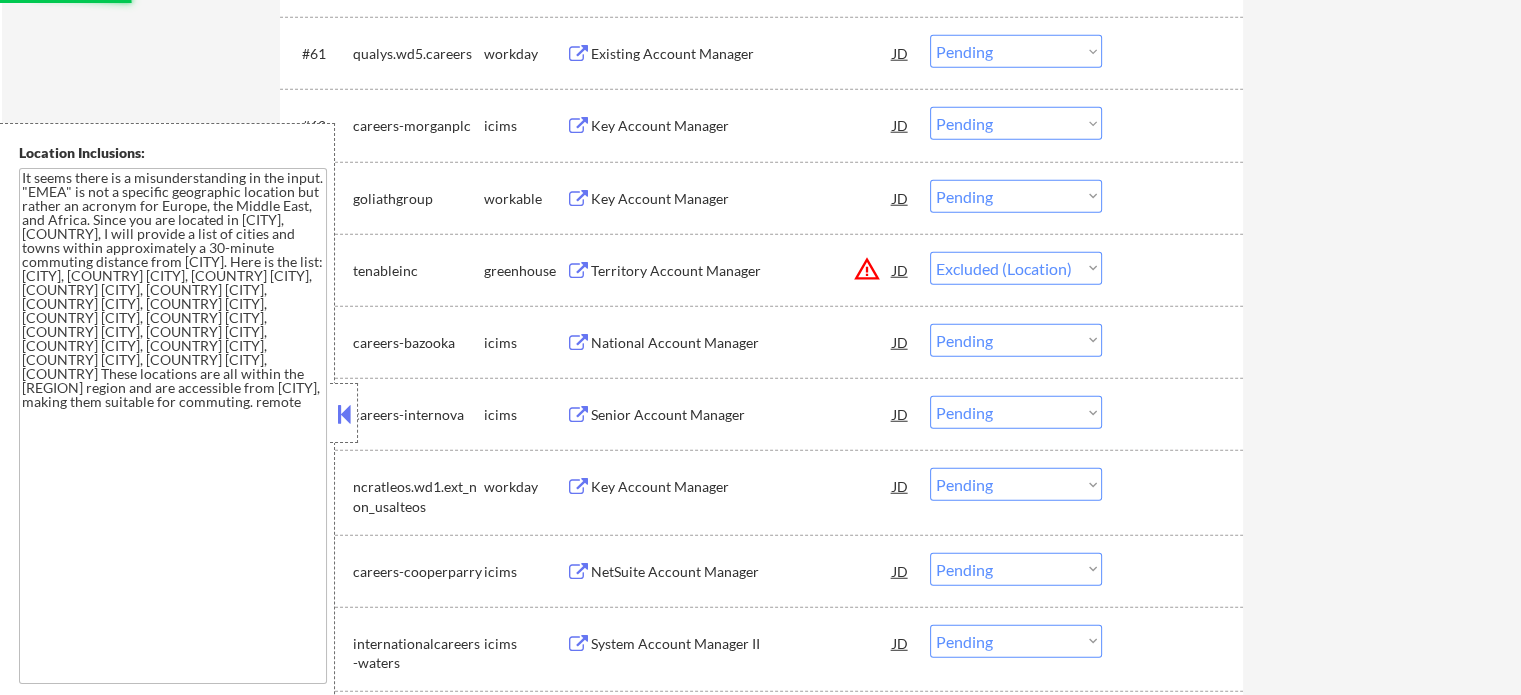 click on "Key Account Manager" at bounding box center [742, 198] 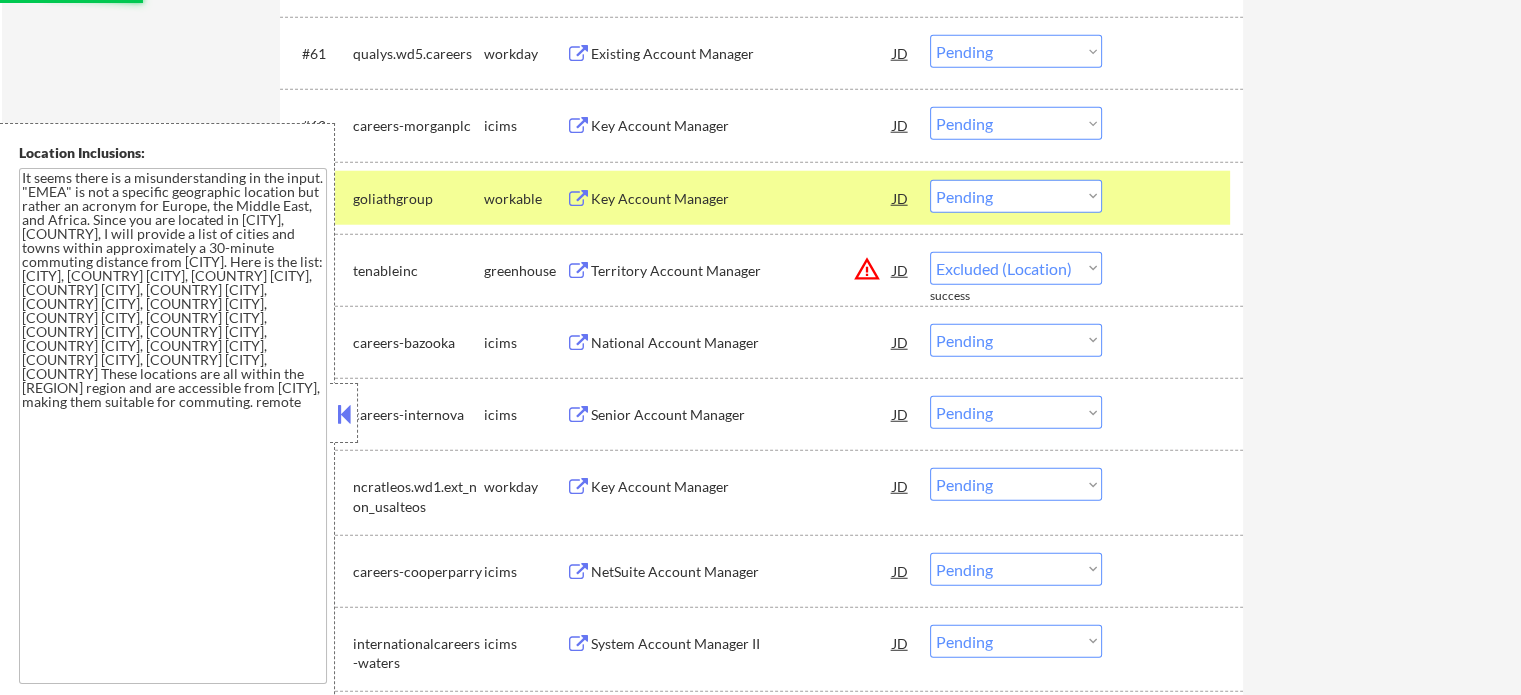 select on ""pending"" 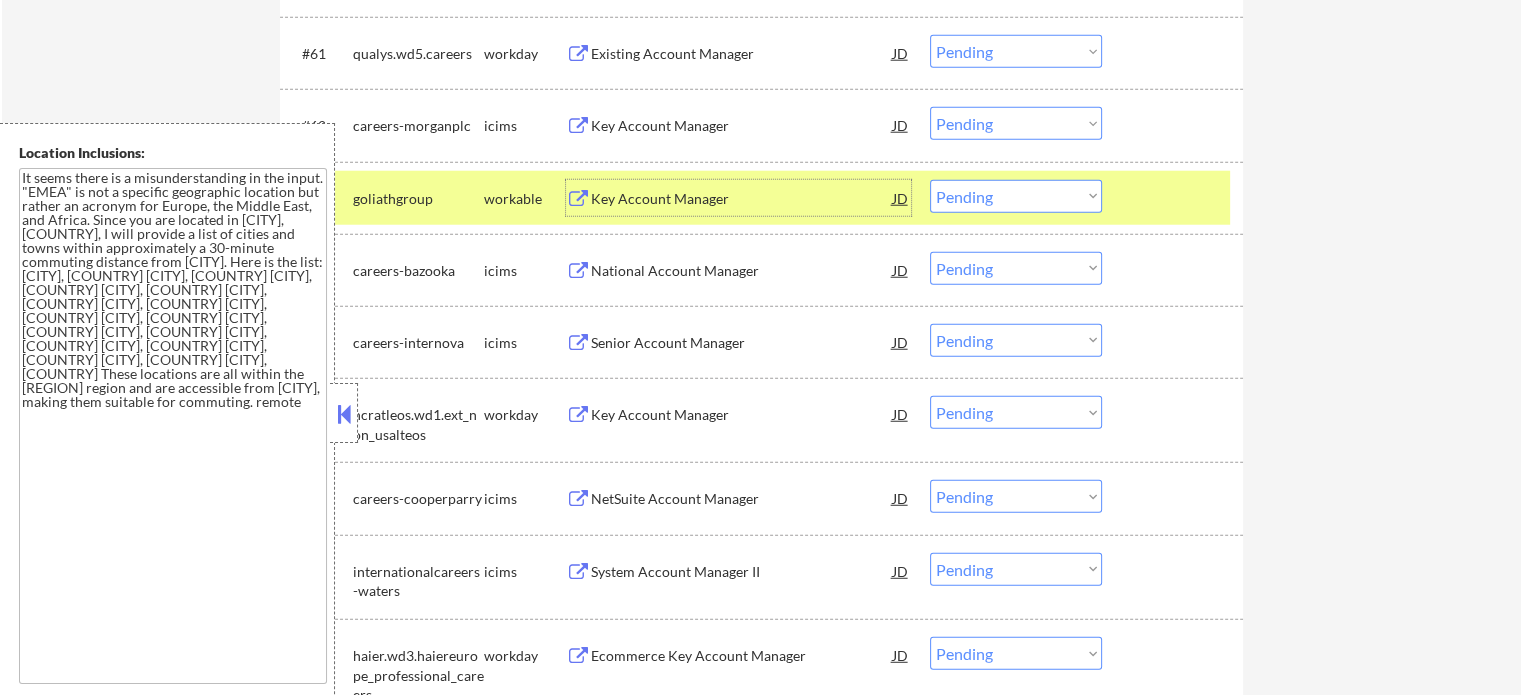 click on "Choose an option... Pending Applied Excluded (Questions) Excluded (Expired) Excluded (Location) Excluded (Bad Match) Excluded (Blocklist) Excluded (Salary) Excluded (Other)" at bounding box center [1016, 196] 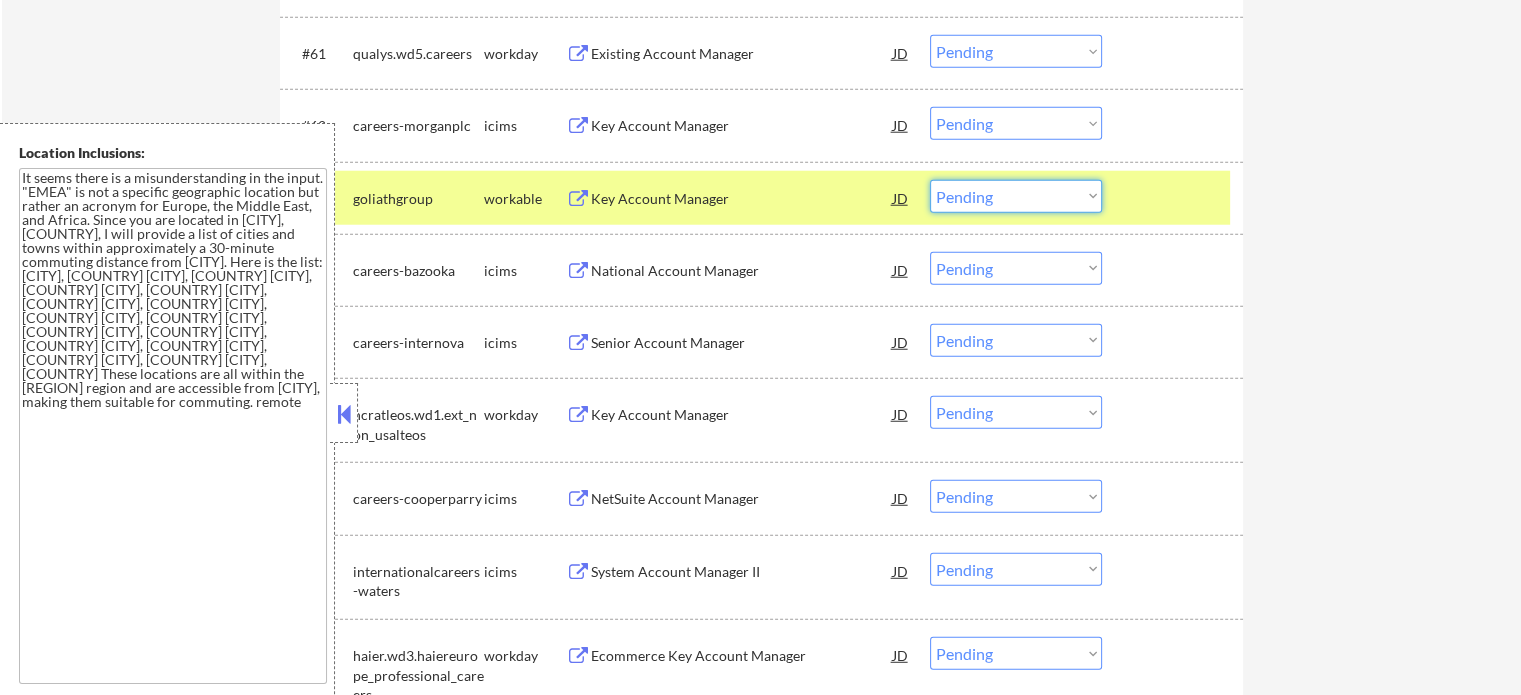 click at bounding box center (1175, 198) 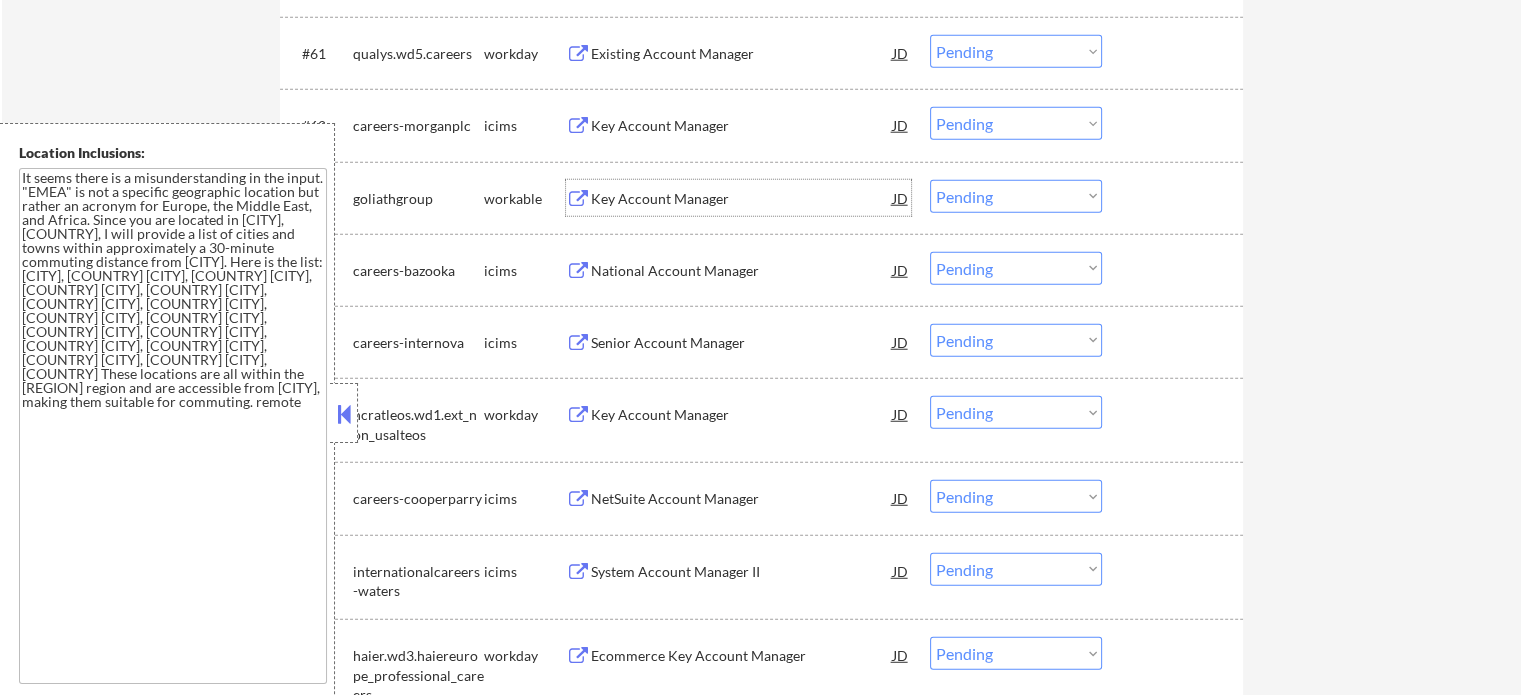 click on "Key Account Manager" at bounding box center [742, 199] 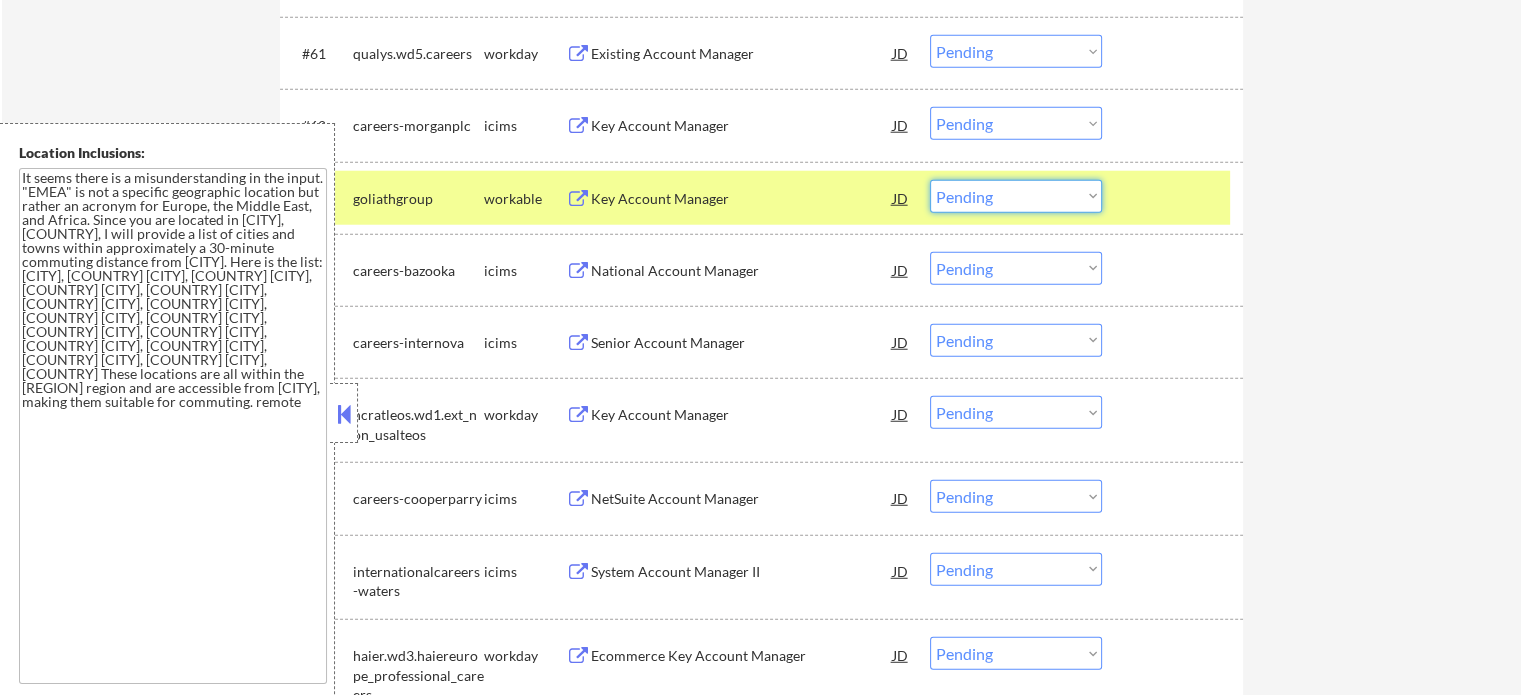 click on "Choose an option... Pending Applied Excluded (Questions) Excluded (Expired) Excluded (Location) Excluded (Bad Match) Excluded (Blocklist) Excluded (Salary) Excluded (Other)" at bounding box center [1016, 196] 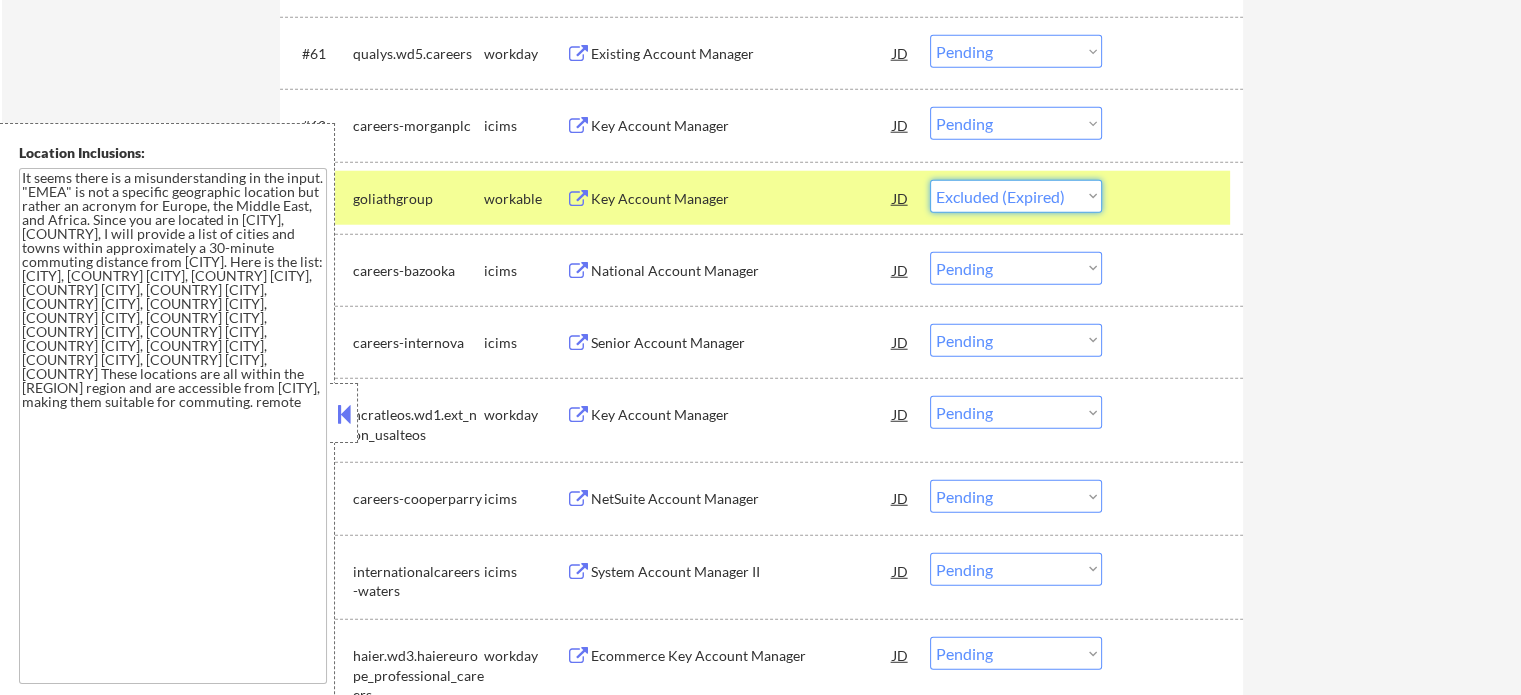 click on "Choose an option... Pending Applied Excluded (Questions) Excluded (Expired) Excluded (Location) Excluded (Bad Match) Excluded (Blocklist) Excluded (Salary) Excluded (Other)" at bounding box center (1016, 196) 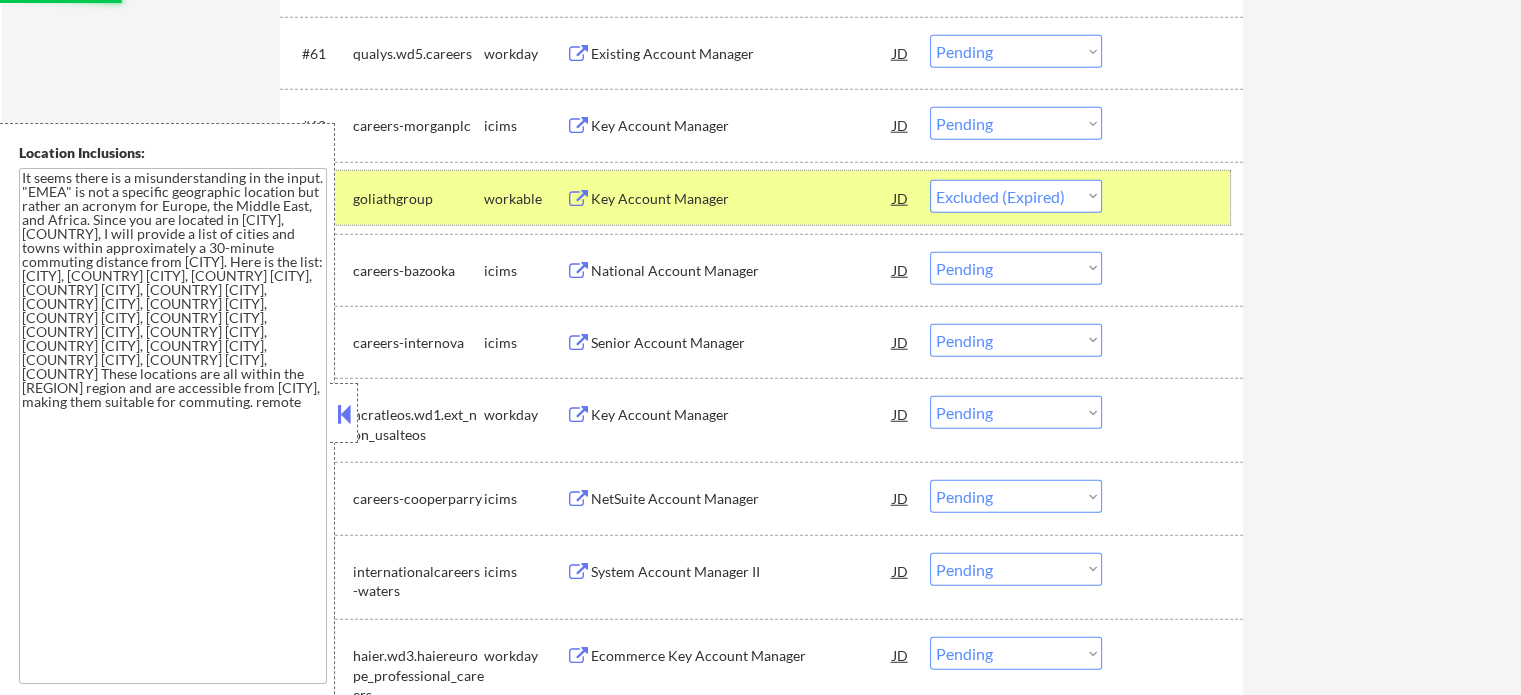 click at bounding box center (1175, 198) 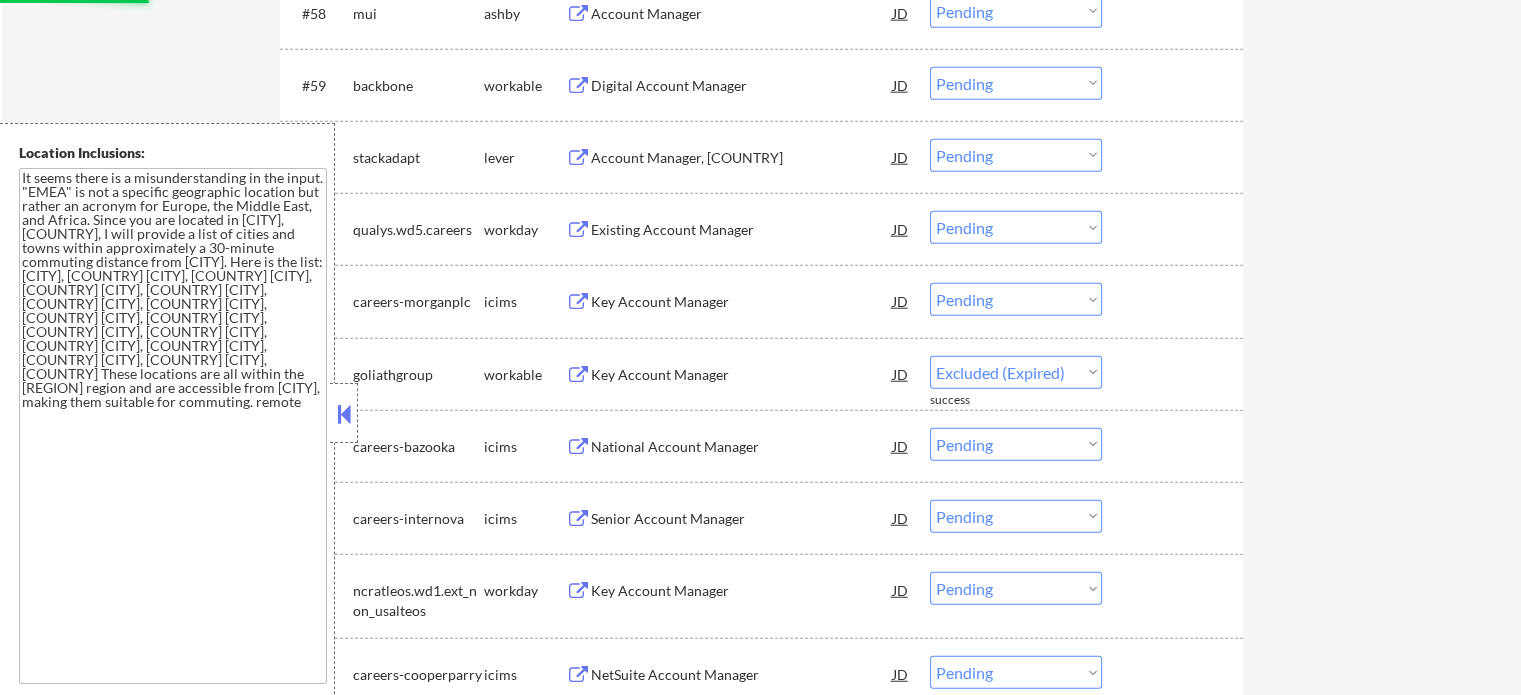 scroll, scrollTop: 5036, scrollLeft: 0, axis: vertical 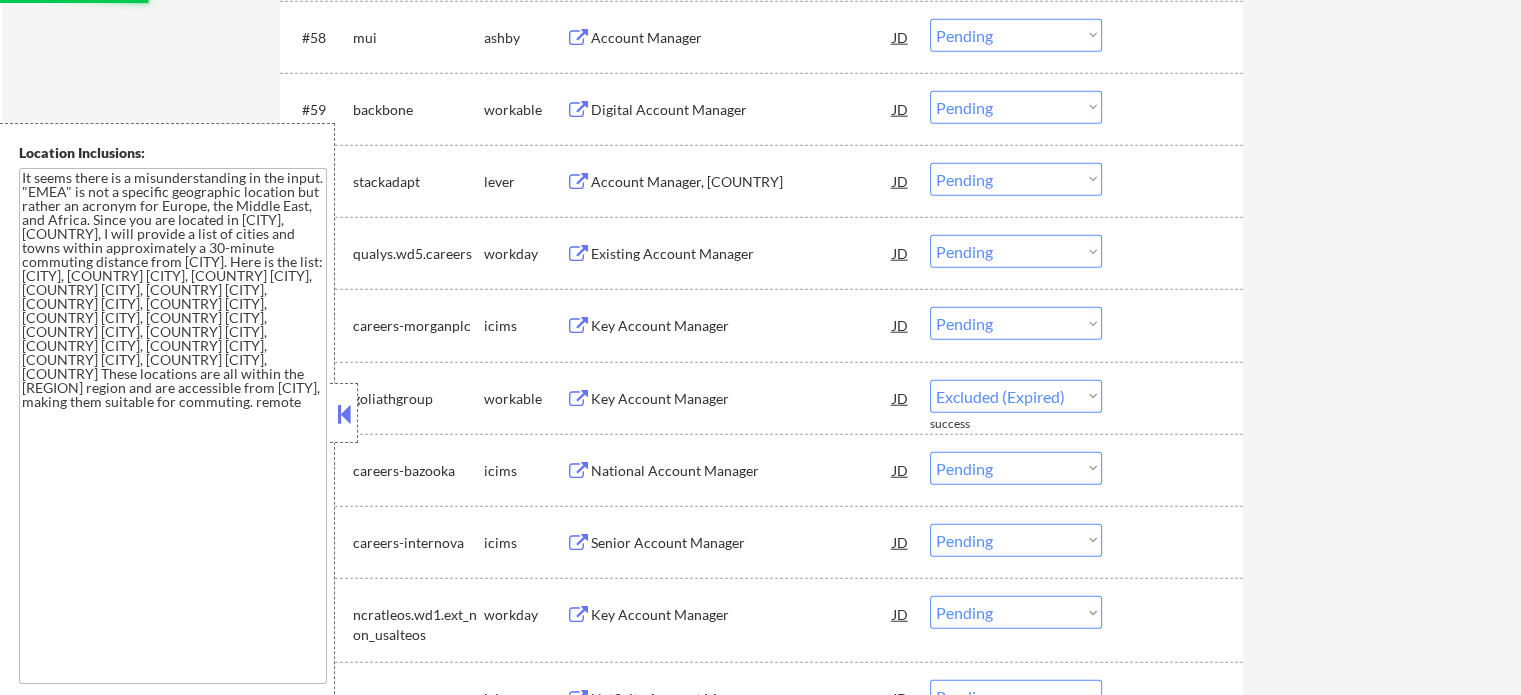 select on ""pending"" 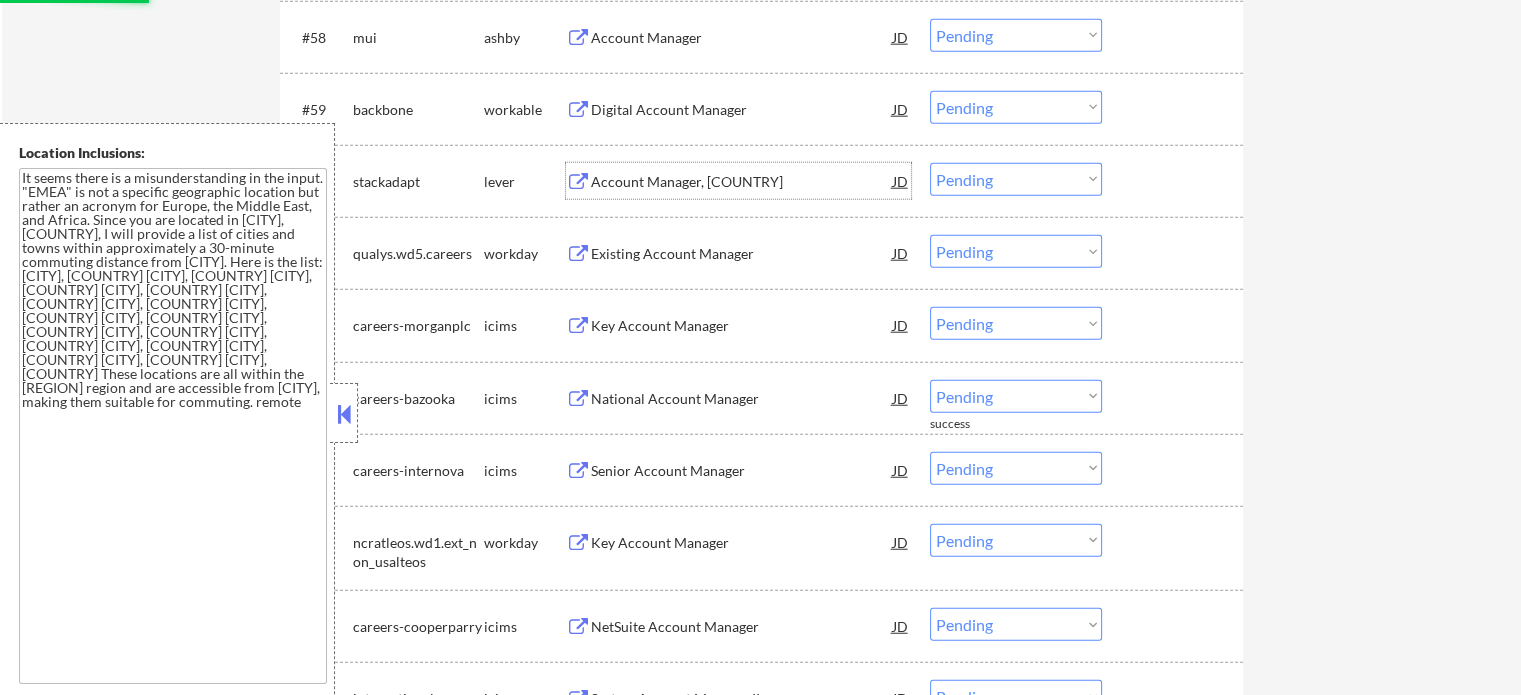 click on "Account Manager, France" at bounding box center (742, 182) 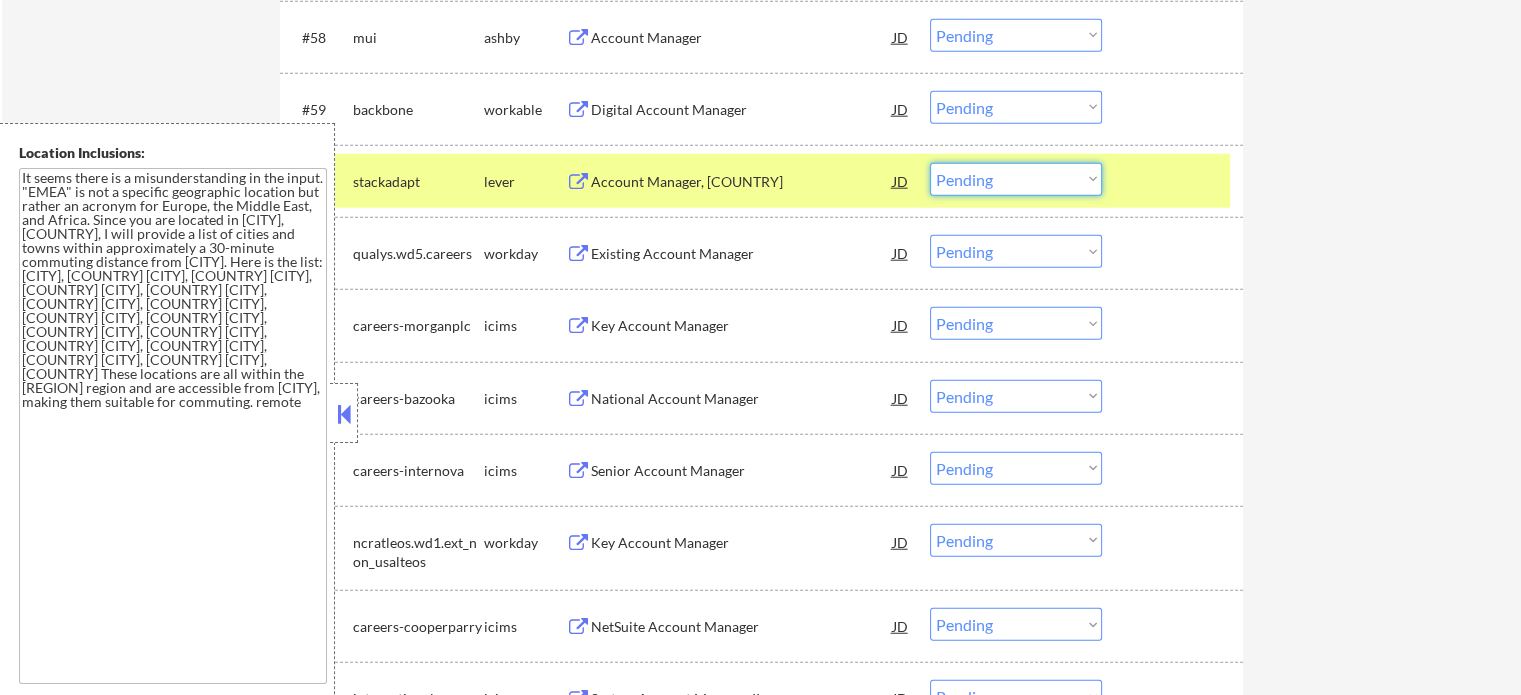 click on "Choose an option... Pending Applied Excluded (Questions) Excluded (Expired) Excluded (Location) Excluded (Bad Match) Excluded (Blocklist) Excluded (Salary) Excluded (Other)" at bounding box center [1016, 179] 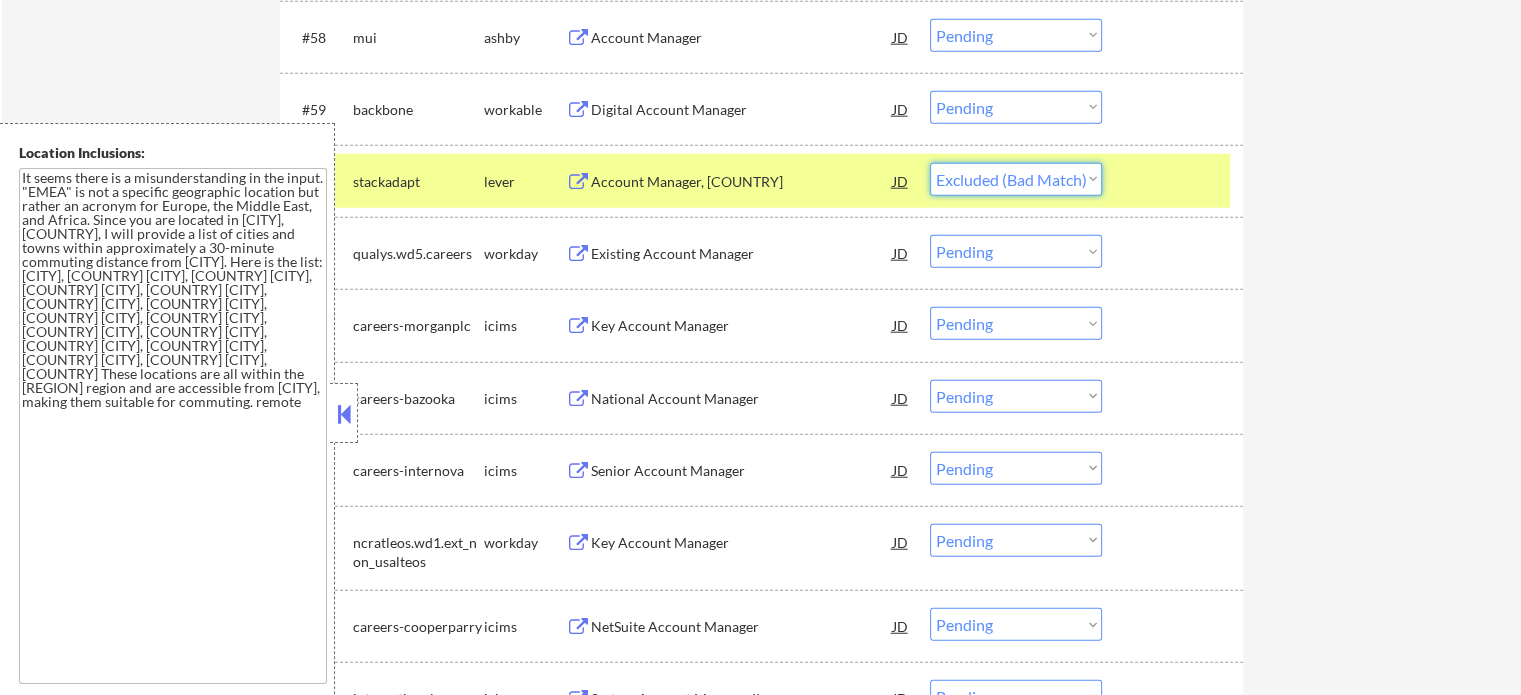 click on "Choose an option... Pending Applied Excluded (Questions) Excluded (Expired) Excluded (Location) Excluded (Bad Match) Excluded (Blocklist) Excluded (Salary) Excluded (Other)" at bounding box center [1016, 179] 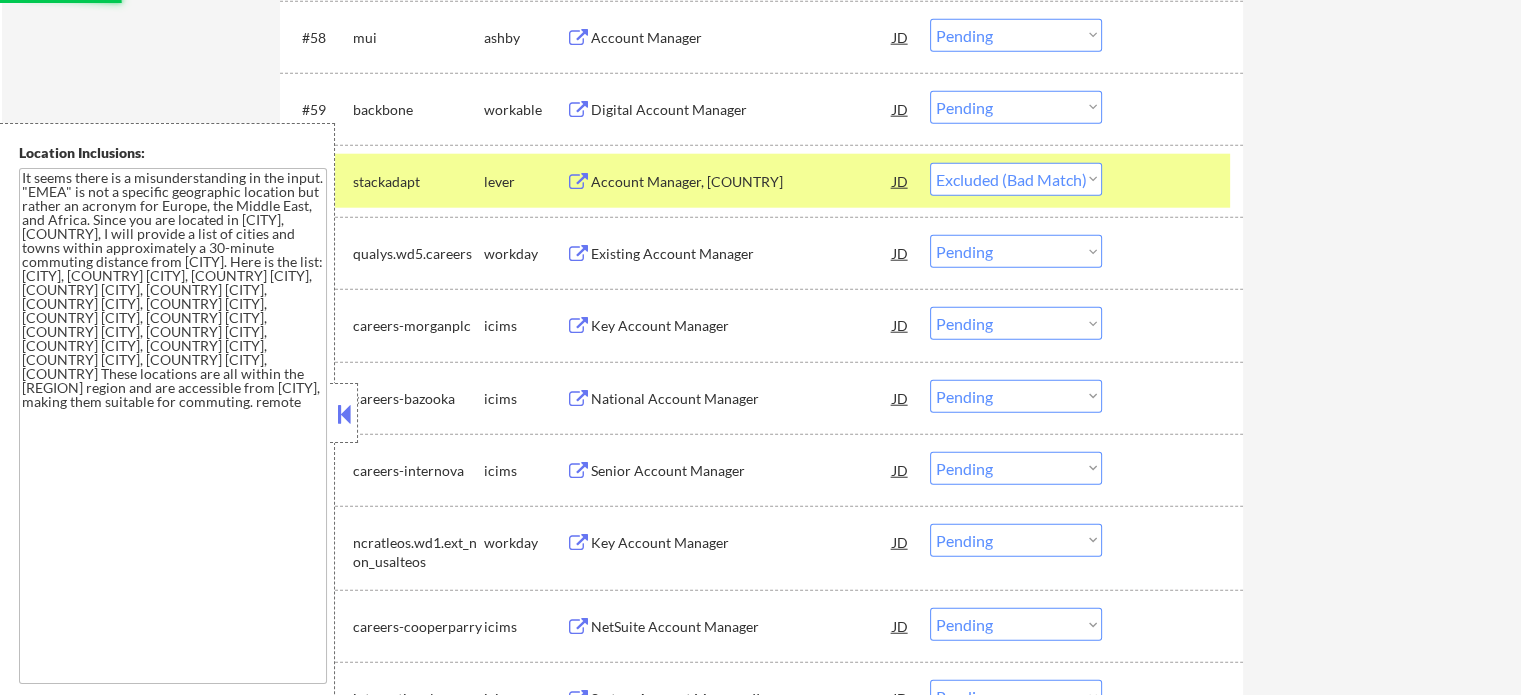click at bounding box center (1175, 181) 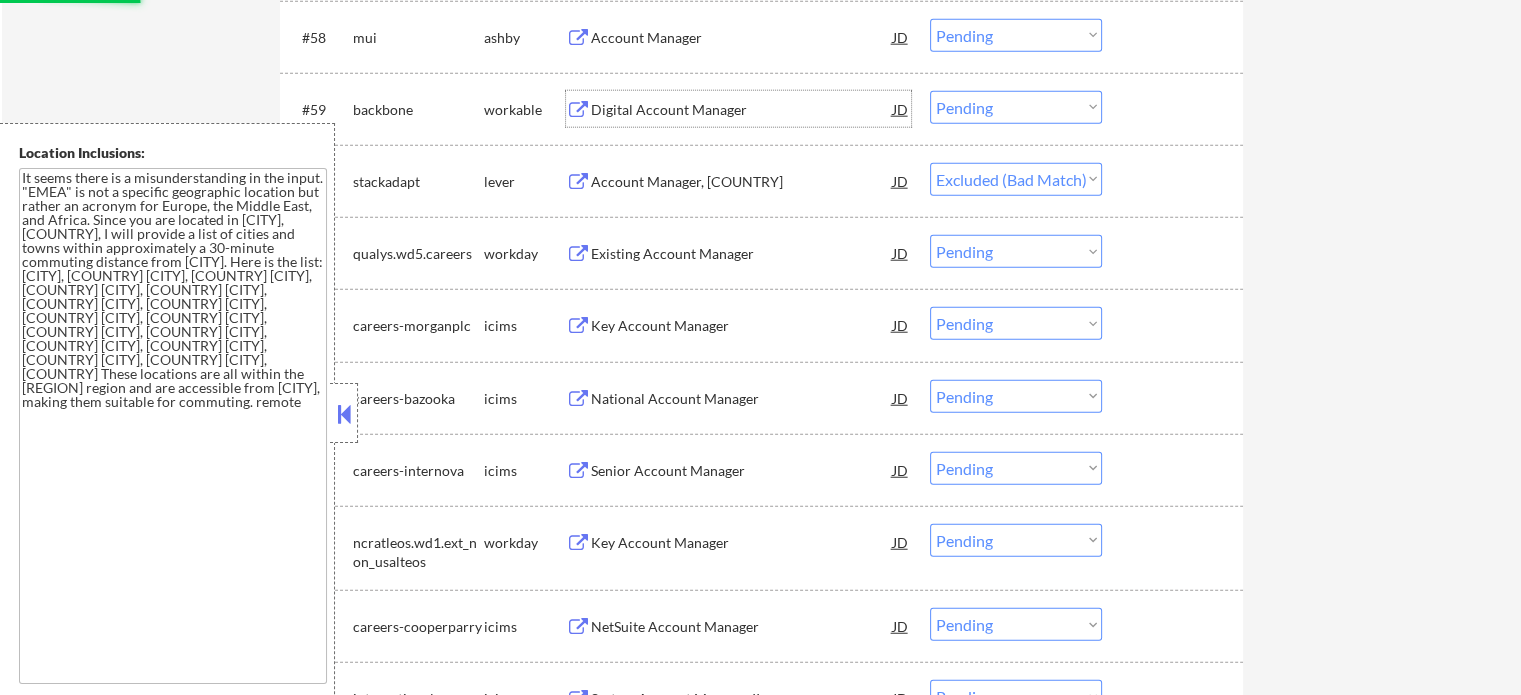click on "Digital Account Manager" at bounding box center [742, 110] 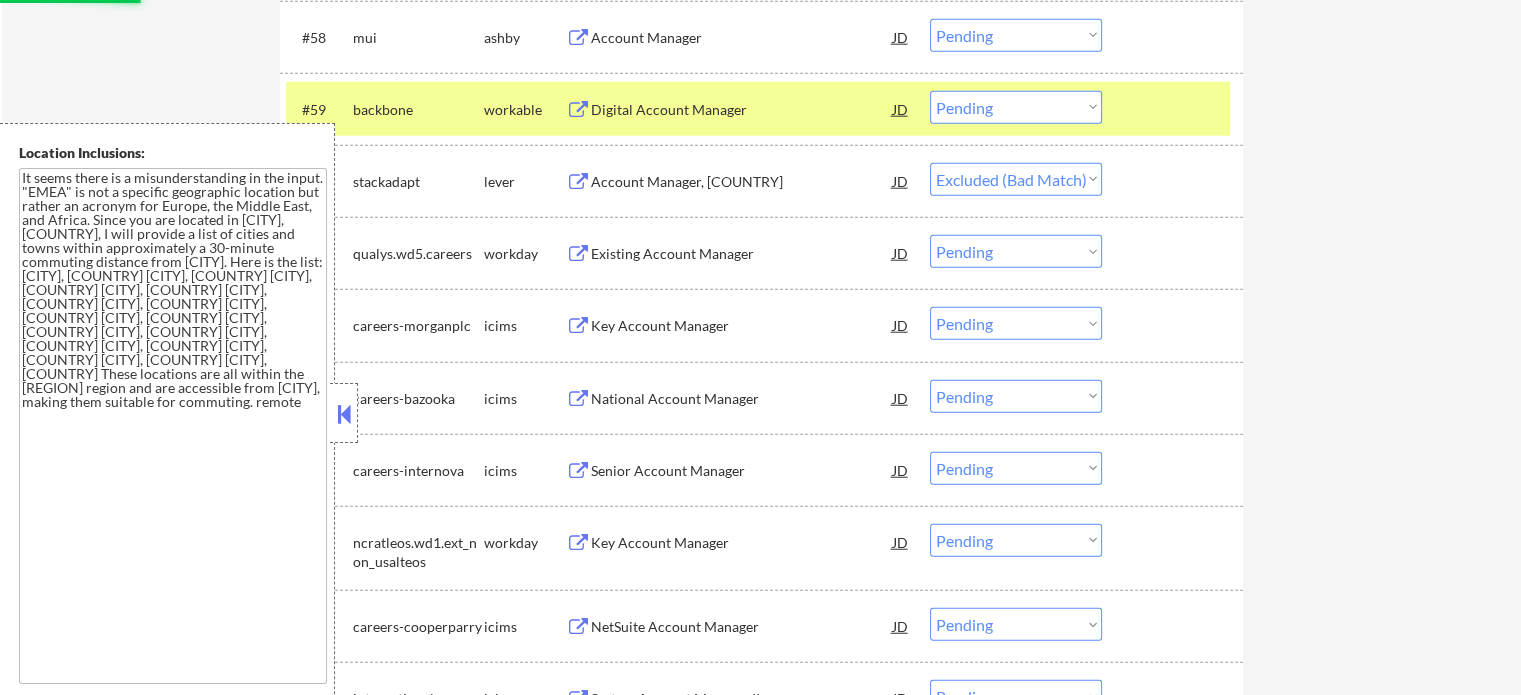 select on ""pending"" 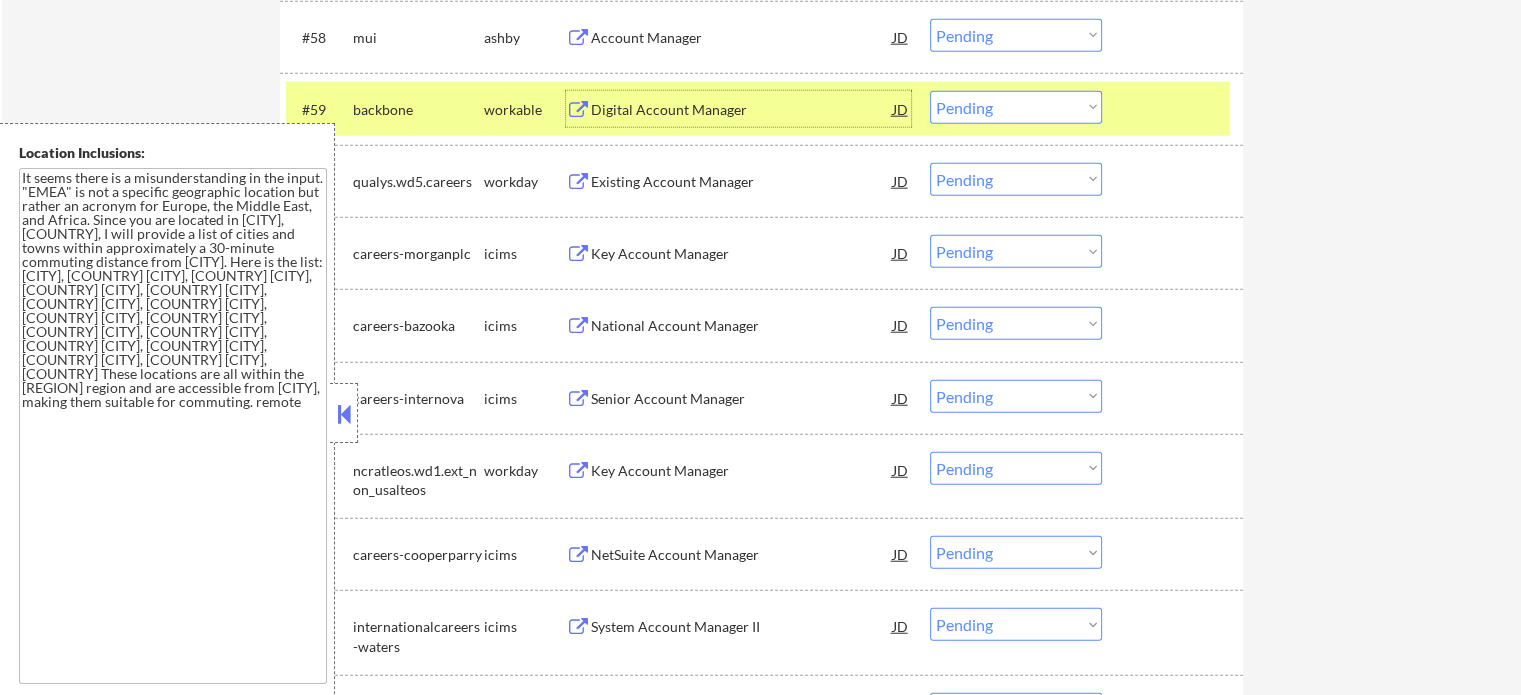 click at bounding box center (1175, 109) 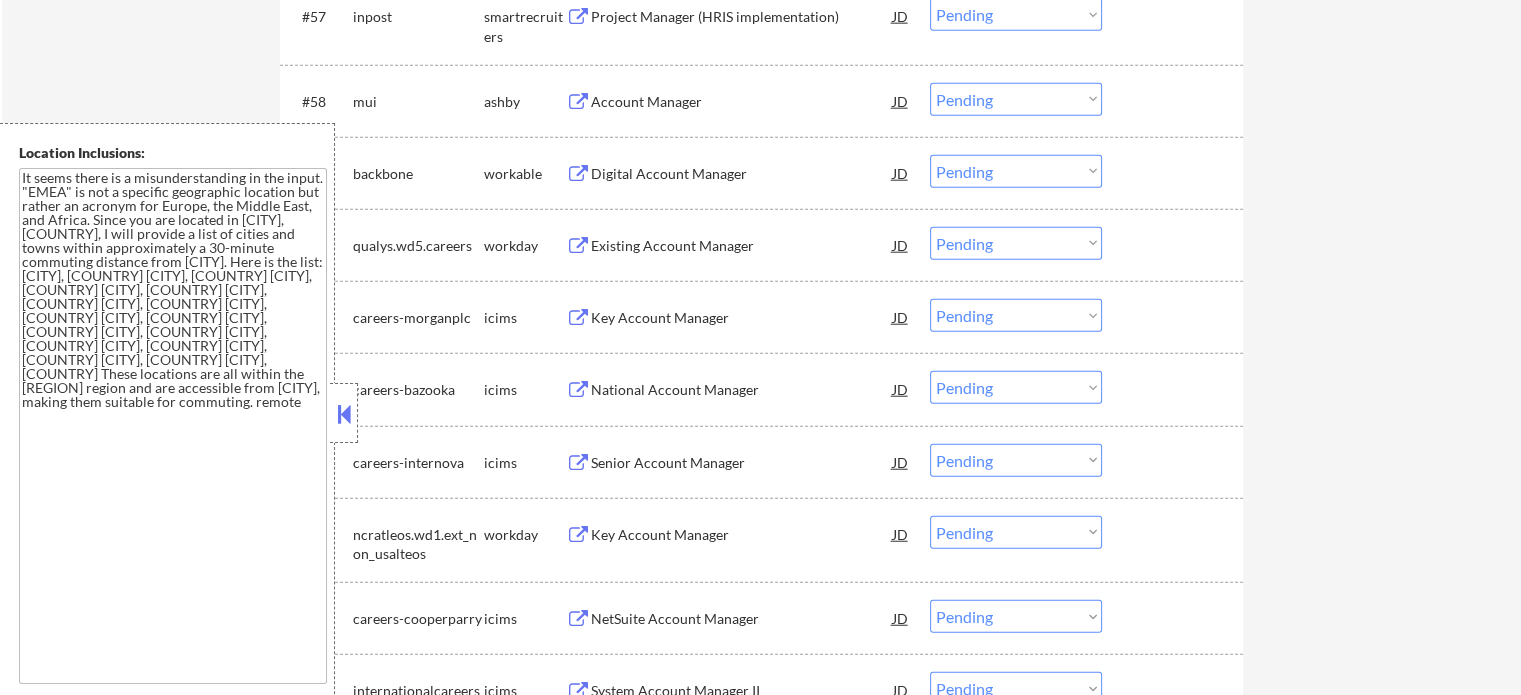 scroll, scrollTop: 4936, scrollLeft: 0, axis: vertical 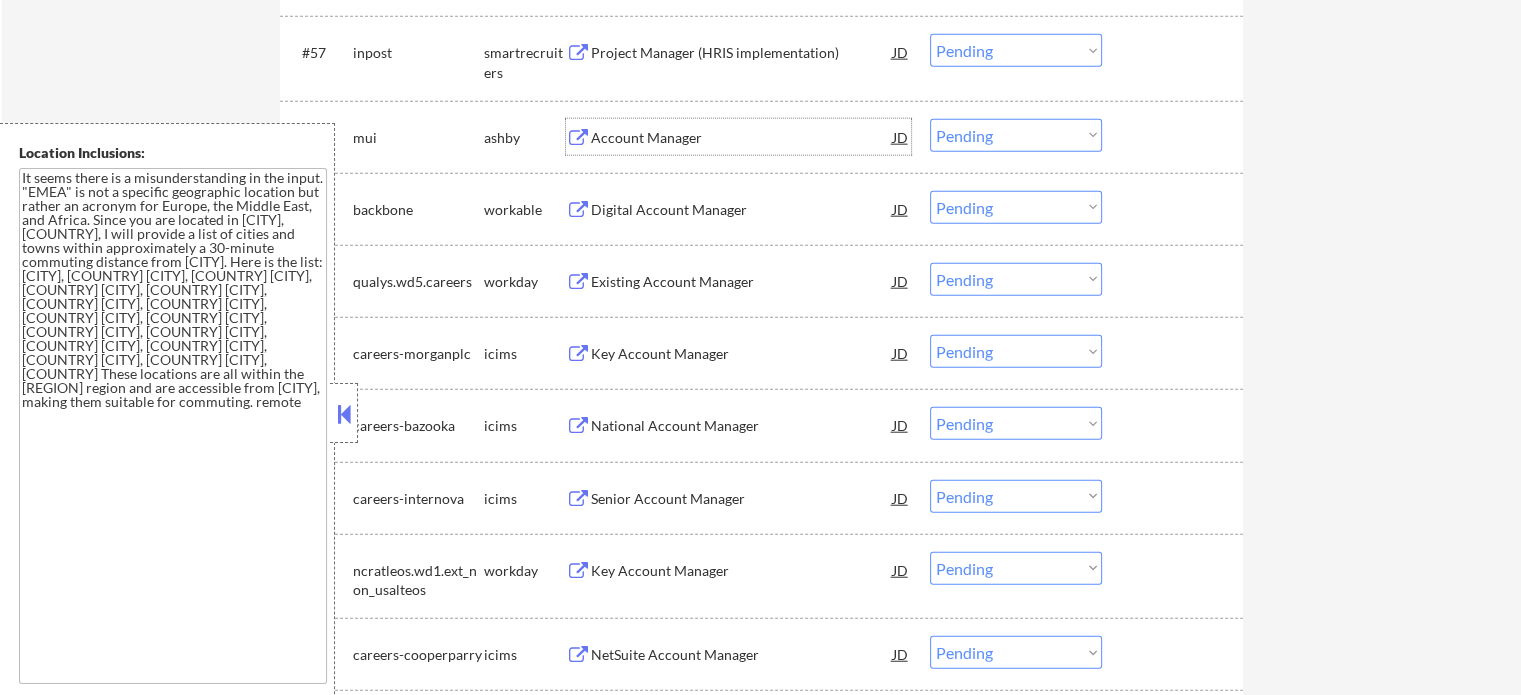 click on "Account Manager" at bounding box center [742, 137] 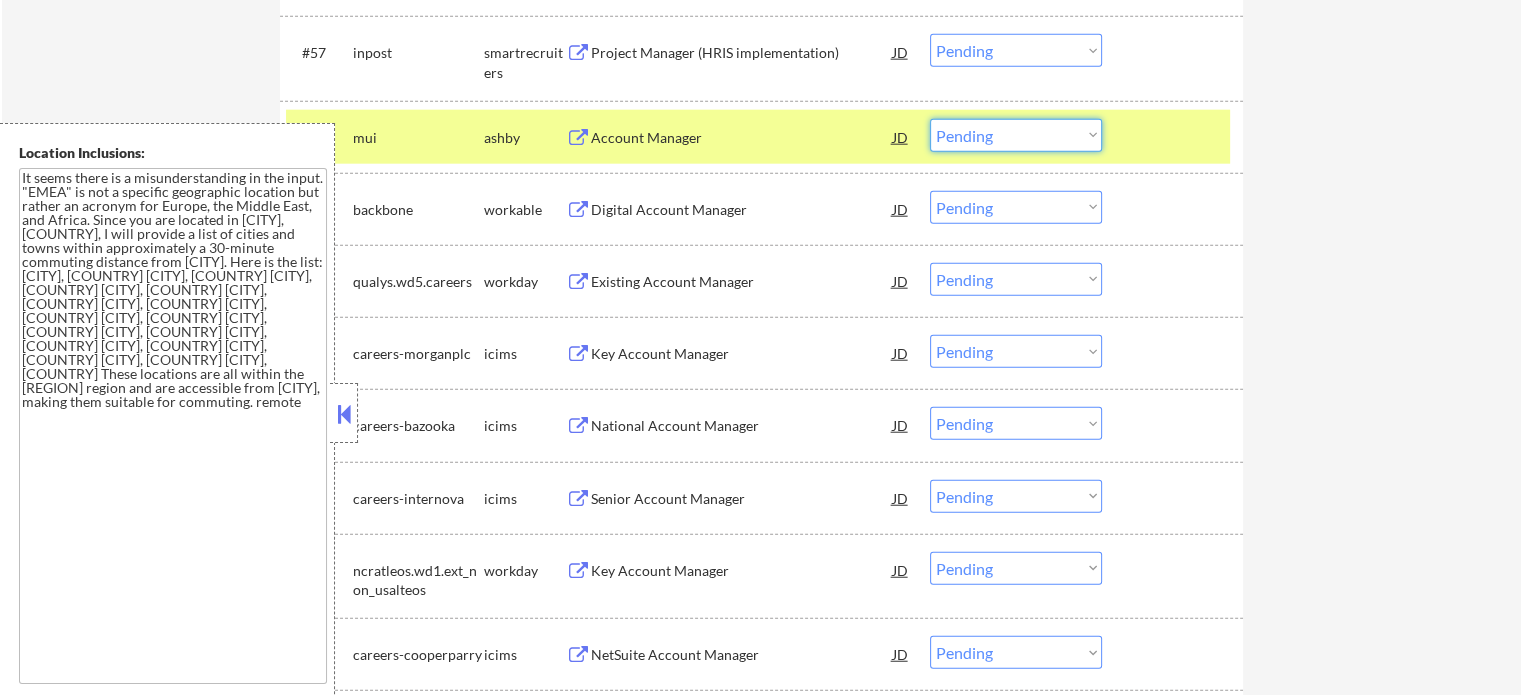 click on "Choose an option... Pending Applied Excluded (Questions) Excluded (Expired) Excluded (Location) Excluded (Bad Match) Excluded (Blocklist) Excluded (Salary) Excluded (Other)" at bounding box center [1016, 135] 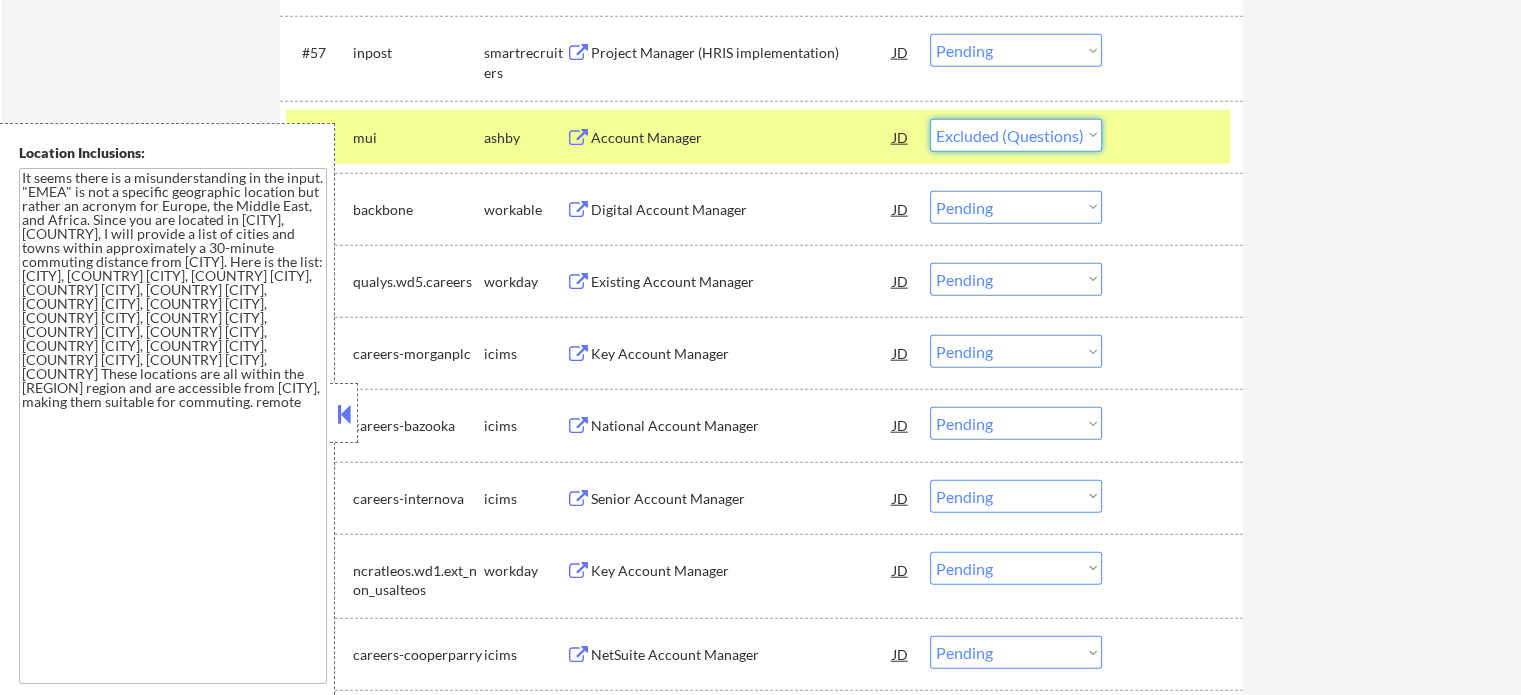 click on "Choose an option... Pending Applied Excluded (Questions) Excluded (Expired) Excluded (Location) Excluded (Bad Match) Excluded (Blocklist) Excluded (Salary) Excluded (Other)" at bounding box center (1016, 135) 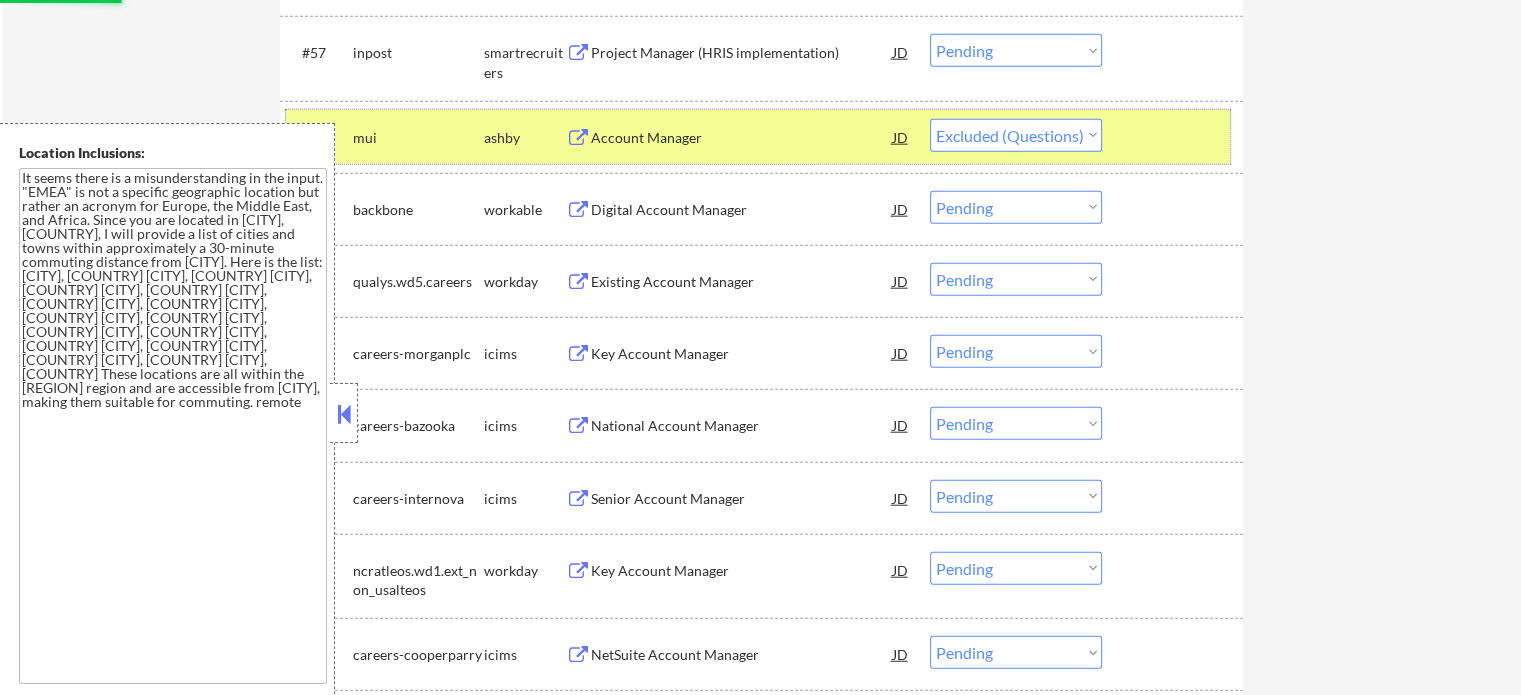 click at bounding box center [1175, 137] 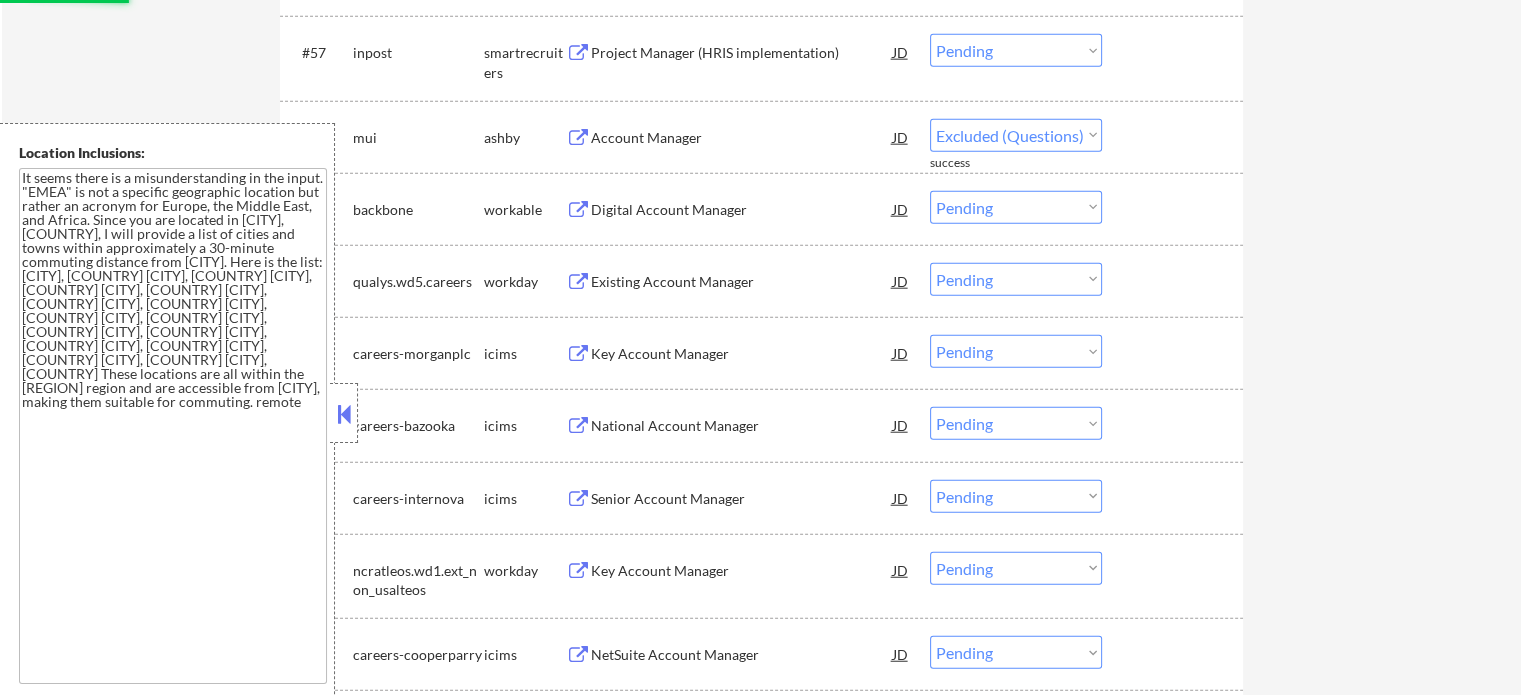 select on ""pending"" 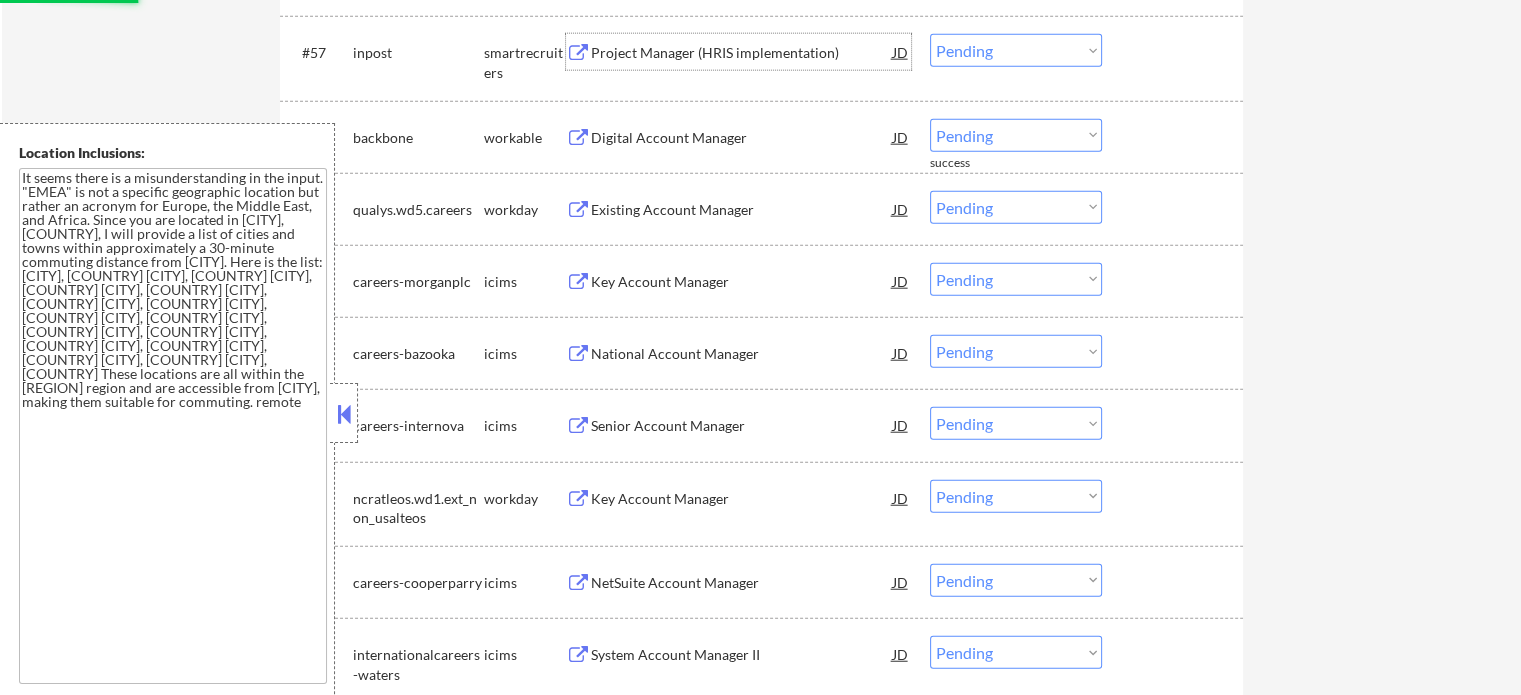 click on "Project Manager (HRIS implementation)" at bounding box center (742, 53) 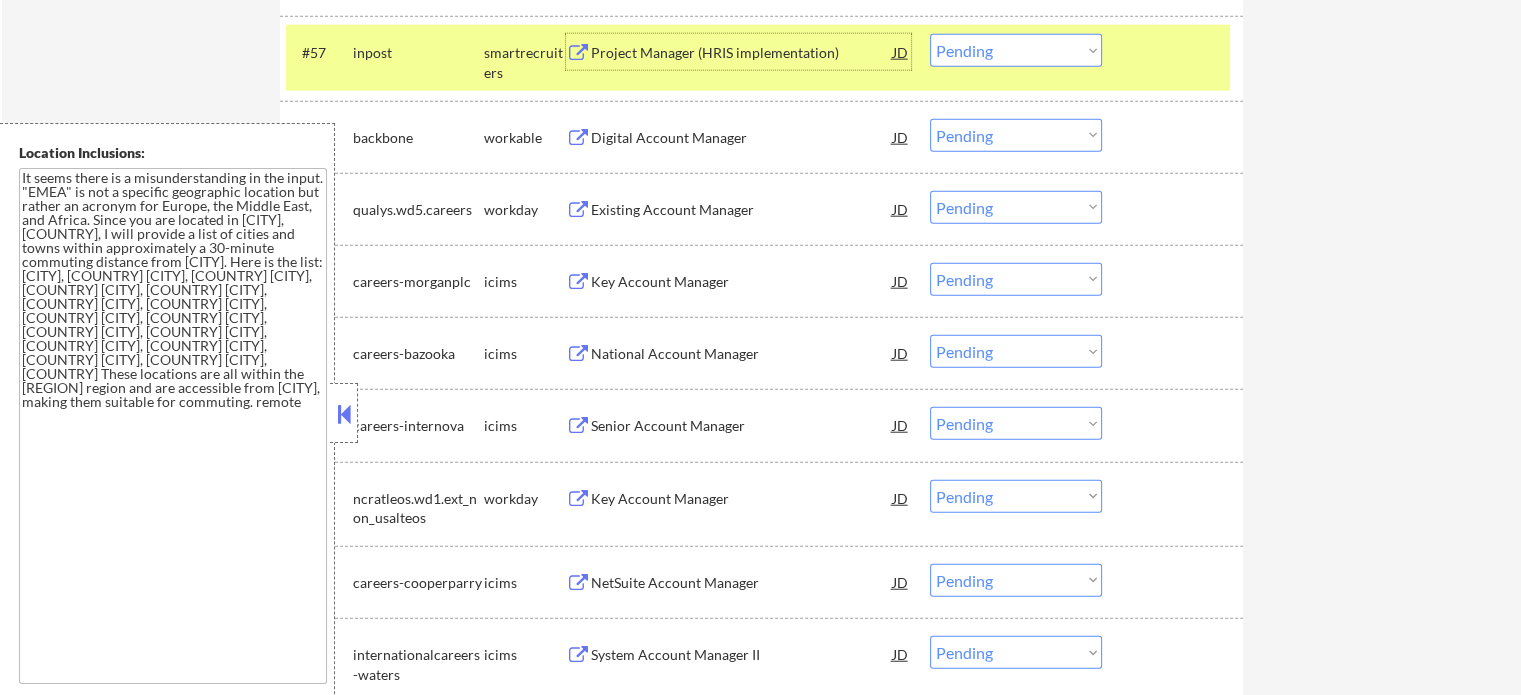 click on "Choose an option... Pending Applied Excluded (Questions) Excluded (Expired) Excluded (Location) Excluded (Bad Match) Excluded (Blocklist) Excluded (Salary) Excluded (Other)" at bounding box center (1016, 50) 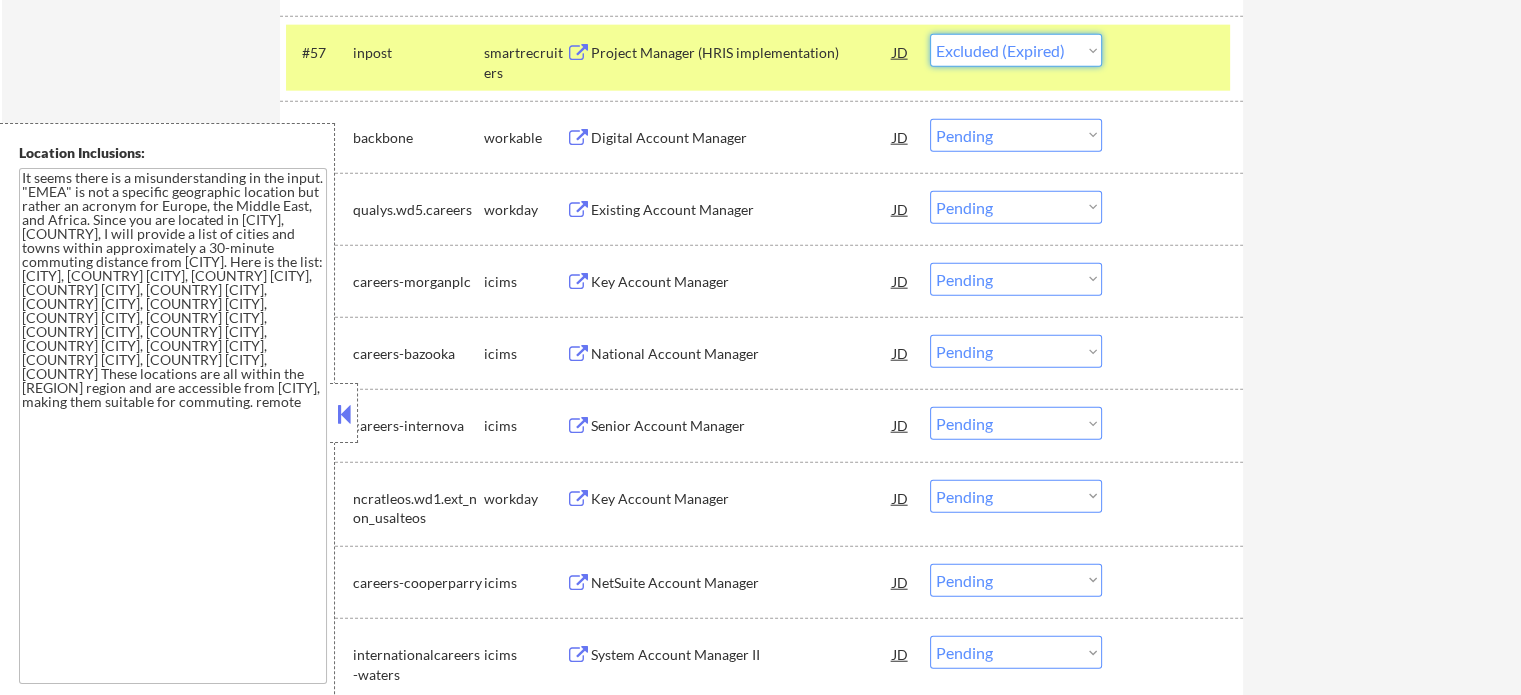 click on "Choose an option... Pending Applied Excluded (Questions) Excluded (Expired) Excluded (Location) Excluded (Bad Match) Excluded (Blocklist) Excluded (Salary) Excluded (Other)" at bounding box center [1016, 50] 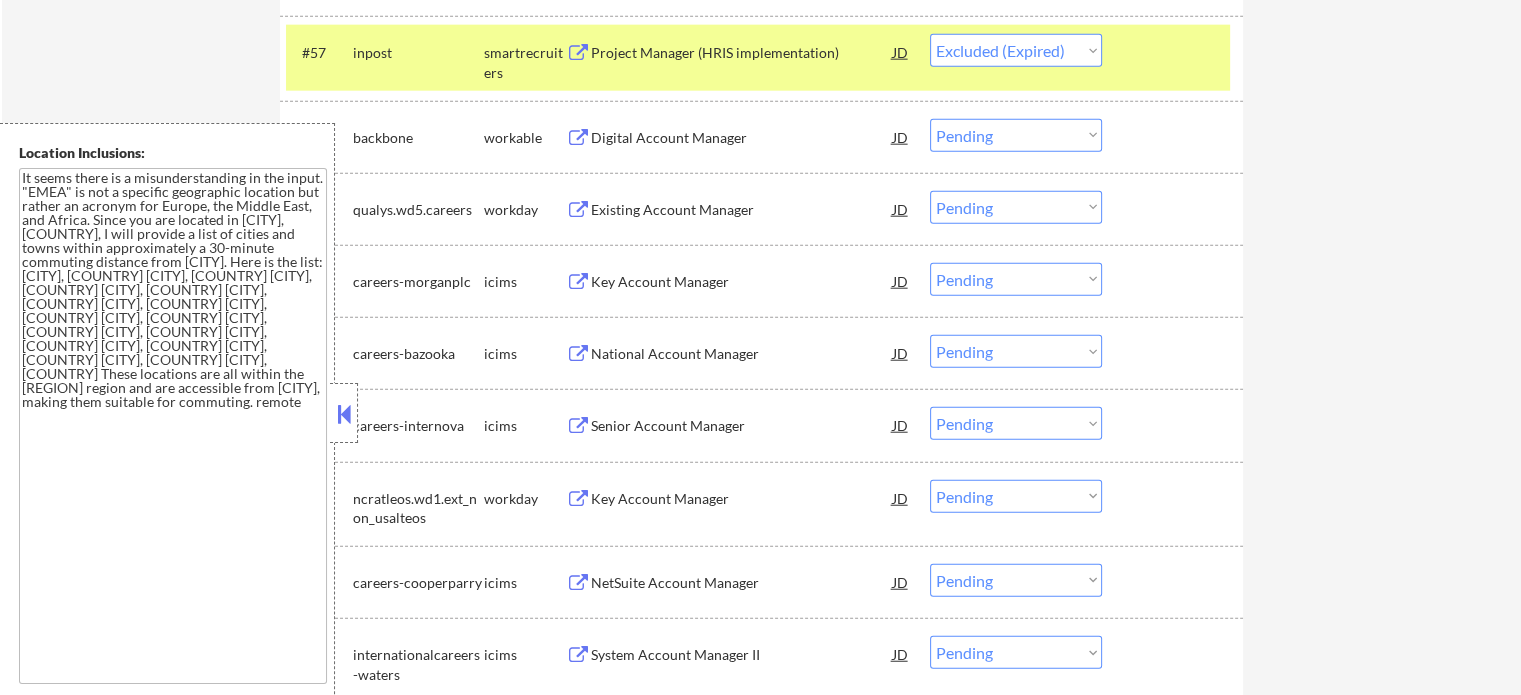 click on "#57 inpost smartrecruiters Project Manager (HRIS implementation) JD Choose an option... Pending Applied Excluded (Questions) Excluded (Expired) Excluded (Location) Excluded (Bad Match) Excluded (Blocklist) Excluded (Salary) Excluded (Other)" at bounding box center (758, 58) 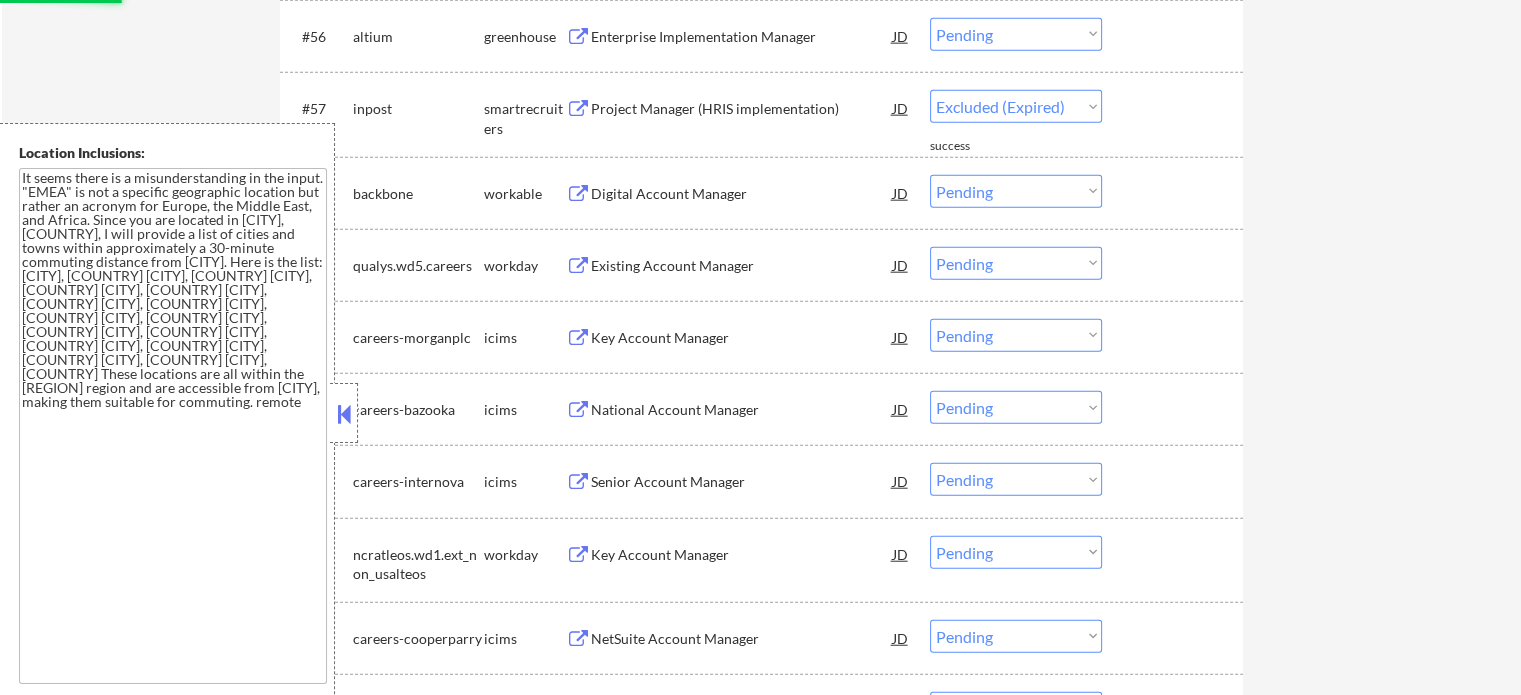 scroll, scrollTop: 4836, scrollLeft: 0, axis: vertical 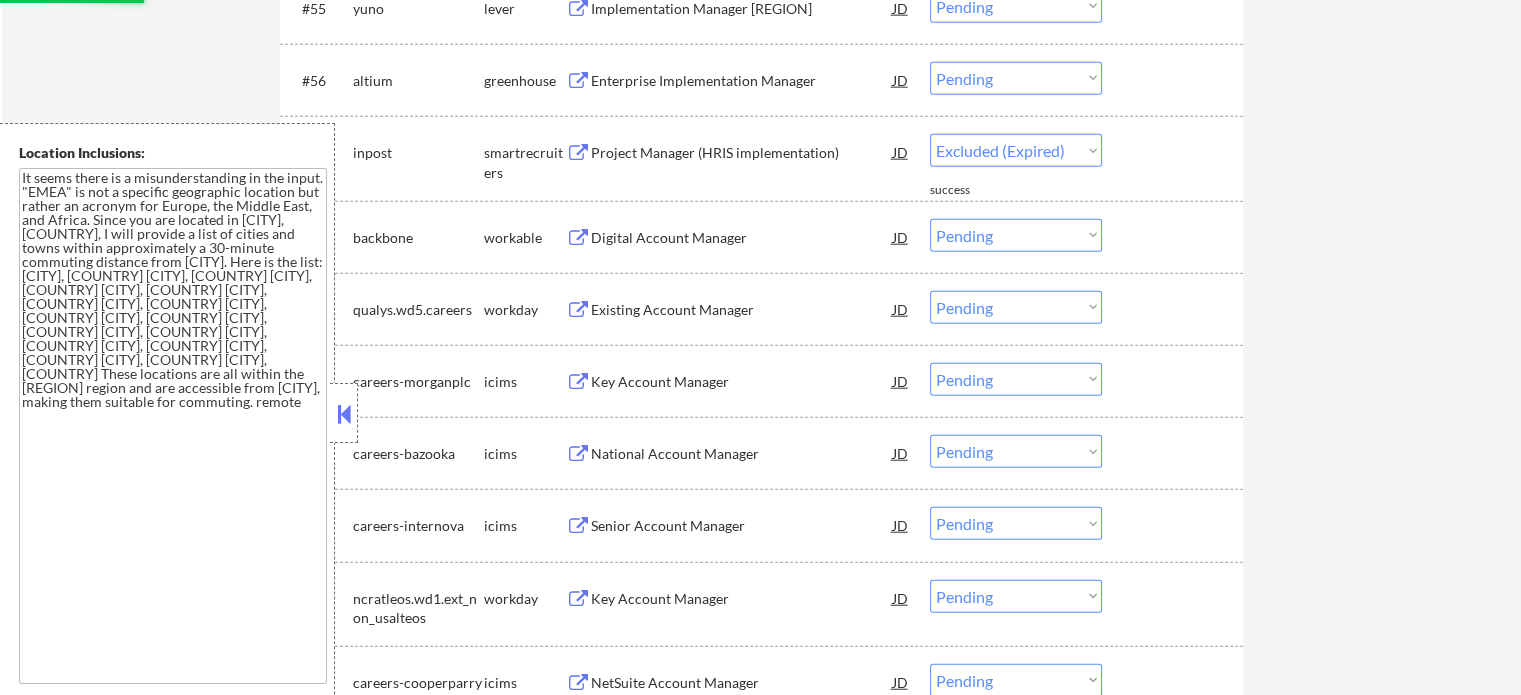 click on "Enterprise Implementation Manager" at bounding box center [742, 81] 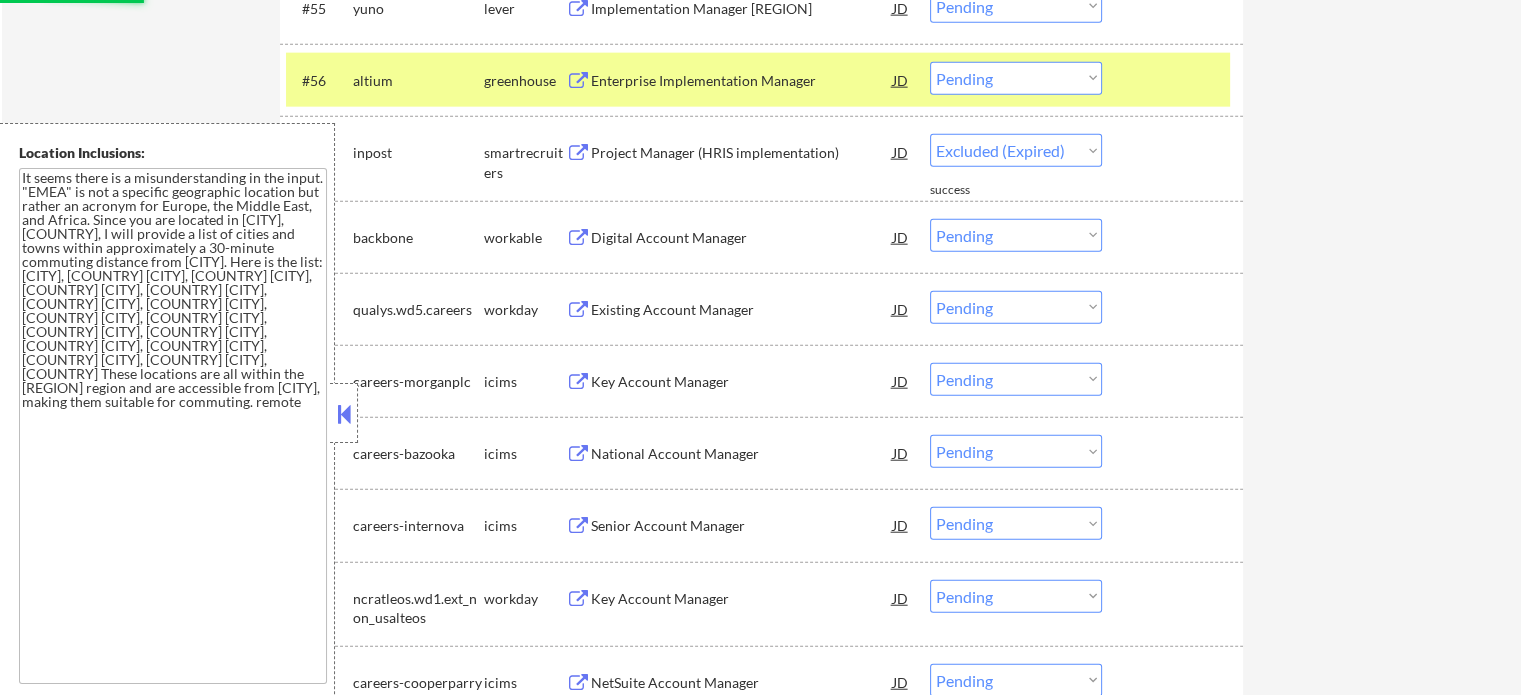 select on ""pending"" 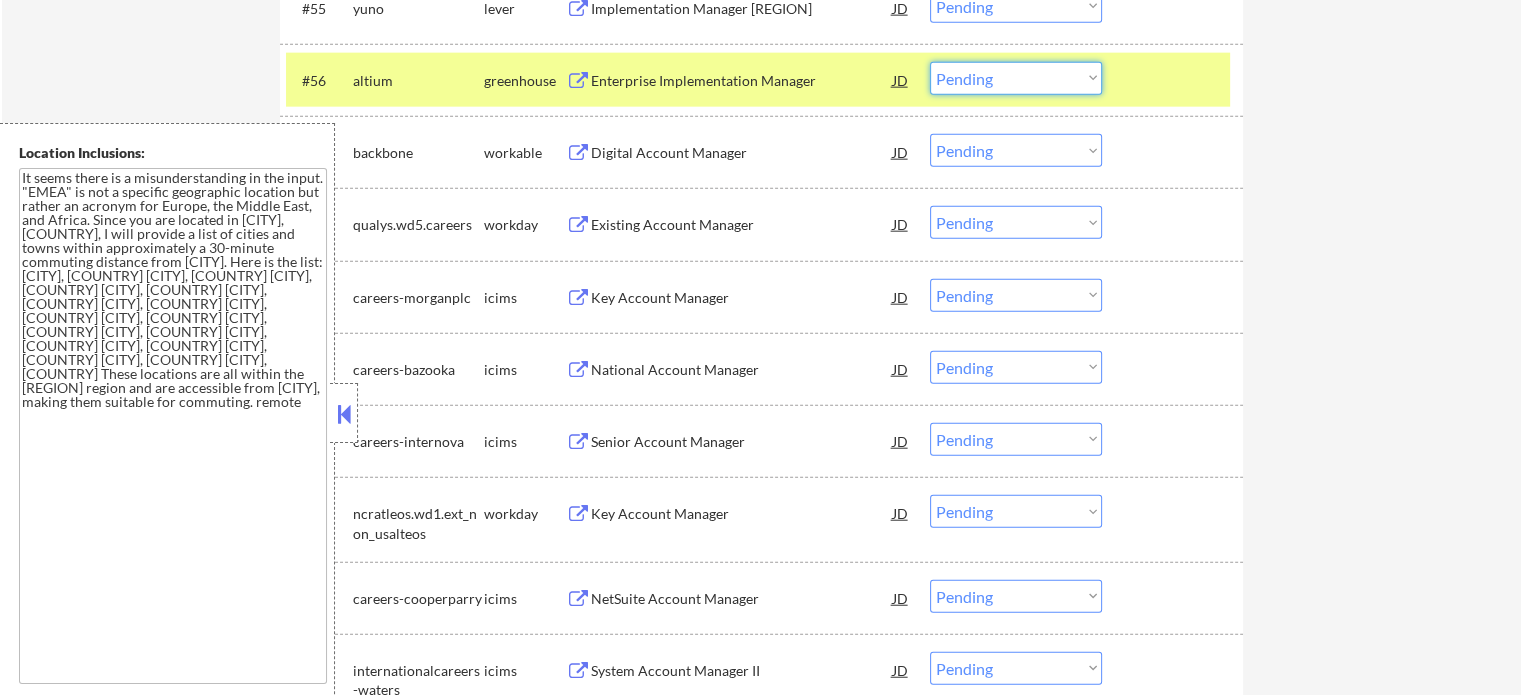 click on "Choose an option... Pending Applied Excluded (Questions) Excluded (Expired) Excluded (Location) Excluded (Bad Match) Excluded (Blocklist) Excluded (Salary) Excluded (Other)" at bounding box center [1016, 78] 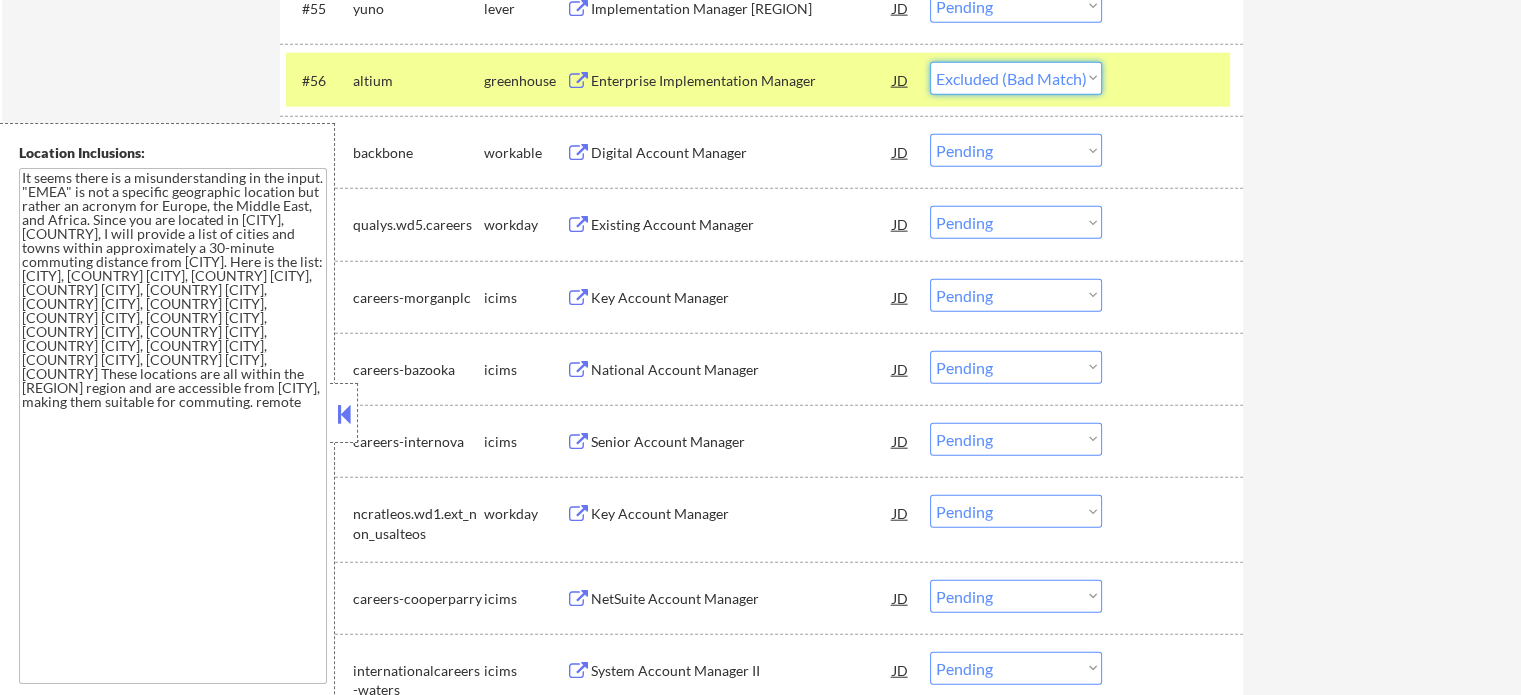 click on "Choose an option... Pending Applied Excluded (Questions) Excluded (Expired) Excluded (Location) Excluded (Bad Match) Excluded (Blocklist) Excluded (Salary) Excluded (Other)" at bounding box center [1016, 78] 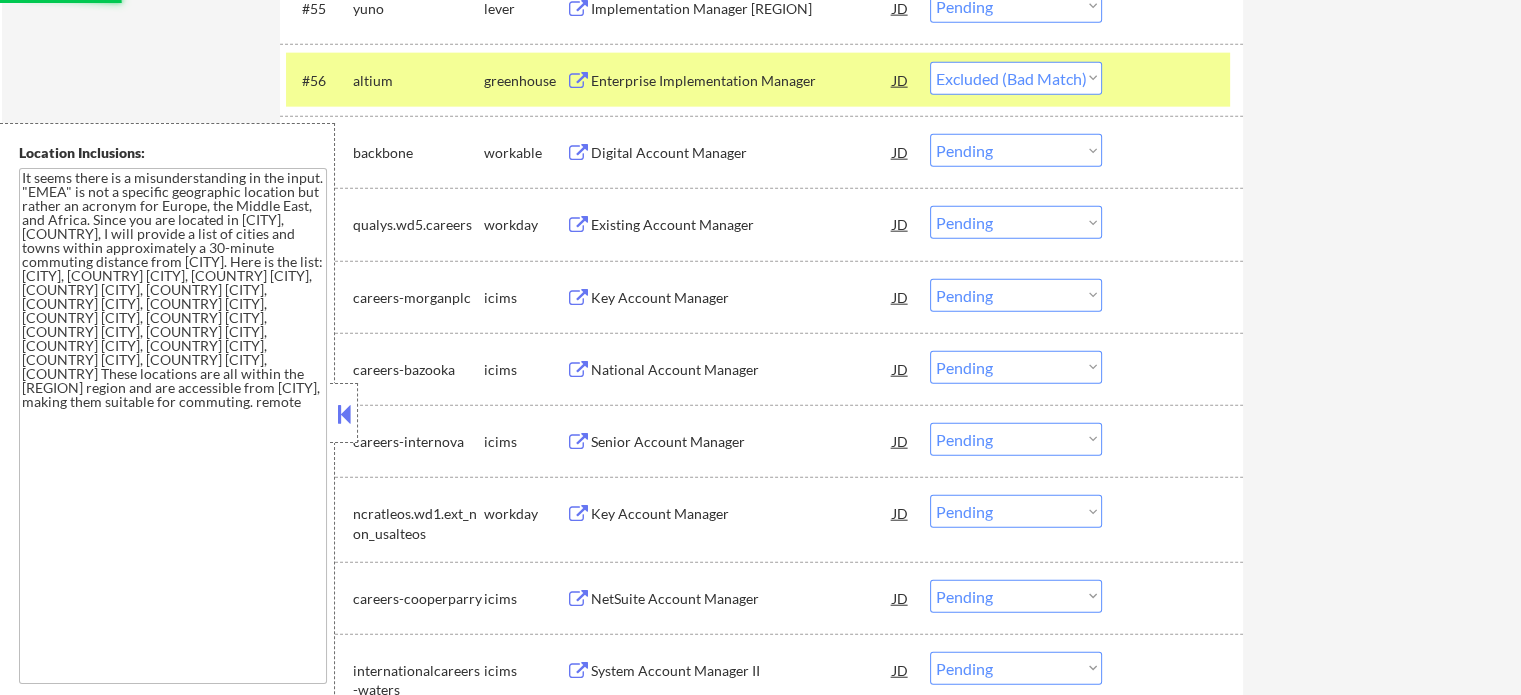 click on "#56 altium greenhouse Enterprise Implementation Manager JD Choose an option... Pending Applied Excluded (Questions) Excluded (Expired) Excluded (Location) Excluded (Bad Match) Excluded (Blocklist) Excluded (Salary) Excluded (Other)" at bounding box center [761, 80] 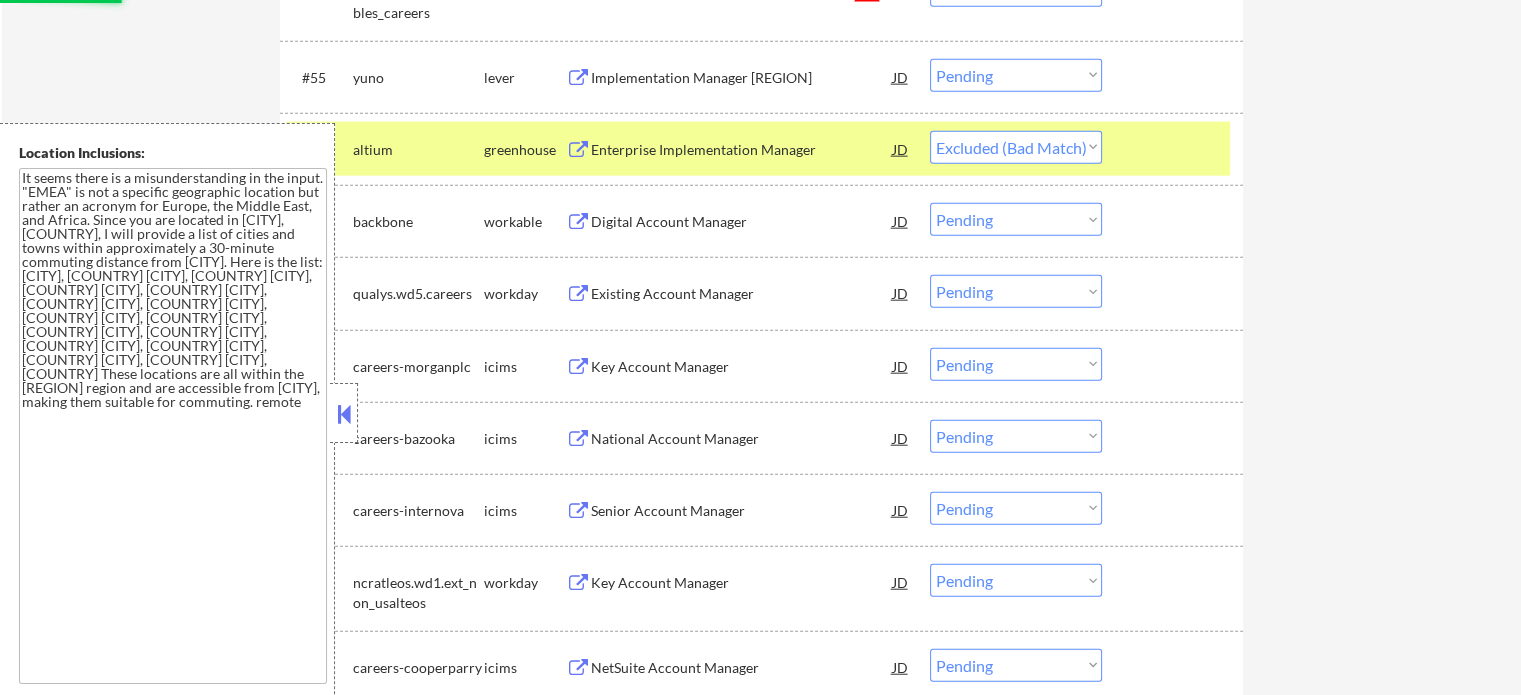 scroll, scrollTop: 4736, scrollLeft: 0, axis: vertical 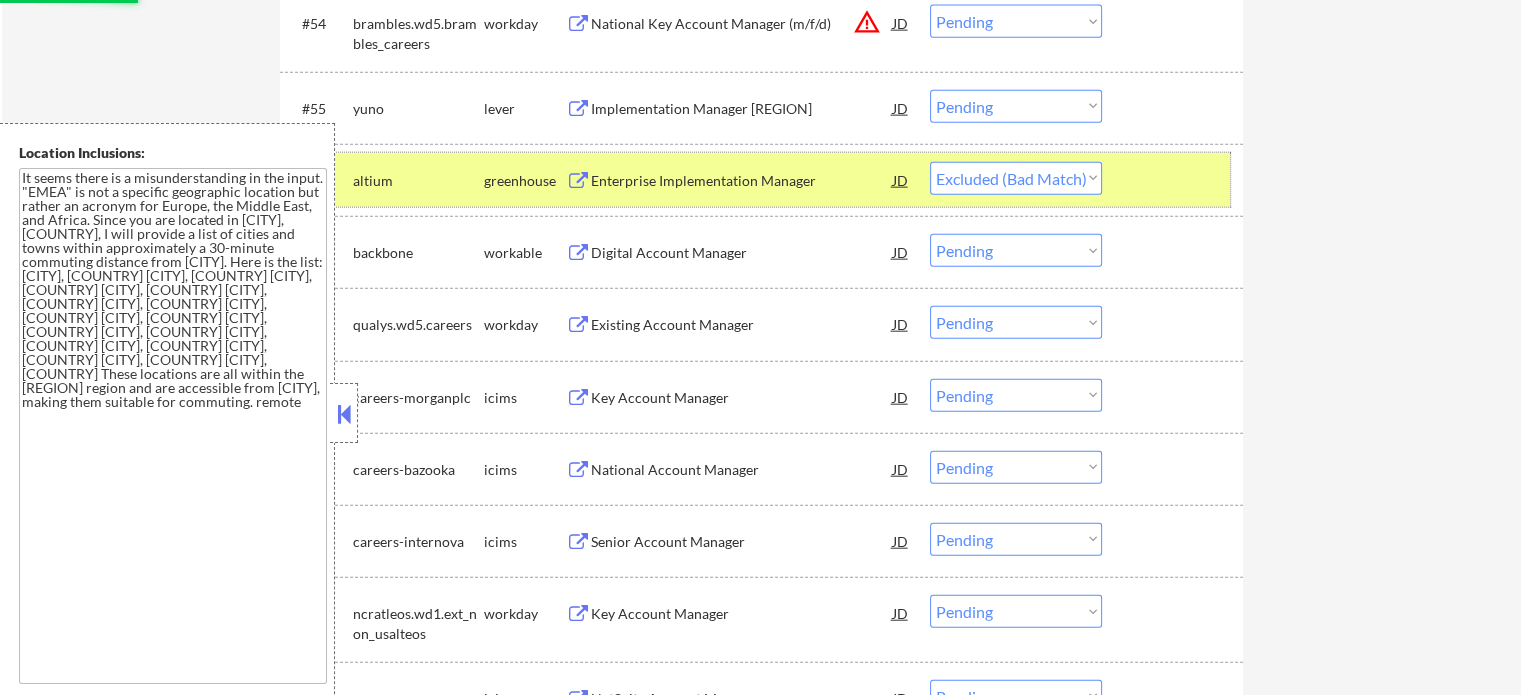 click on "#56 altium greenhouse Enterprise Implementation Manager JD Choose an option... Pending Applied Excluded (Questions) Excluded (Expired) Excluded (Location) Excluded (Bad Match) Excluded (Blocklist) Excluded (Salary) Excluded (Other)" at bounding box center [758, 180] 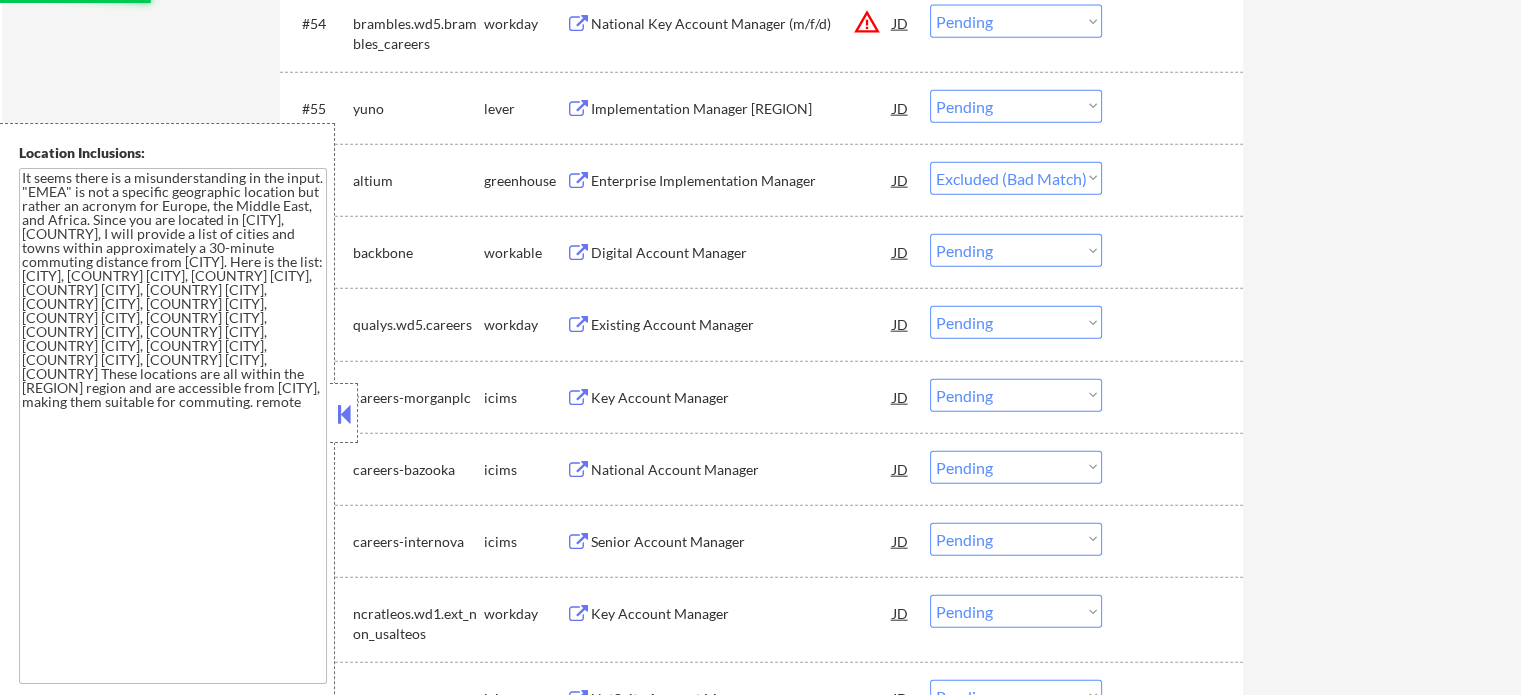 click on "Implementation Manager Europe" at bounding box center (742, 109) 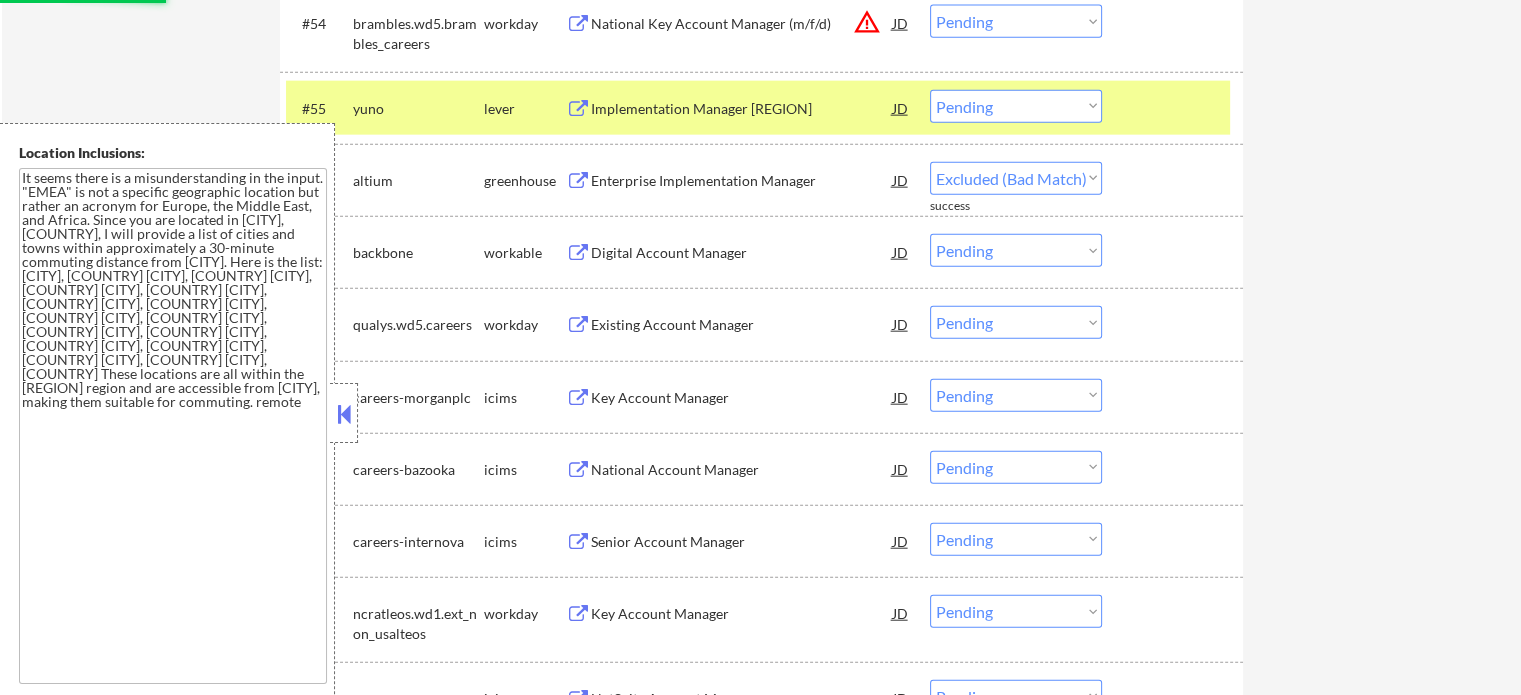 select on ""pending"" 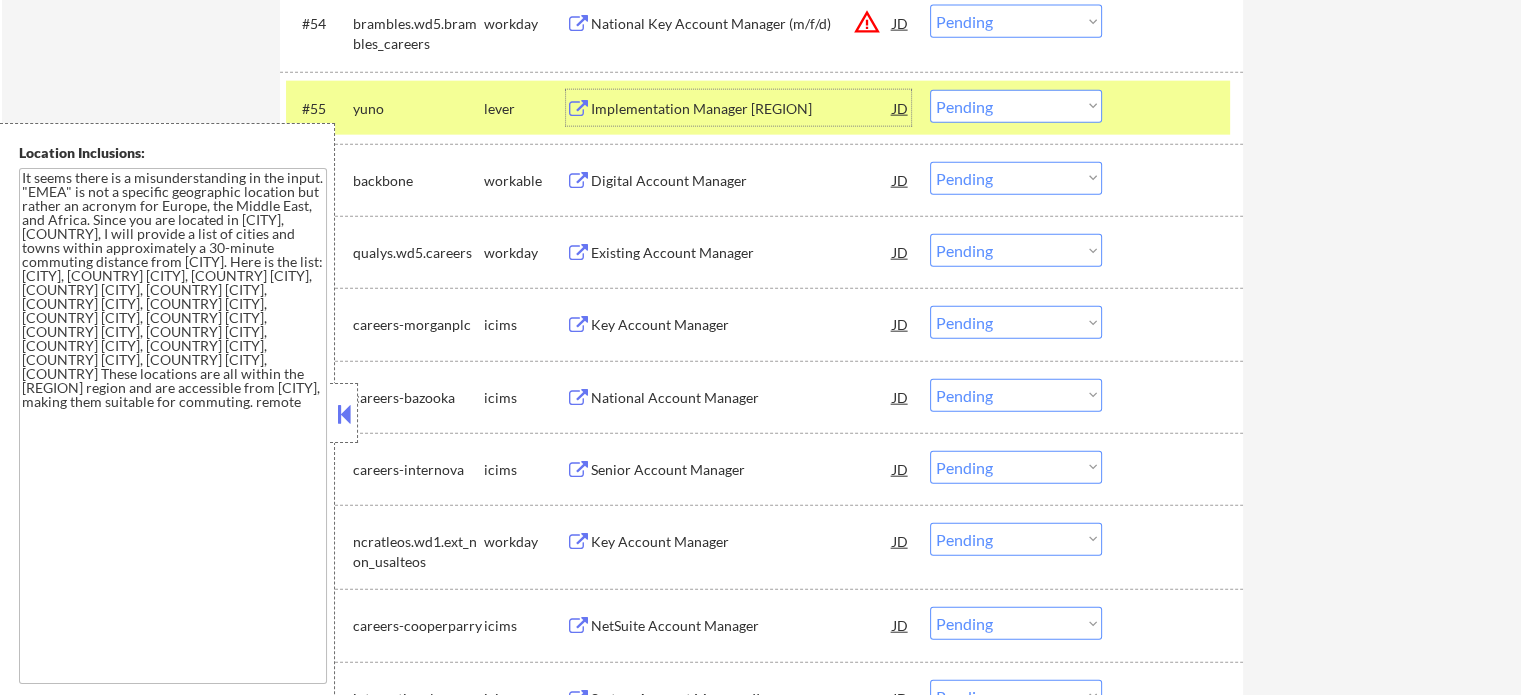 click on "Choose an option... Pending Applied Excluded (Questions) Excluded (Expired) Excluded (Location) Excluded (Bad Match) Excluded (Blocklist) Excluded (Salary) Excluded (Other)" at bounding box center (1016, 106) 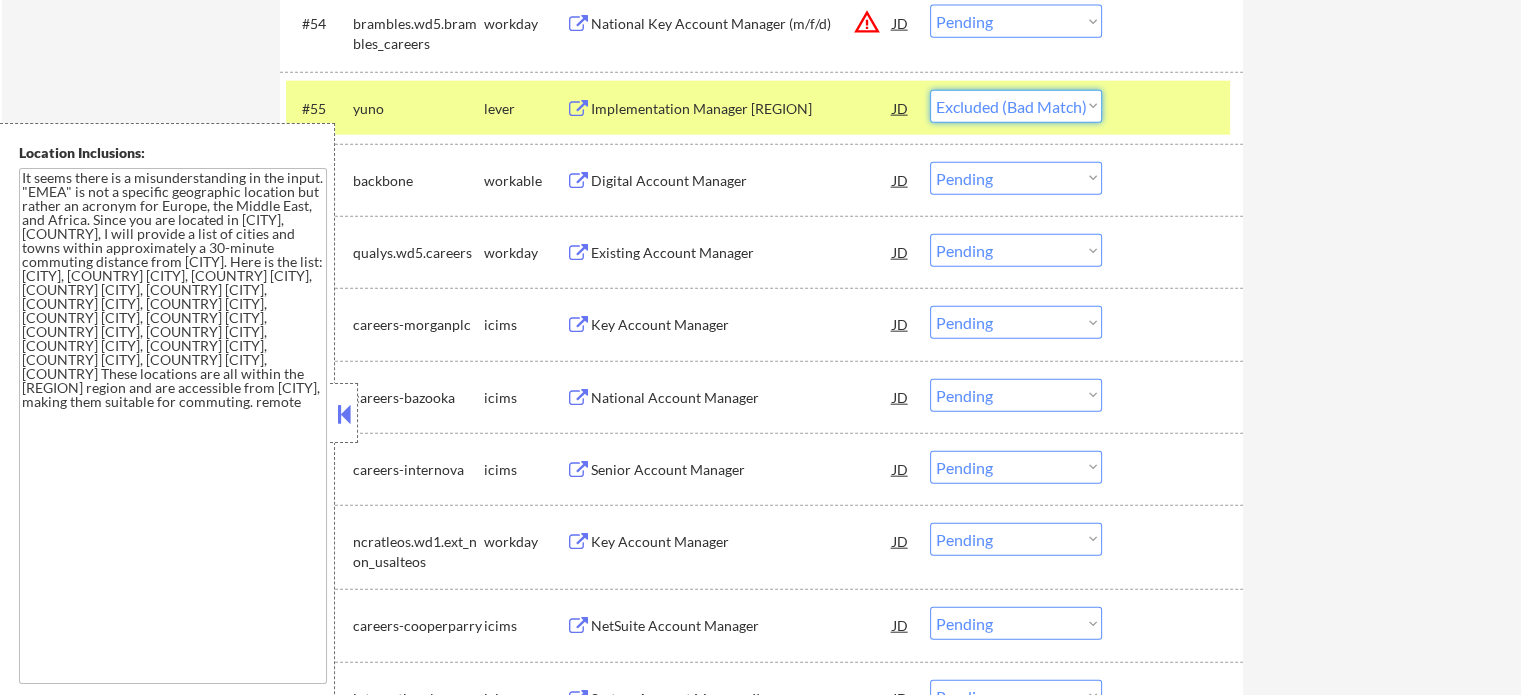 click on "Choose an option... Pending Applied Excluded (Questions) Excluded (Expired) Excluded (Location) Excluded (Bad Match) Excluded (Blocklist) Excluded (Salary) Excluded (Other)" at bounding box center (1016, 106) 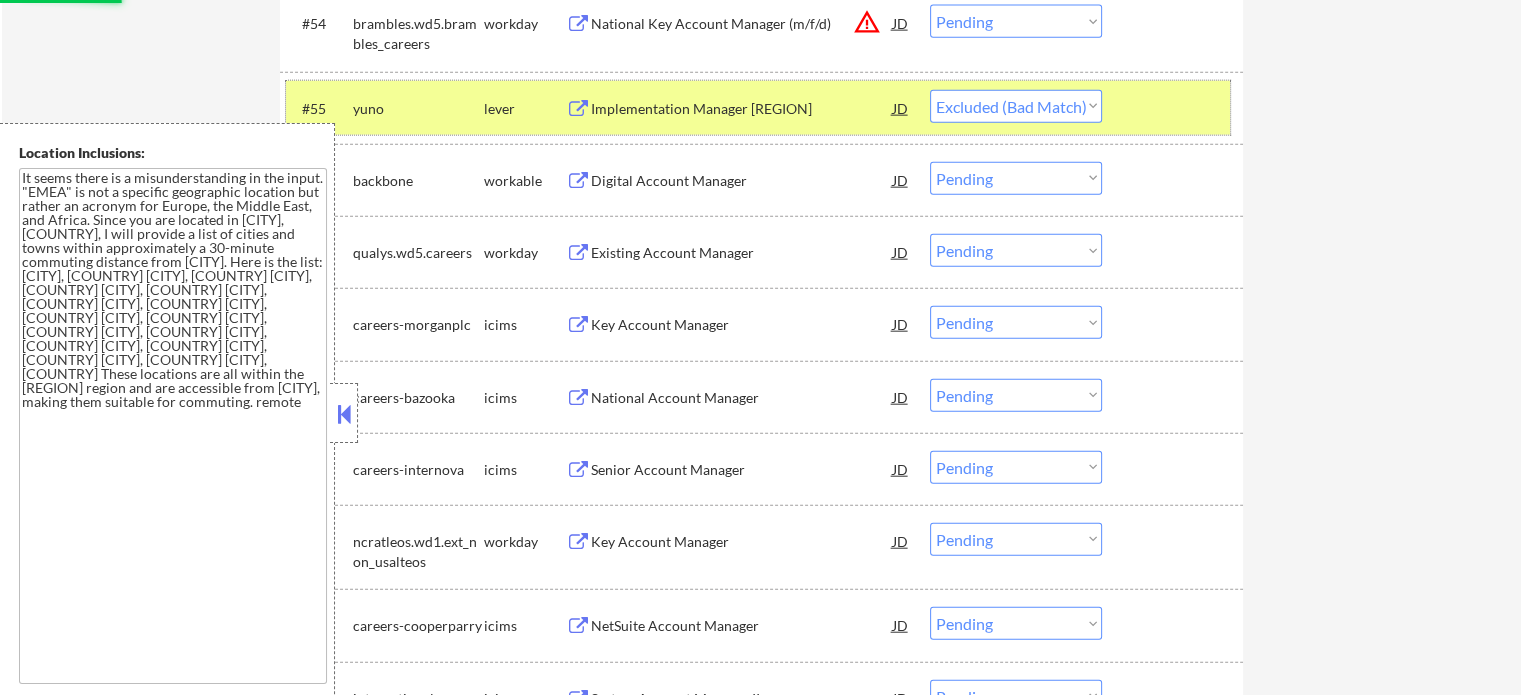 click at bounding box center [1175, 108] 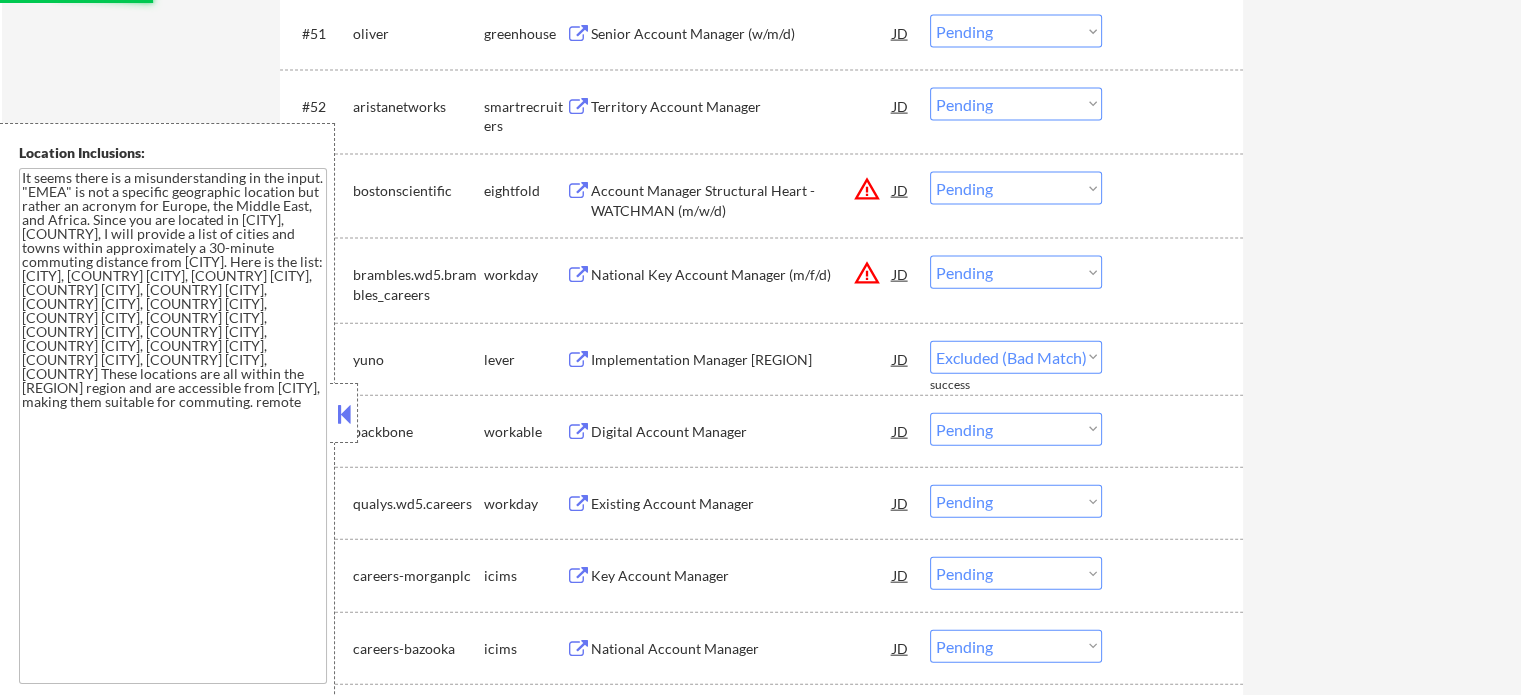 select on ""pending"" 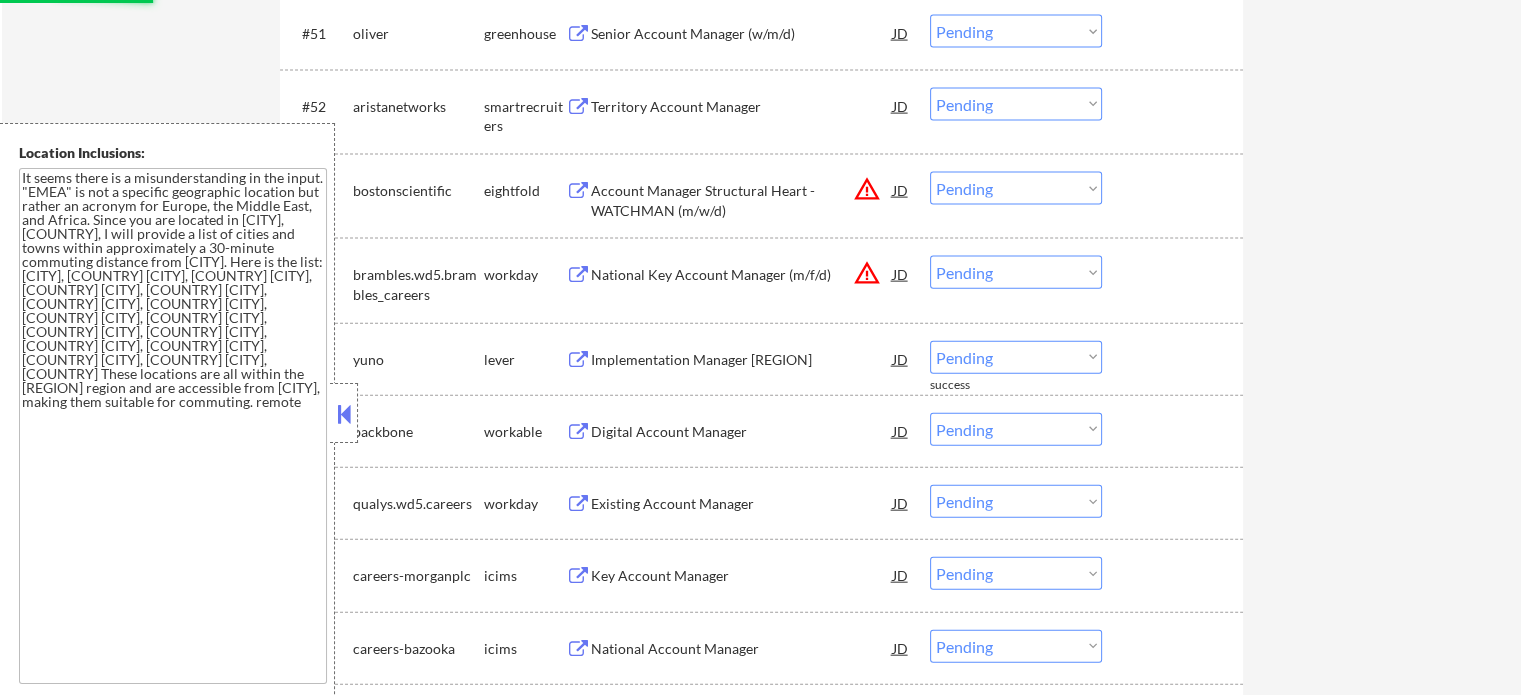 scroll, scrollTop: 4436, scrollLeft: 0, axis: vertical 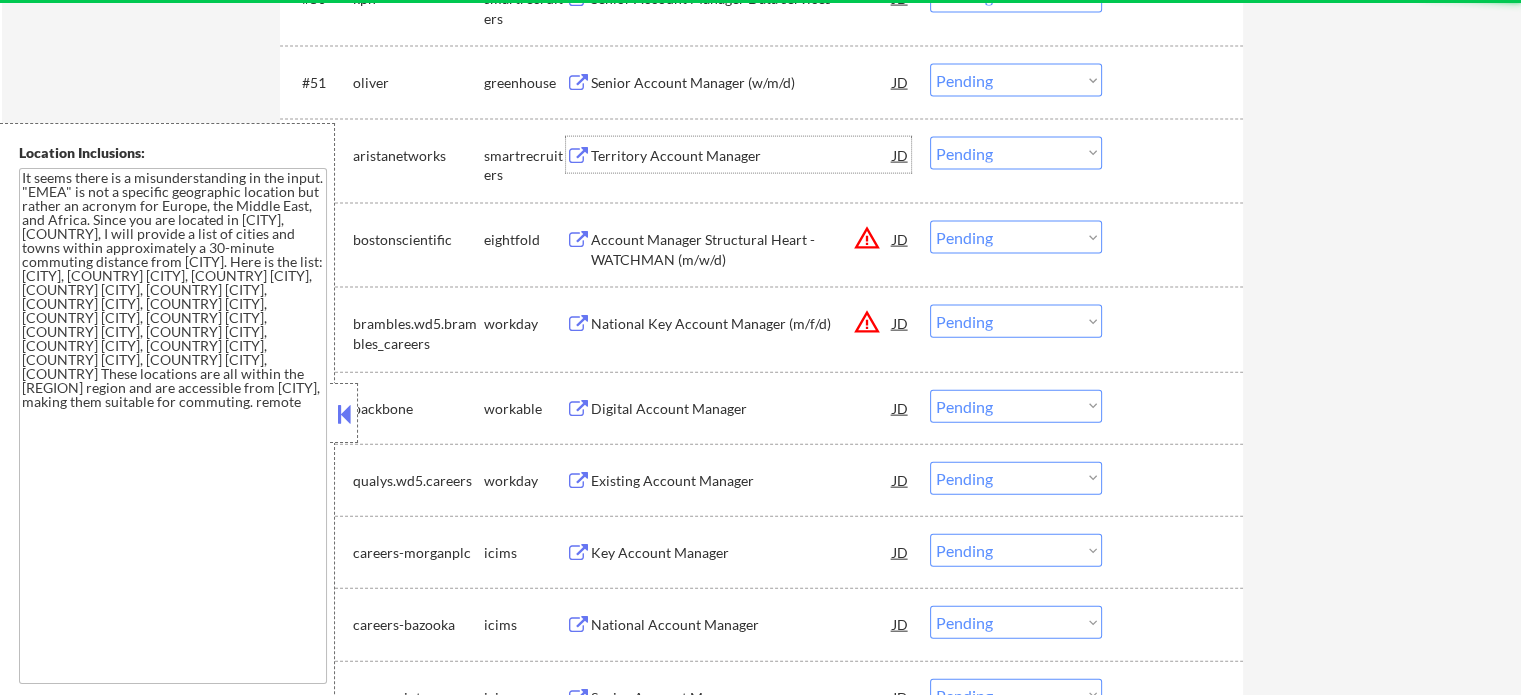 click on "Territory Account Manager" at bounding box center [742, 156] 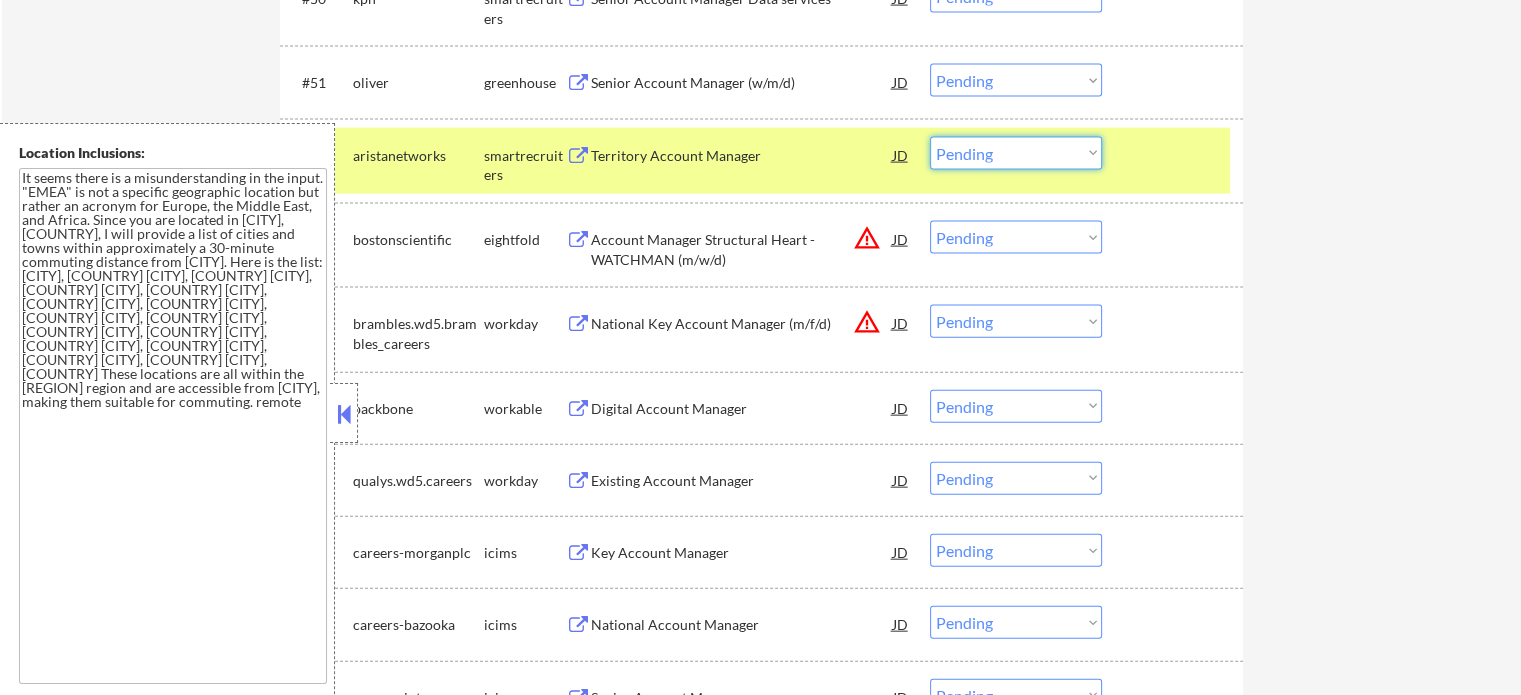 click on "Choose an option... Pending Applied Excluded (Questions) Excluded (Expired) Excluded (Location) Excluded (Bad Match) Excluded (Blocklist) Excluded (Salary) Excluded (Other)" at bounding box center [1016, 153] 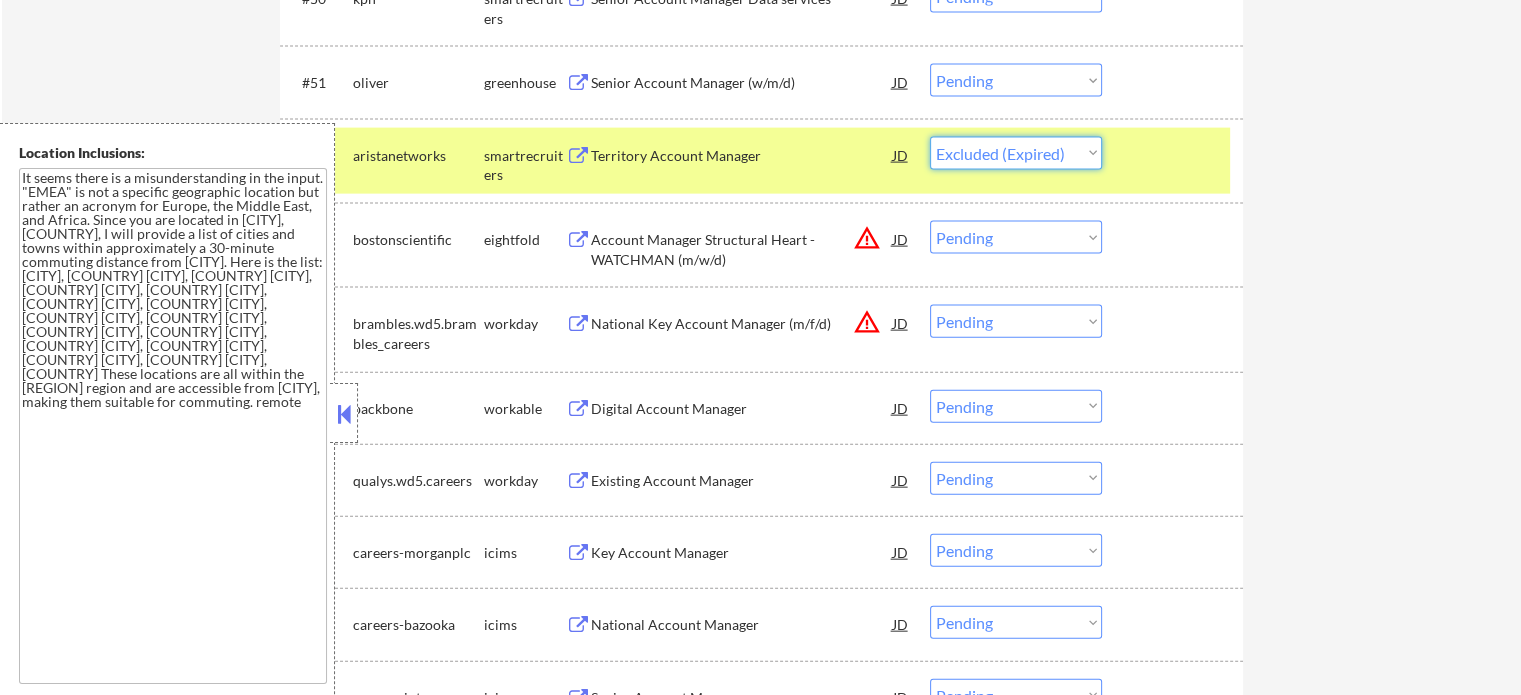 click on "Choose an option... Pending Applied Excluded (Questions) Excluded (Expired) Excluded (Location) Excluded (Bad Match) Excluded (Blocklist) Excluded (Salary) Excluded (Other)" at bounding box center [1016, 153] 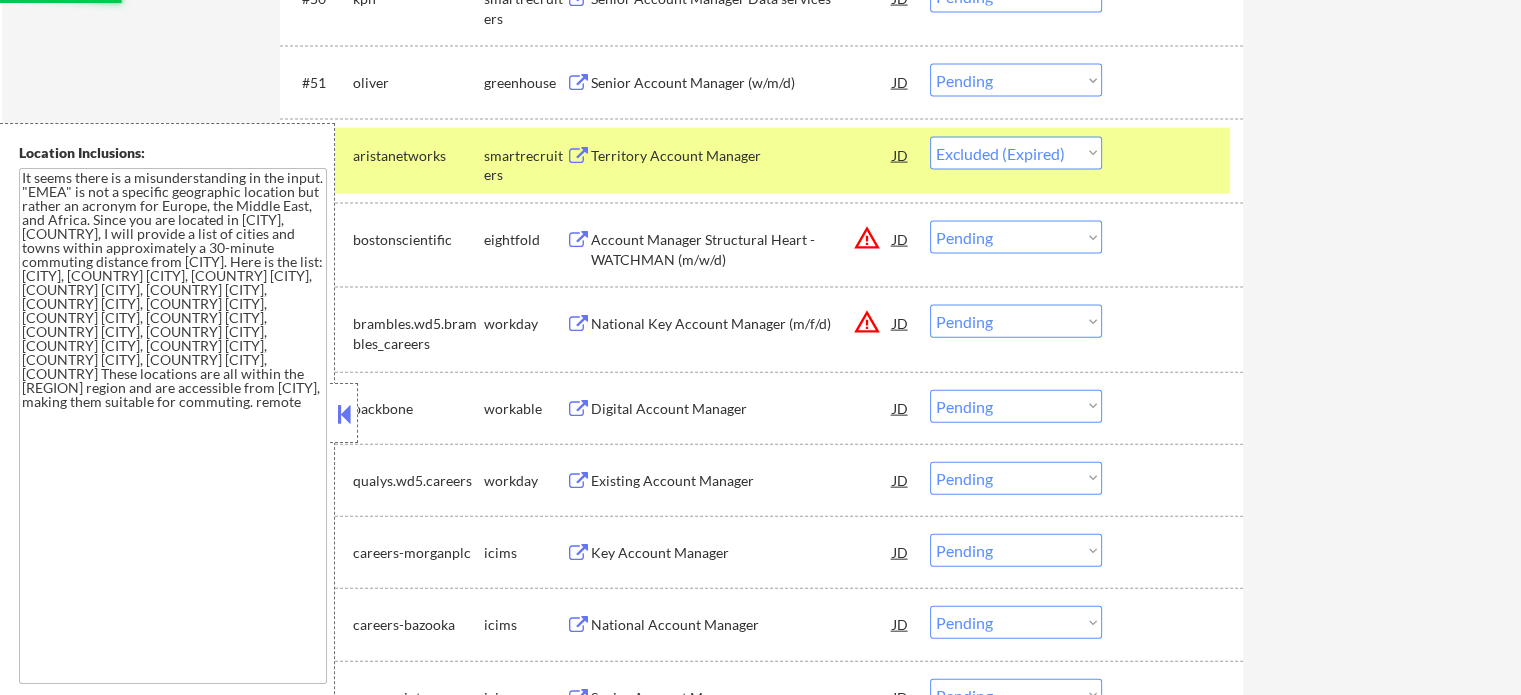 click at bounding box center [1175, 155] 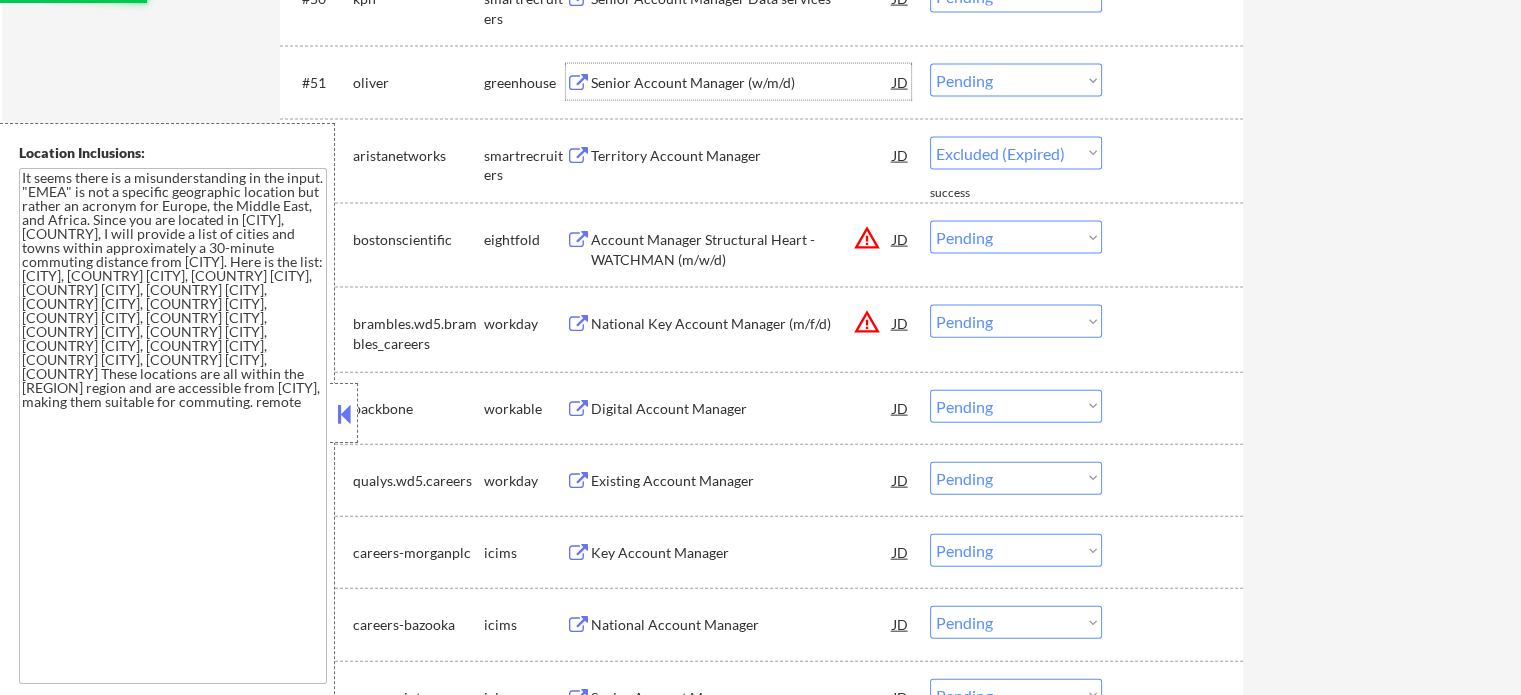 click on "Senior Account Manager (w/m/d)" at bounding box center (742, 83) 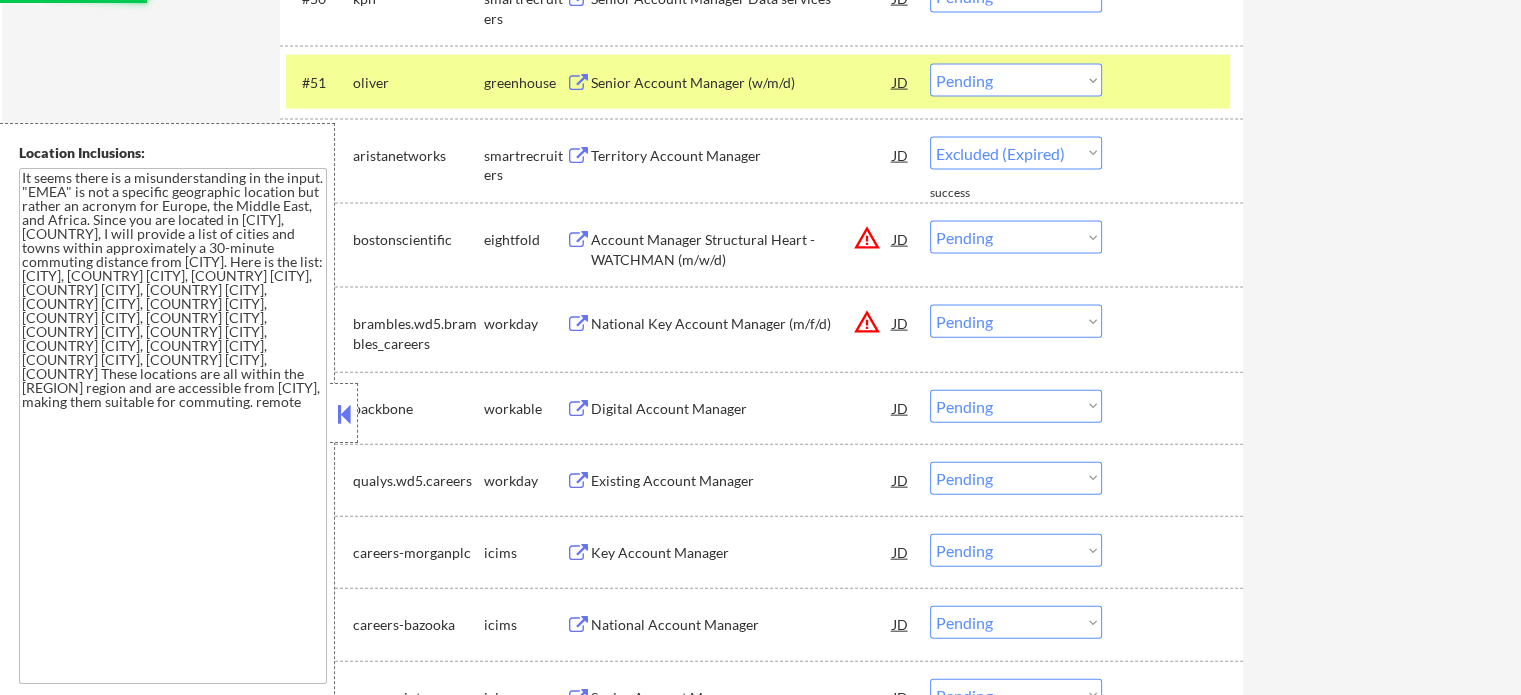 select on ""pending"" 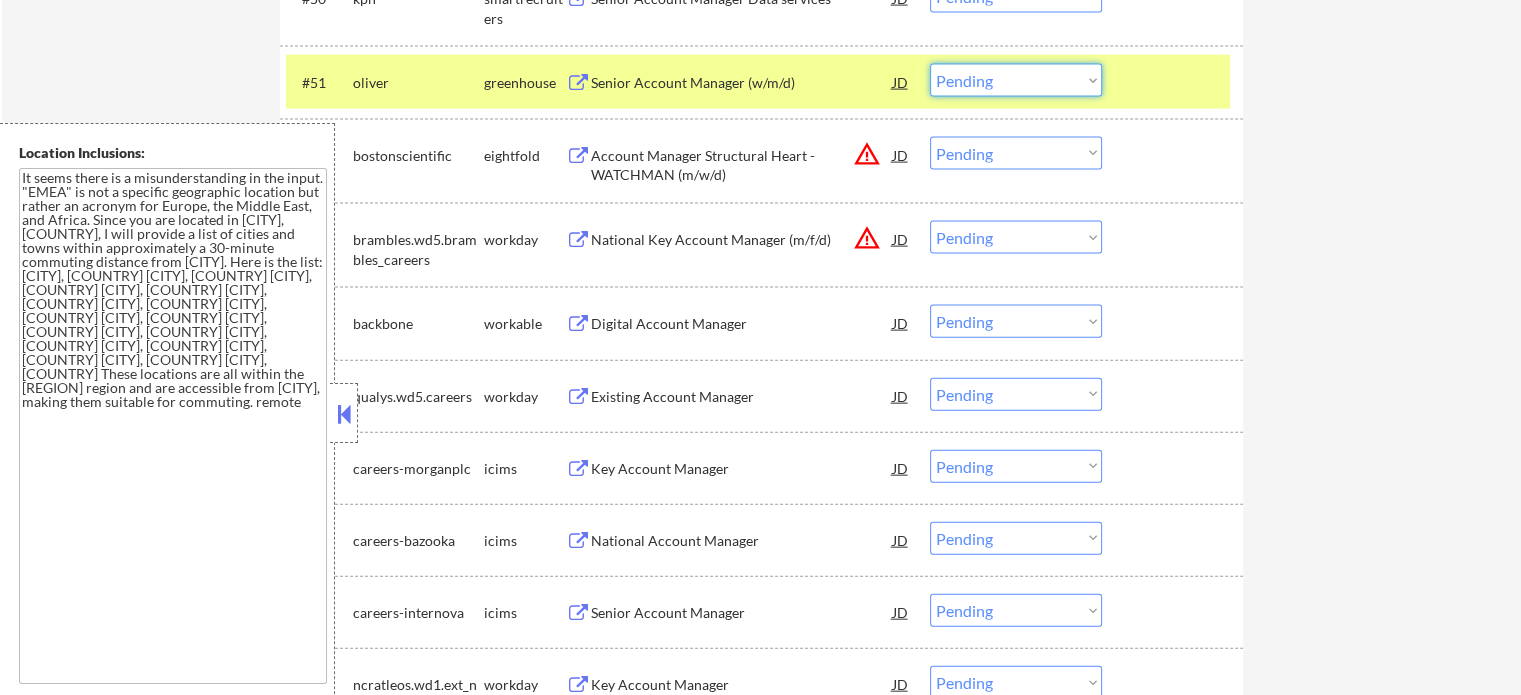 click on "Choose an option... Pending Applied Excluded (Questions) Excluded (Expired) Excluded (Location) Excluded (Bad Match) Excluded (Blocklist) Excluded (Salary) Excluded (Other)" at bounding box center [1016, 80] 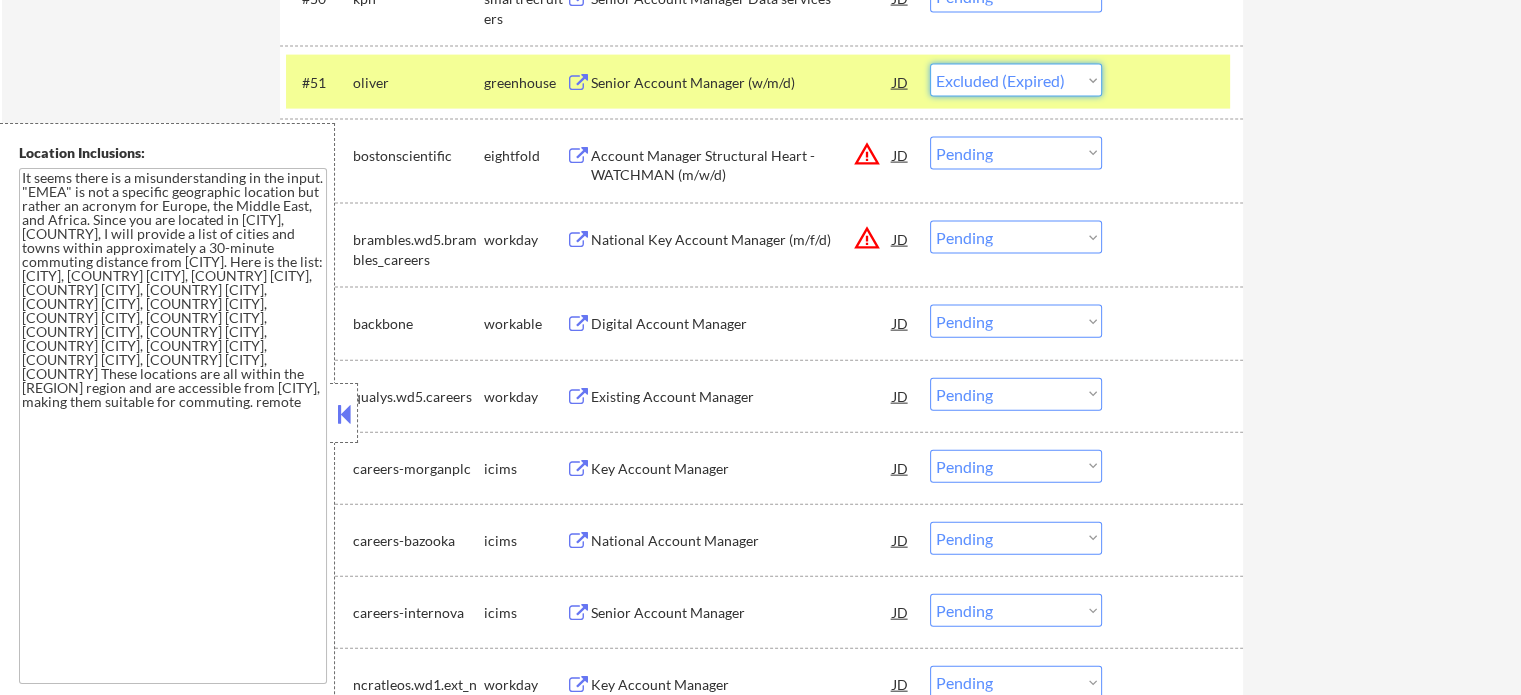 click on "Choose an option... Pending Applied Excluded (Questions) Excluded (Expired) Excluded (Location) Excluded (Bad Match) Excluded (Blocklist) Excluded (Salary) Excluded (Other)" at bounding box center (1016, 80) 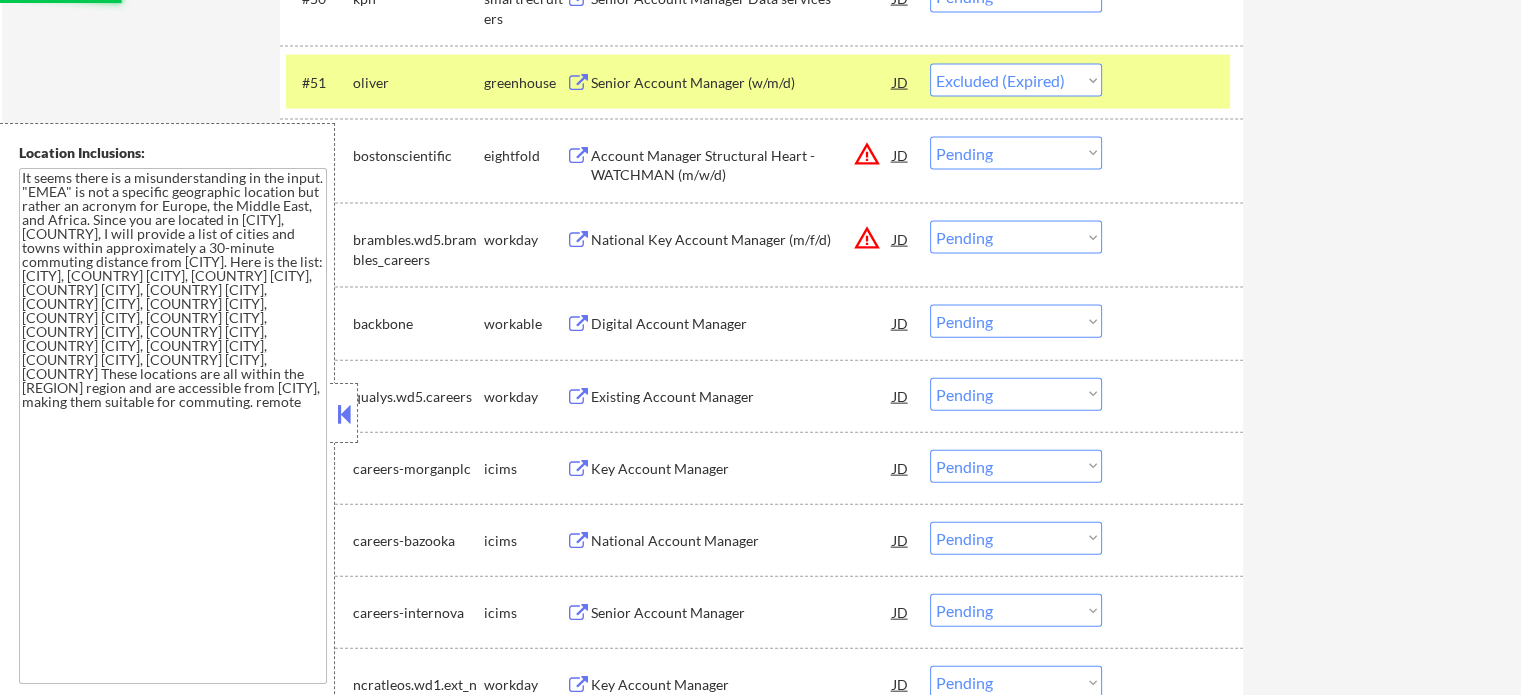 click at bounding box center (1175, 82) 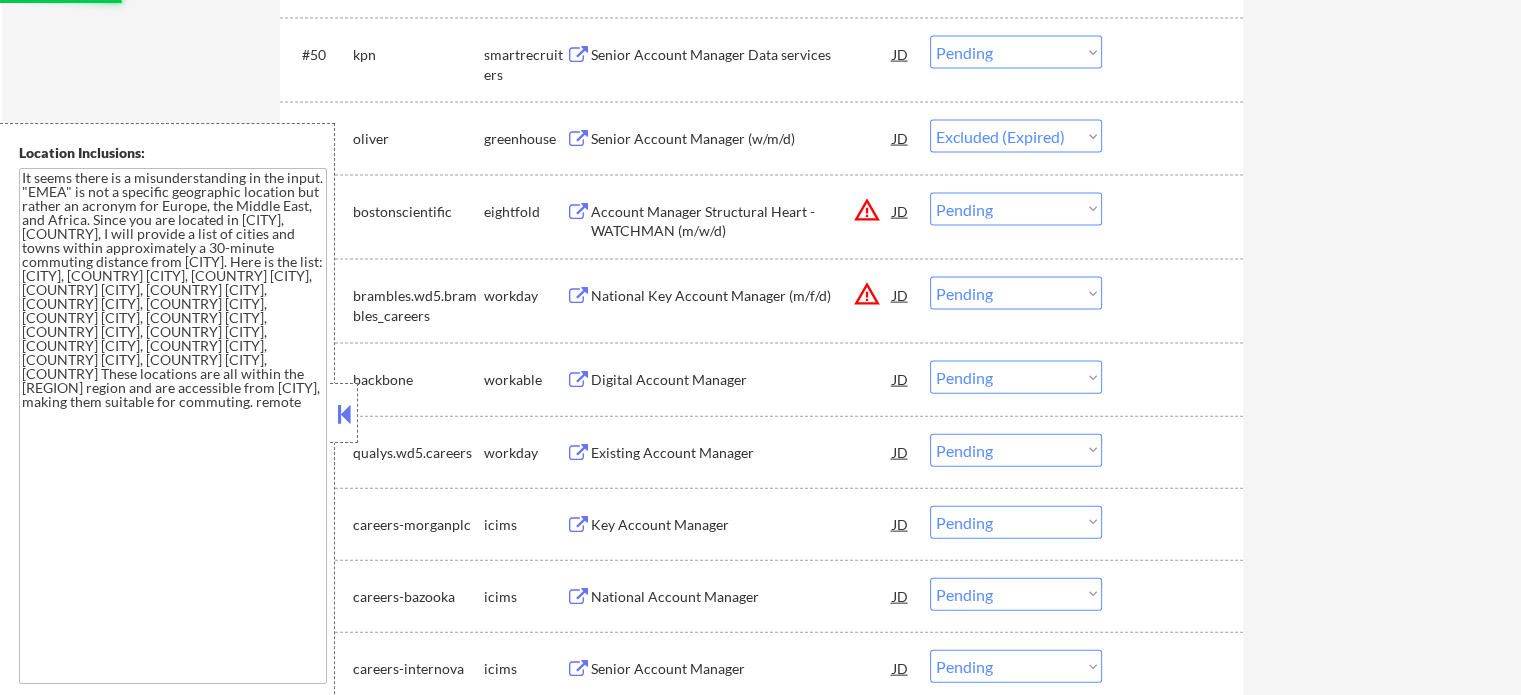 scroll, scrollTop: 4336, scrollLeft: 0, axis: vertical 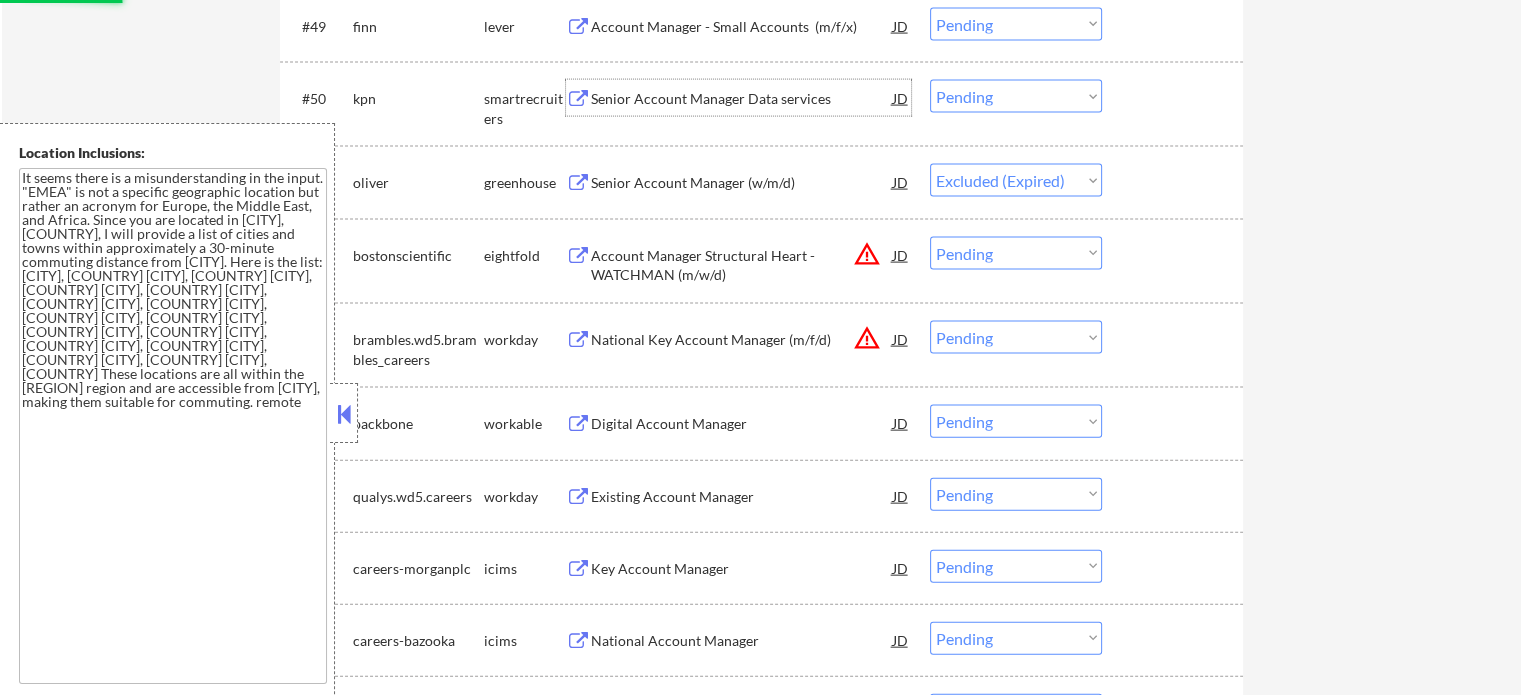 click on "Senior Account Manager Data services" at bounding box center [742, 99] 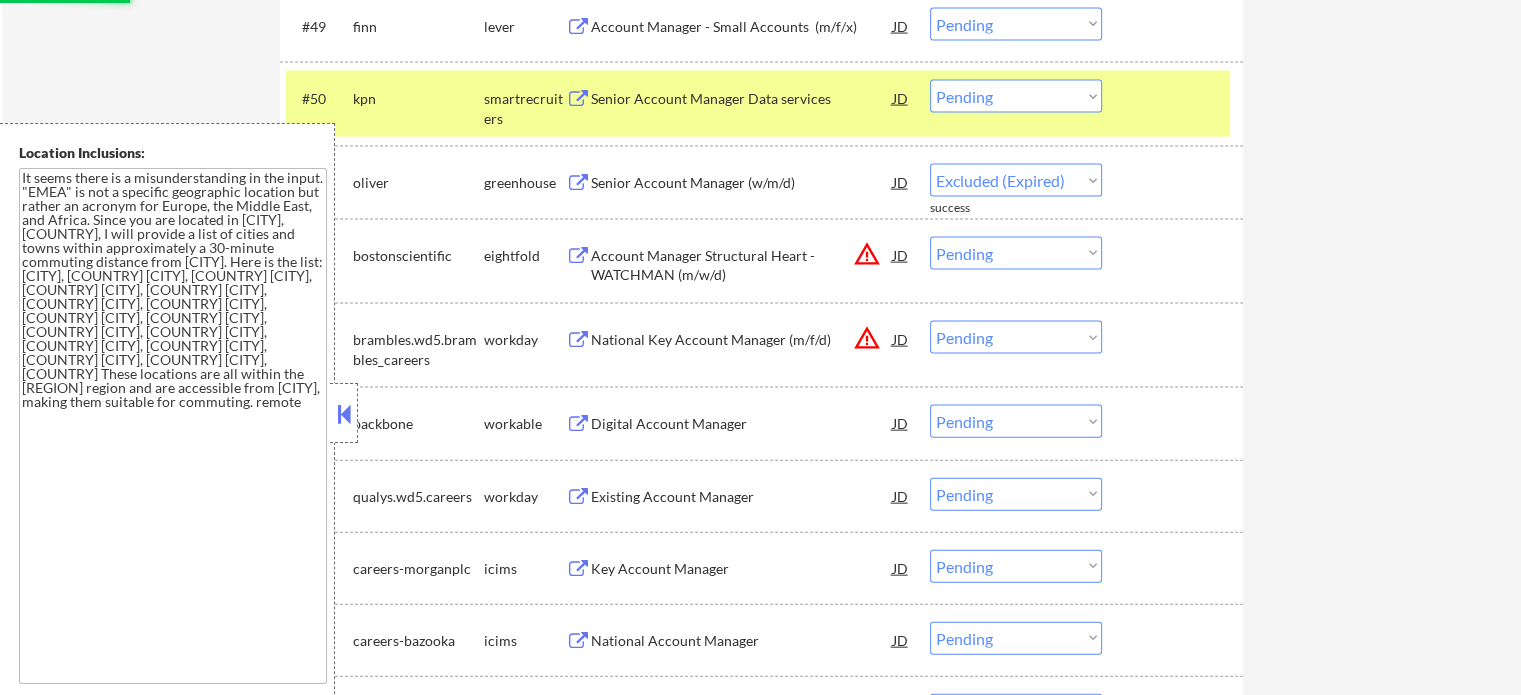 select on ""pending"" 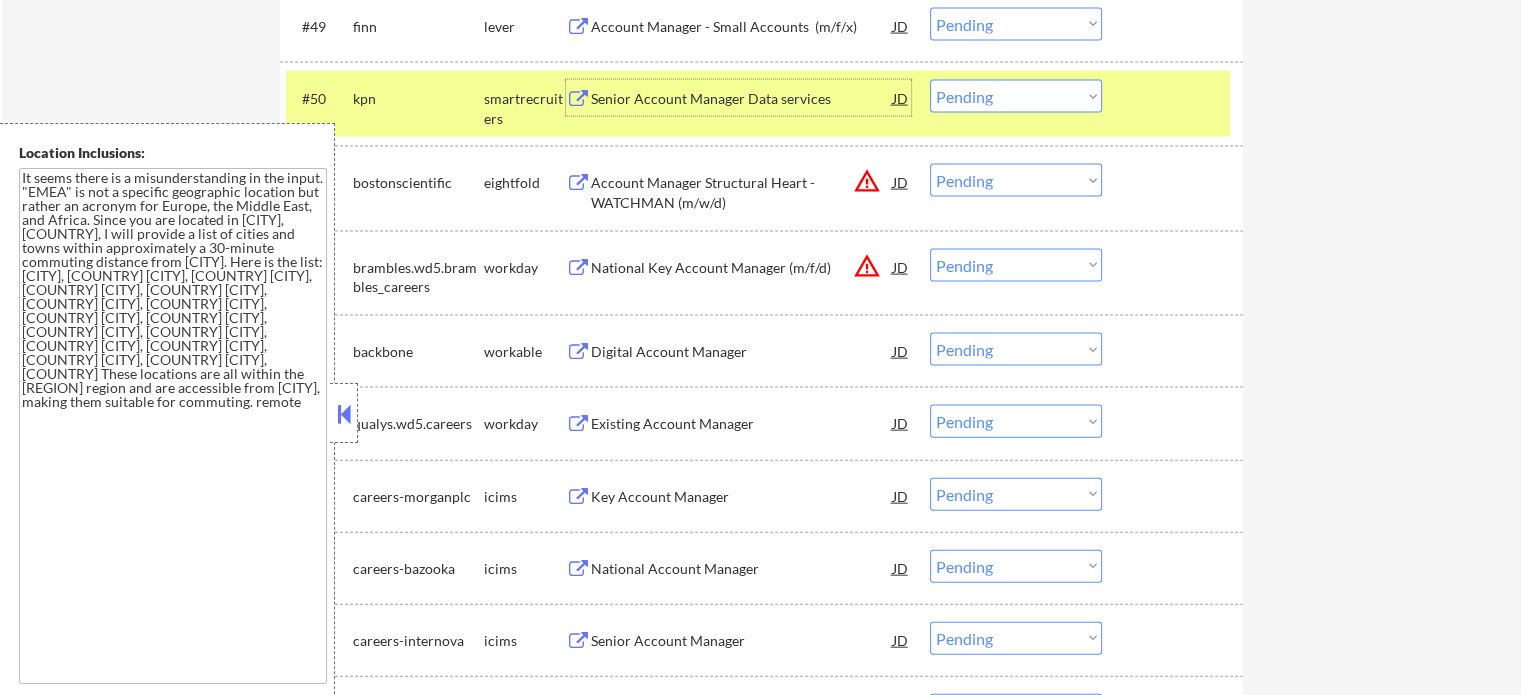 click on "Choose an option... Pending Applied Excluded (Questions) Excluded (Expired) Excluded (Location) Excluded (Bad Match) Excluded (Blocklist) Excluded (Salary) Excluded (Other)" at bounding box center [1016, 96] 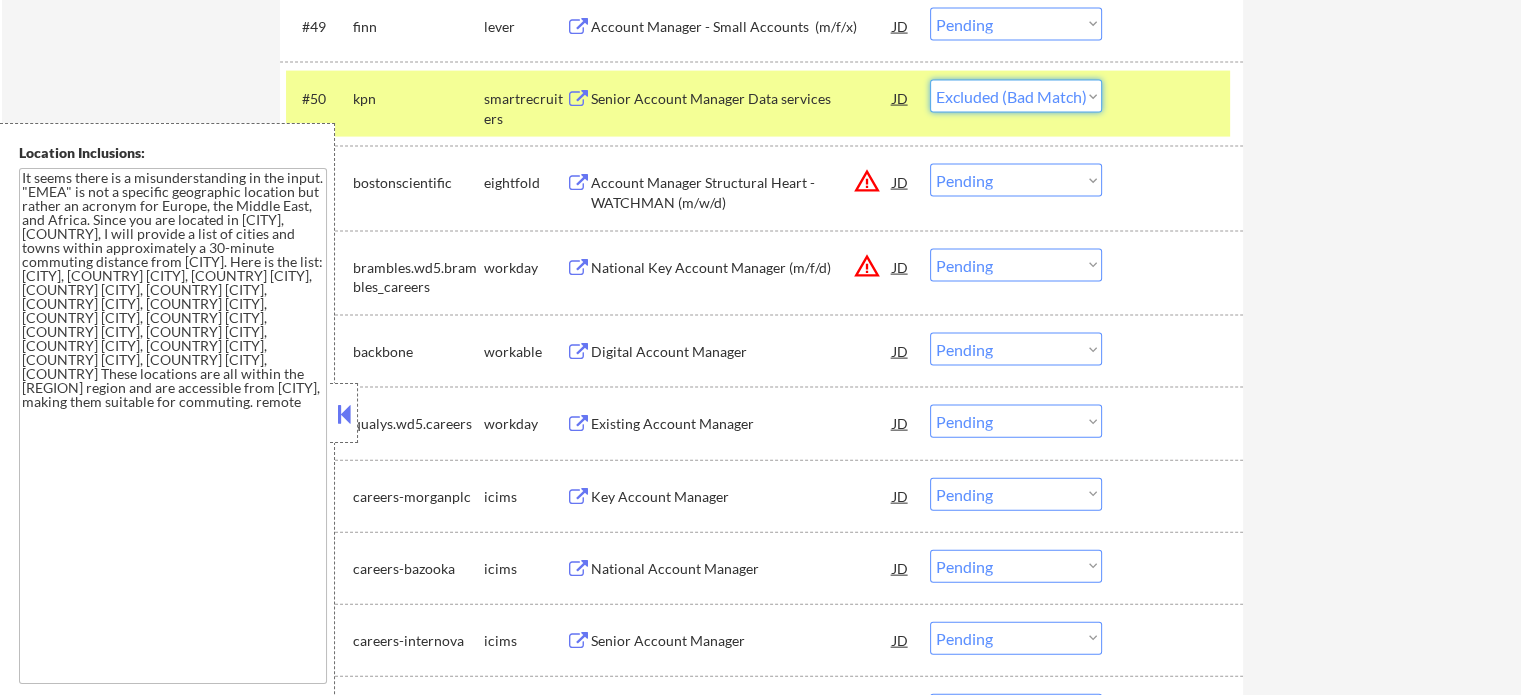 click on "Choose an option... Pending Applied Excluded (Questions) Excluded (Expired) Excluded (Location) Excluded (Bad Match) Excluded (Blocklist) Excluded (Salary) Excluded (Other)" at bounding box center (1016, 96) 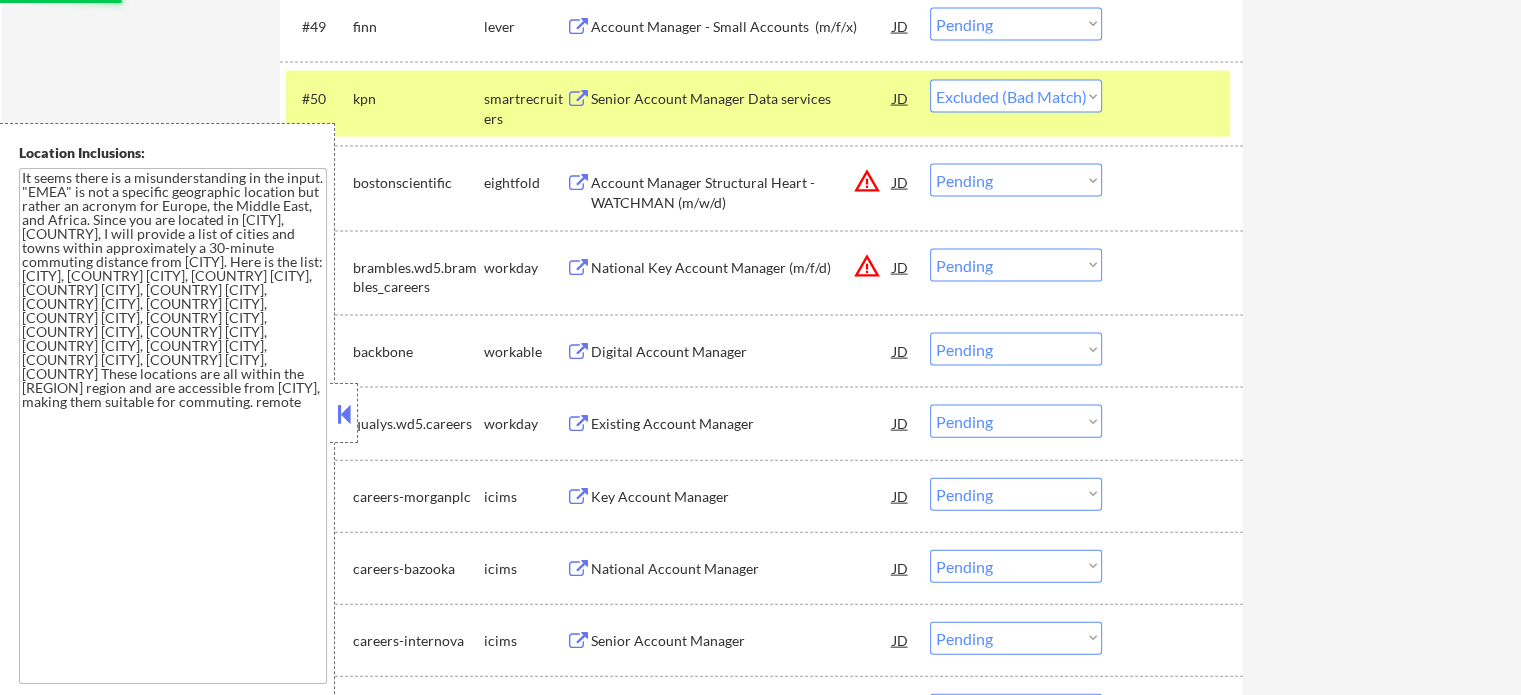 click at bounding box center [1175, 98] 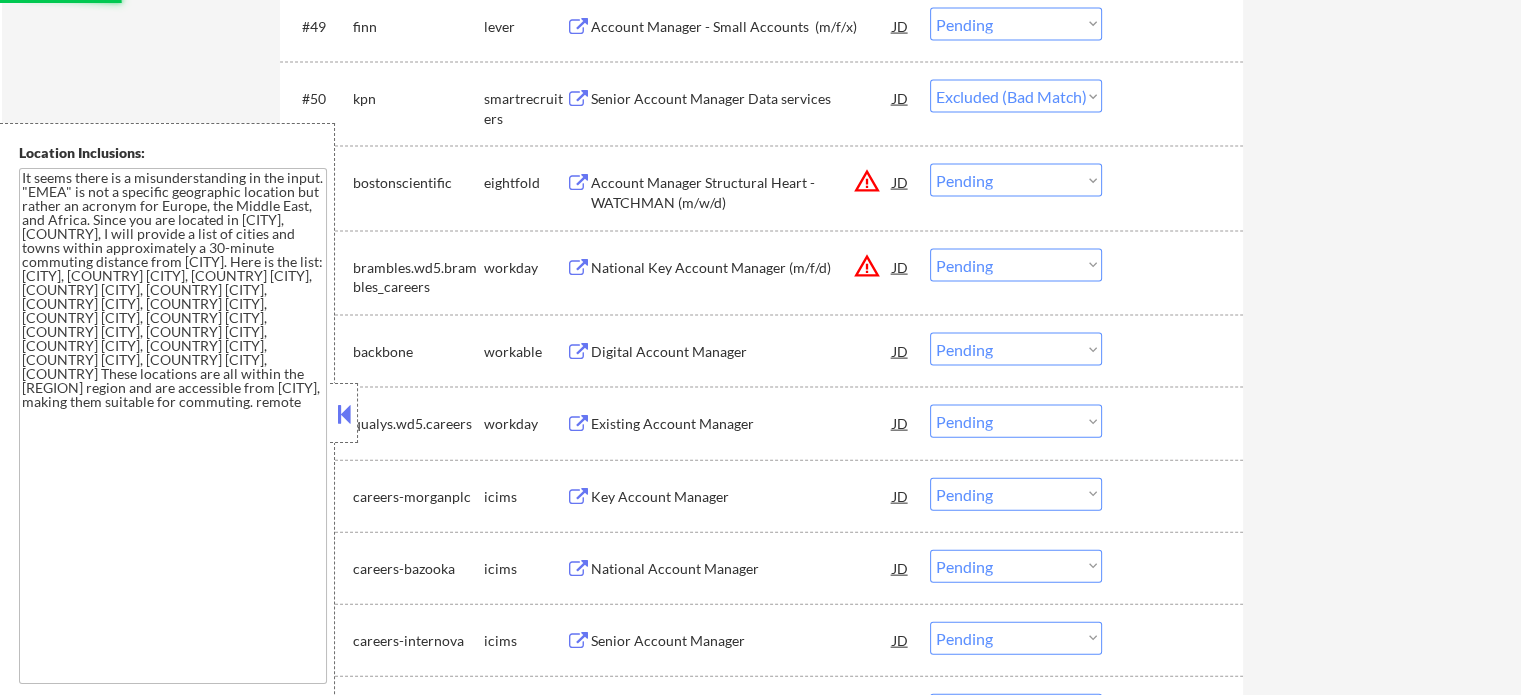 click on "Account Manager - Small Accounts  (m/f/x)" at bounding box center (742, 27) 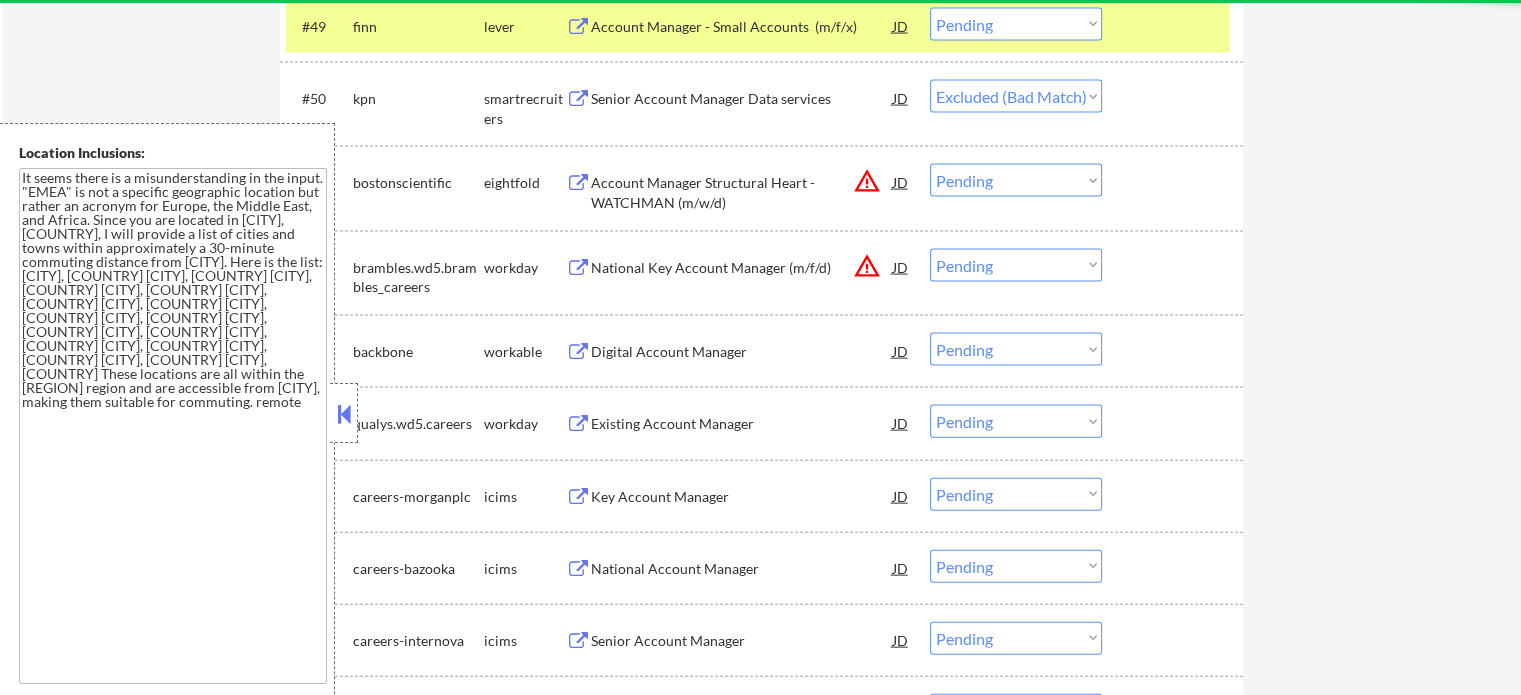 select on ""pending"" 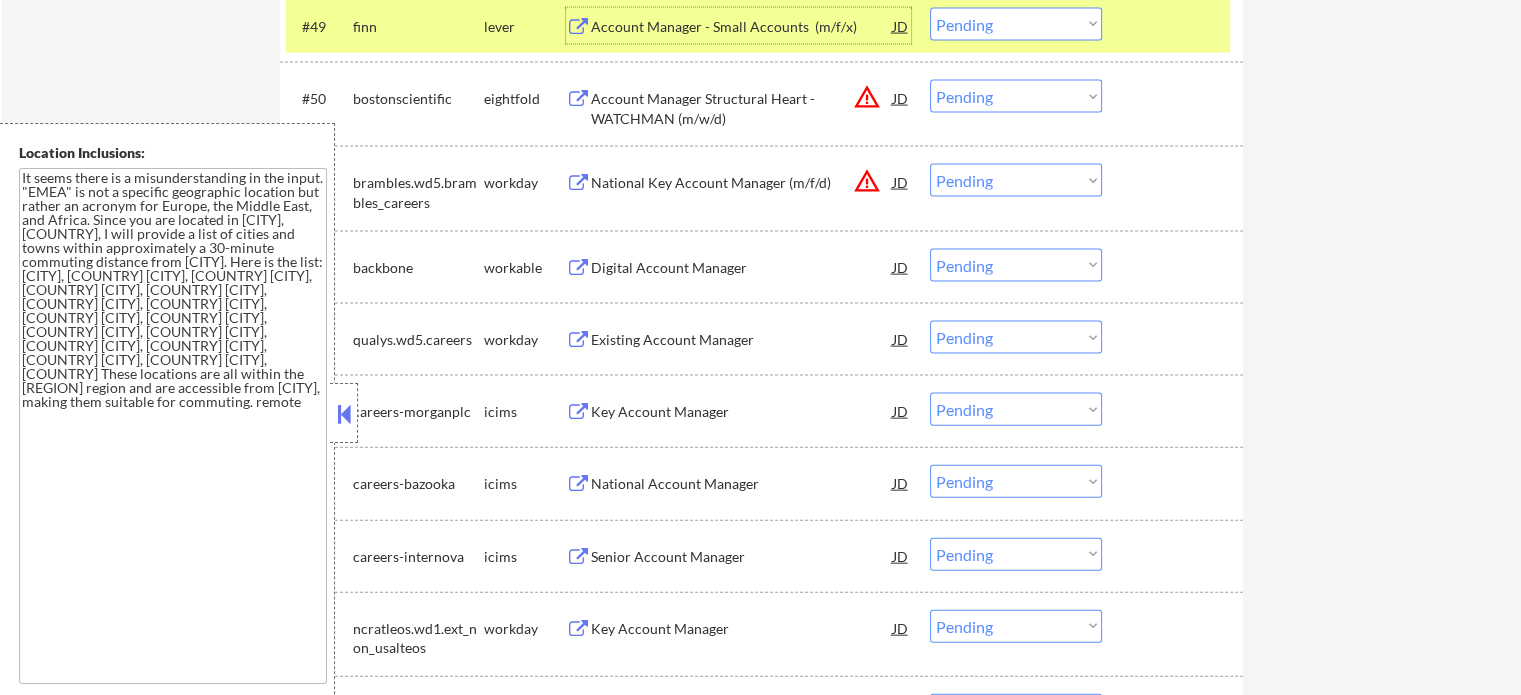 click on "Choose an option... Pending Applied Excluded (Questions) Excluded (Expired) Excluded (Location) Excluded (Bad Match) Excluded (Blocklist) Excluded (Salary) Excluded (Other)" at bounding box center [1016, 24] 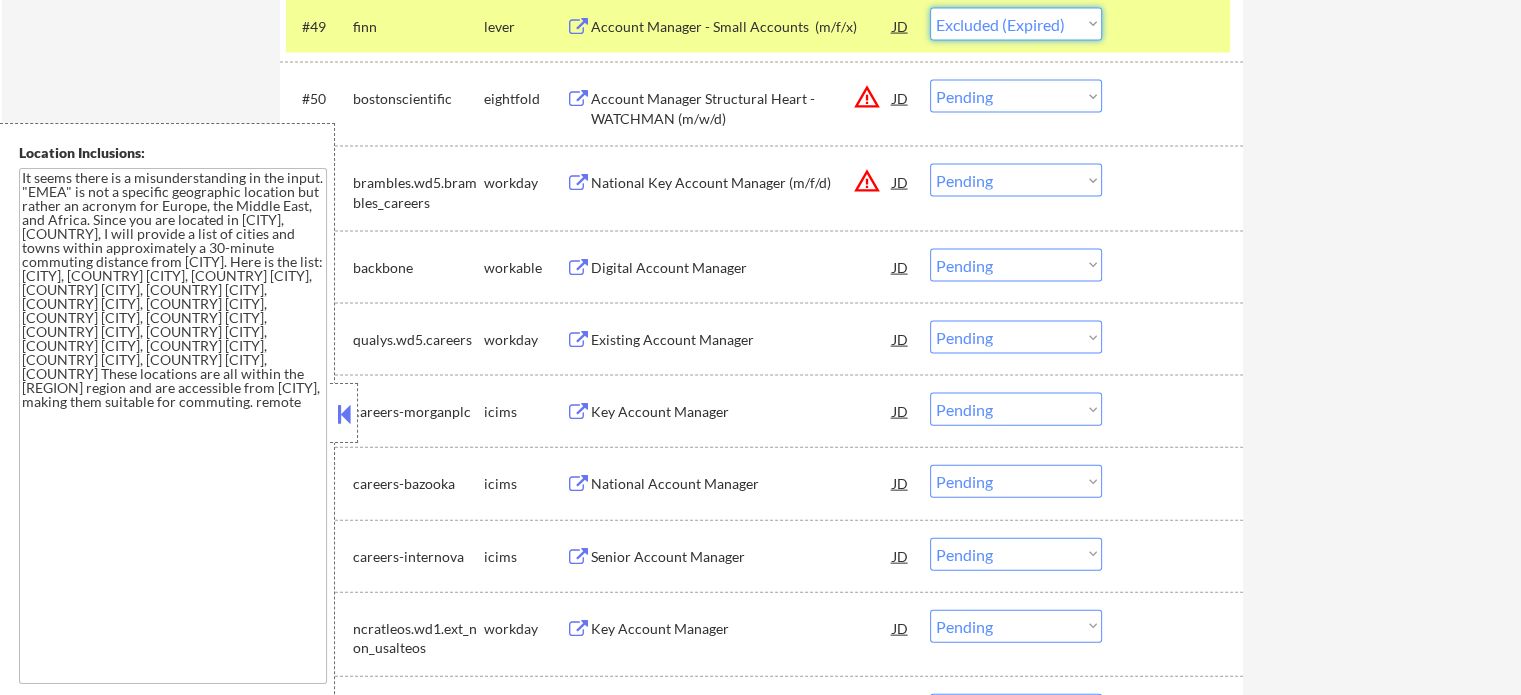 click on "Choose an option... Pending Applied Excluded (Questions) Excluded (Expired) Excluded (Location) Excluded (Bad Match) Excluded (Blocklist) Excluded (Salary) Excluded (Other)" at bounding box center (1016, 24) 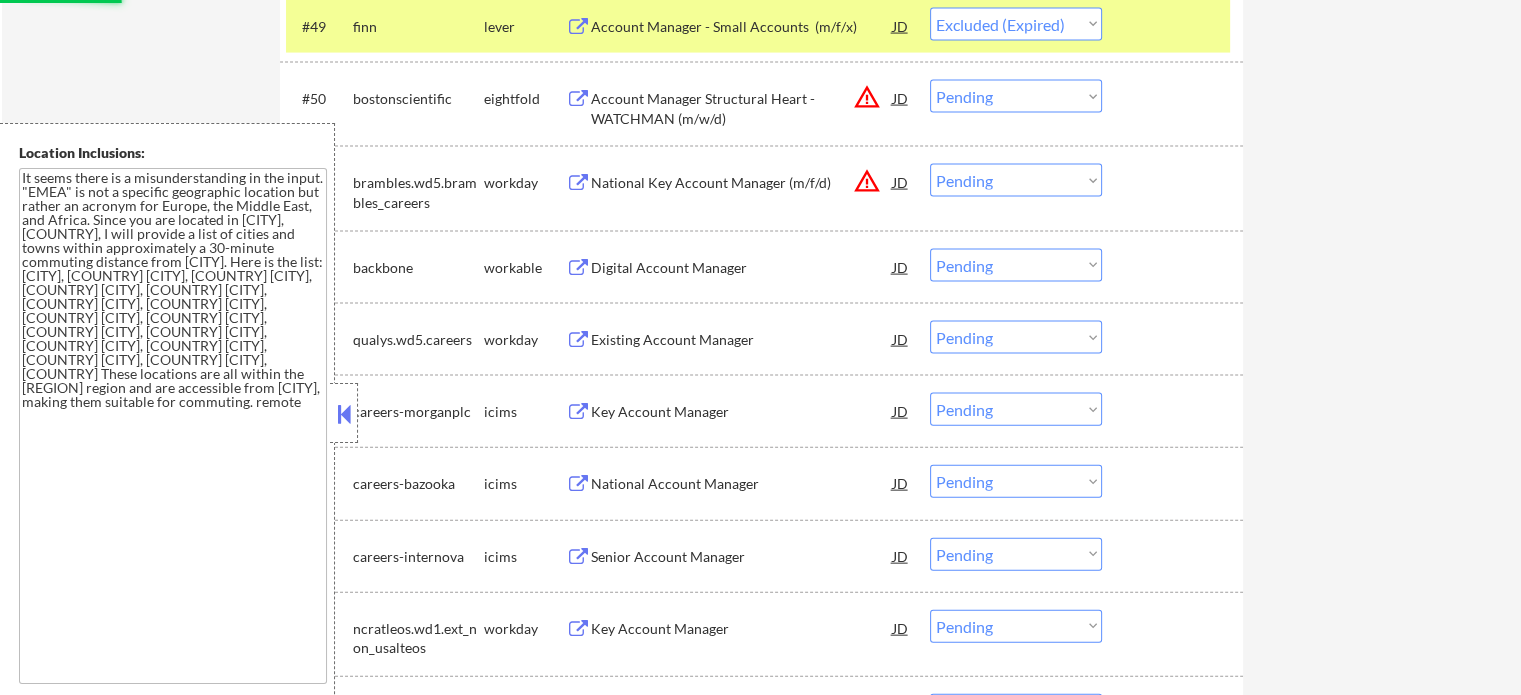 click at bounding box center [1175, 26] 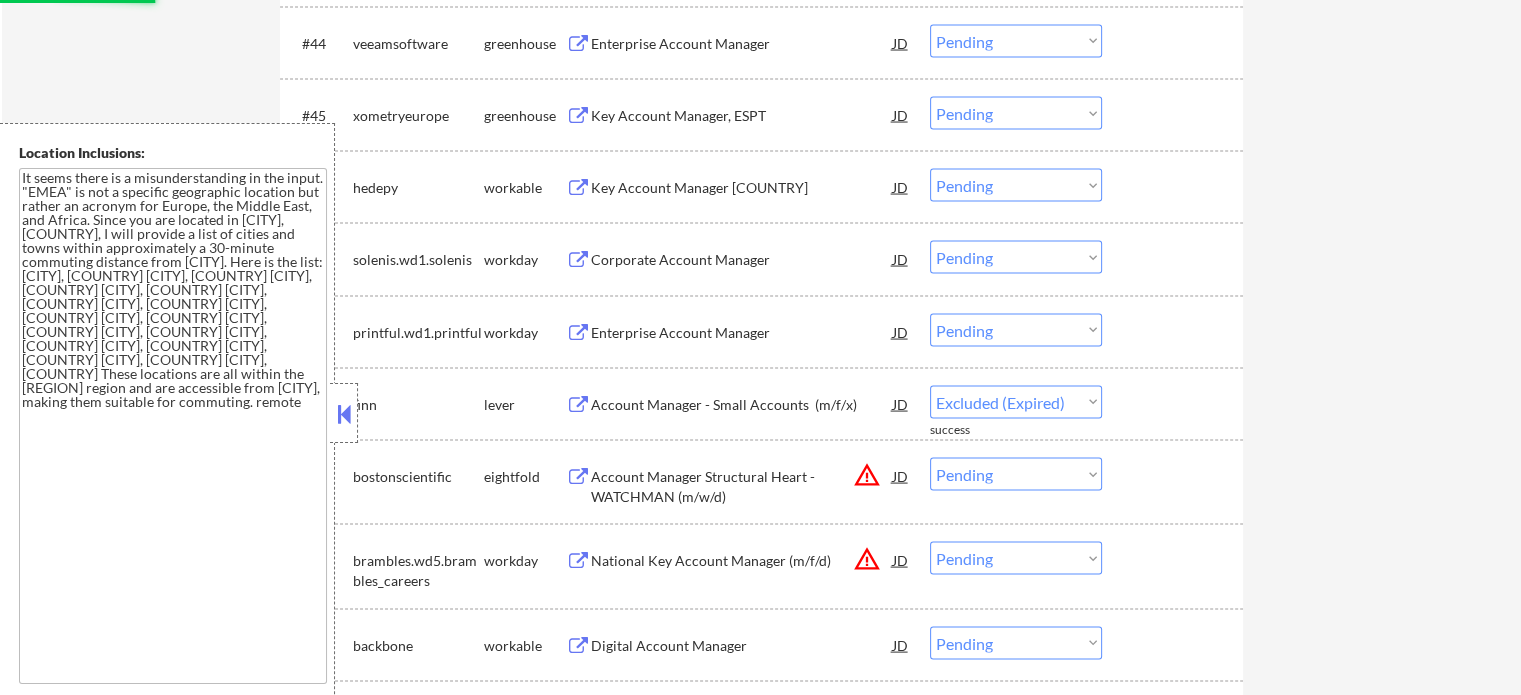 scroll, scrollTop: 3936, scrollLeft: 0, axis: vertical 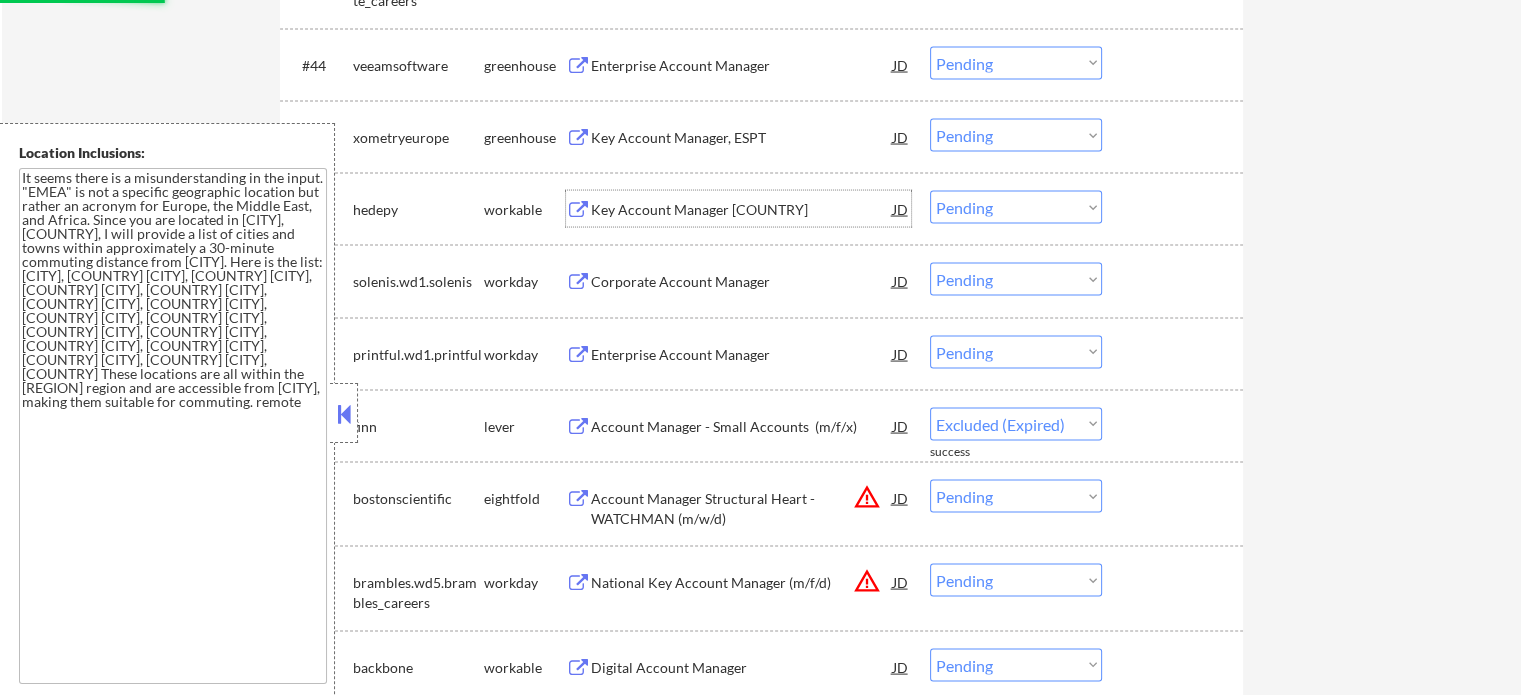 click on "Key Account Manager PL" at bounding box center [742, 210] 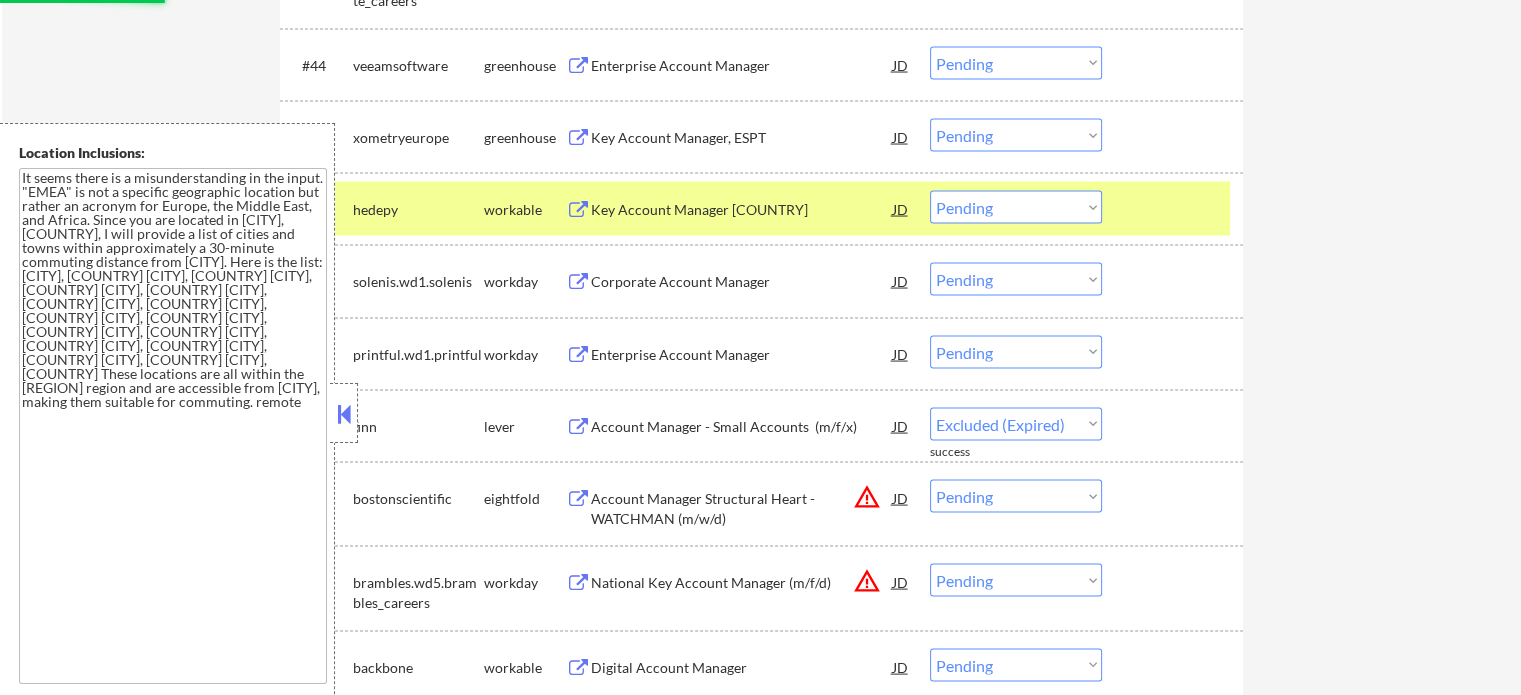 select on ""pending"" 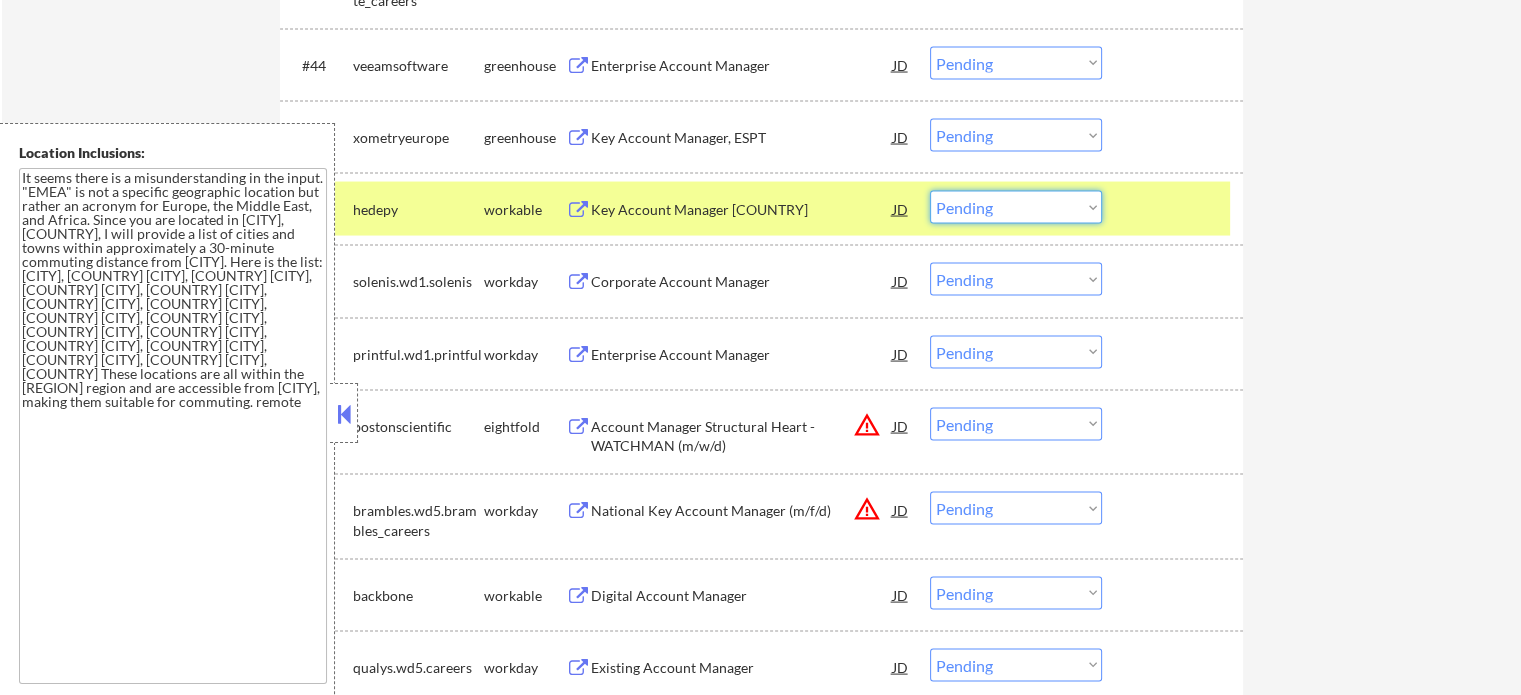 click on "Choose an option... Pending Applied Excluded (Questions) Excluded (Expired) Excluded (Location) Excluded (Bad Match) Excluded (Blocklist) Excluded (Salary) Excluded (Other)" at bounding box center [1016, 207] 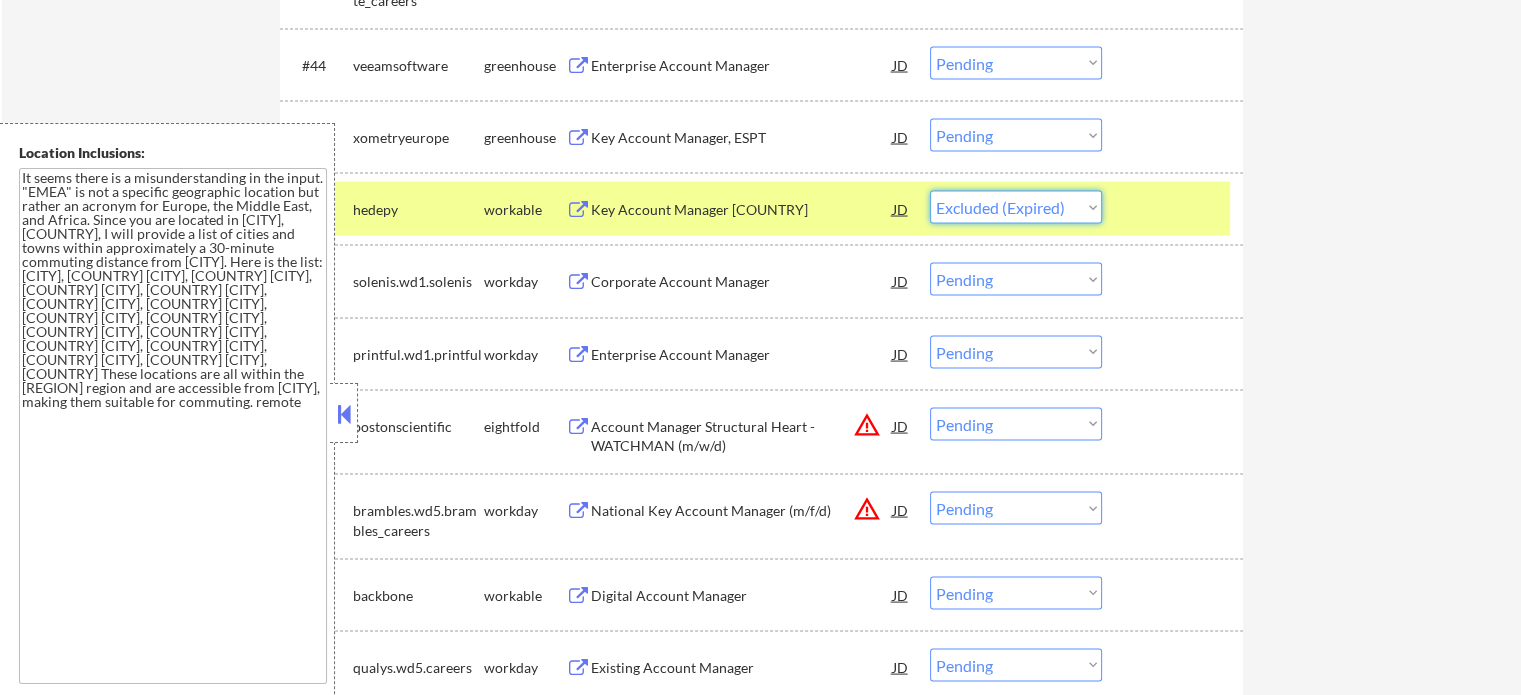 click on "Choose an option... Pending Applied Excluded (Questions) Excluded (Expired) Excluded (Location) Excluded (Bad Match) Excluded (Blocklist) Excluded (Salary) Excluded (Other)" at bounding box center (1016, 207) 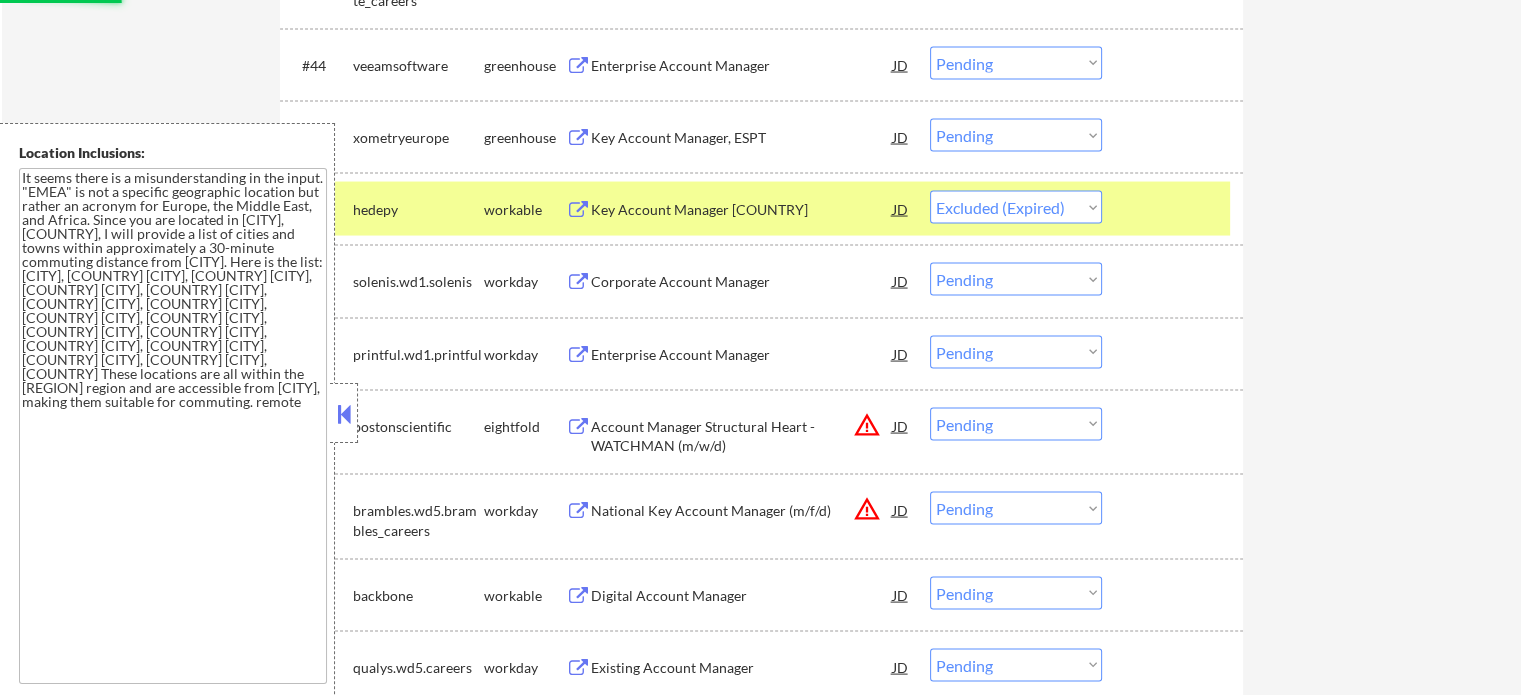 click at bounding box center (1175, 209) 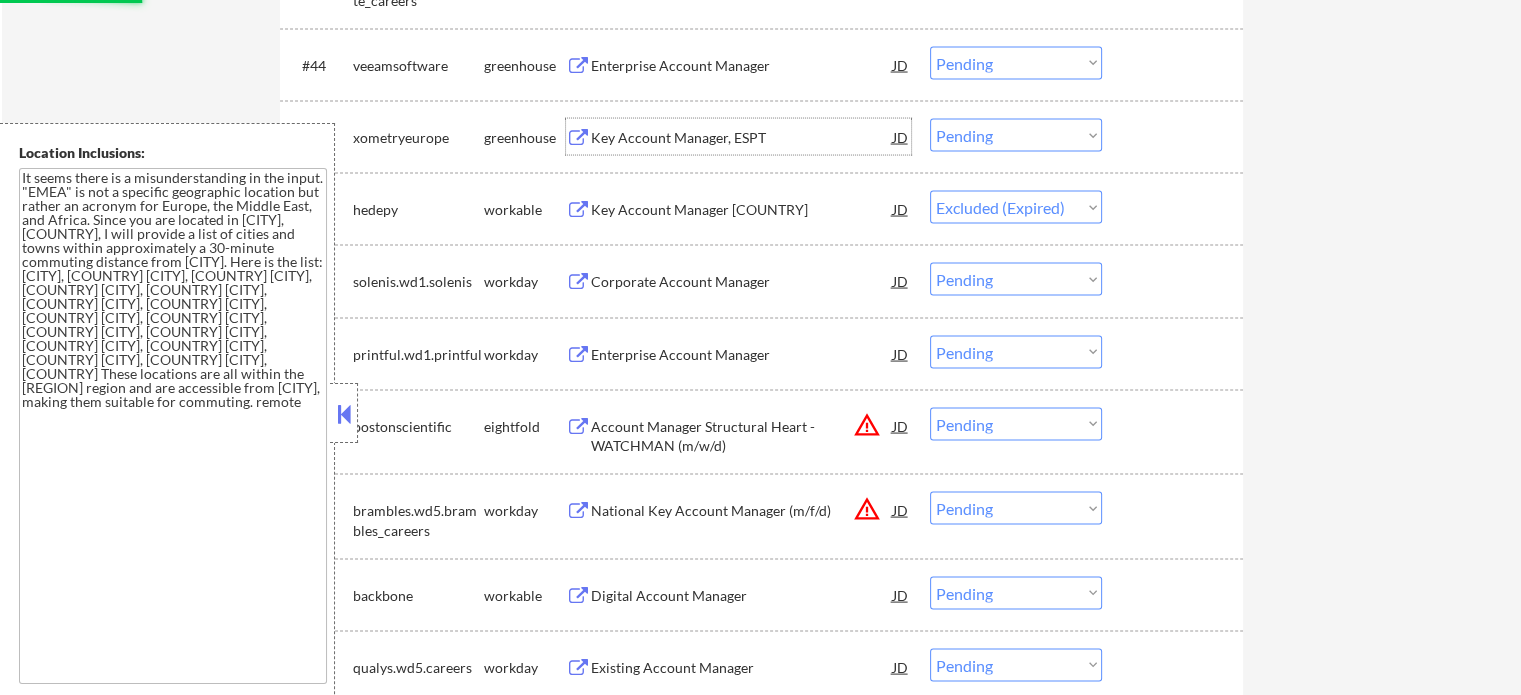 click on "Key Account Manager, ESPT" at bounding box center (742, 138) 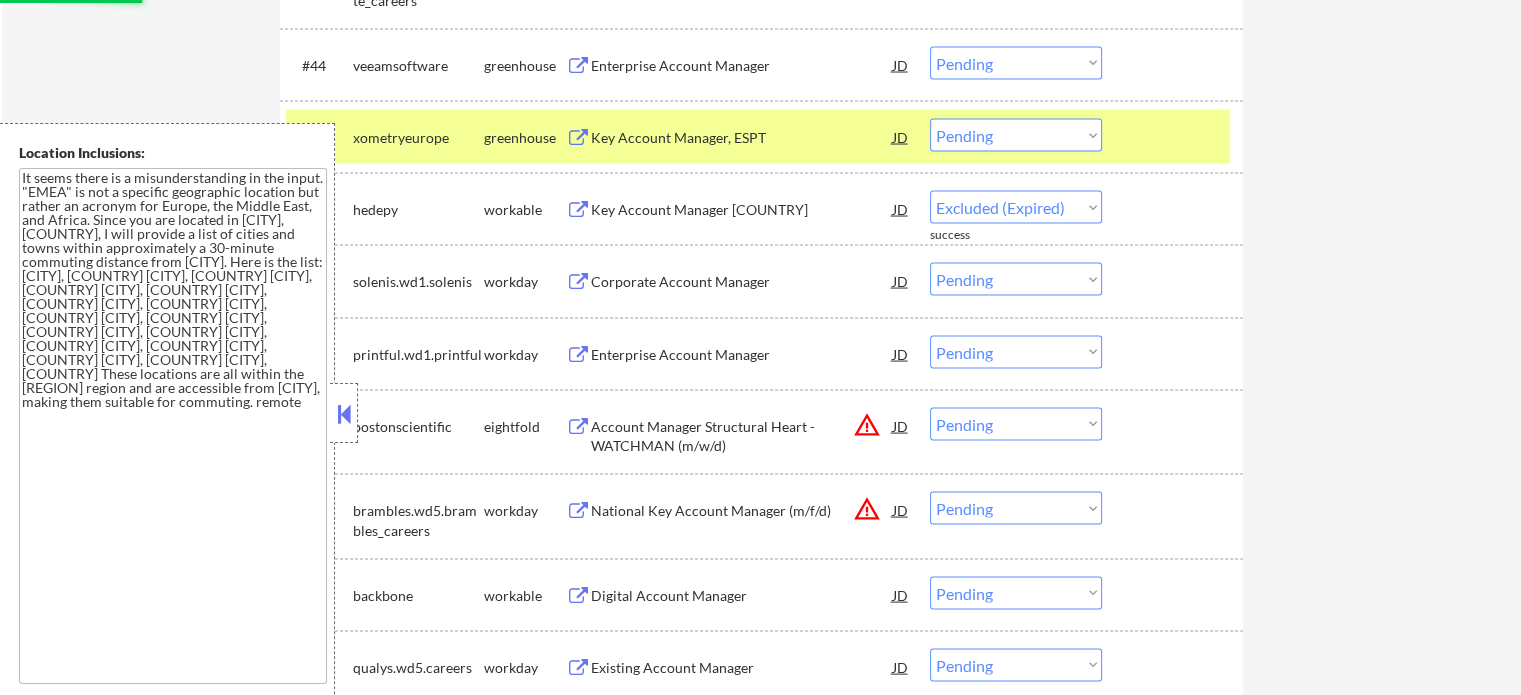 select on ""pending"" 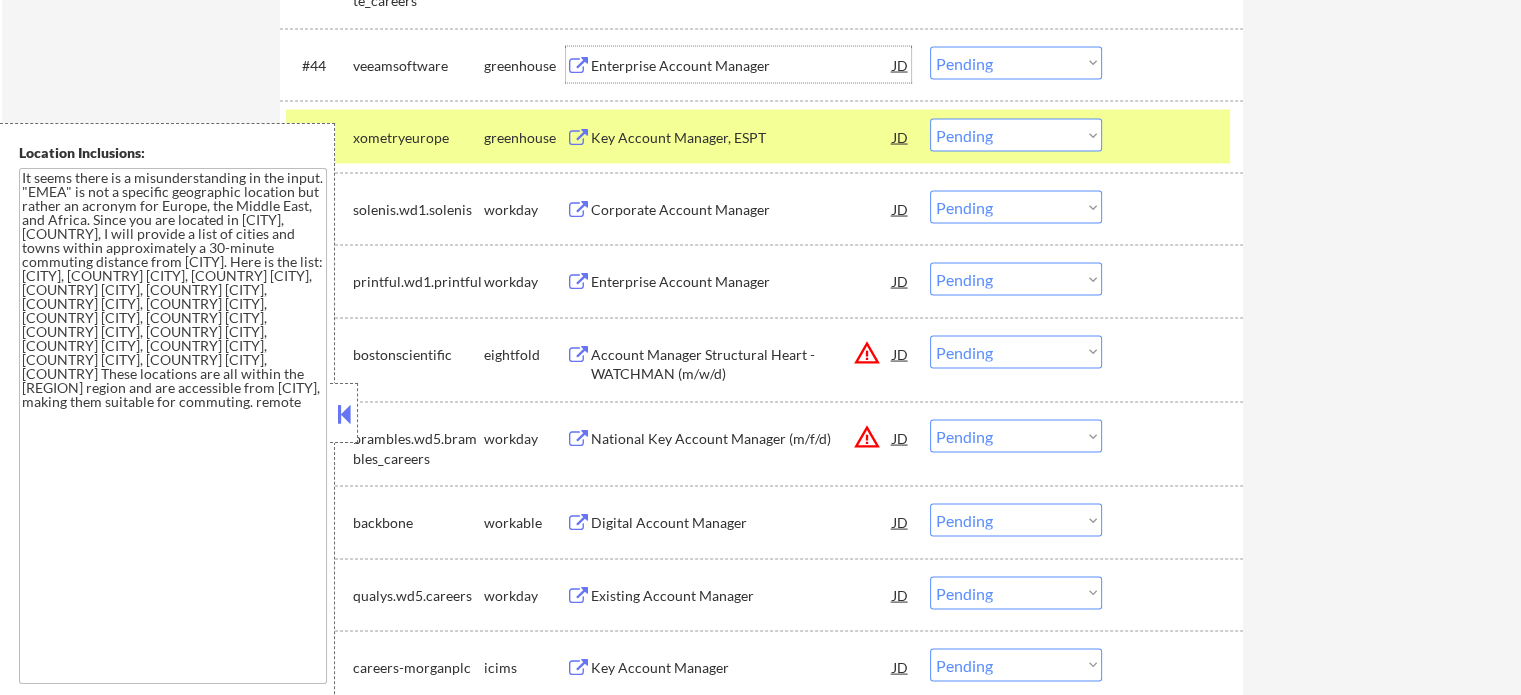 click on "Enterprise Account Manager" at bounding box center [742, 66] 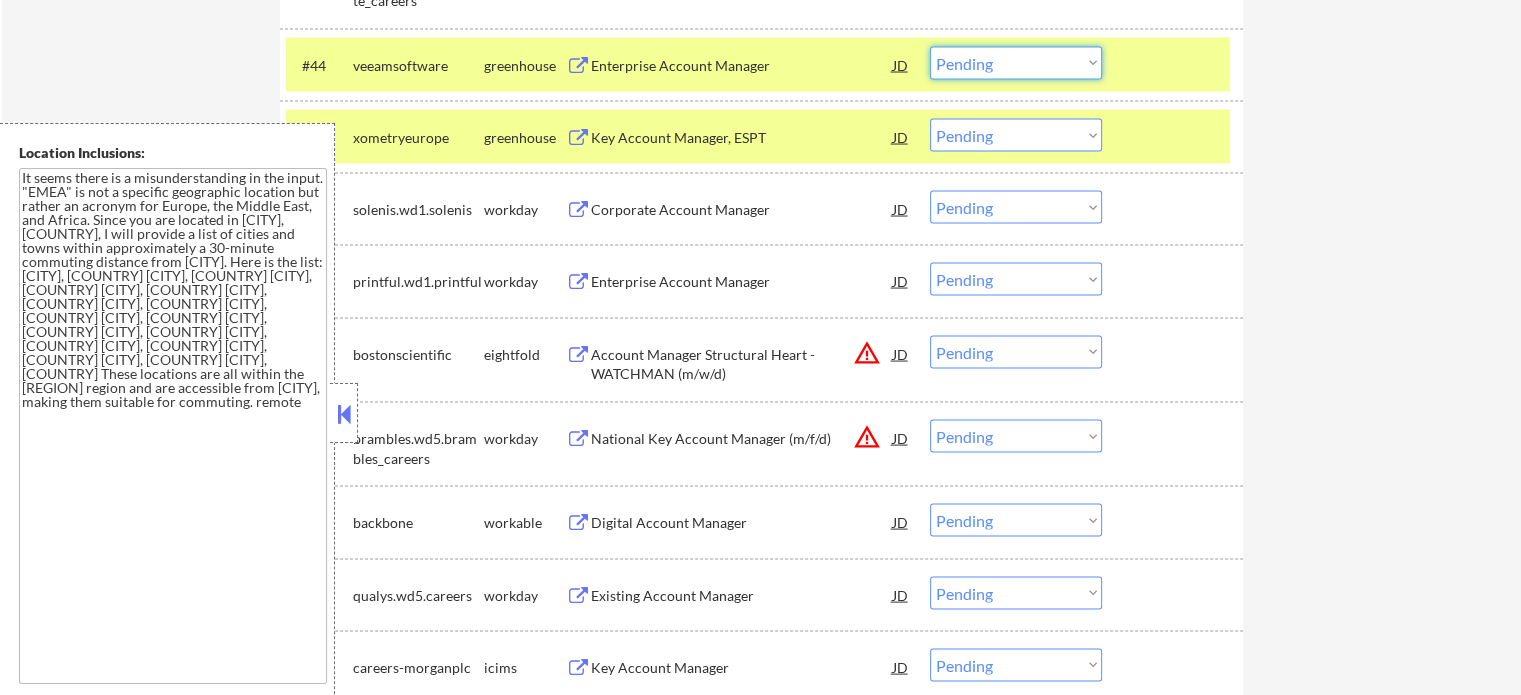 click on "Choose an option... Pending Applied Excluded (Questions) Excluded (Expired) Excluded (Location) Excluded (Bad Match) Excluded (Blocklist) Excluded (Salary) Excluded (Other)" at bounding box center (1016, 63) 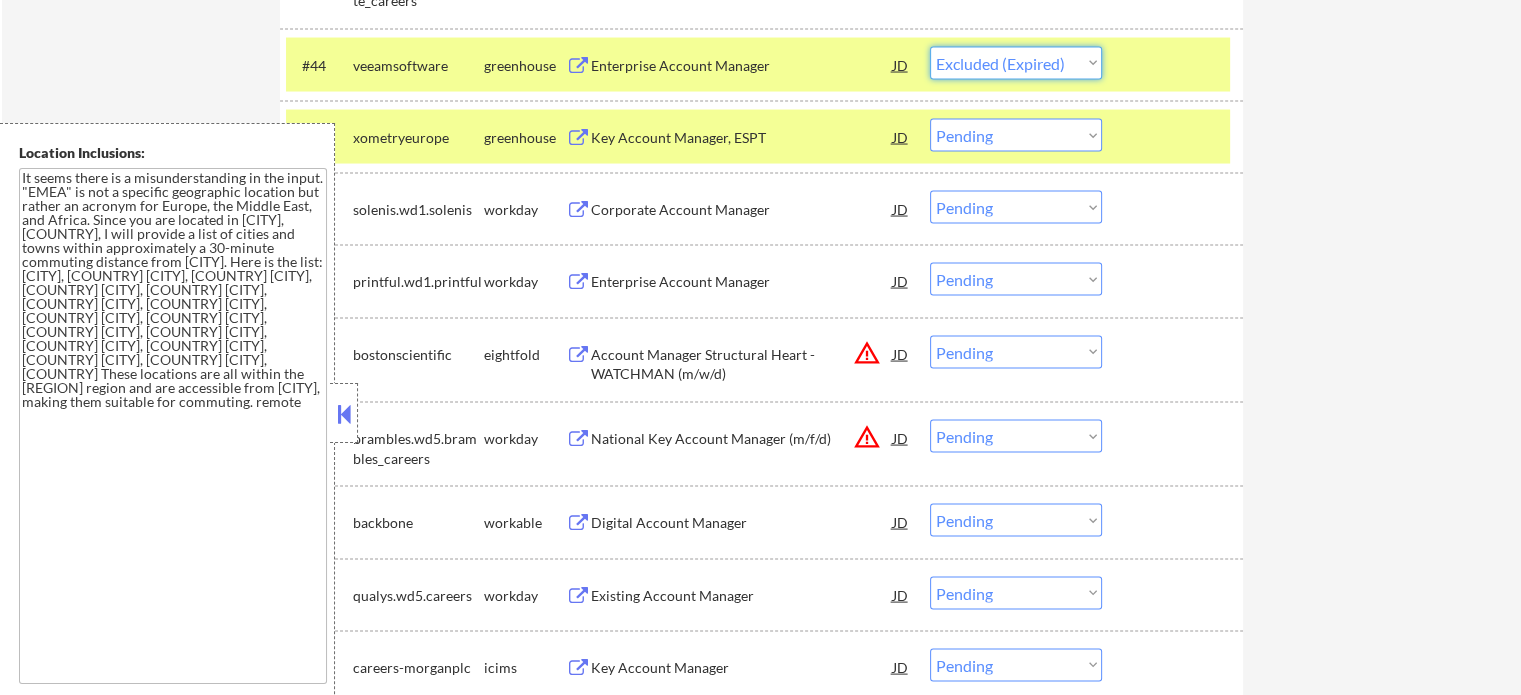 click on "Choose an option... Pending Applied Excluded (Questions) Excluded (Expired) Excluded (Location) Excluded (Bad Match) Excluded (Blocklist) Excluded (Salary) Excluded (Other)" at bounding box center [1016, 63] 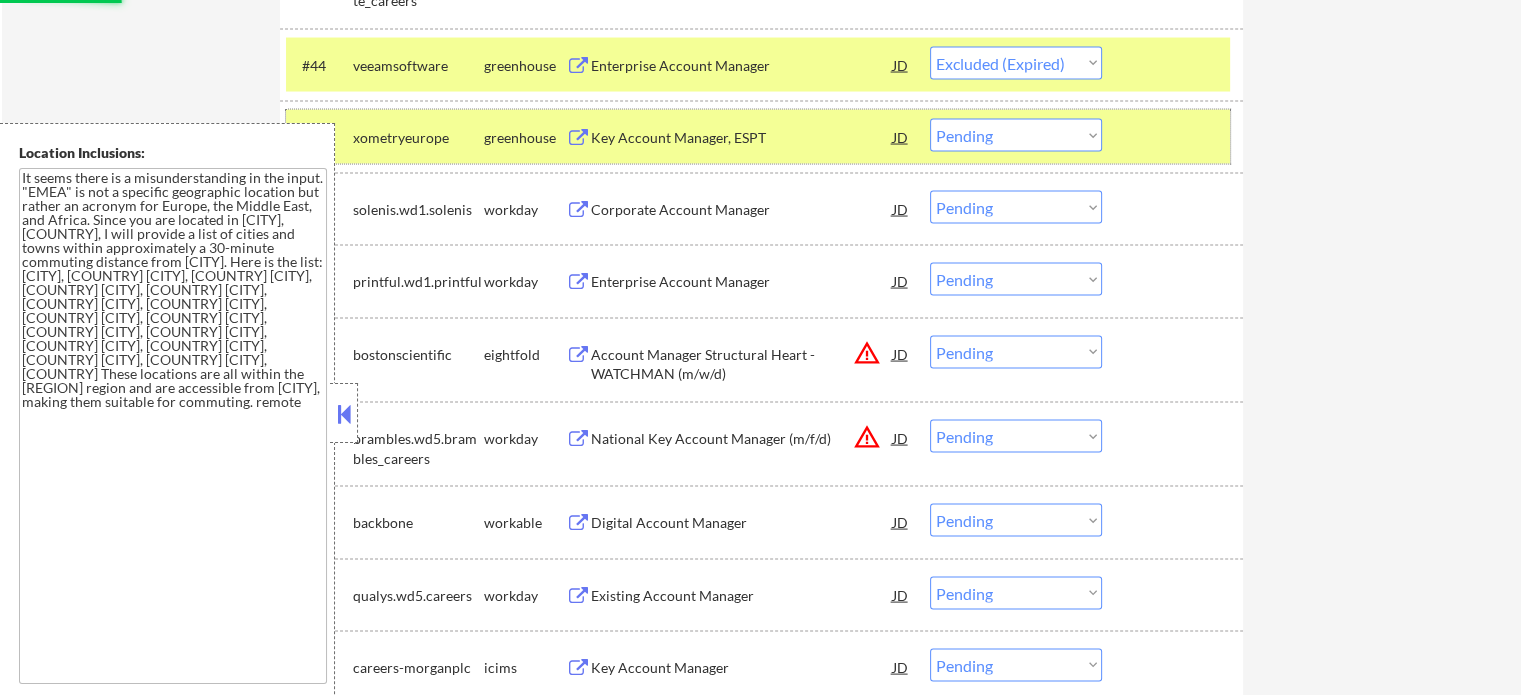 click at bounding box center [1175, 137] 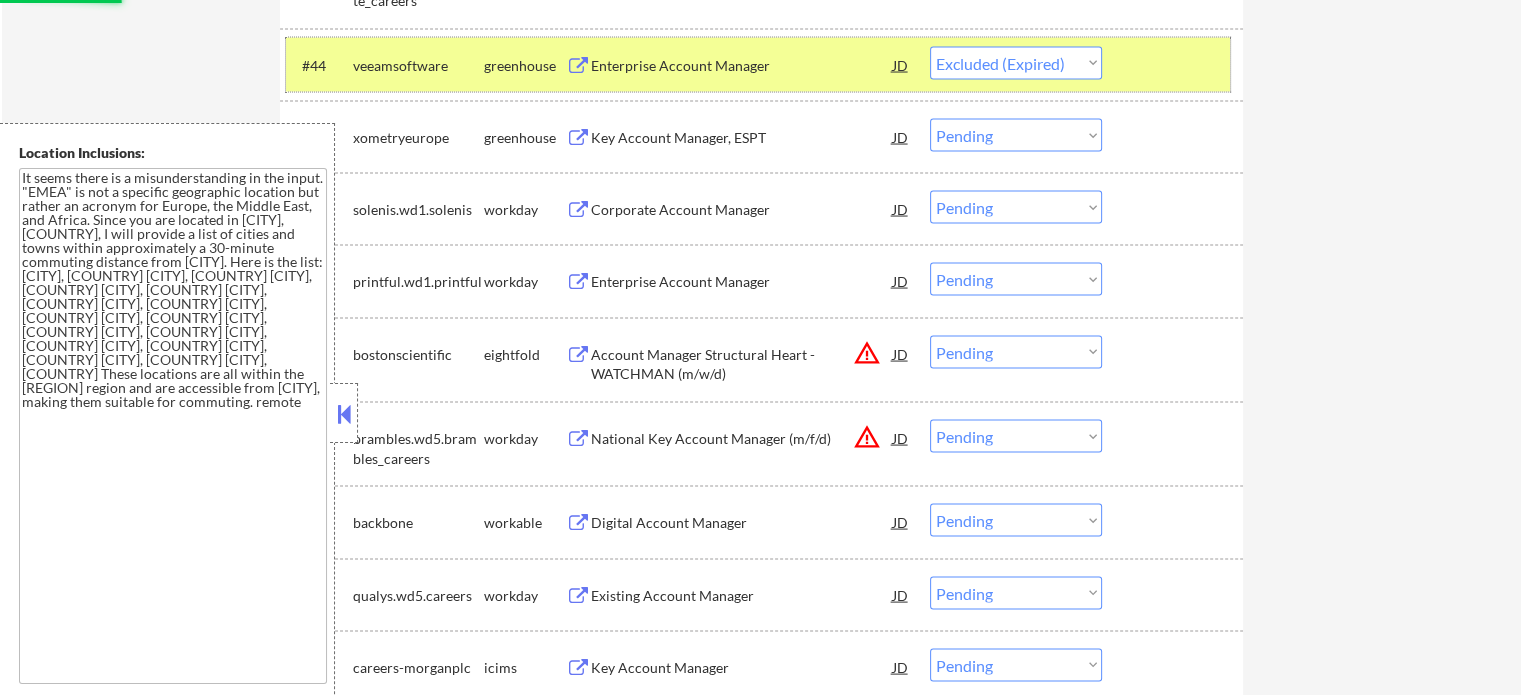 click at bounding box center (1175, 65) 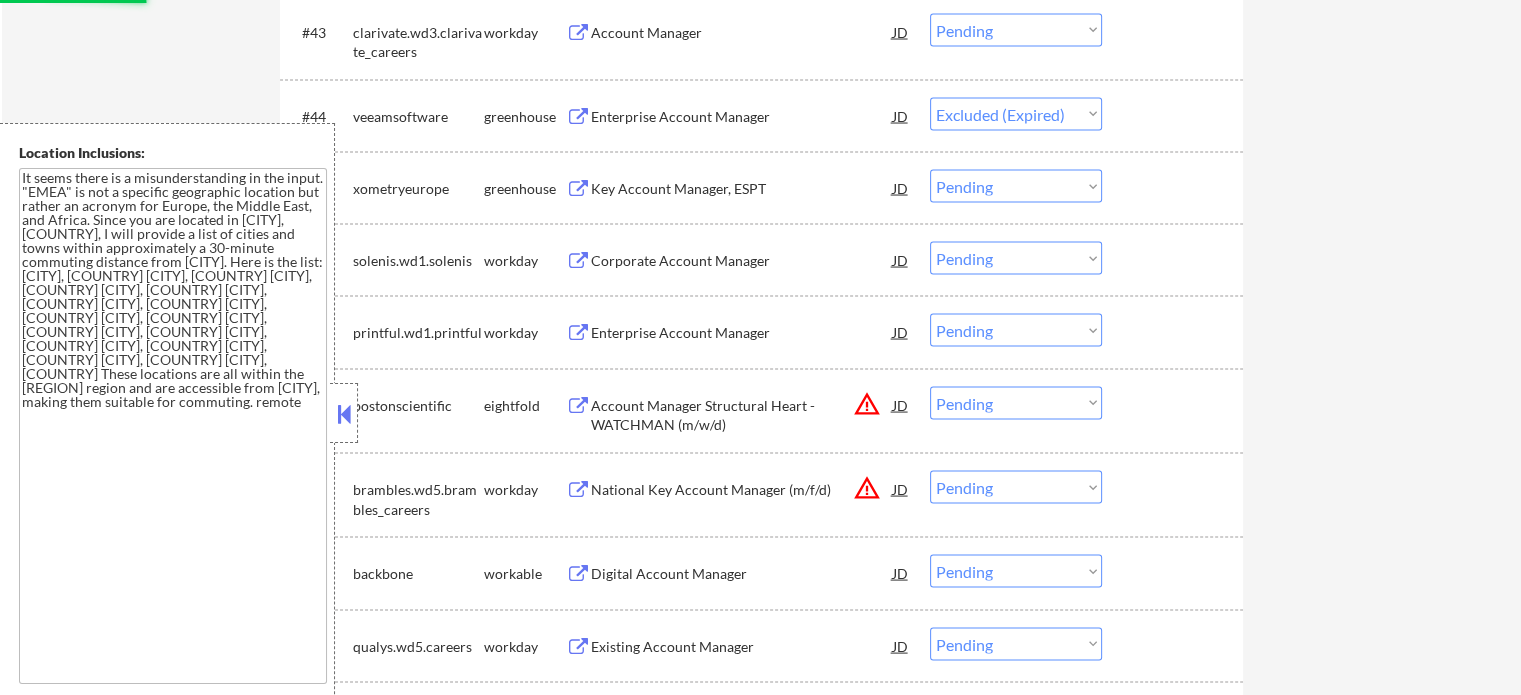 scroll, scrollTop: 3836, scrollLeft: 0, axis: vertical 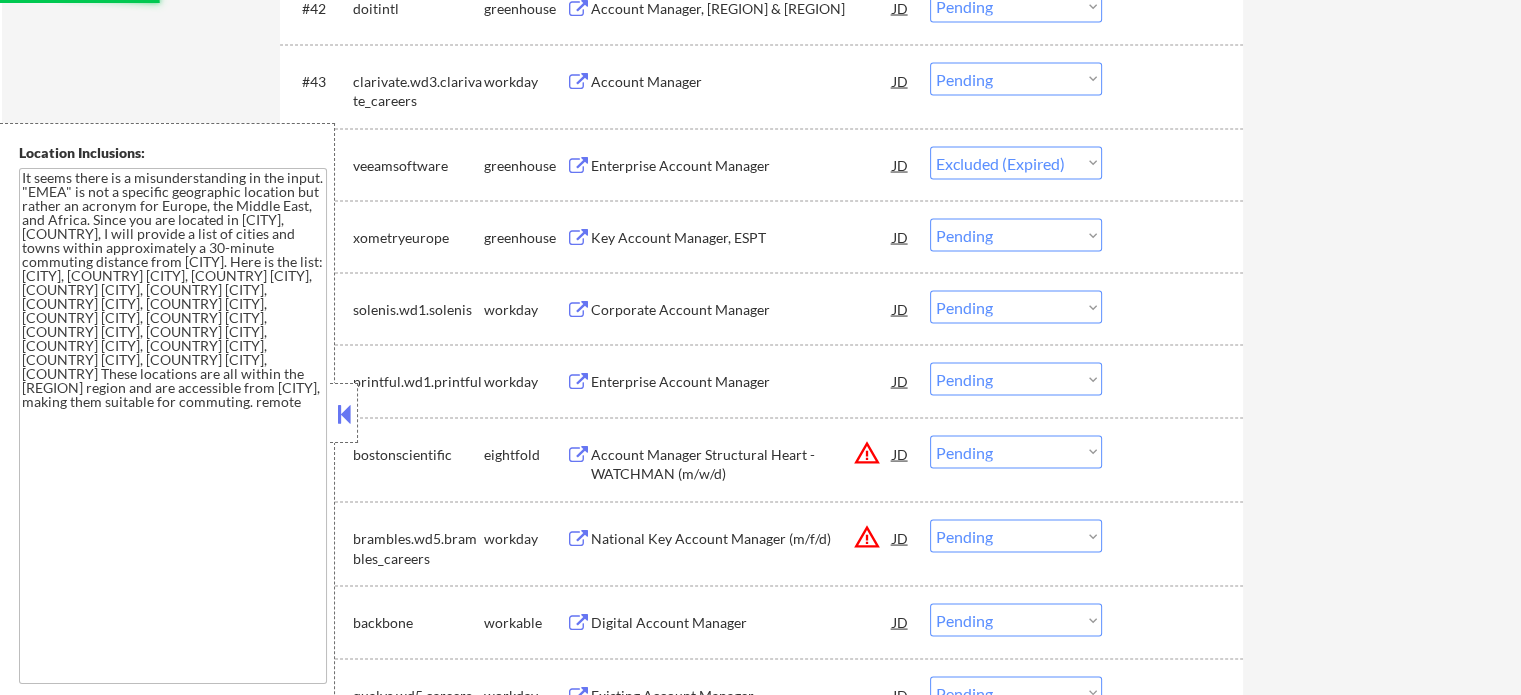 click on "Account Manager" at bounding box center (742, 82) 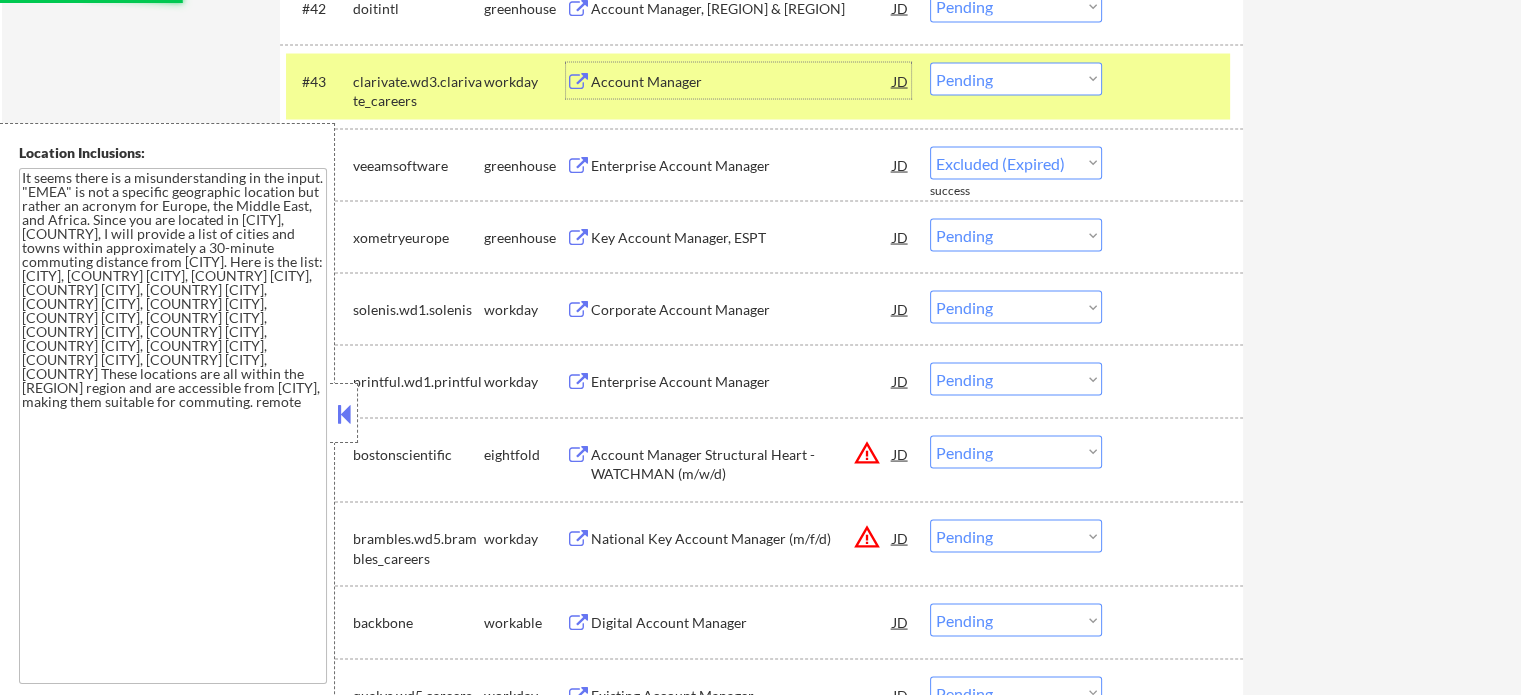select on ""pending"" 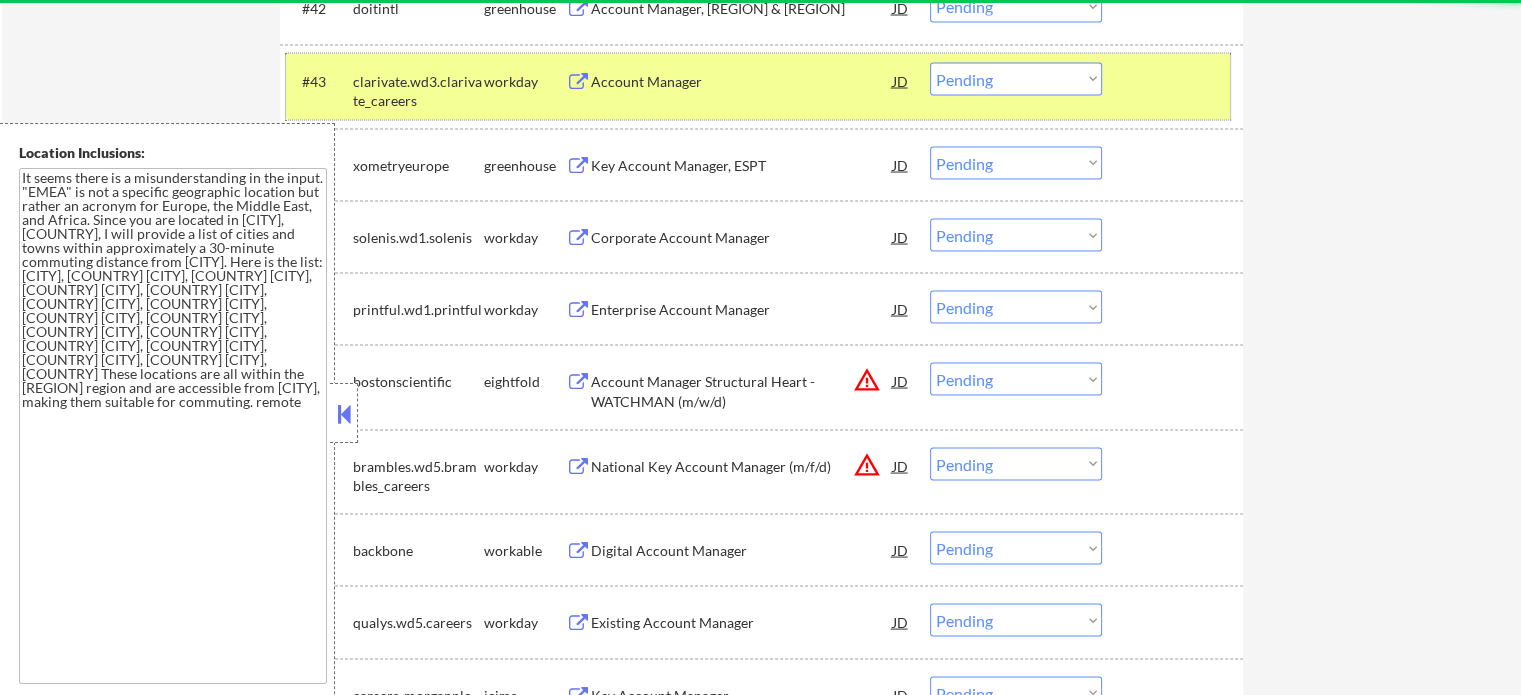 click on "#43 clarivate.wd3.clarivate_careers workday Account Manager JD Choose an option... Pending Applied Excluded (Questions) Excluded (Expired) Excluded (Location) Excluded (Bad Match) Excluded (Blocklist) Excluded (Salary) Excluded (Other)" at bounding box center (758, 87) 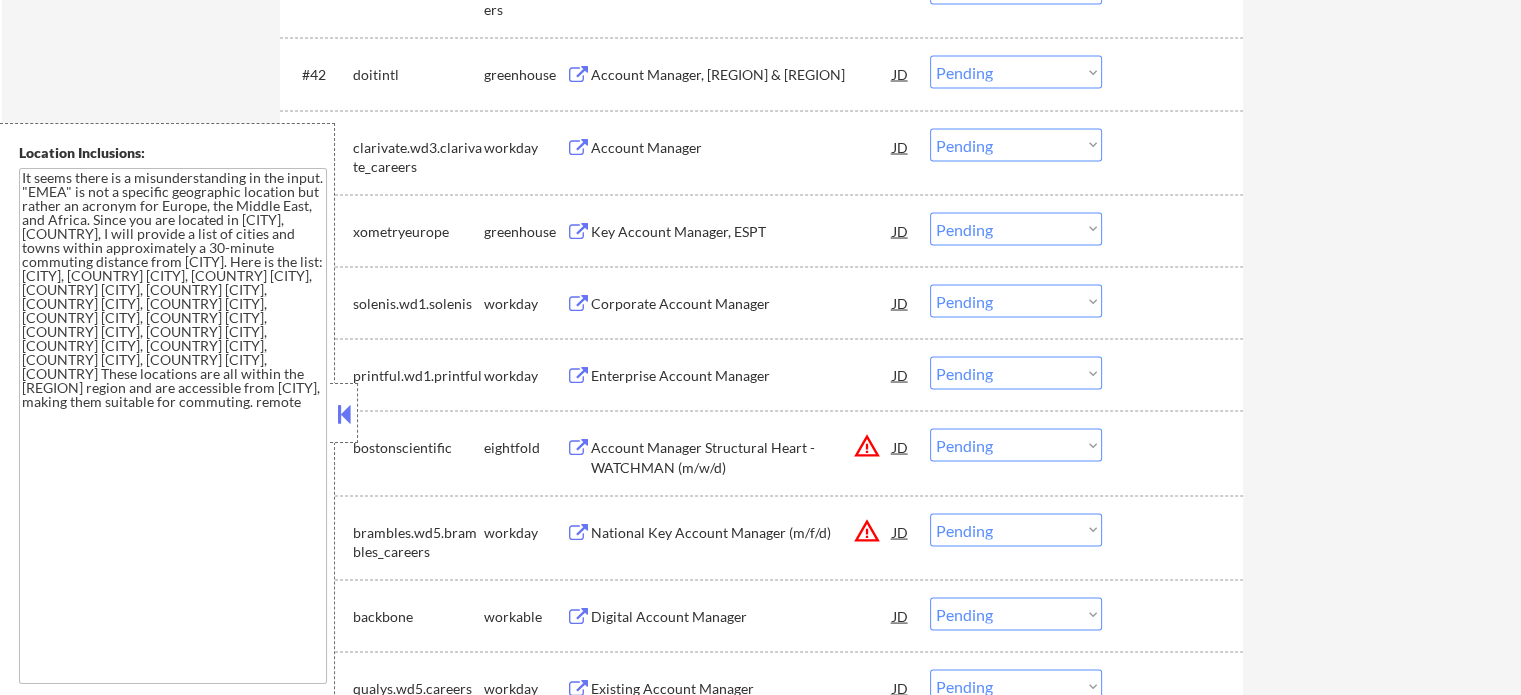 scroll, scrollTop: 3736, scrollLeft: 0, axis: vertical 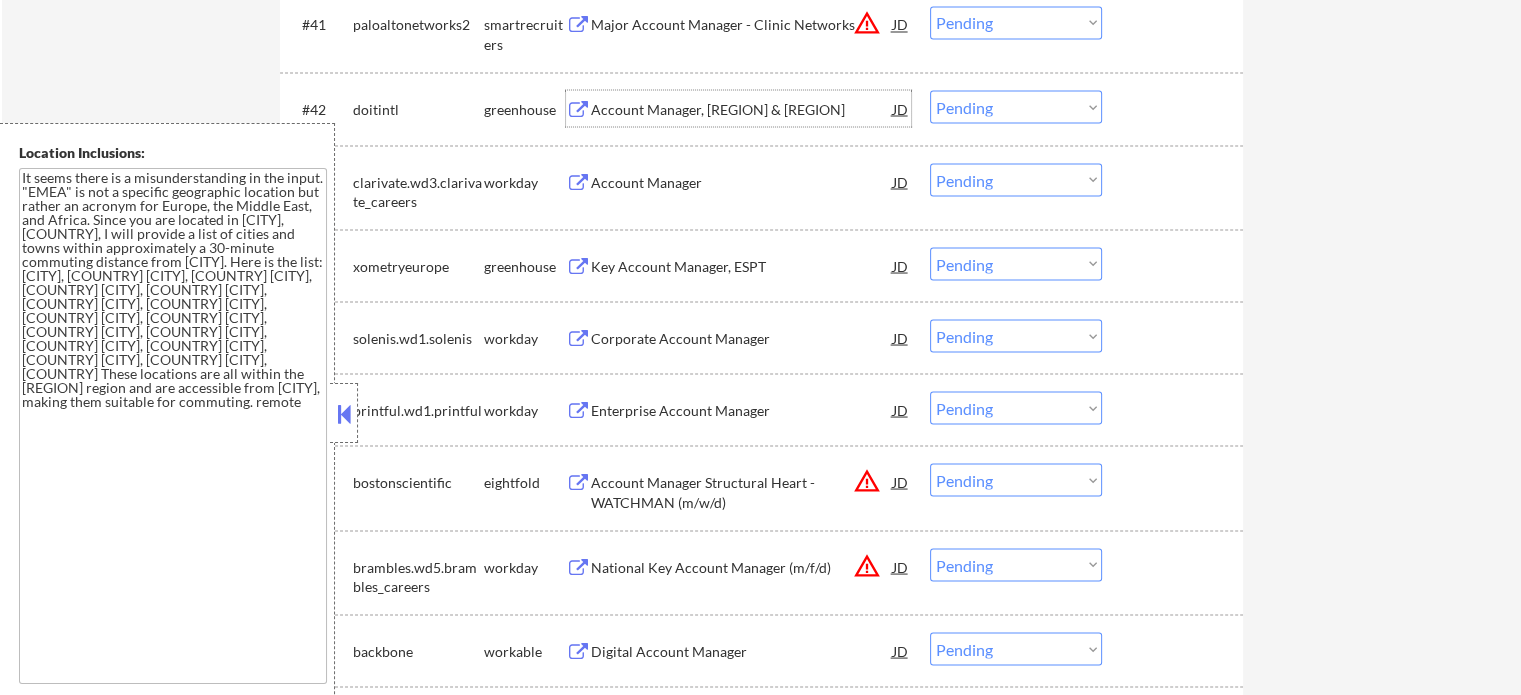 click on "Account Manager, Iberia & Italy" at bounding box center (742, 109) 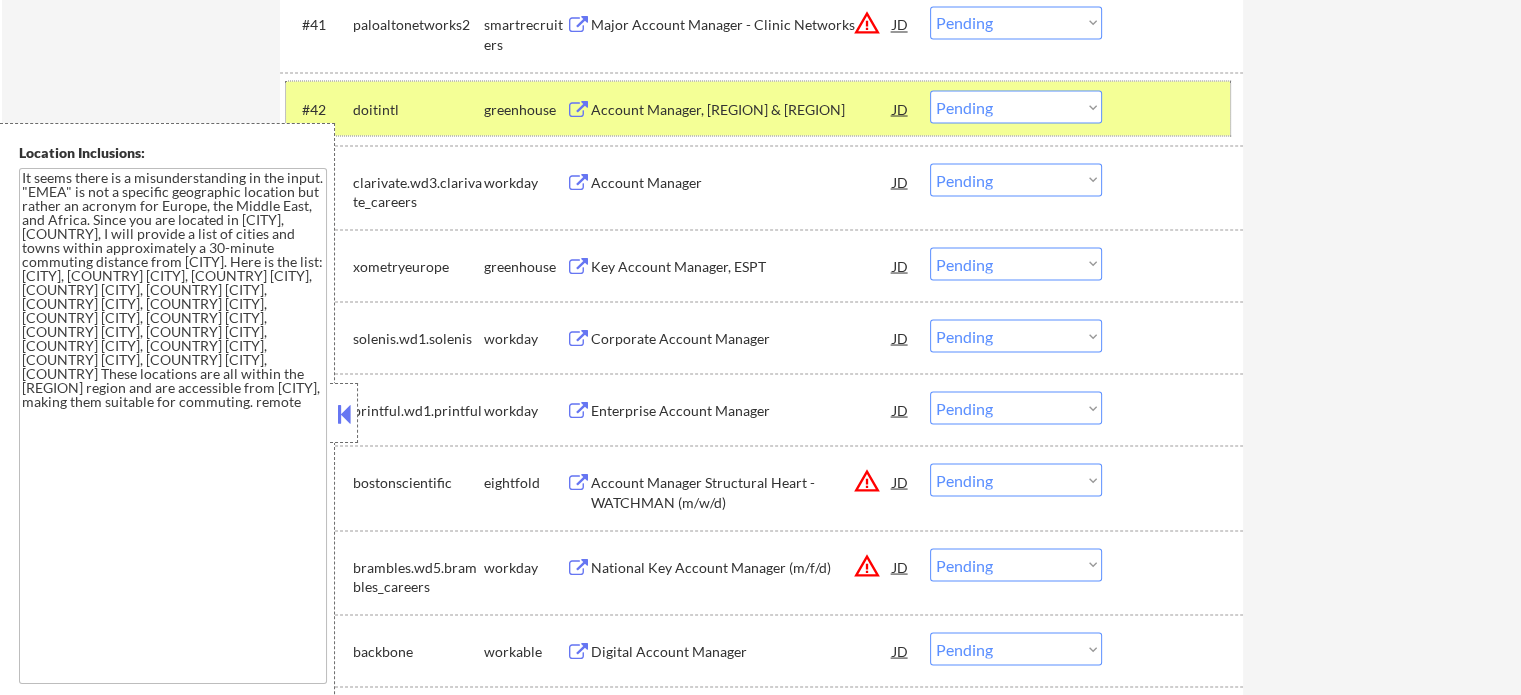 click on "#42 doitintl greenhouse Account Manager, Iberia & Italy JD Choose an option... Pending Applied Excluded (Questions) Excluded (Expired) Excluded (Location) Excluded (Bad Match) Excluded (Blocklist) Excluded (Salary) Excluded (Other)" at bounding box center (758, 108) 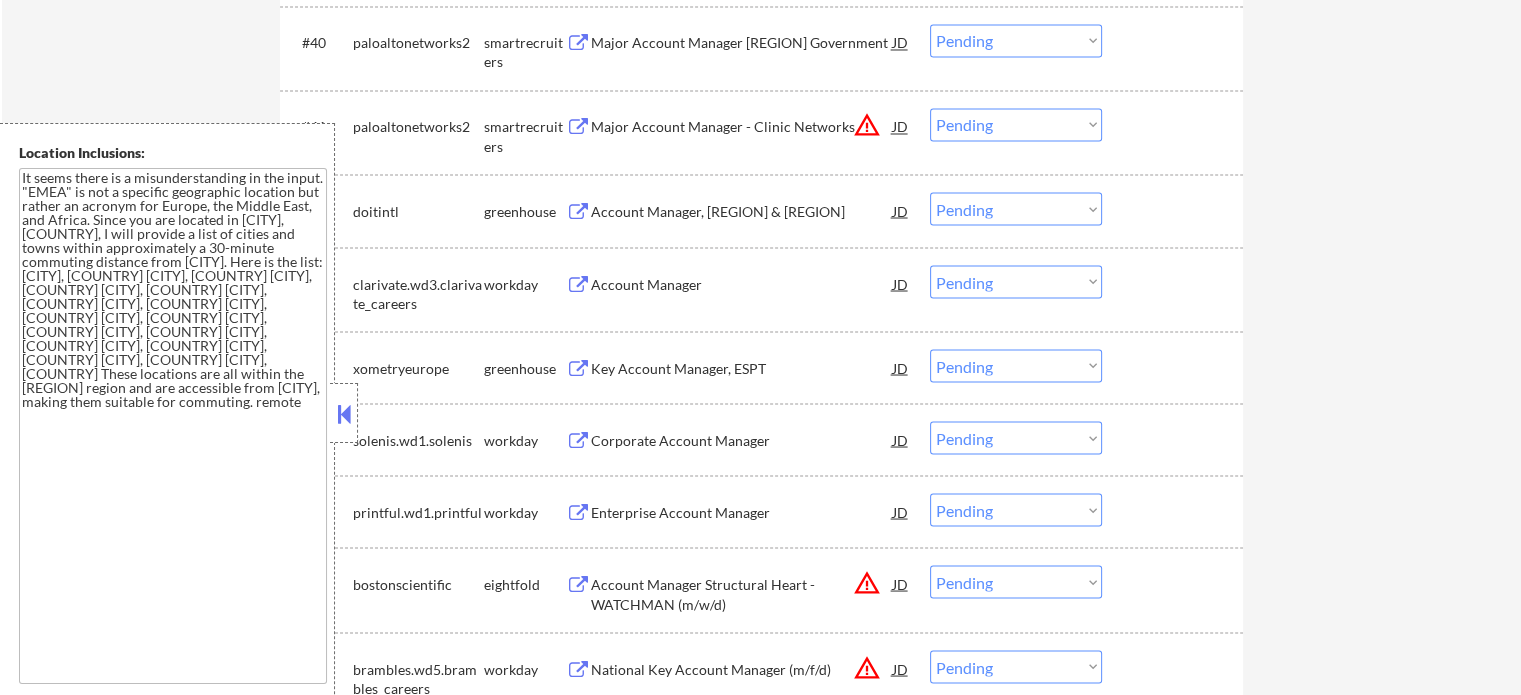 scroll, scrollTop: 3536, scrollLeft: 0, axis: vertical 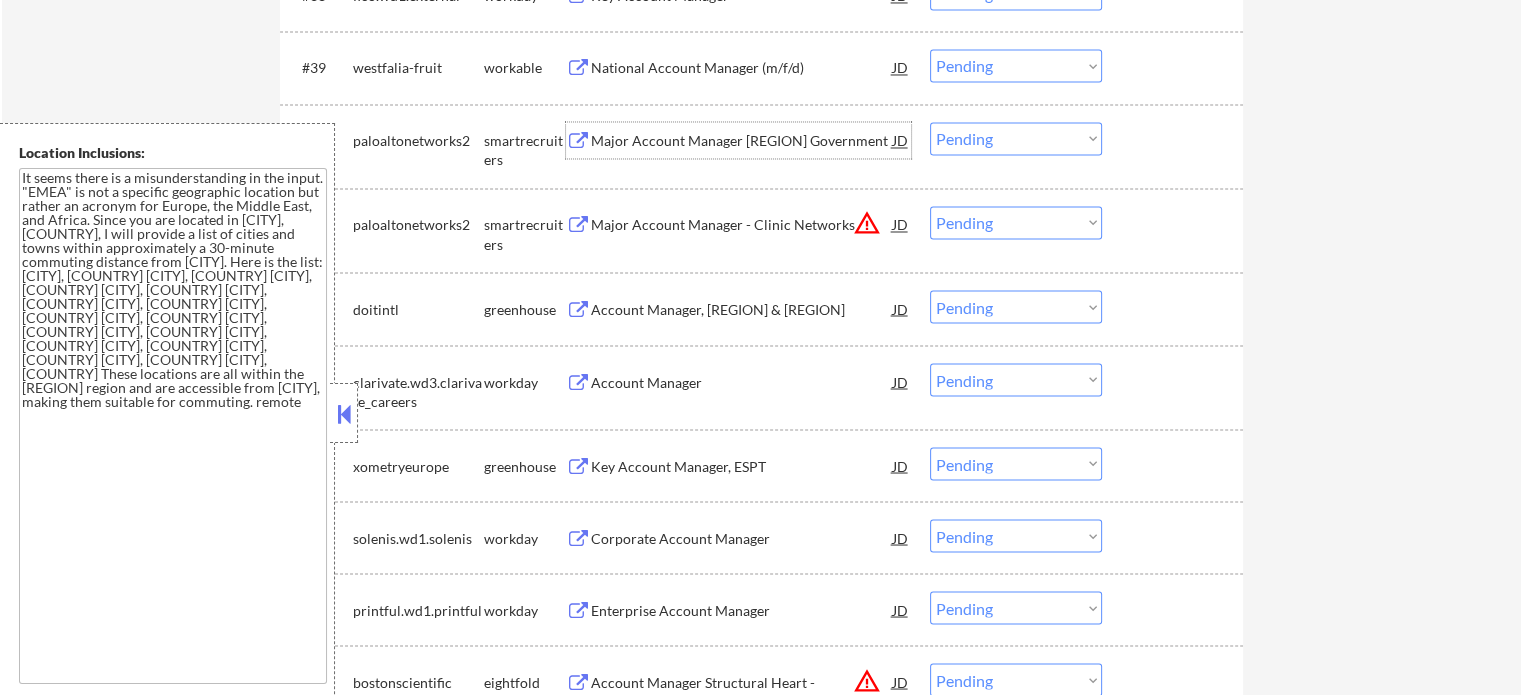 click on "Major Account Manager Central Government" at bounding box center (742, 141) 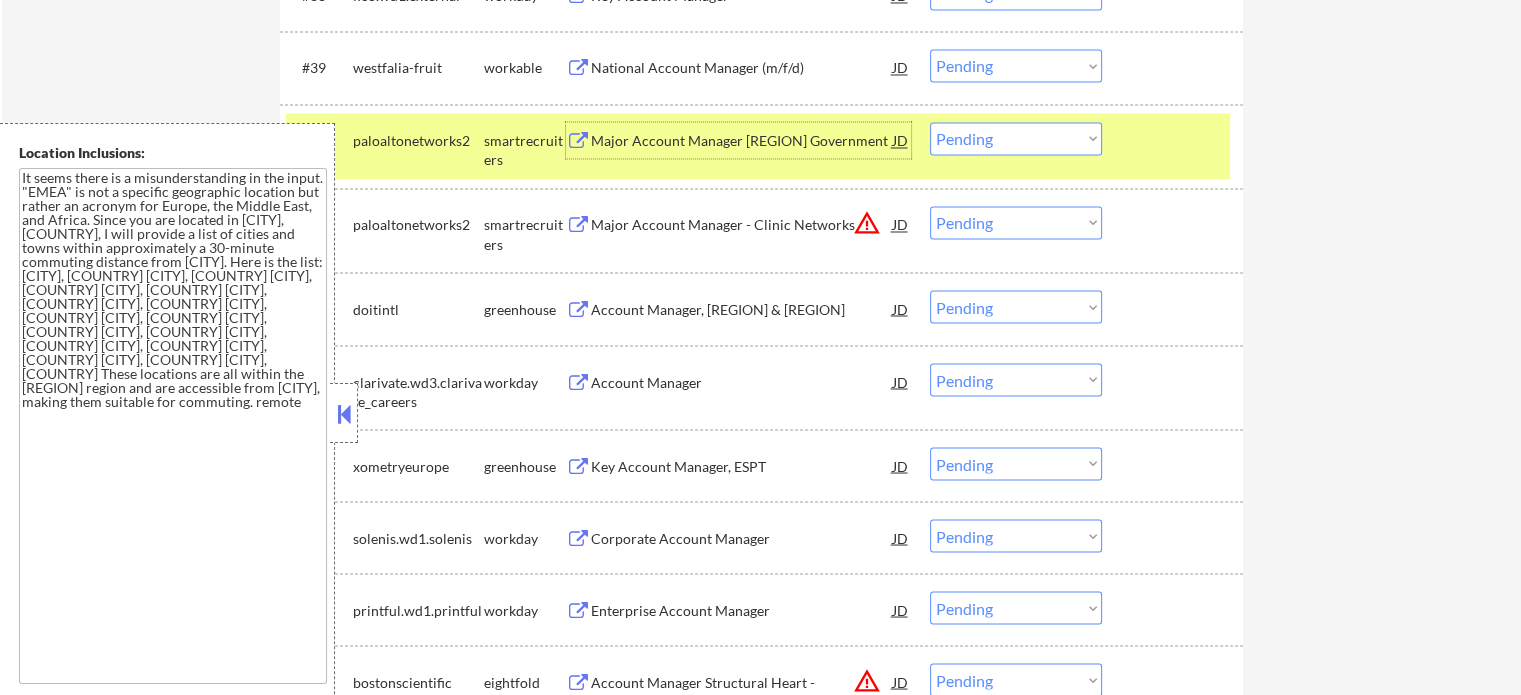 click on "Choose an option... Pending Applied Excluded (Questions) Excluded (Expired) Excluded (Location) Excluded (Bad Match) Excluded (Blocklist) Excluded (Salary) Excluded (Other)" at bounding box center (1016, 138) 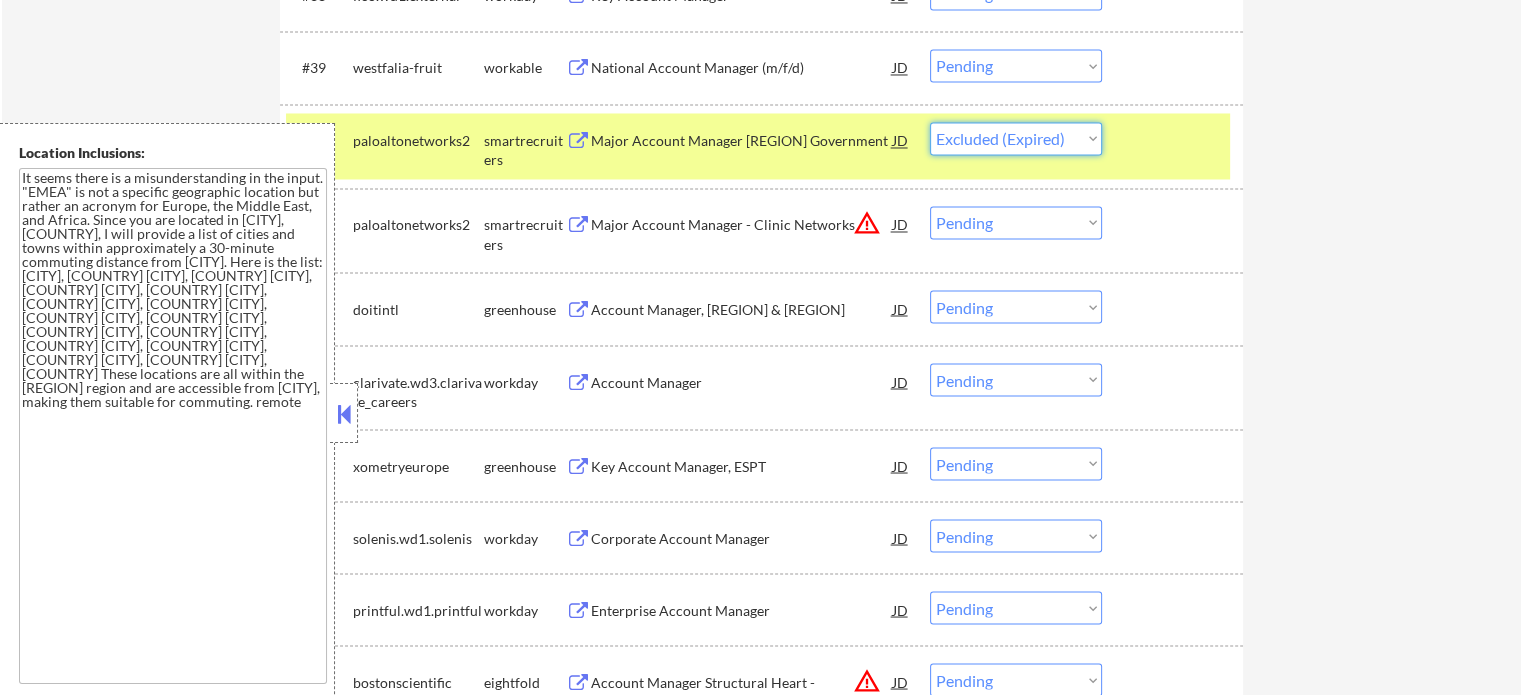 click on "Choose an option... Pending Applied Excluded (Questions) Excluded (Expired) Excluded (Location) Excluded (Bad Match) Excluded (Blocklist) Excluded (Salary) Excluded (Other)" at bounding box center (1016, 138) 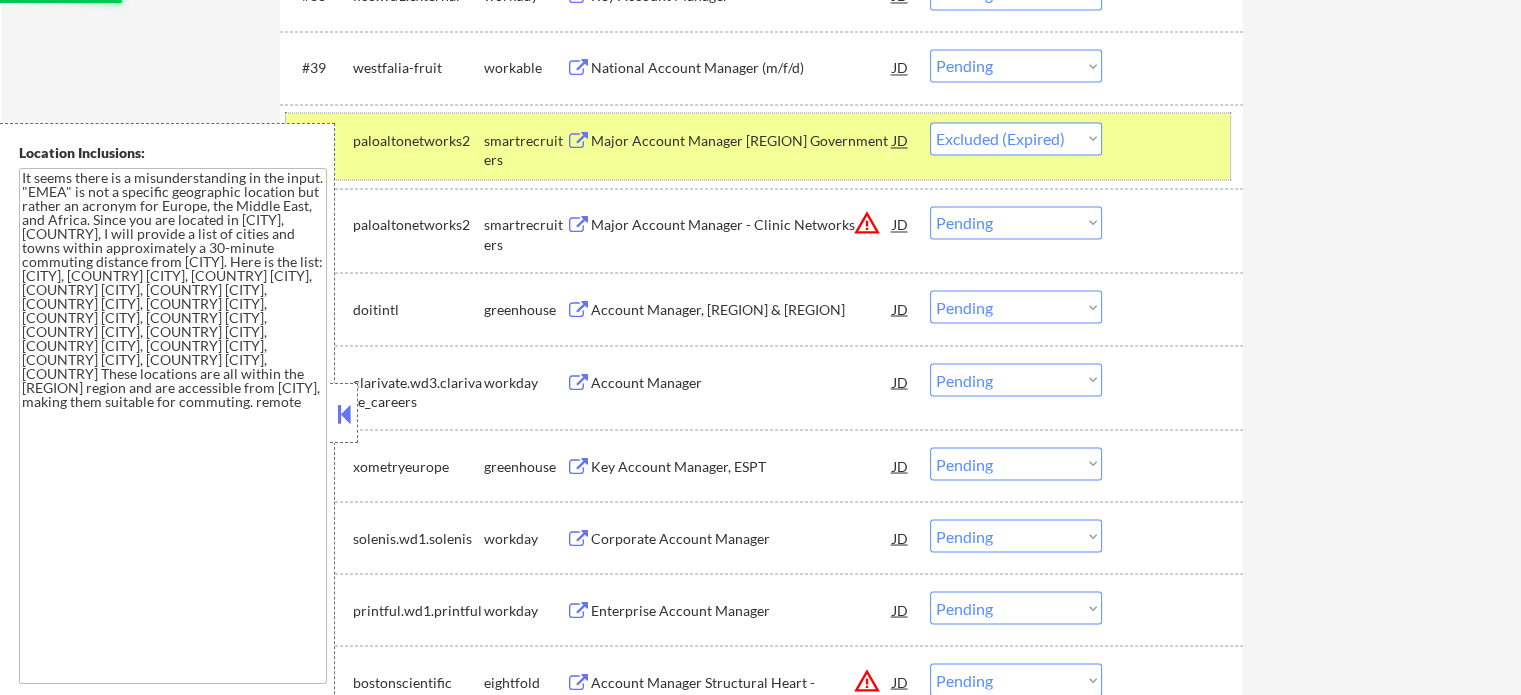 click at bounding box center [1175, 140] 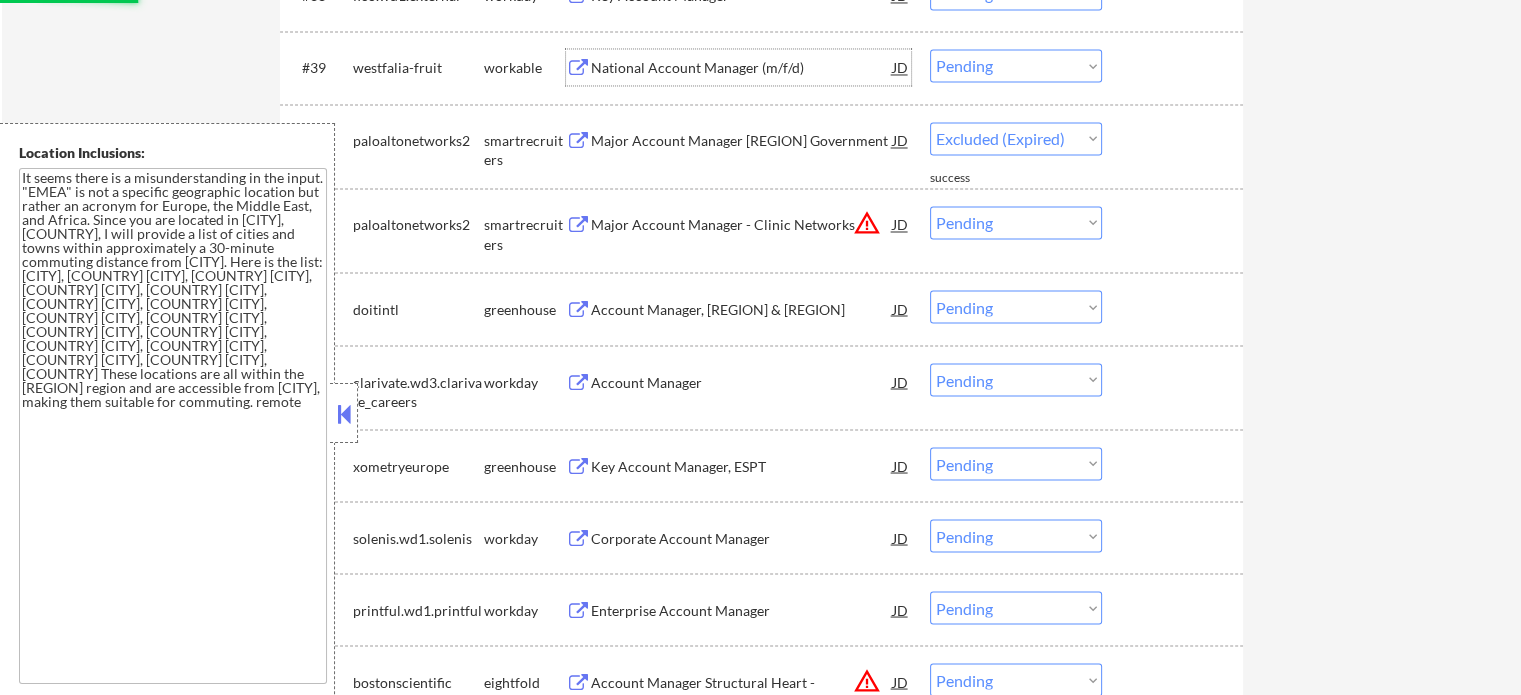 click on "National Account Manager (m/f/d)" at bounding box center [742, 68] 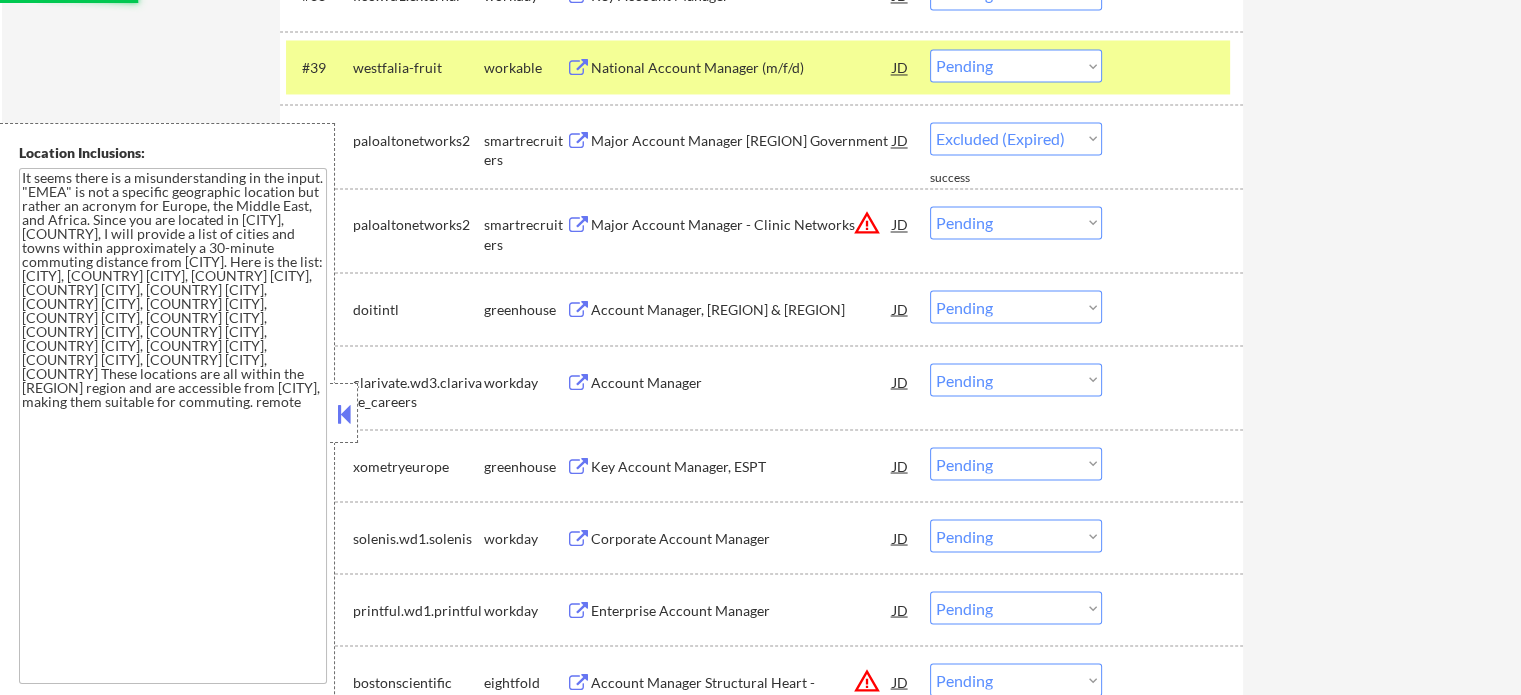 select on ""pending"" 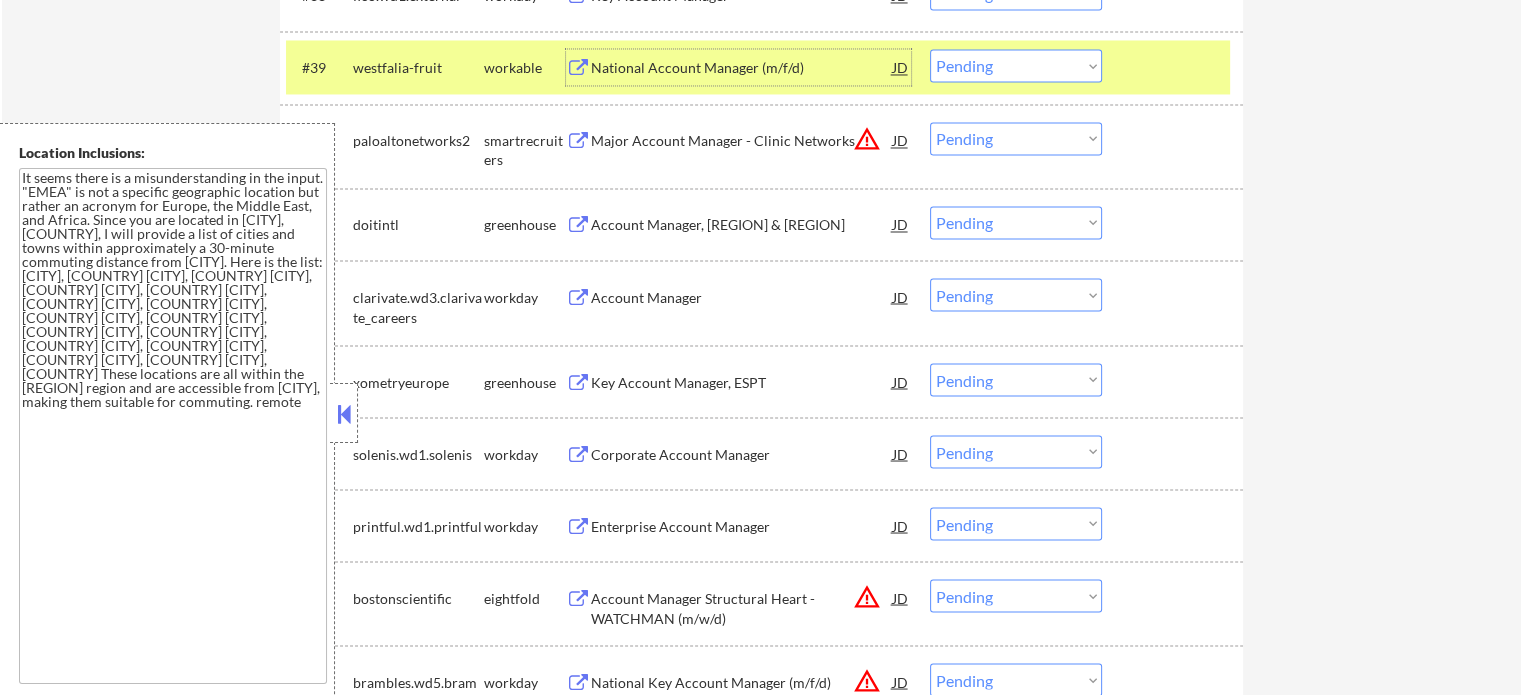 click at bounding box center (1175, 67) 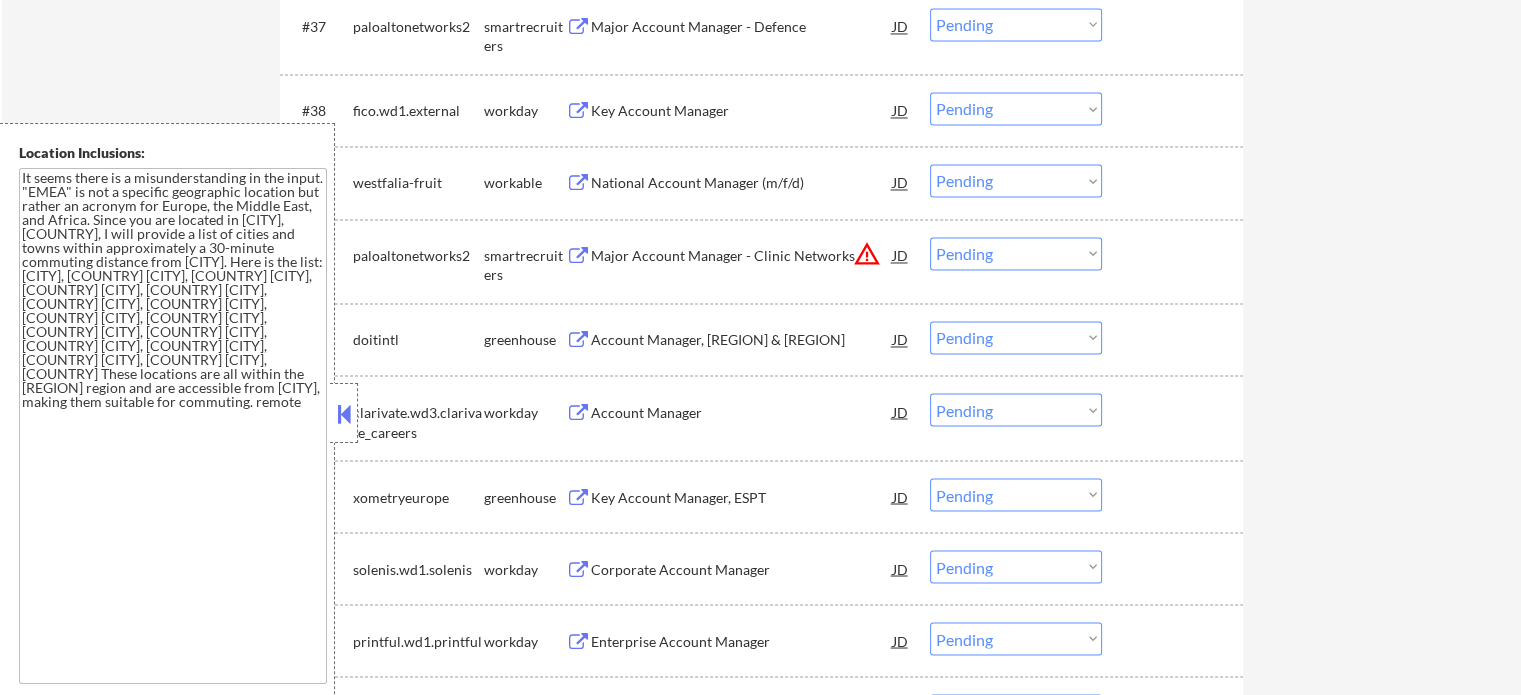 scroll, scrollTop: 3336, scrollLeft: 0, axis: vertical 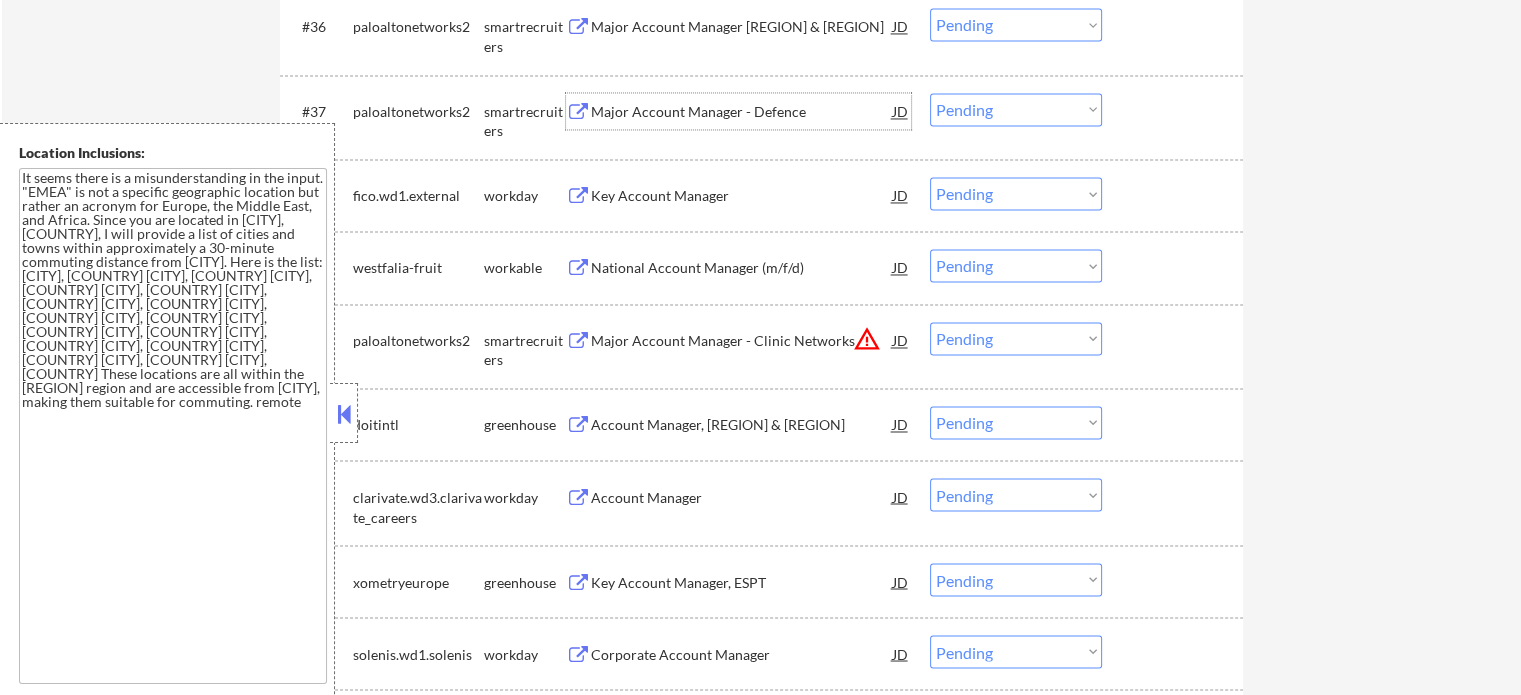 click on "Major Account Manager - Defence" at bounding box center [742, 112] 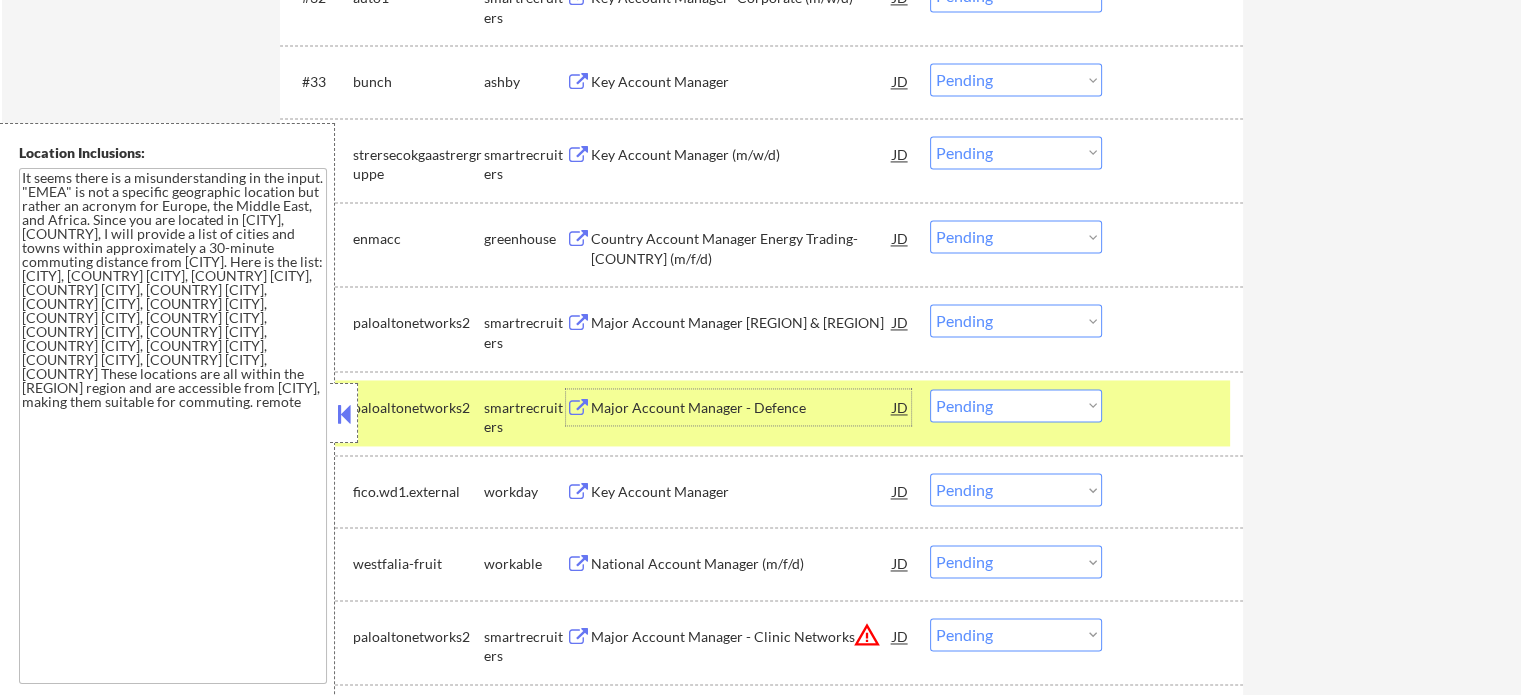 scroll, scrollTop: 3036, scrollLeft: 0, axis: vertical 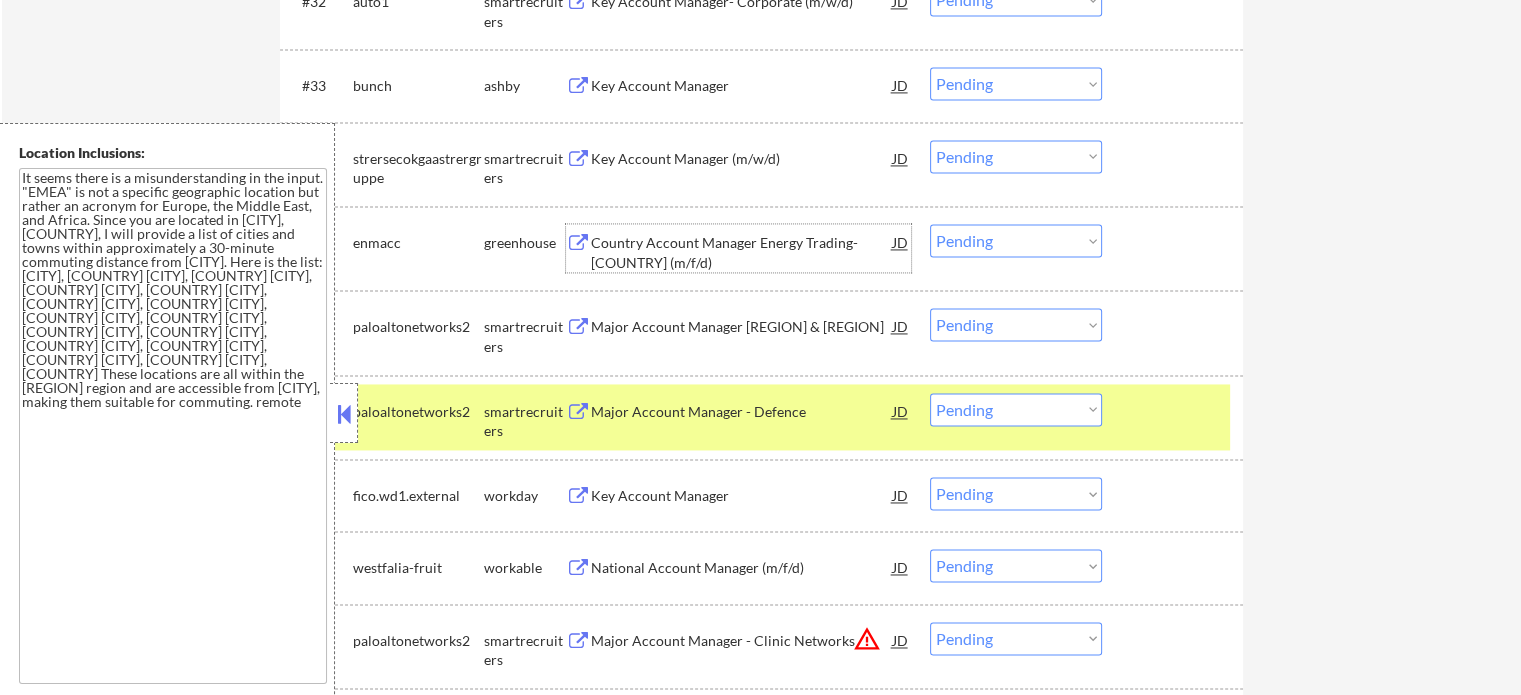 click on "Country Account Manager Energy Trading- Austria (m/f/d)" at bounding box center (742, 252) 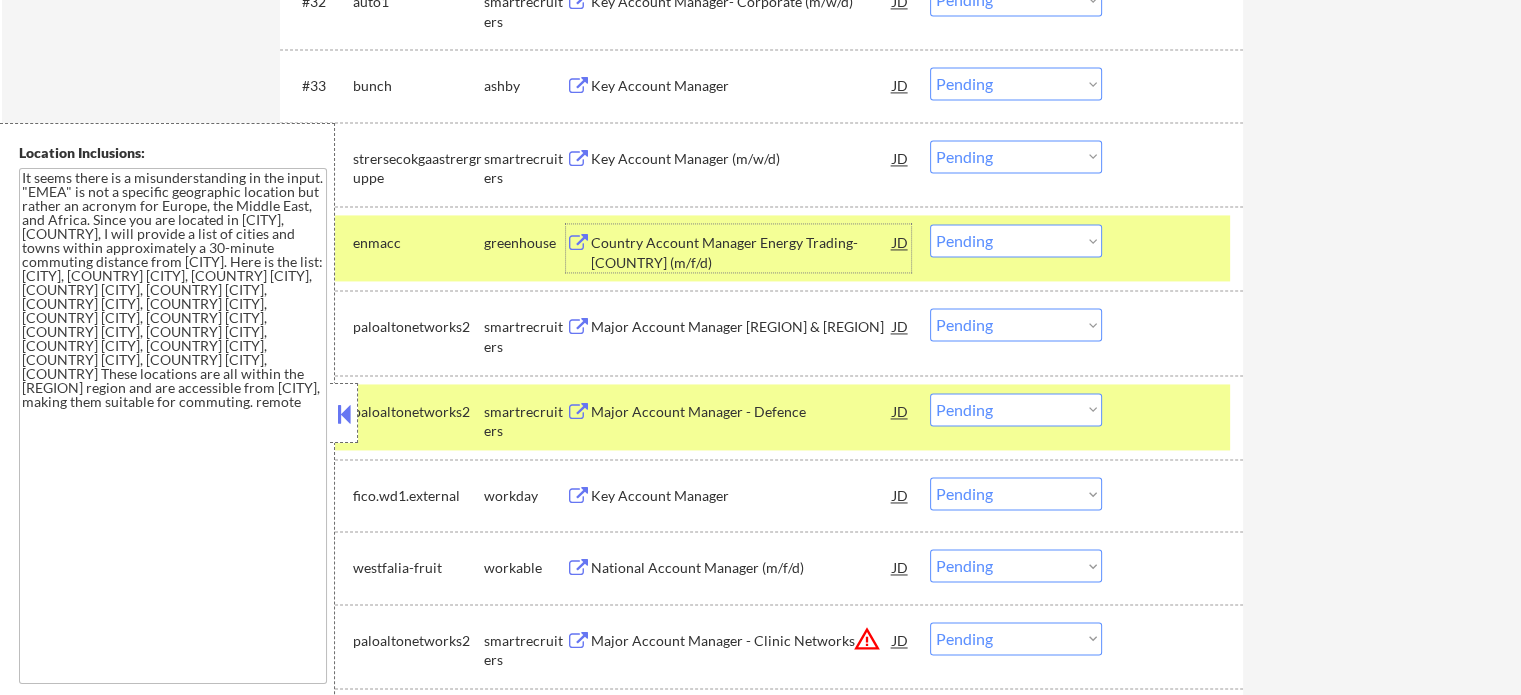 click at bounding box center [1175, 411] 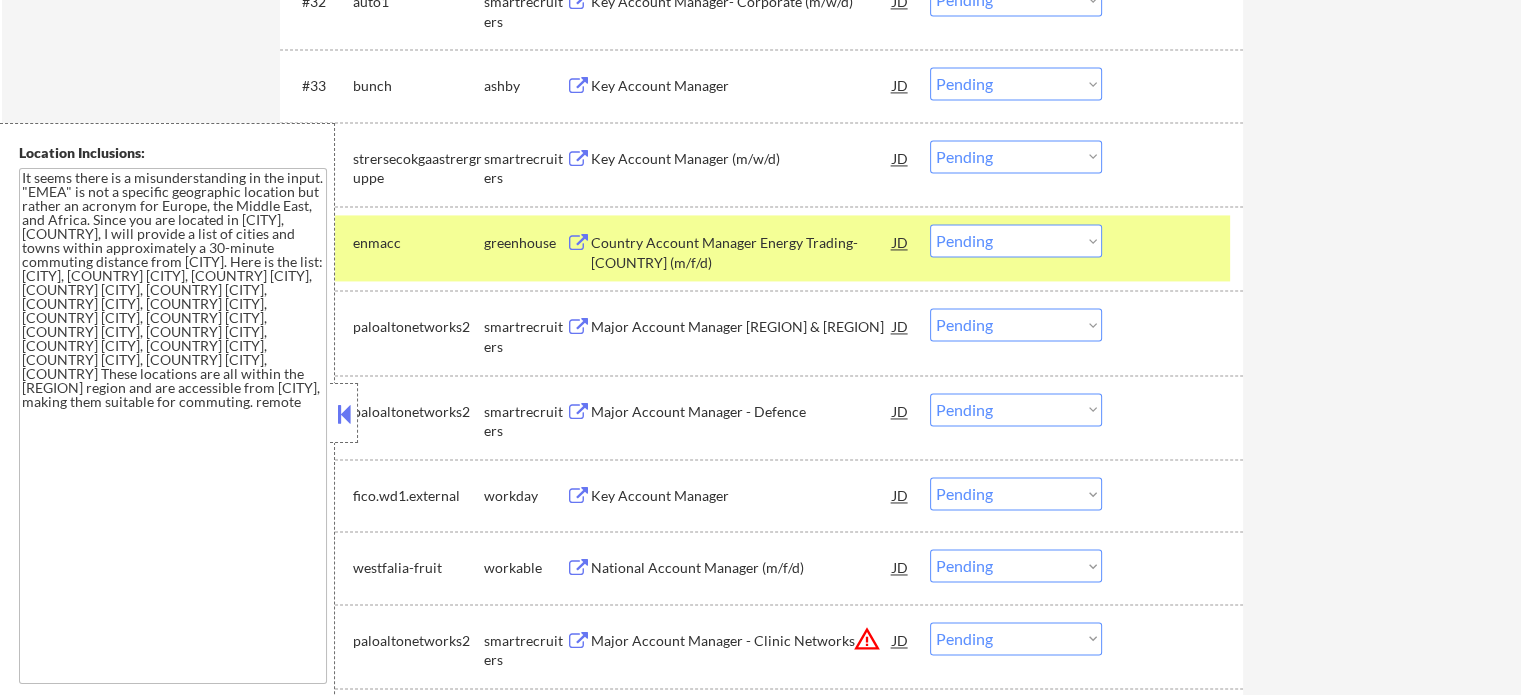 click at bounding box center (1175, 242) 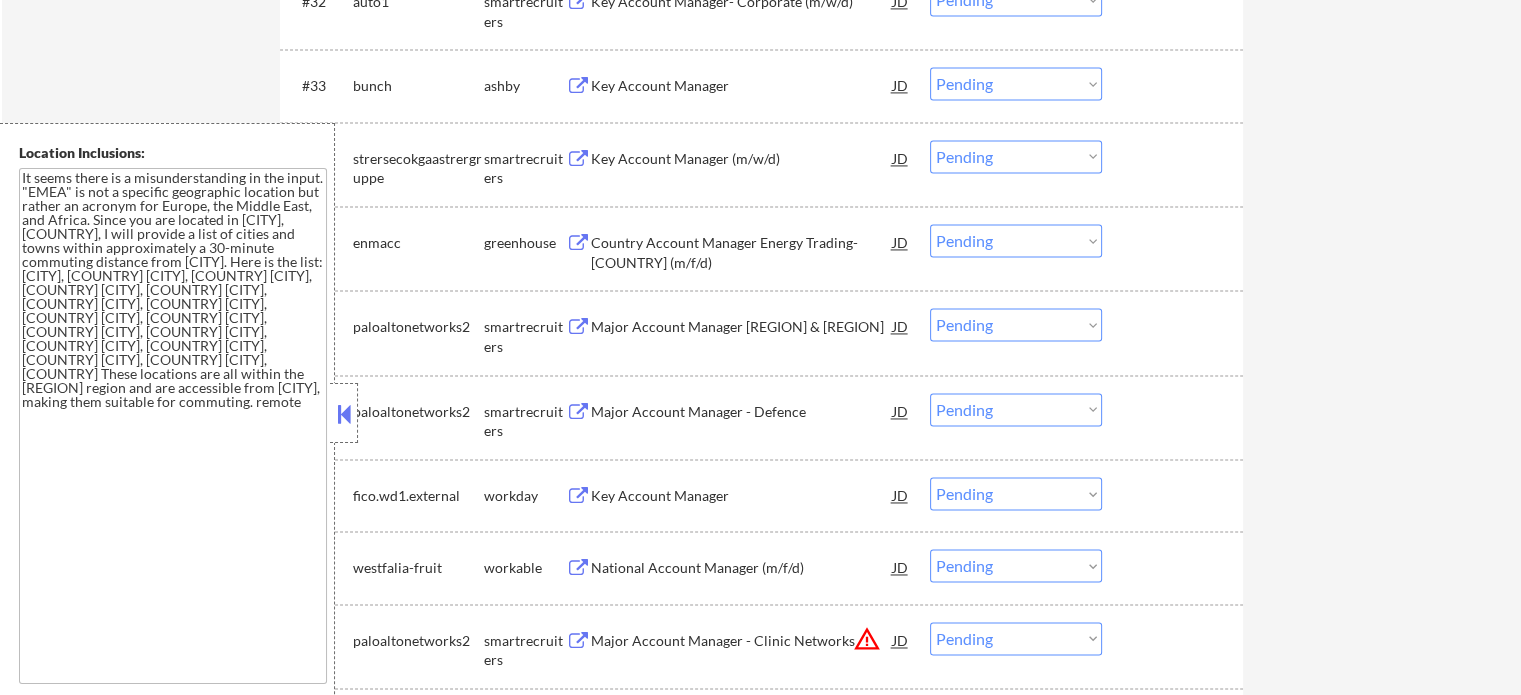 click on "Key Account Manager" at bounding box center (742, 86) 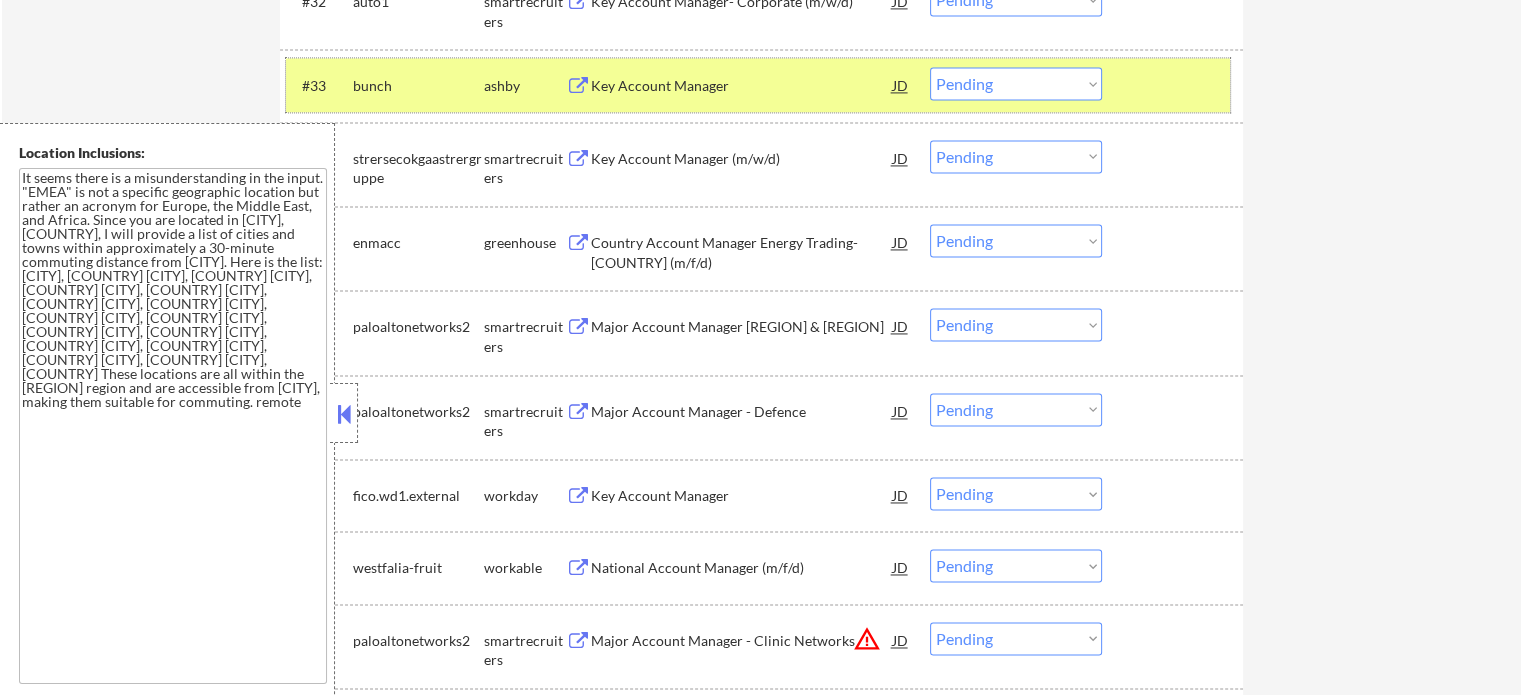 click on "#33 bunch ashby Key Account Manager JD Choose an option... Pending Applied Excluded (Questions) Excluded (Expired) Excluded (Location) Excluded (Bad Match) Excluded (Blocklist) Excluded (Salary) Excluded (Other)" at bounding box center (758, 85) 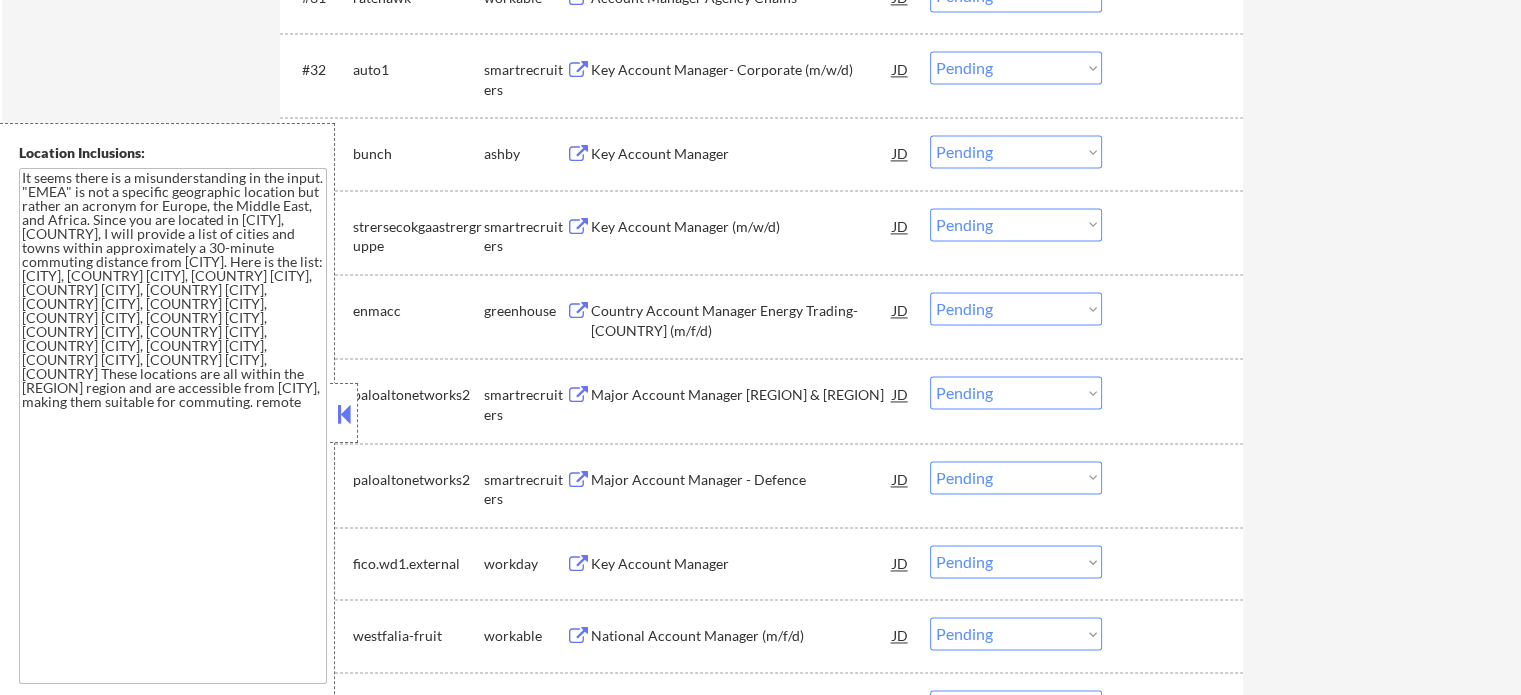 scroll, scrollTop: 2836, scrollLeft: 0, axis: vertical 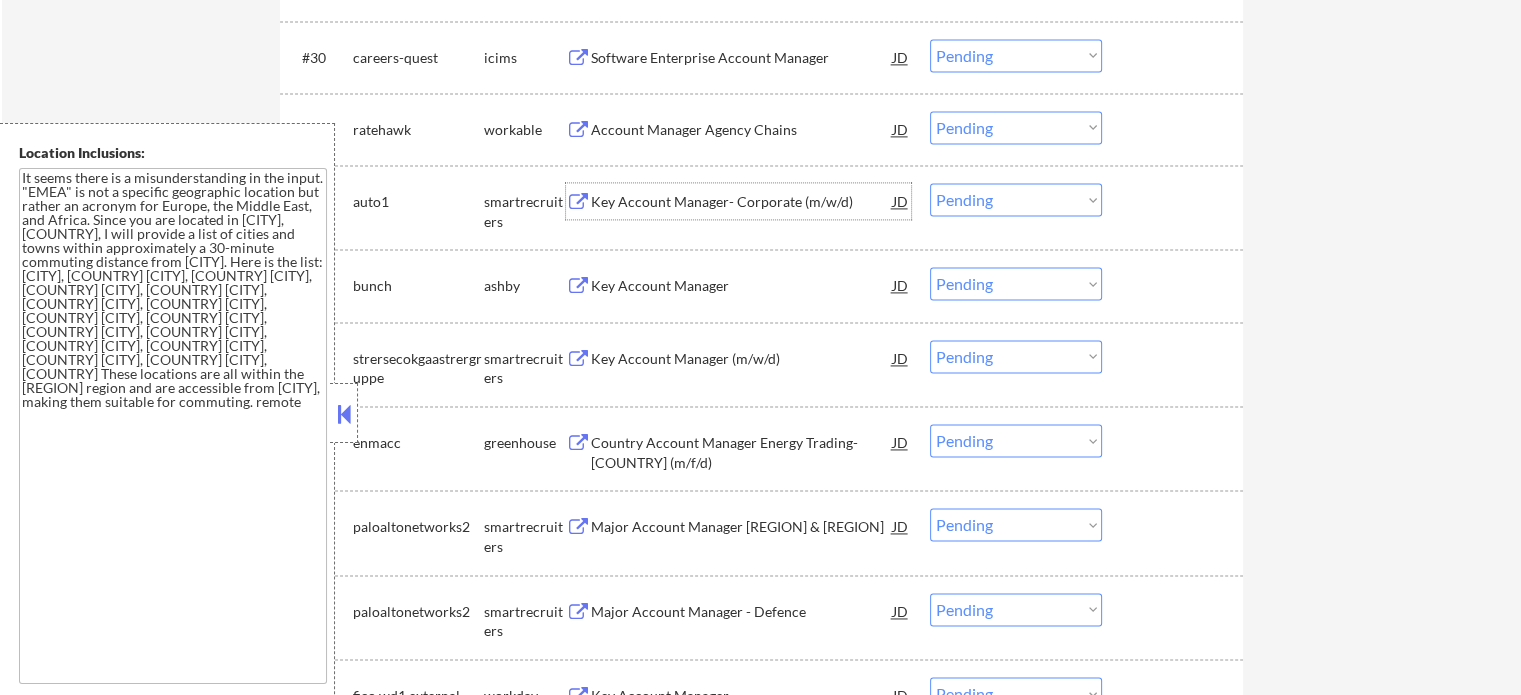 click on "Key Account Manager- Corporate (m/w/d)" at bounding box center (742, 202) 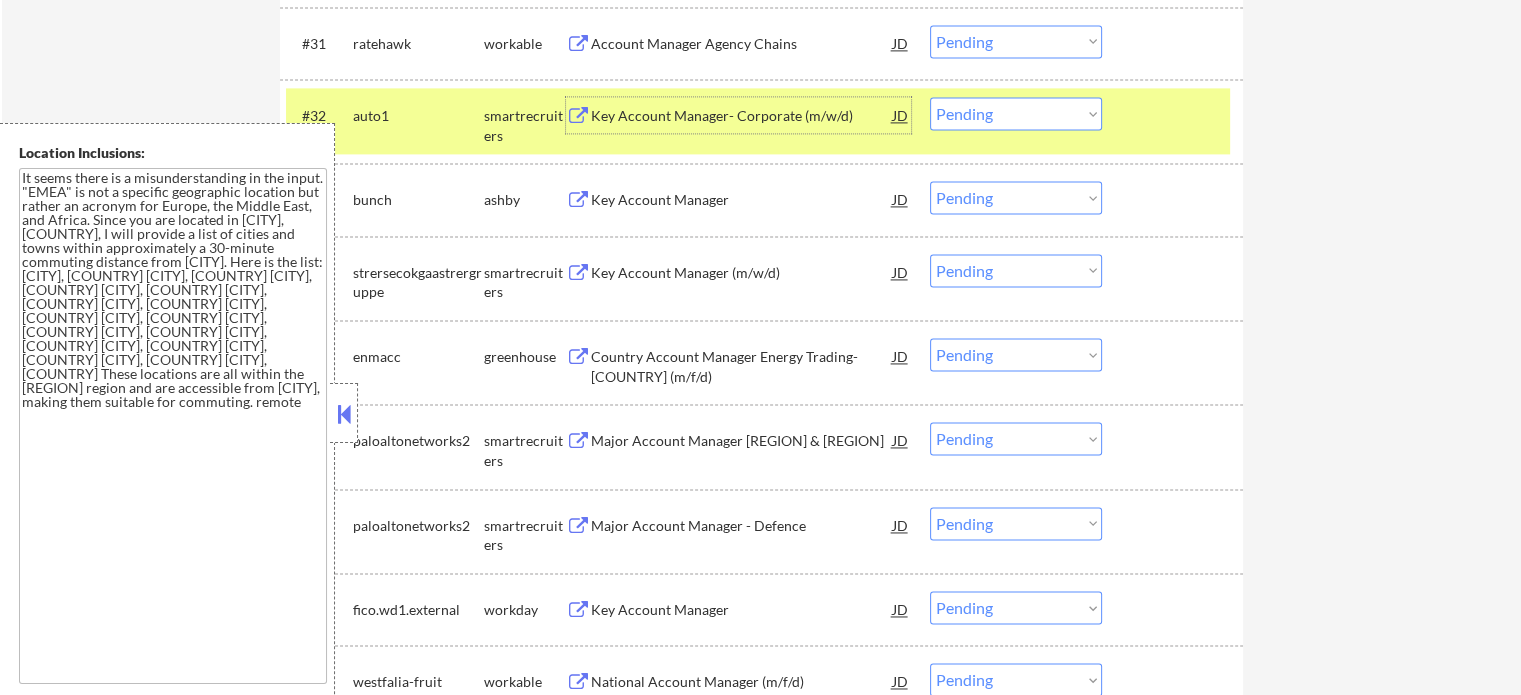 scroll, scrollTop: 2736, scrollLeft: 0, axis: vertical 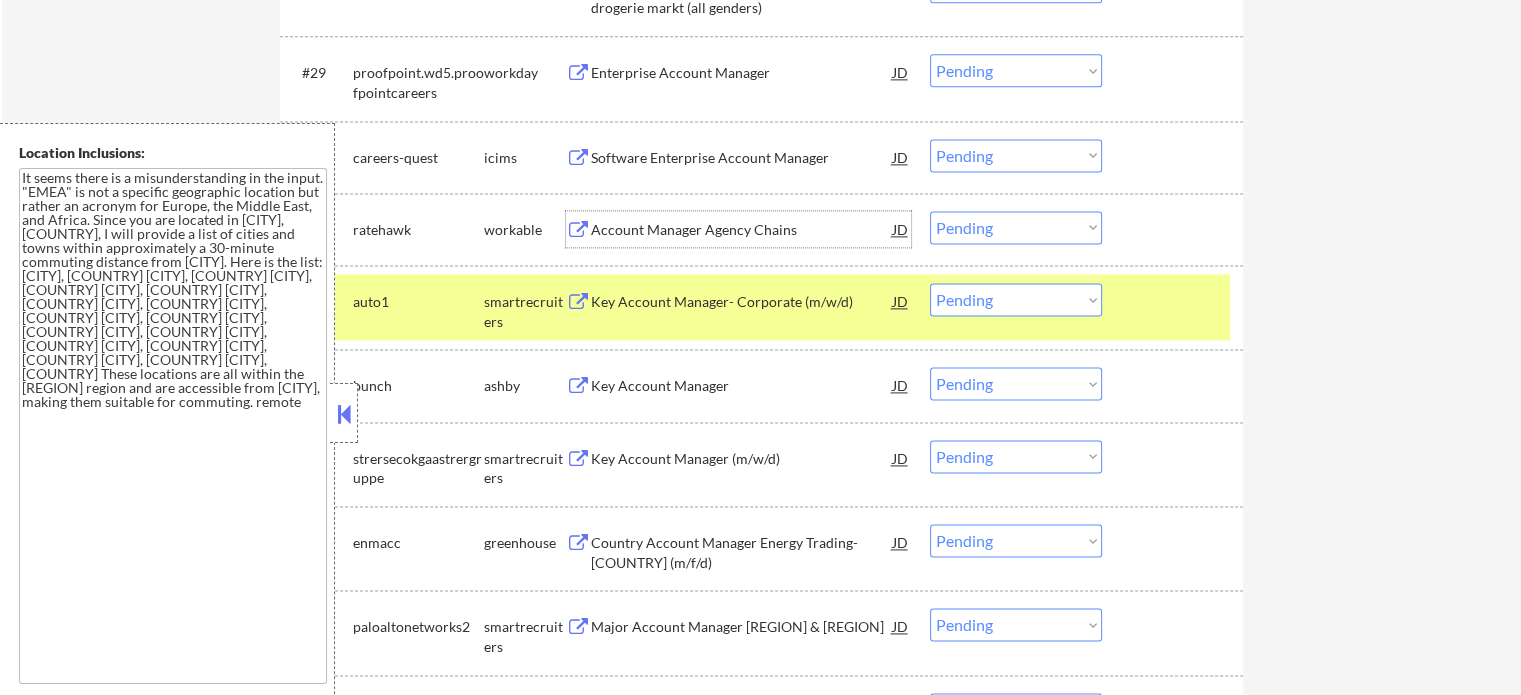 click on "Account Manager Agency Chains" at bounding box center (742, 230) 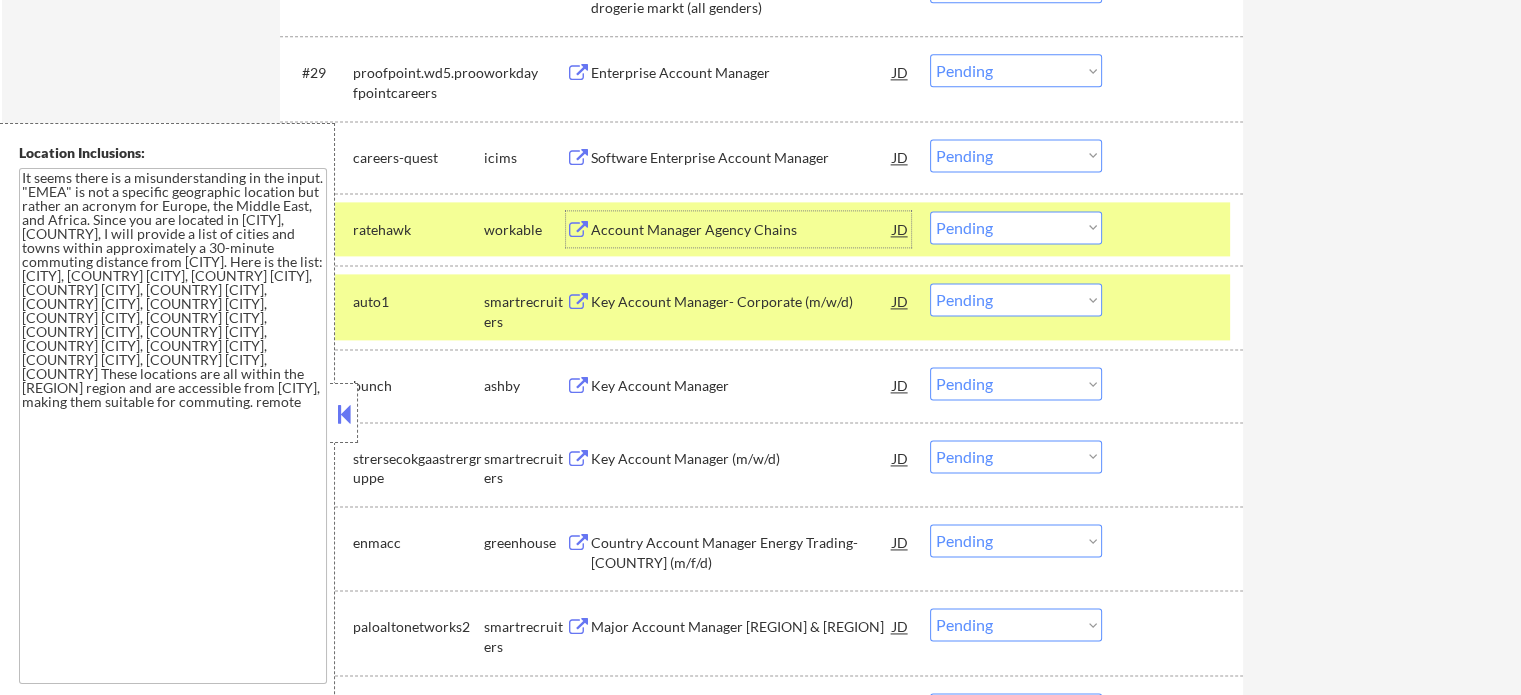 drag, startPoint x: 1195, startPoint y: 300, endPoint x: 1172, endPoint y: 281, distance: 29.832869 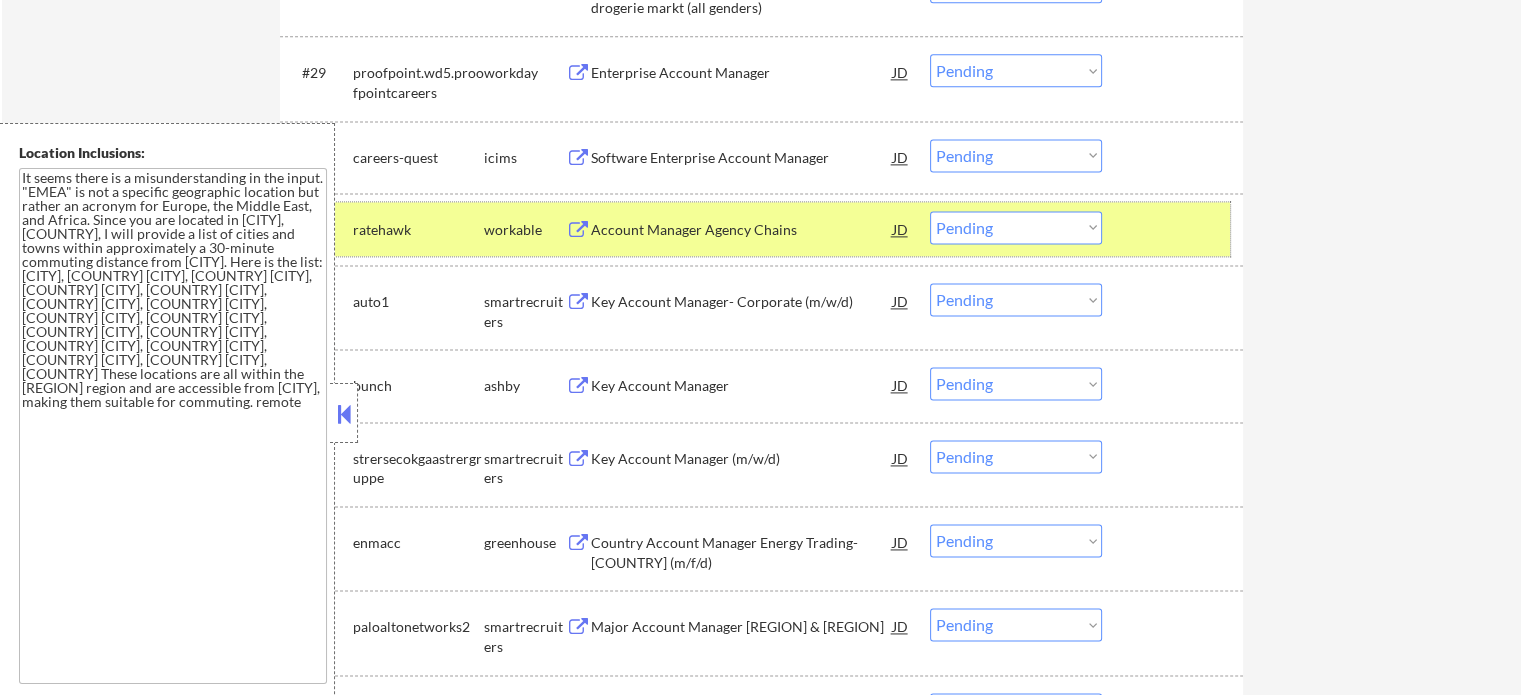 click at bounding box center [1175, 229] 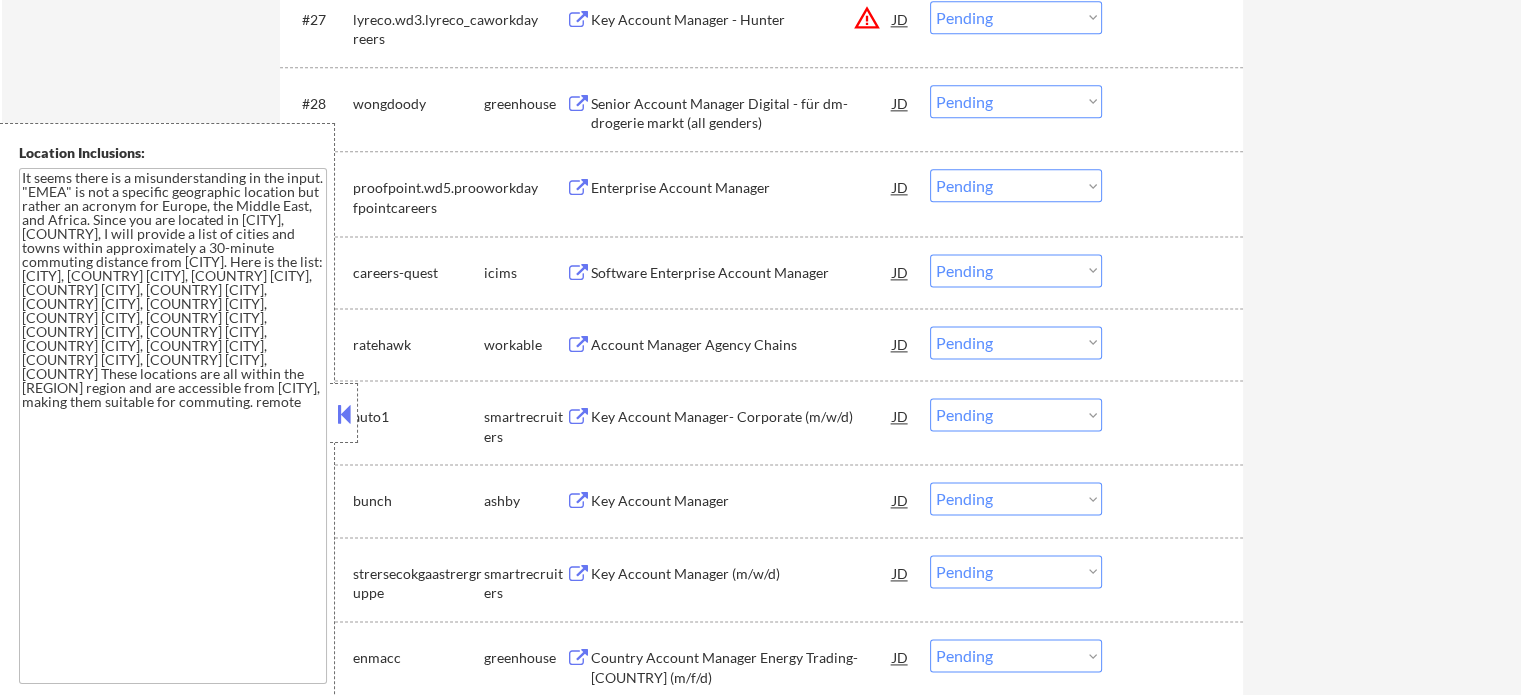 scroll, scrollTop: 2436, scrollLeft: 0, axis: vertical 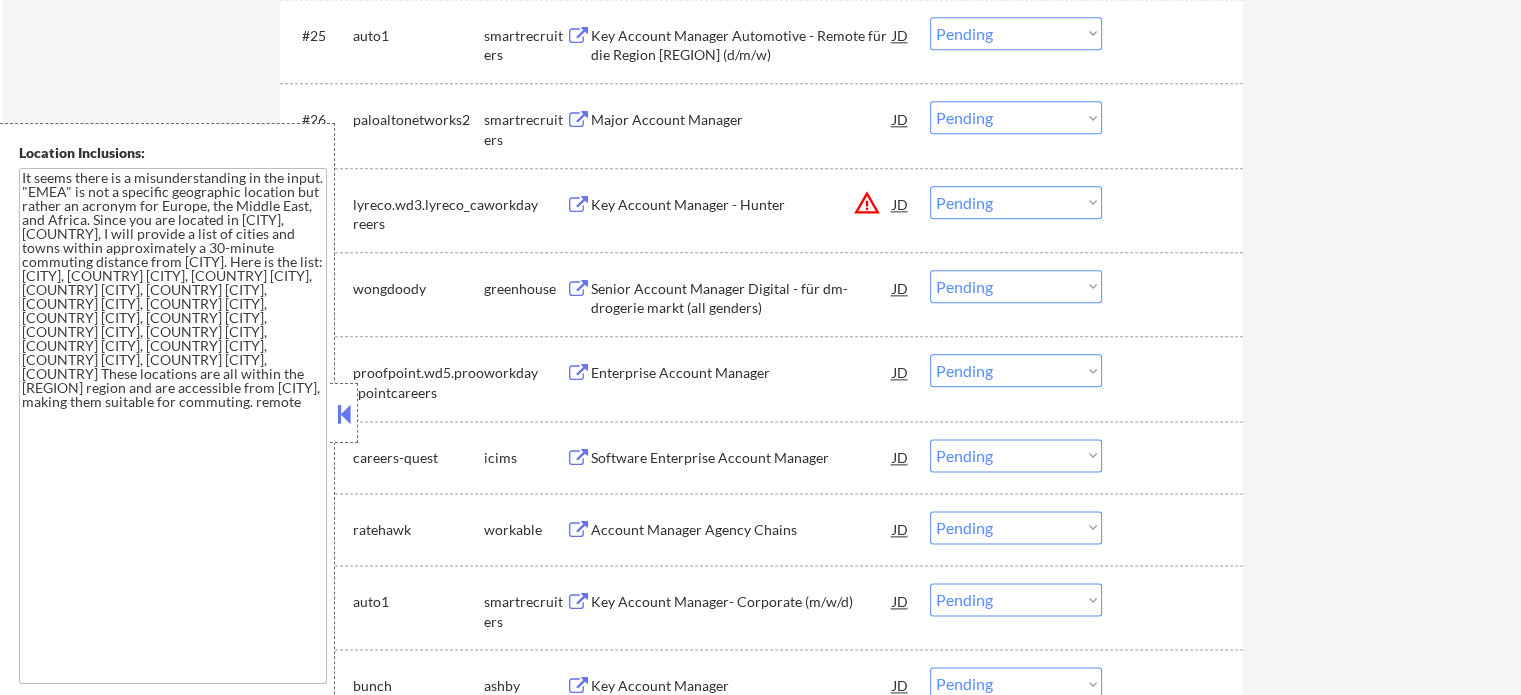 click on "Major Account Manager" at bounding box center (742, 119) 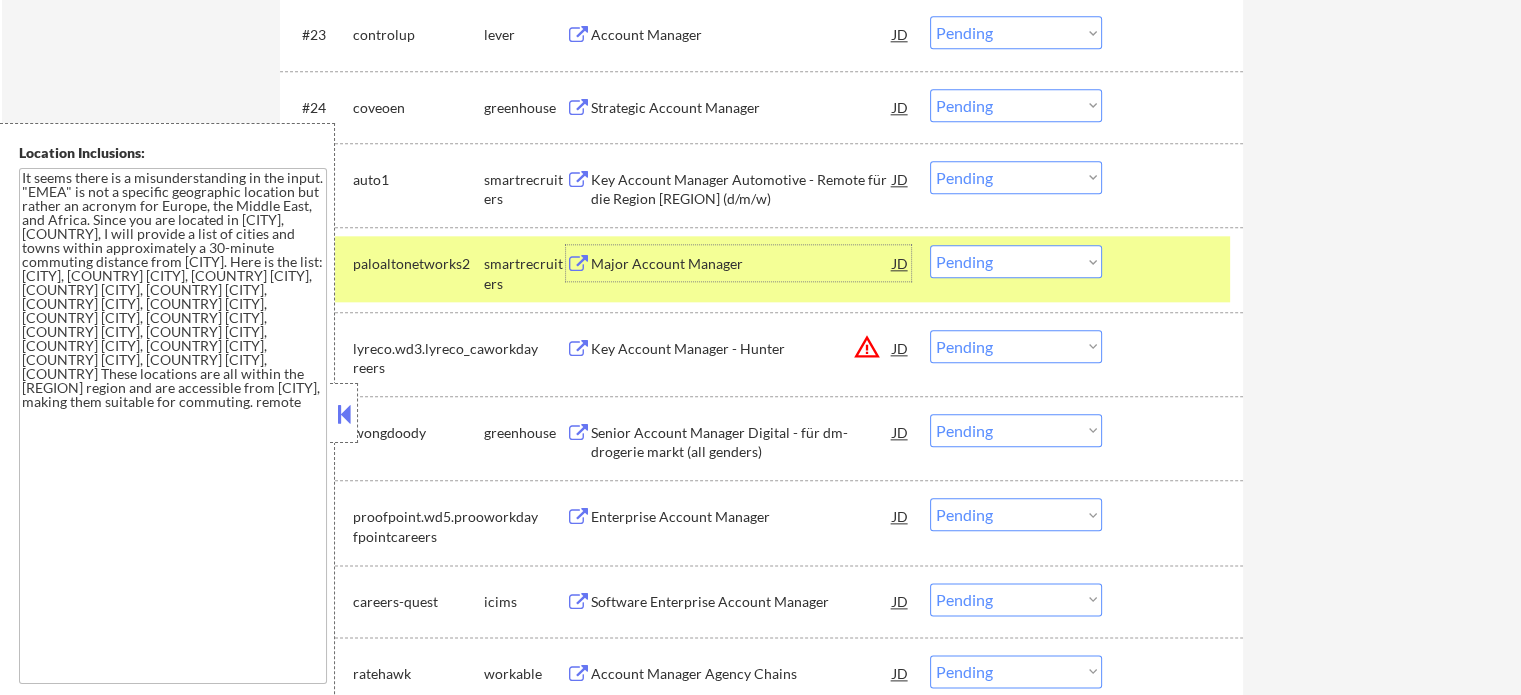 scroll, scrollTop: 2136, scrollLeft: 0, axis: vertical 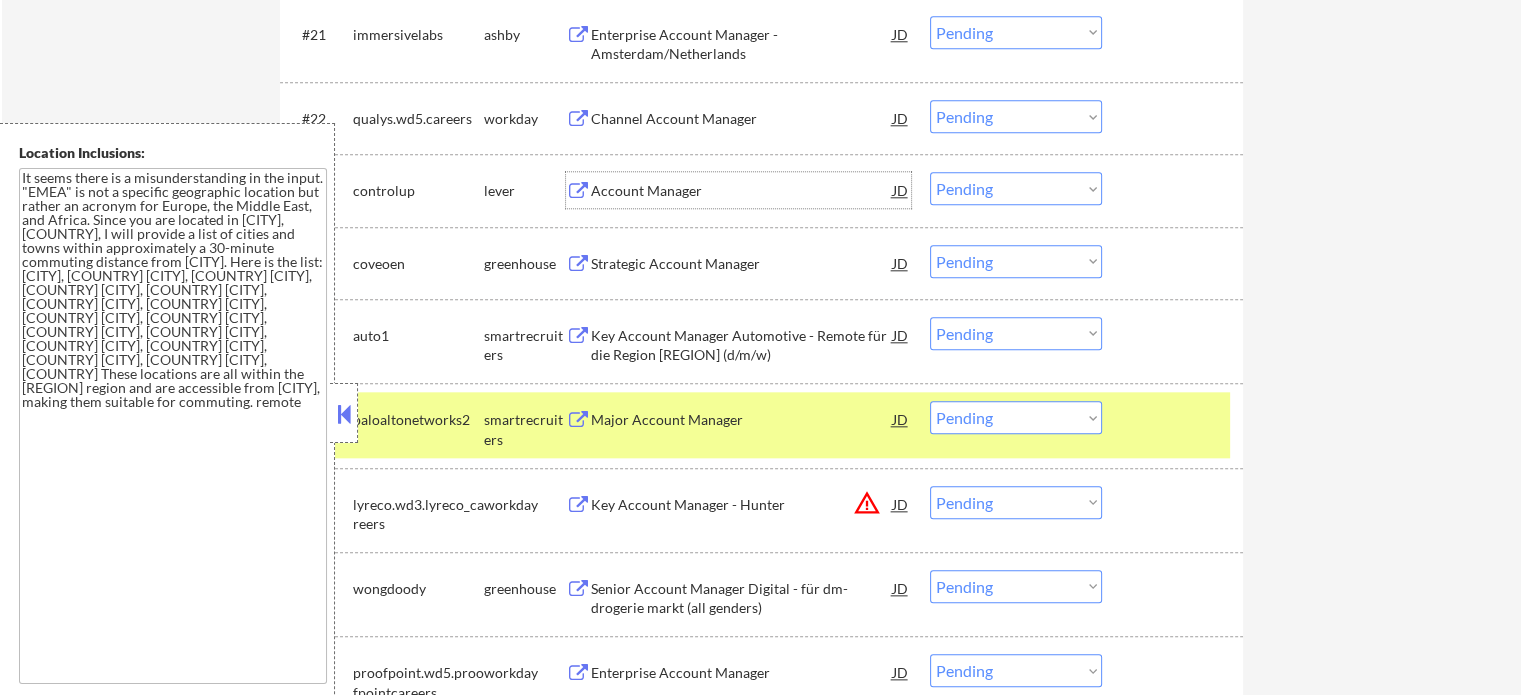 click on "Account Manager" at bounding box center [742, 191] 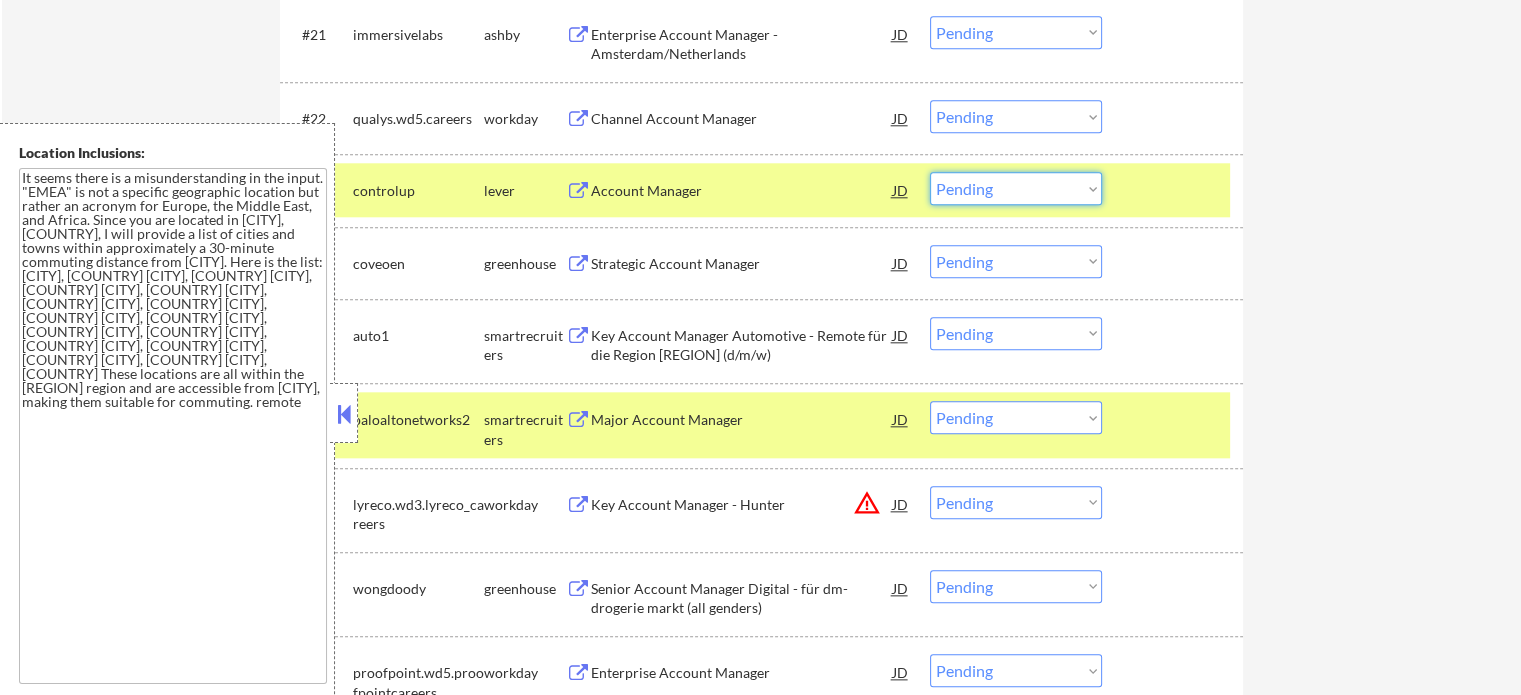 click on "Choose an option... Pending Applied Excluded (Questions) Excluded (Expired) Excluded (Location) Excluded (Bad Match) Excluded (Blocklist) Excluded (Salary) Excluded (Other)" at bounding box center [1016, 188] 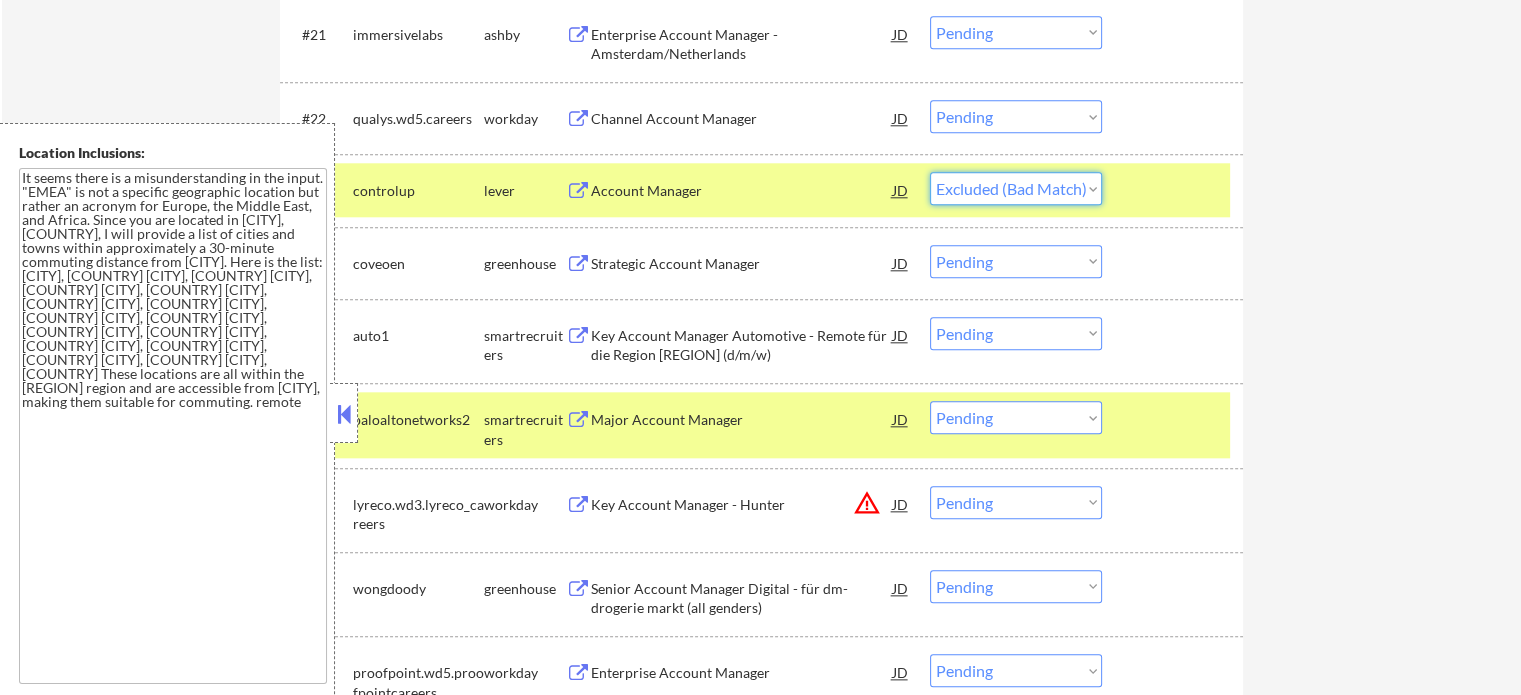 click on "Choose an option... Pending Applied Excluded (Questions) Excluded (Expired) Excluded (Location) Excluded (Bad Match) Excluded (Blocklist) Excluded (Salary) Excluded (Other)" at bounding box center (1016, 188) 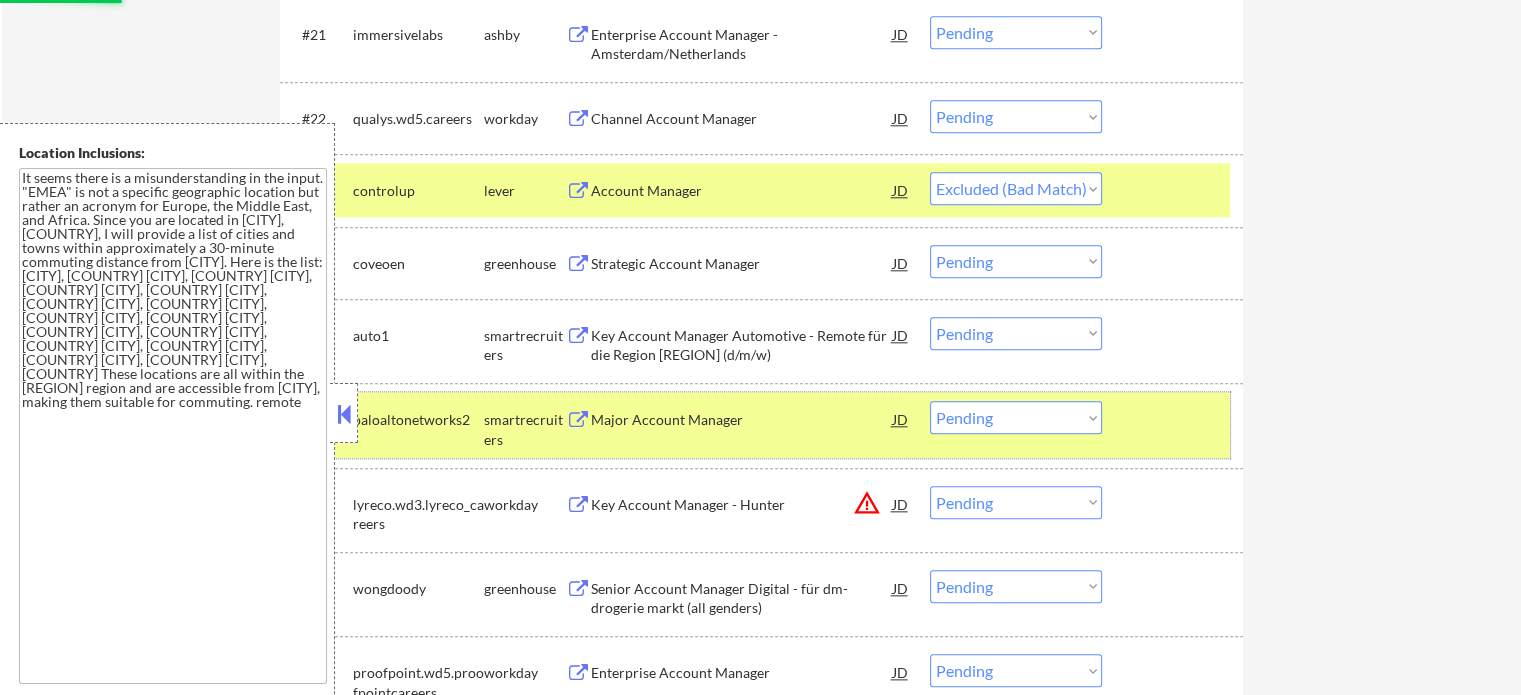 drag, startPoint x: 1158, startPoint y: 432, endPoint x: 1158, endPoint y: 412, distance: 20 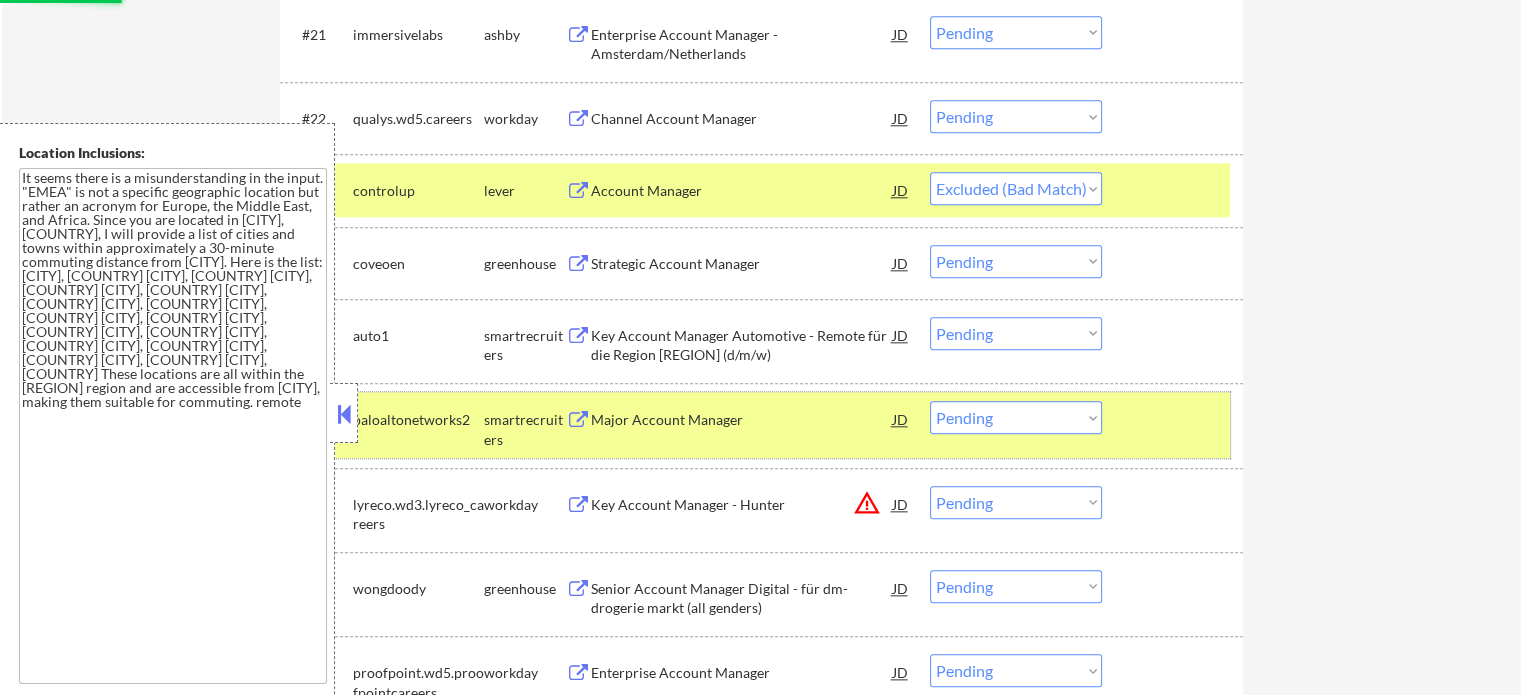 click at bounding box center [1175, 419] 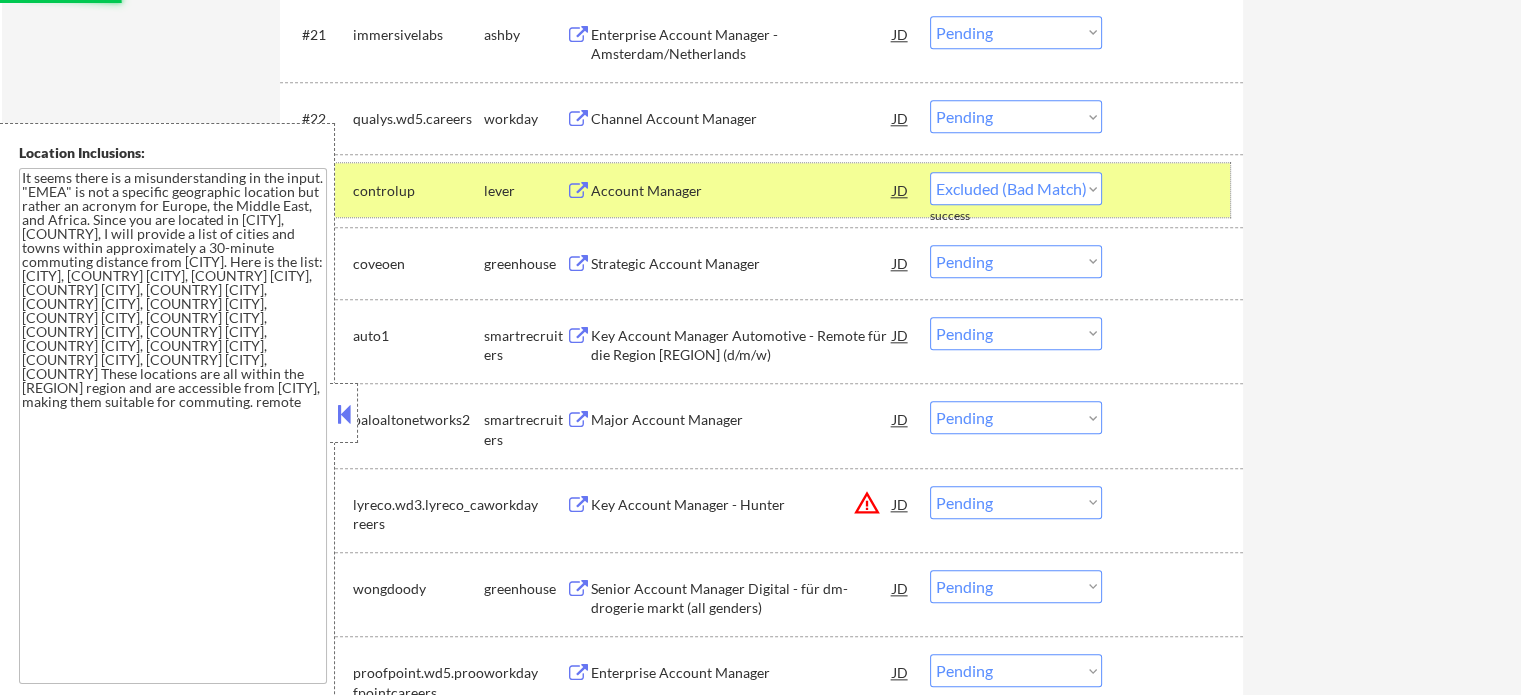 click at bounding box center (1175, 190) 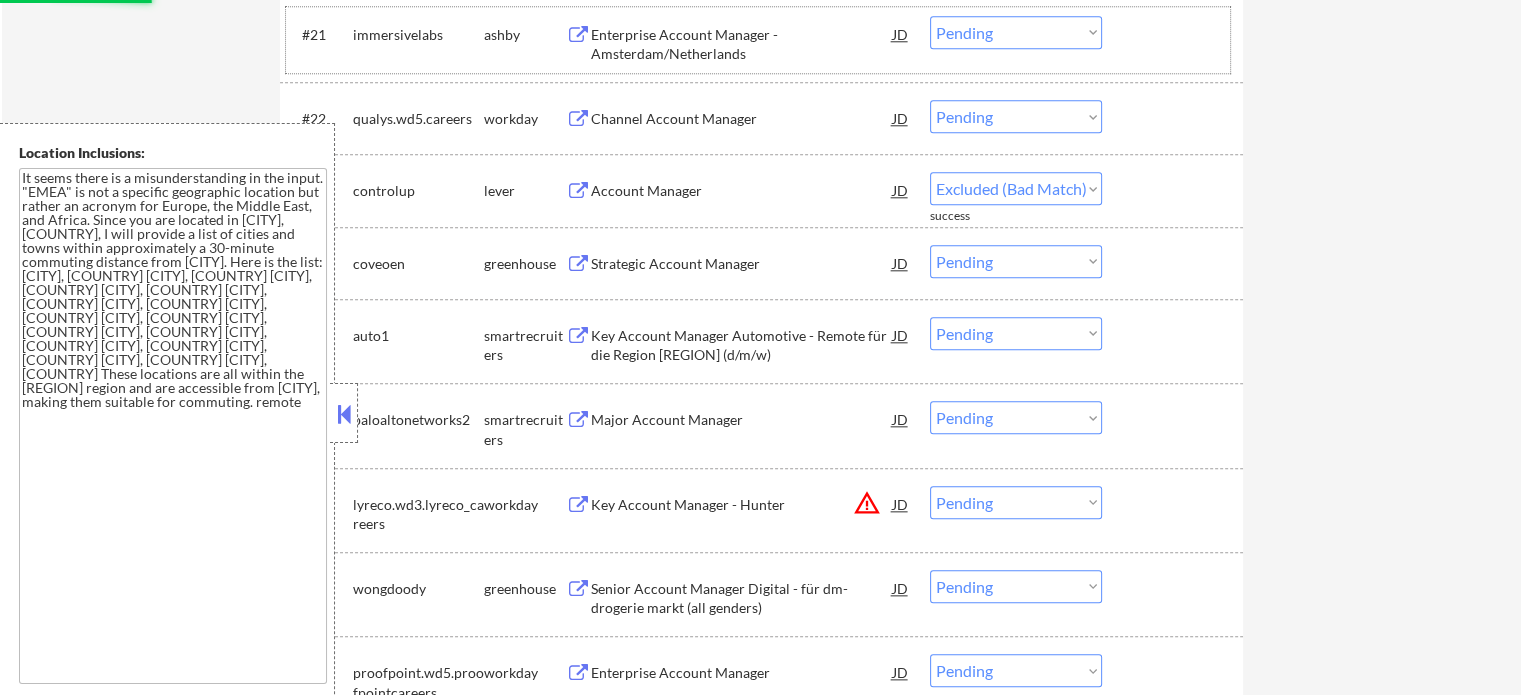 click on "#21 immersivelabs ashby Enterprise Account Manager - Amsterdam/Netherlands JD Choose an option... Pending Applied Excluded (Questions) Excluded (Expired) Excluded (Location) Excluded (Bad Match) Excluded (Blocklist) Excluded (Salary) Excluded (Other)" at bounding box center (758, 40) 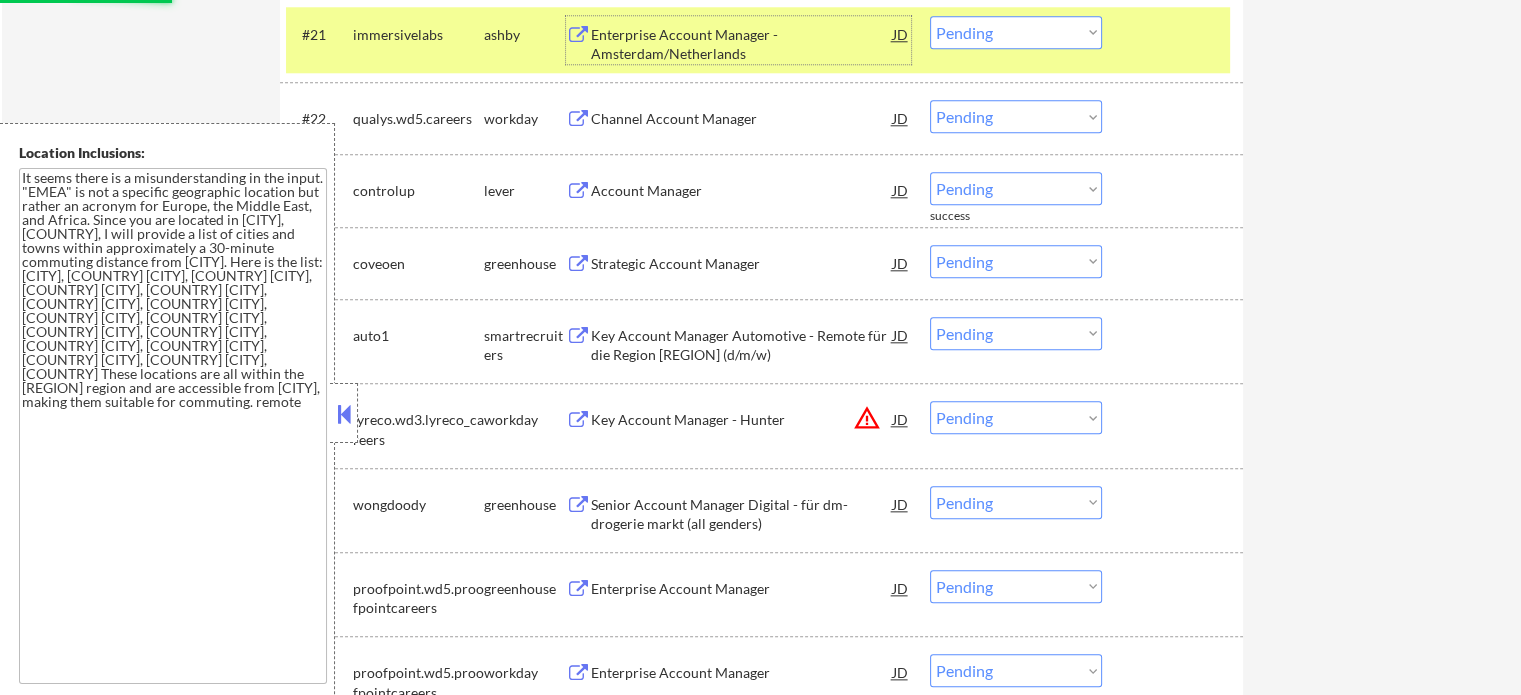 click on "Enterprise Account Manager - Amsterdam/Netherlands" at bounding box center (742, 44) 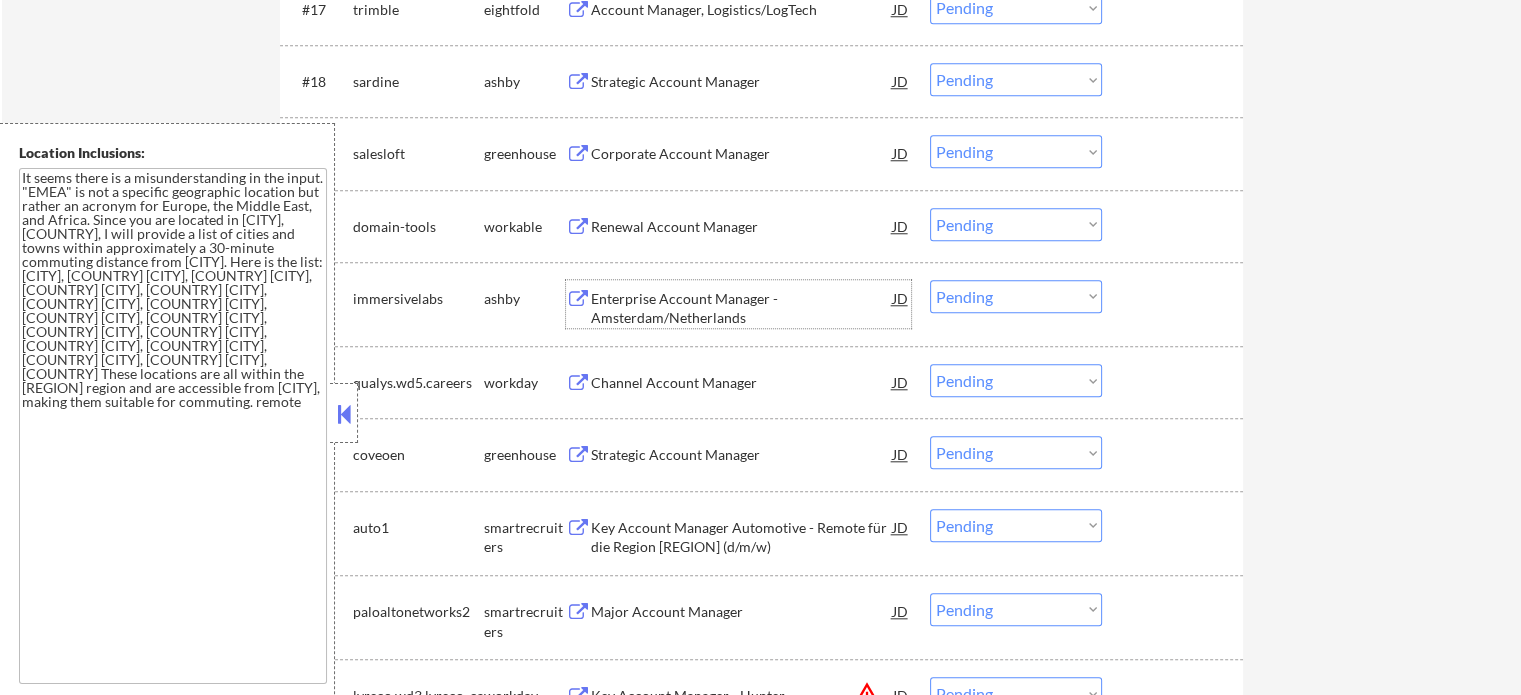 scroll, scrollTop: 1836, scrollLeft: 0, axis: vertical 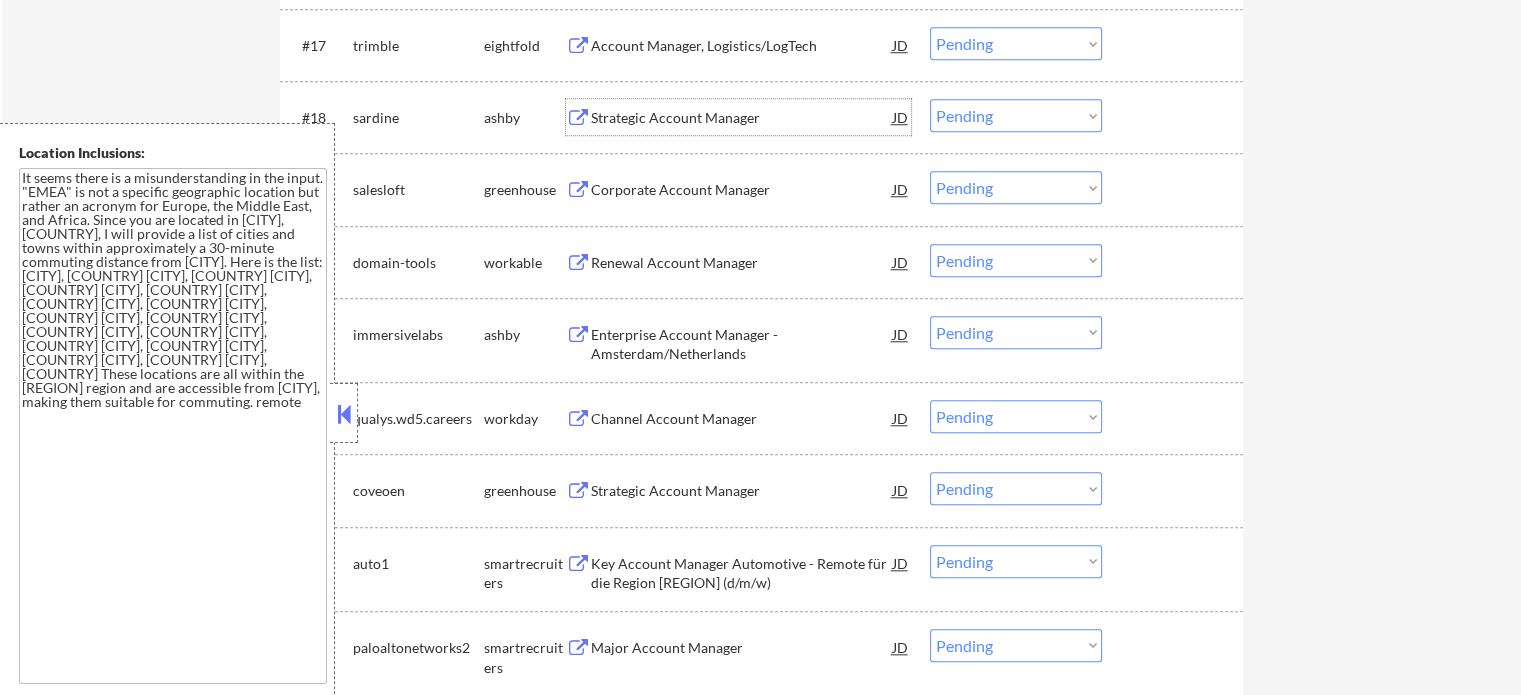 click on "Strategic Account Manager" at bounding box center (742, 117) 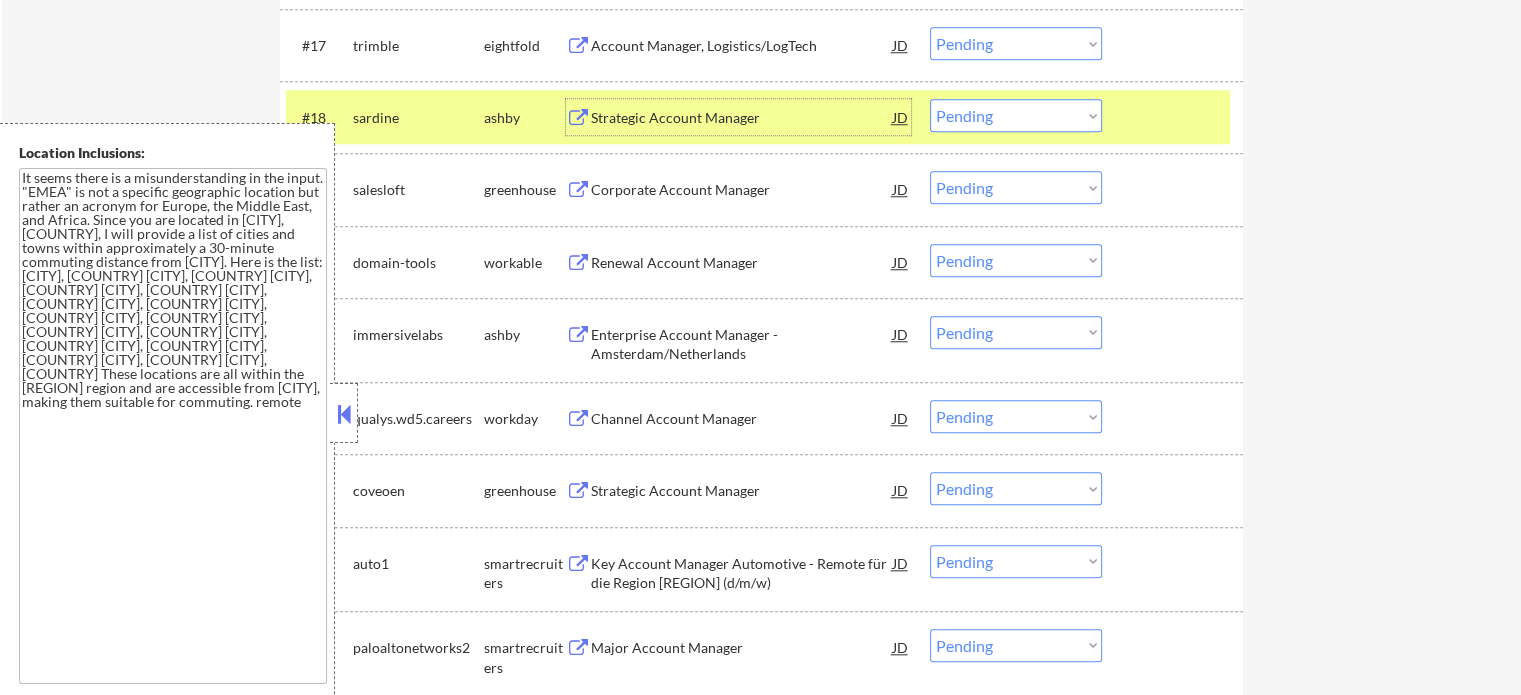 click on "Choose an option... Pending Applied Excluded (Questions) Excluded (Expired) Excluded (Location) Excluded (Bad Match) Excluded (Blocklist) Excluded (Salary) Excluded (Other)" at bounding box center [1016, 115] 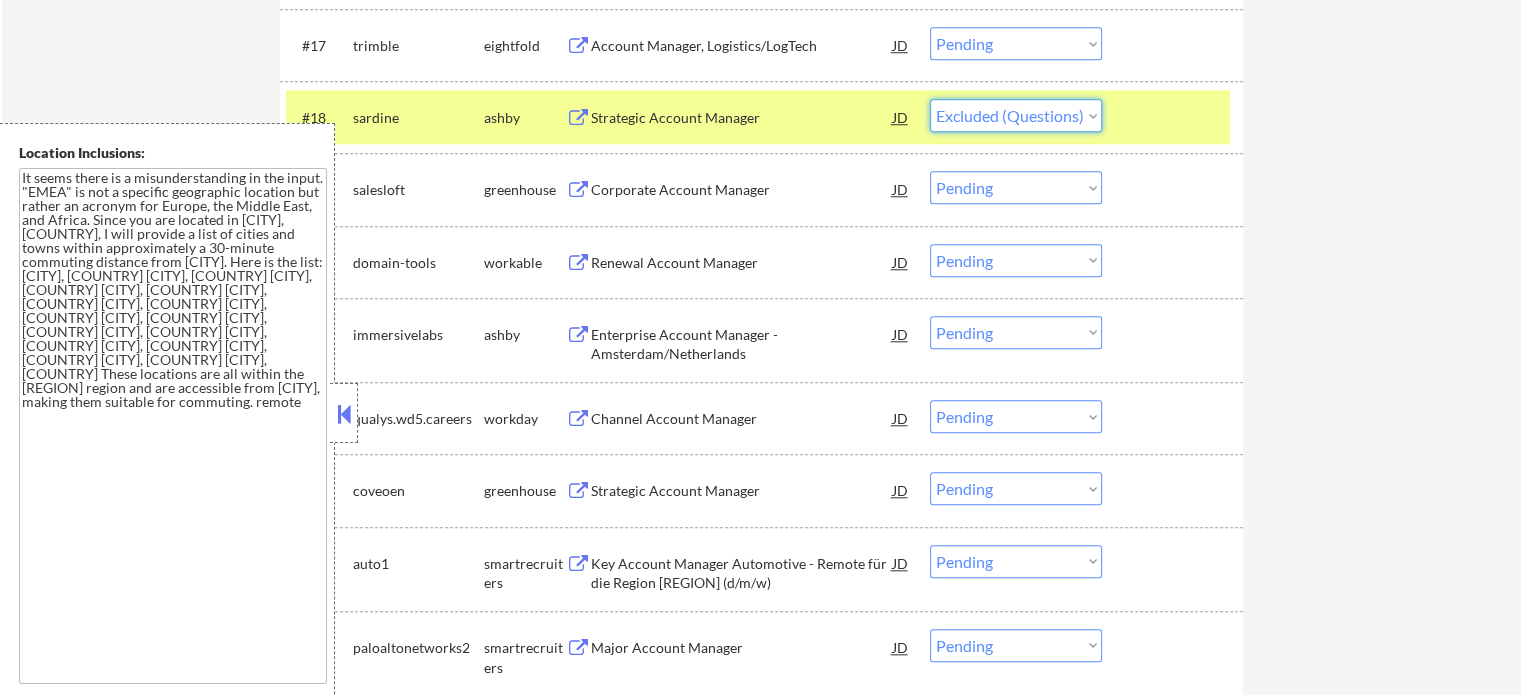 click on "Choose an option... Pending Applied Excluded (Questions) Excluded (Expired) Excluded (Location) Excluded (Bad Match) Excluded (Blocklist) Excluded (Salary) Excluded (Other)" at bounding box center [1016, 115] 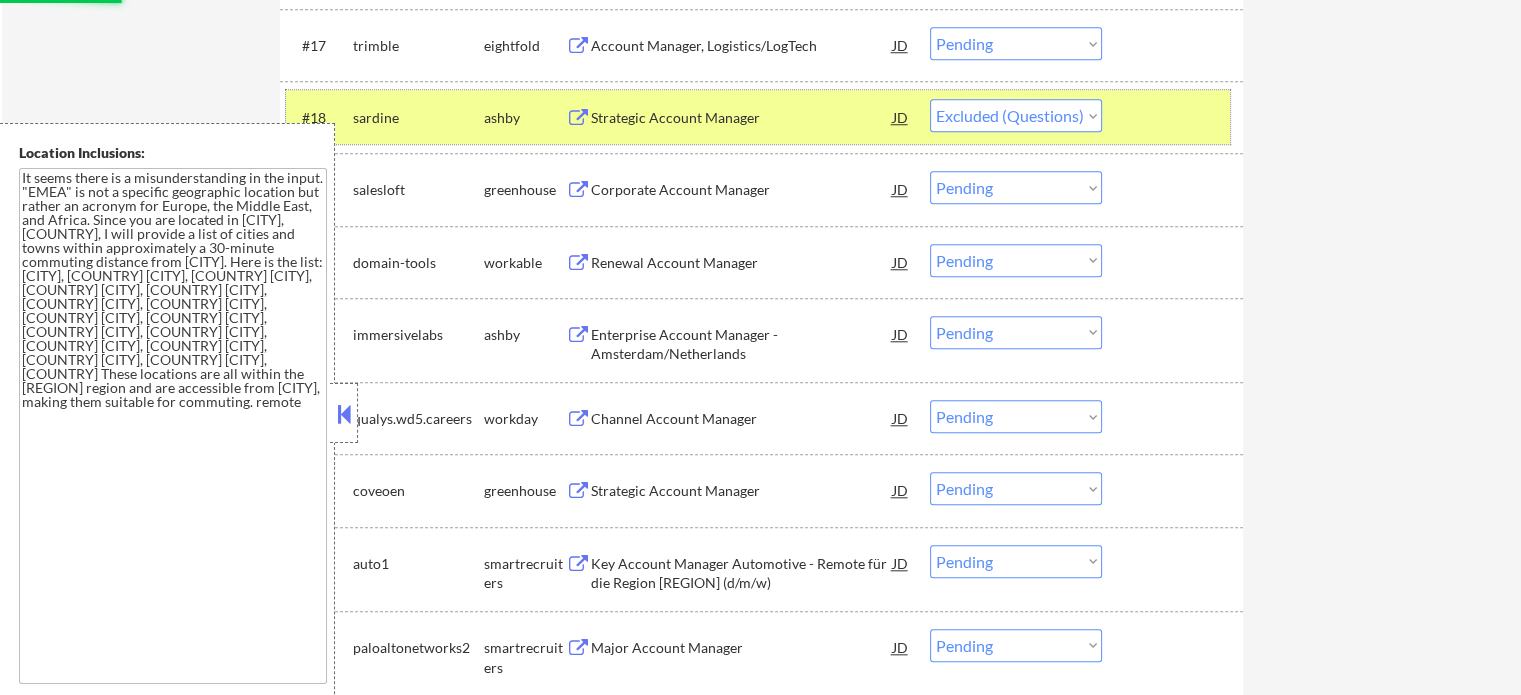 click at bounding box center [1175, 117] 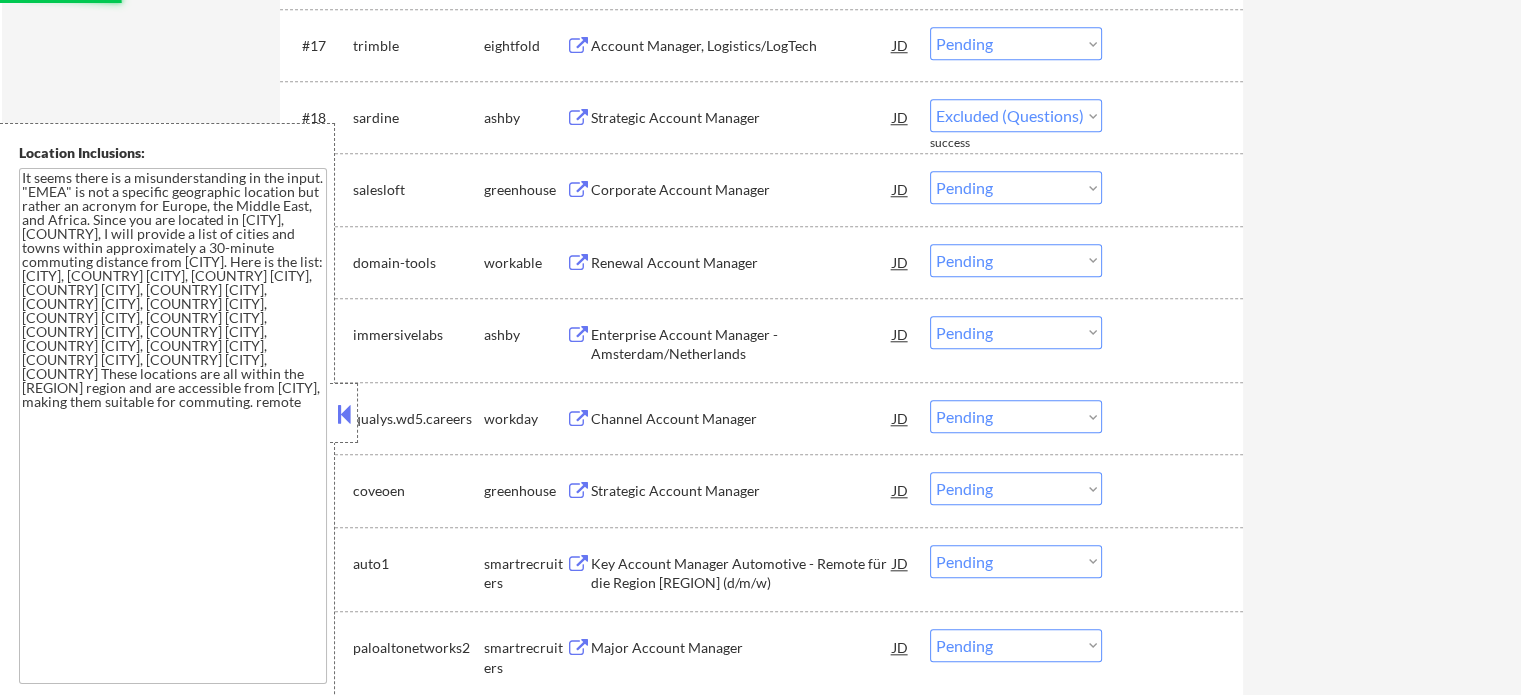scroll, scrollTop: 1736, scrollLeft: 0, axis: vertical 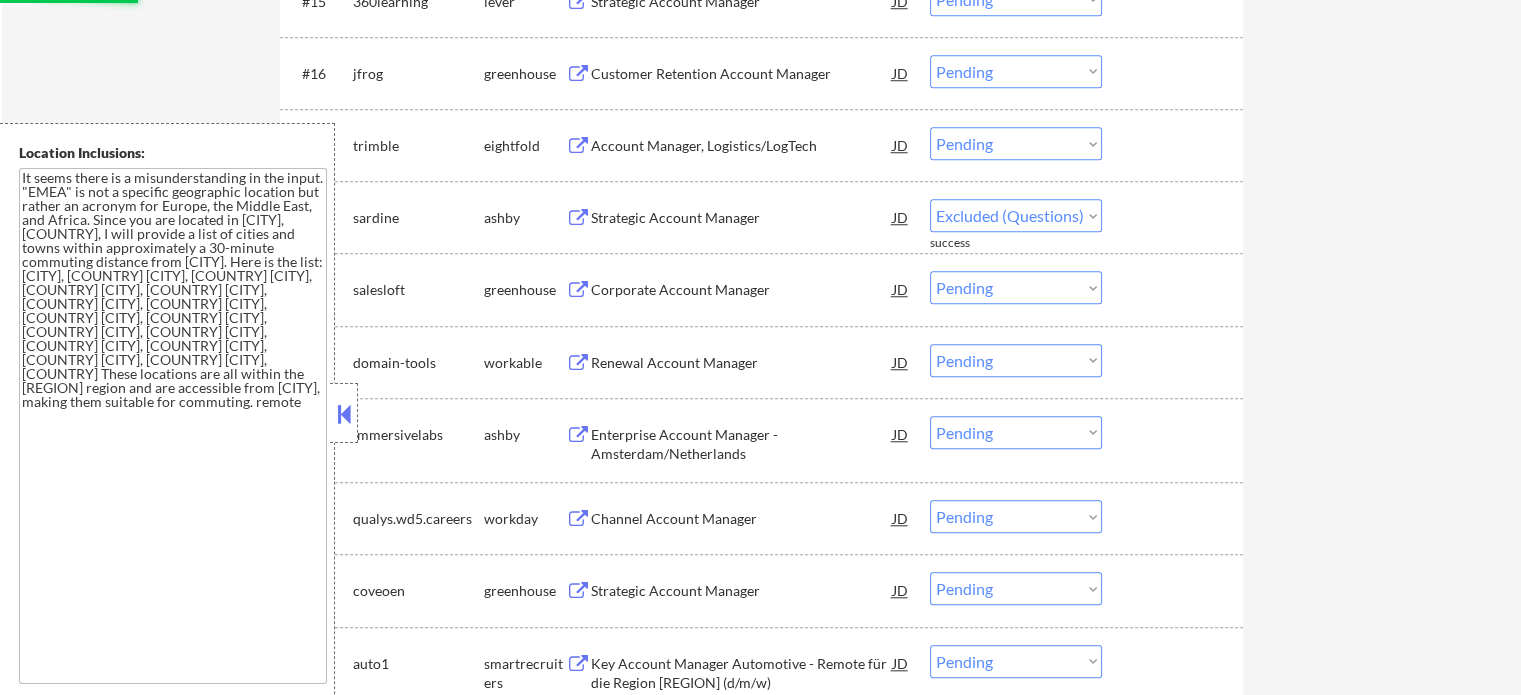 select on ""pending"" 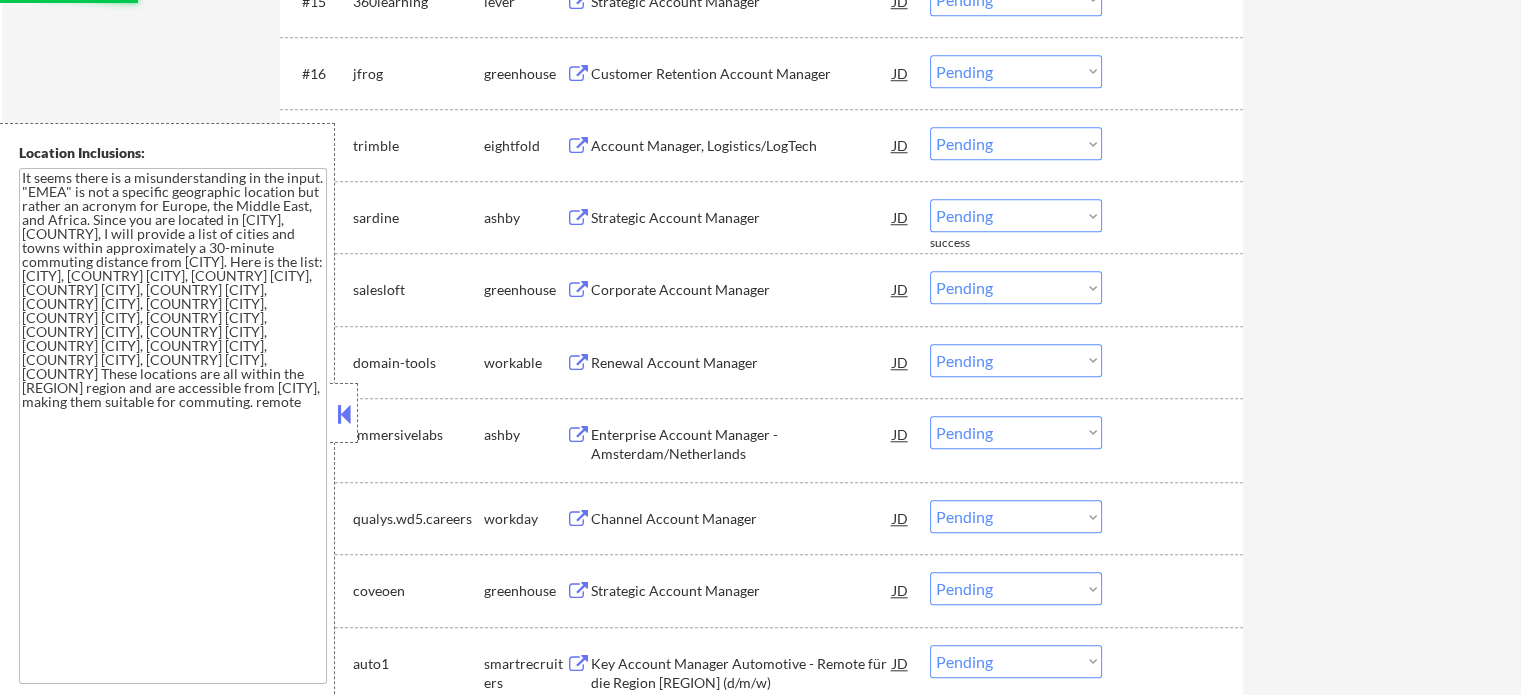 click on "Customer Retention Account Manager" at bounding box center [742, 74] 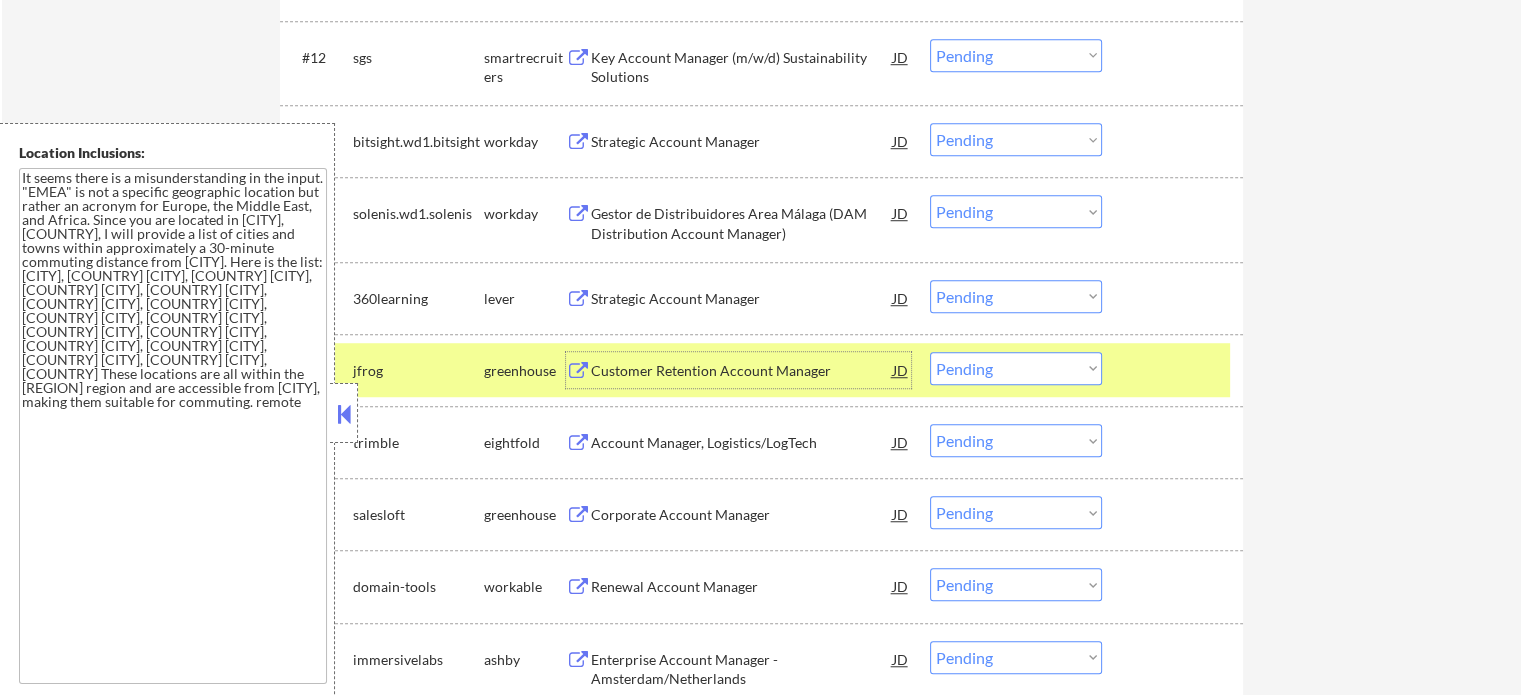 scroll, scrollTop: 1436, scrollLeft: 0, axis: vertical 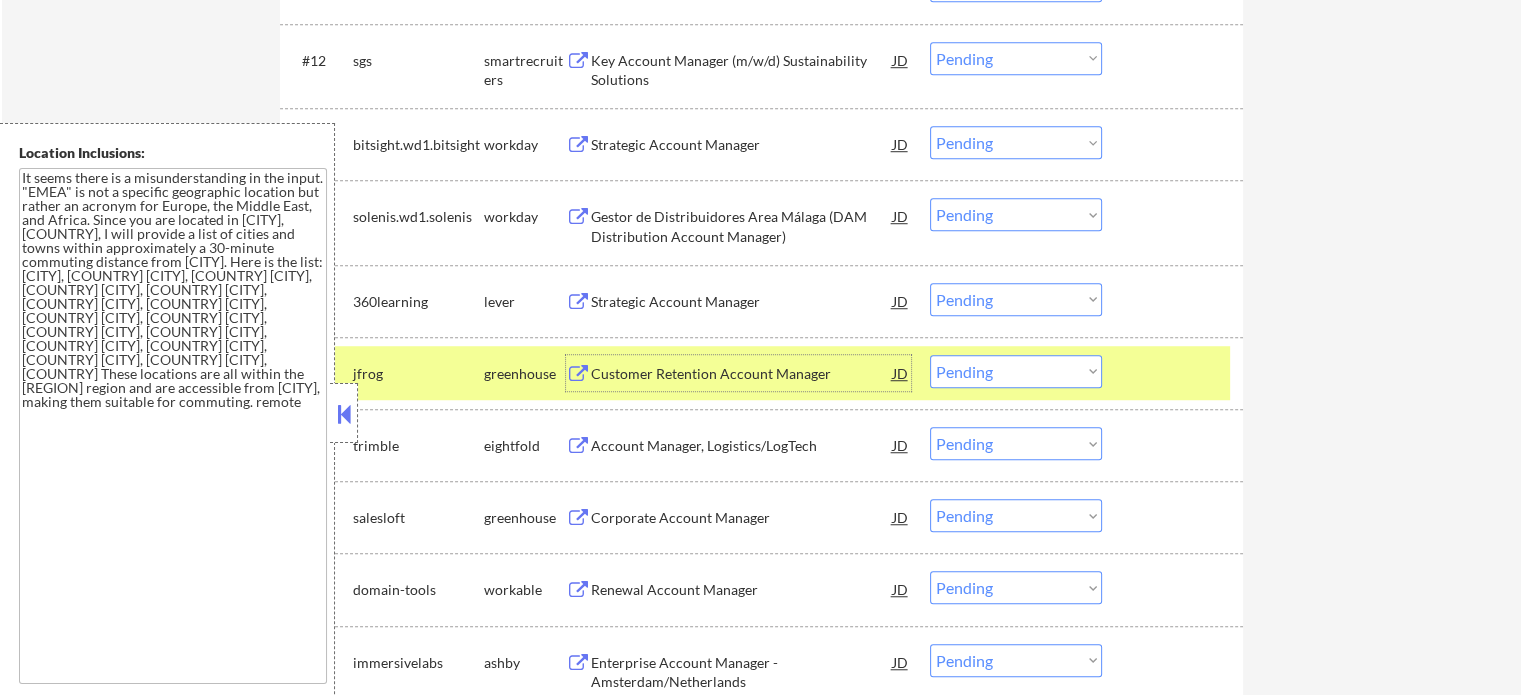 click on "Key Account Manager (m/w/d) Sustainability Solutions" at bounding box center (742, 70) 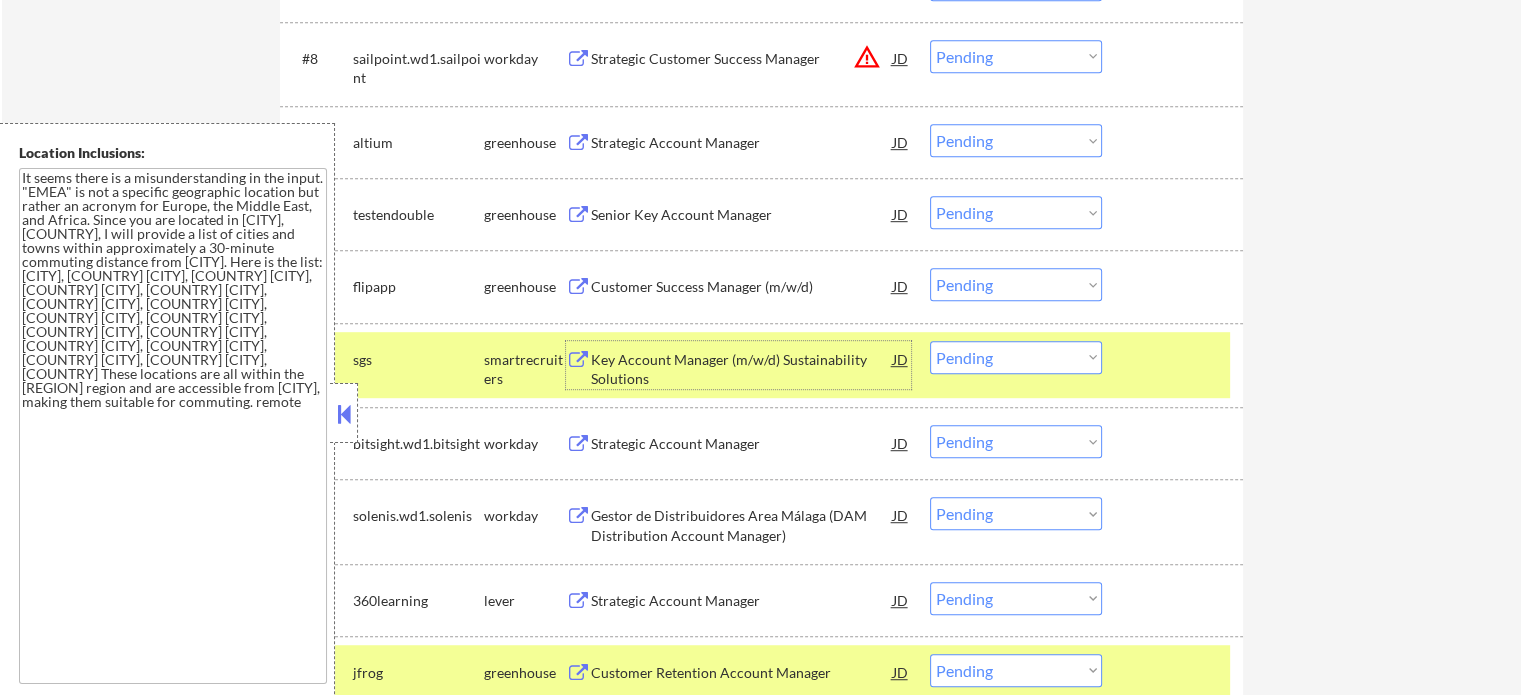 scroll, scrollTop: 1136, scrollLeft: 0, axis: vertical 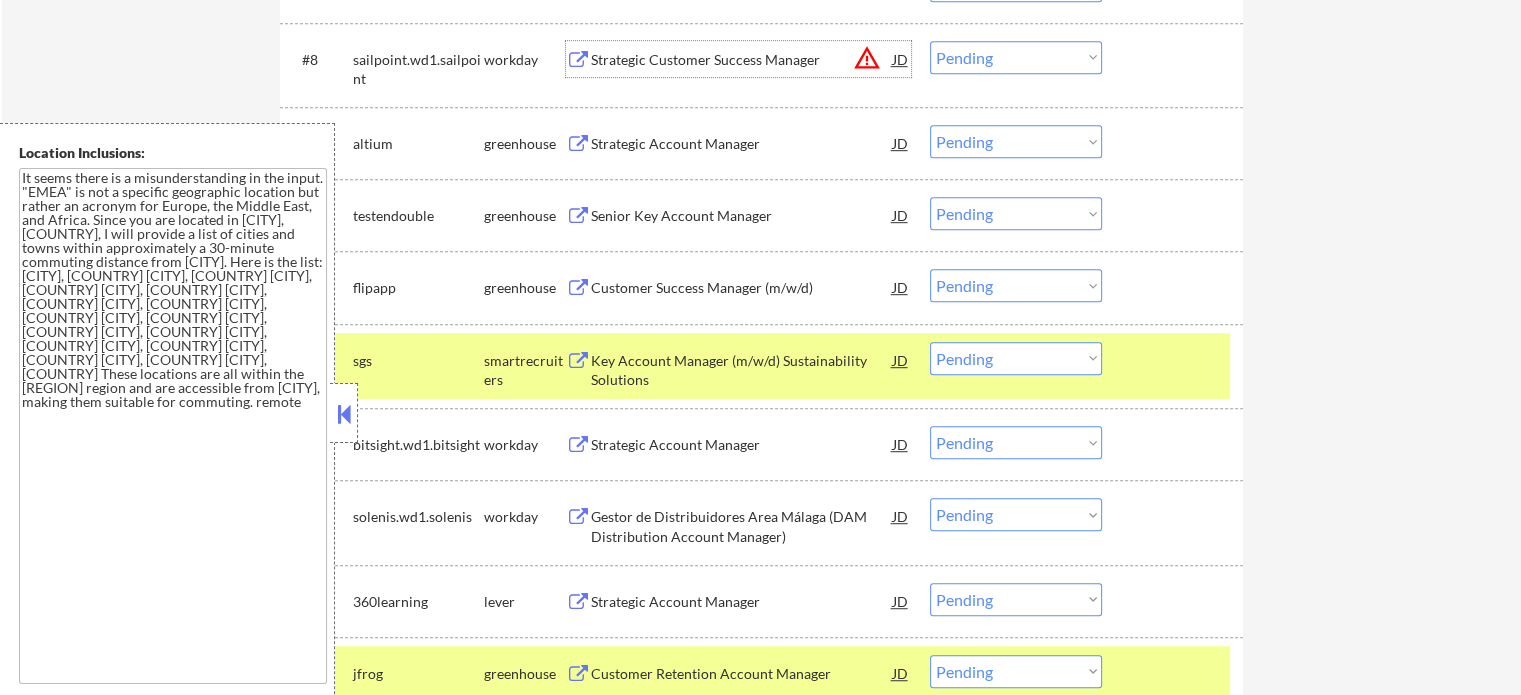 click on "Strategic Customer Success Manager" at bounding box center [742, 60] 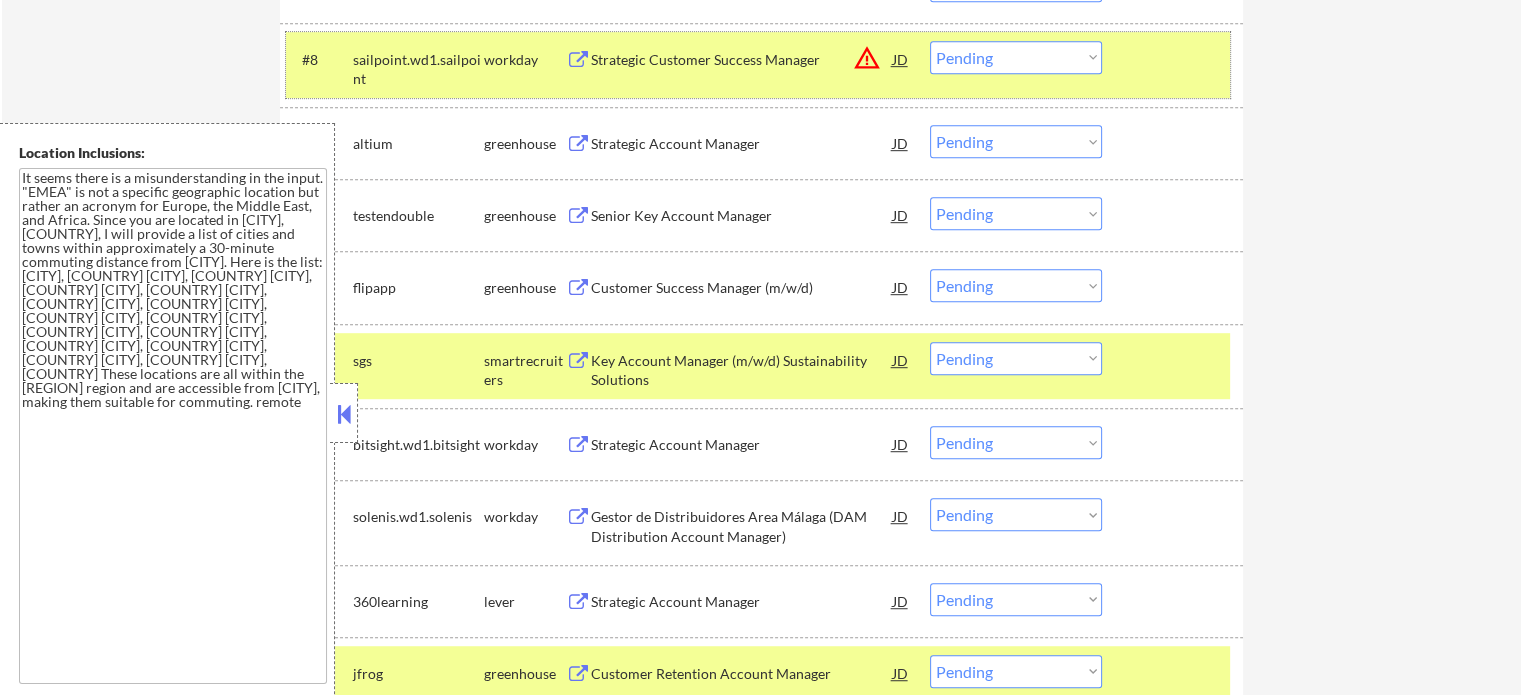 click at bounding box center [1175, 59] 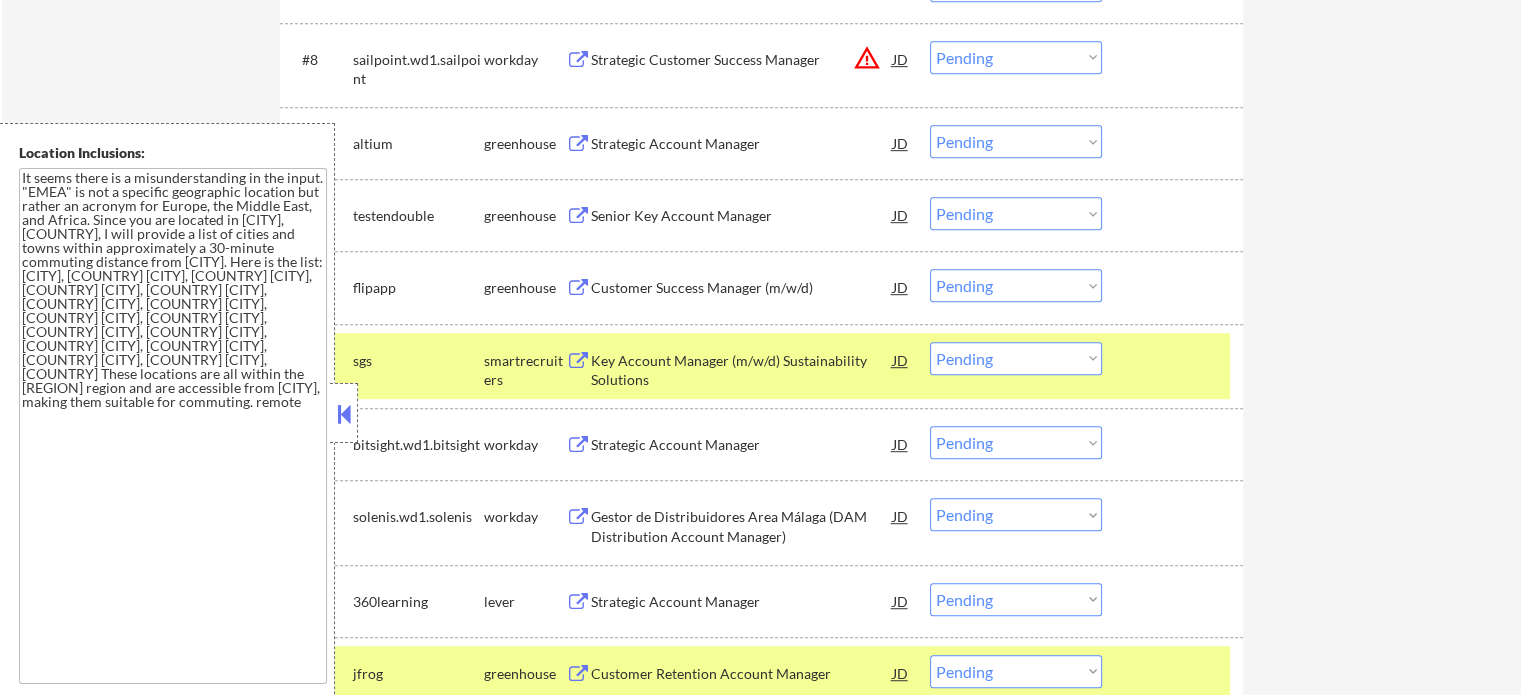 click on "#12 sgs smartrecruiters Key Account Manager (m/w/d) Sustainability Solutions  JD Choose an option... Pending Applied Excluded (Questions) Excluded (Expired) Excluded (Location) Excluded (Bad Match) Excluded (Blocklist) Excluded (Salary) Excluded (Other)" at bounding box center (758, 366) 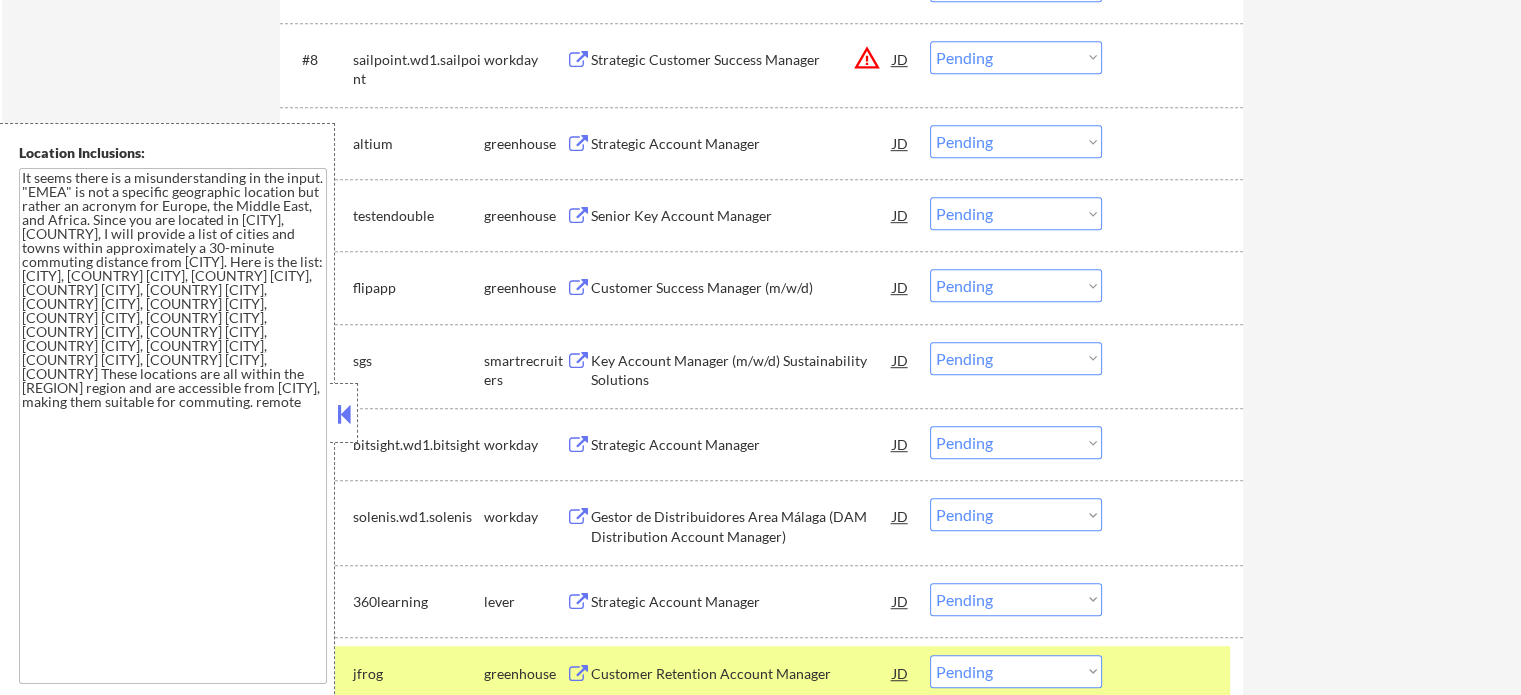 click at bounding box center [1175, 673] 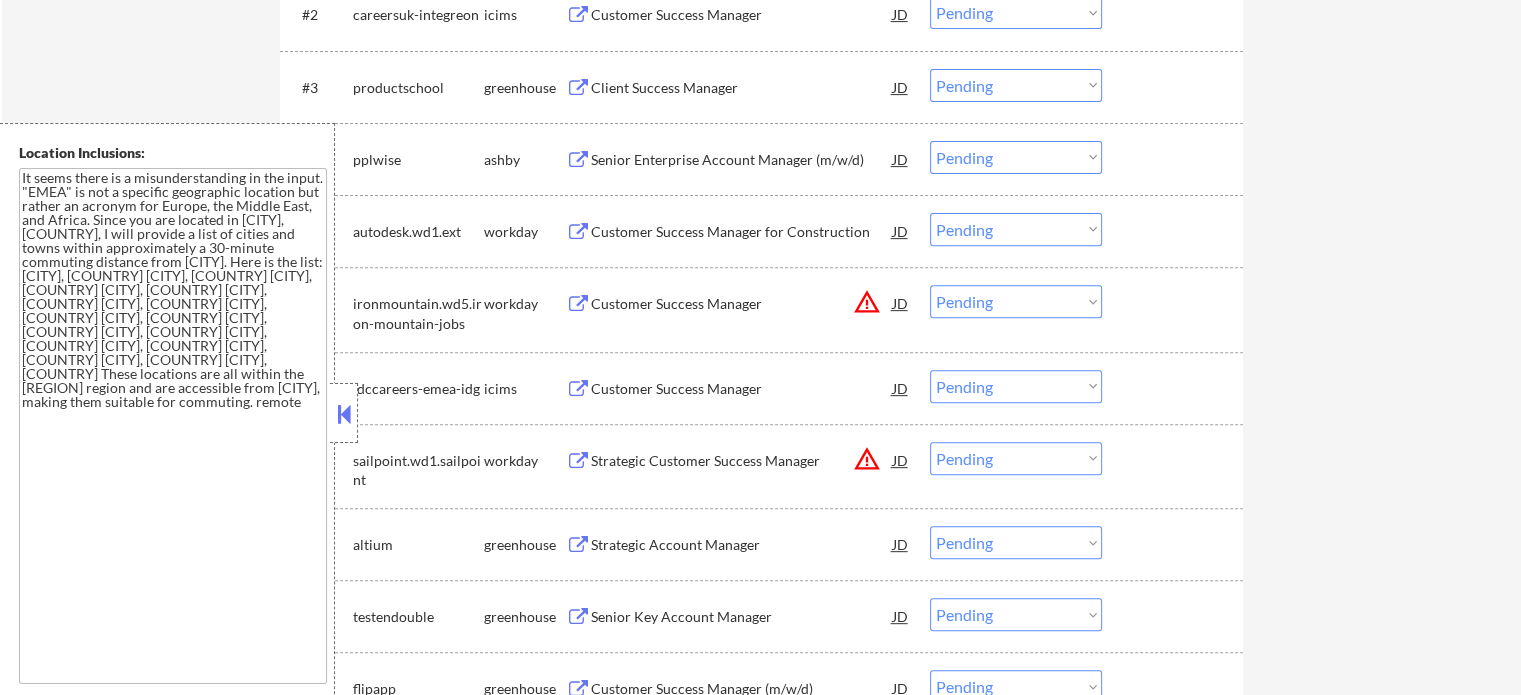 scroll, scrollTop: 636, scrollLeft: 0, axis: vertical 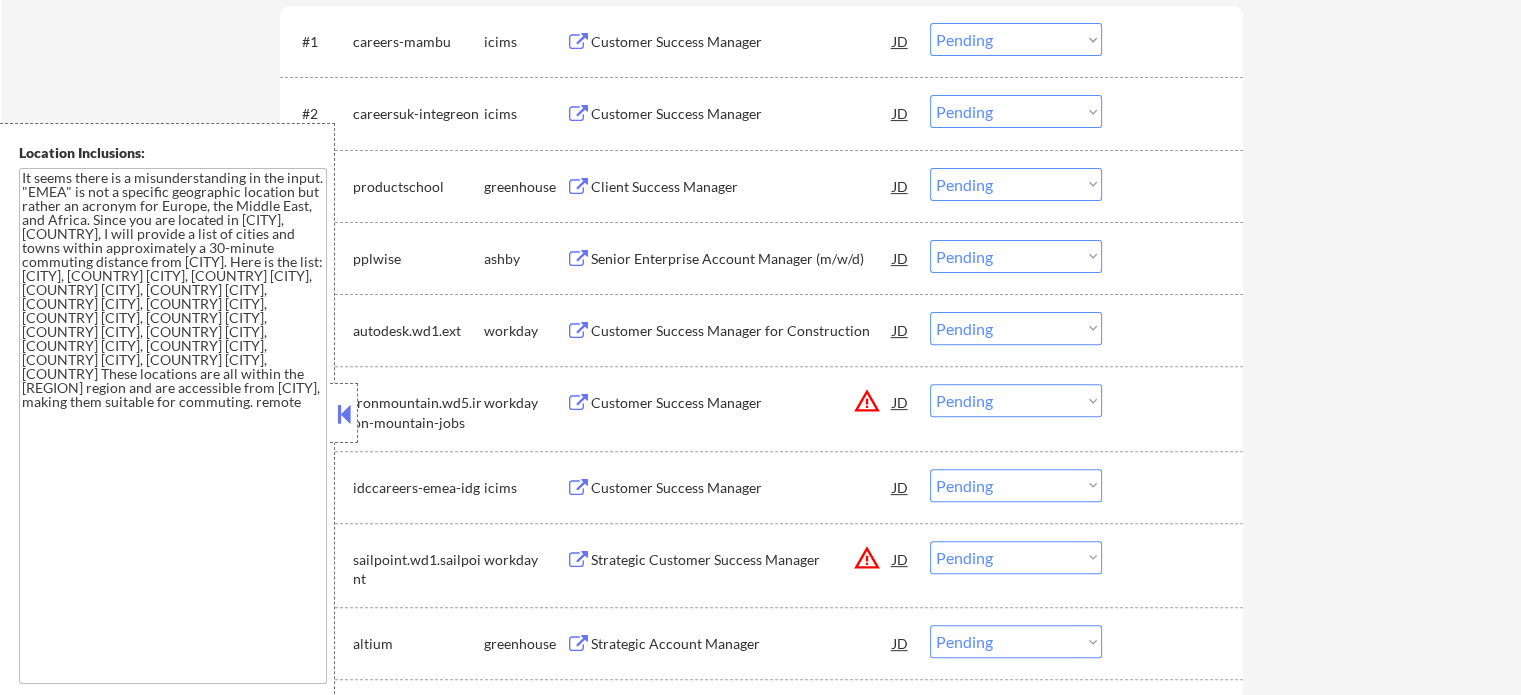 click on "Senior Enterprise Account Manager (m/w/d)" at bounding box center (742, 259) 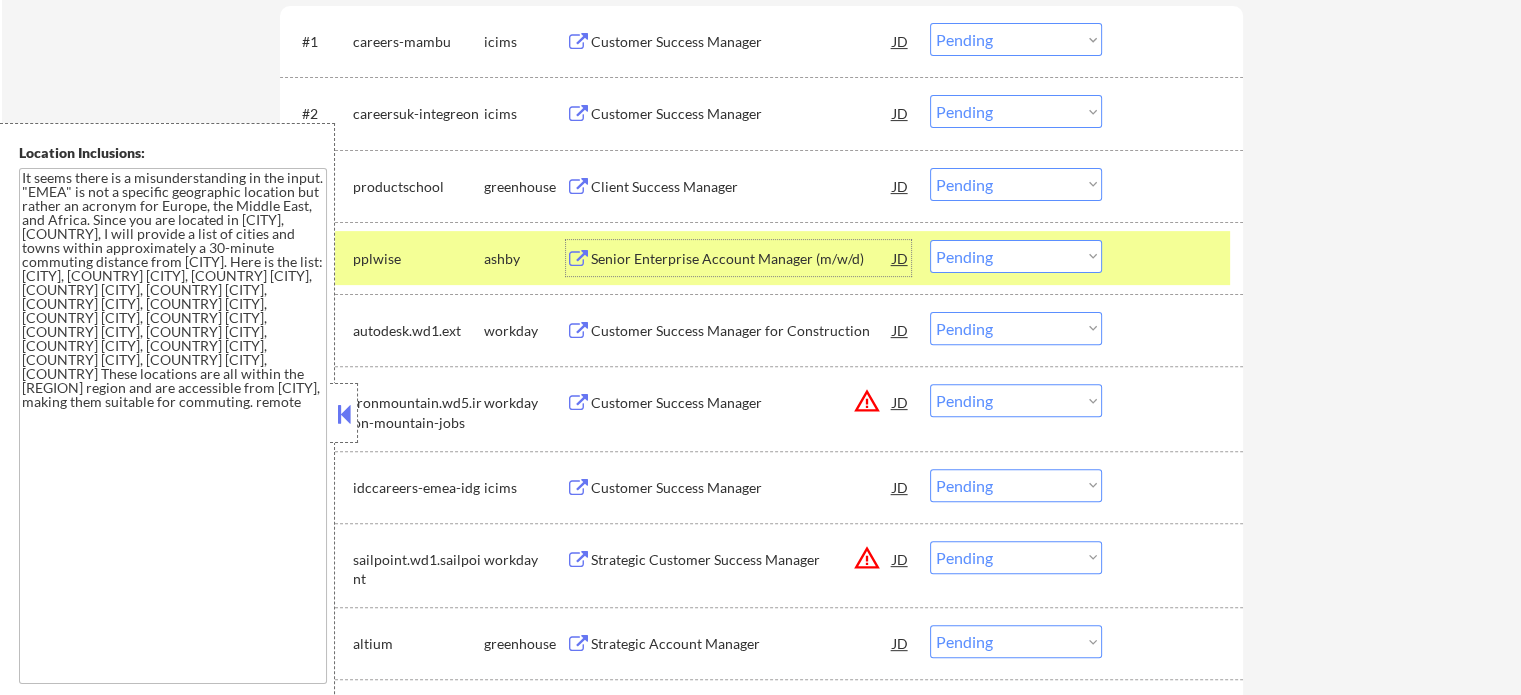 click at bounding box center (1175, 258) 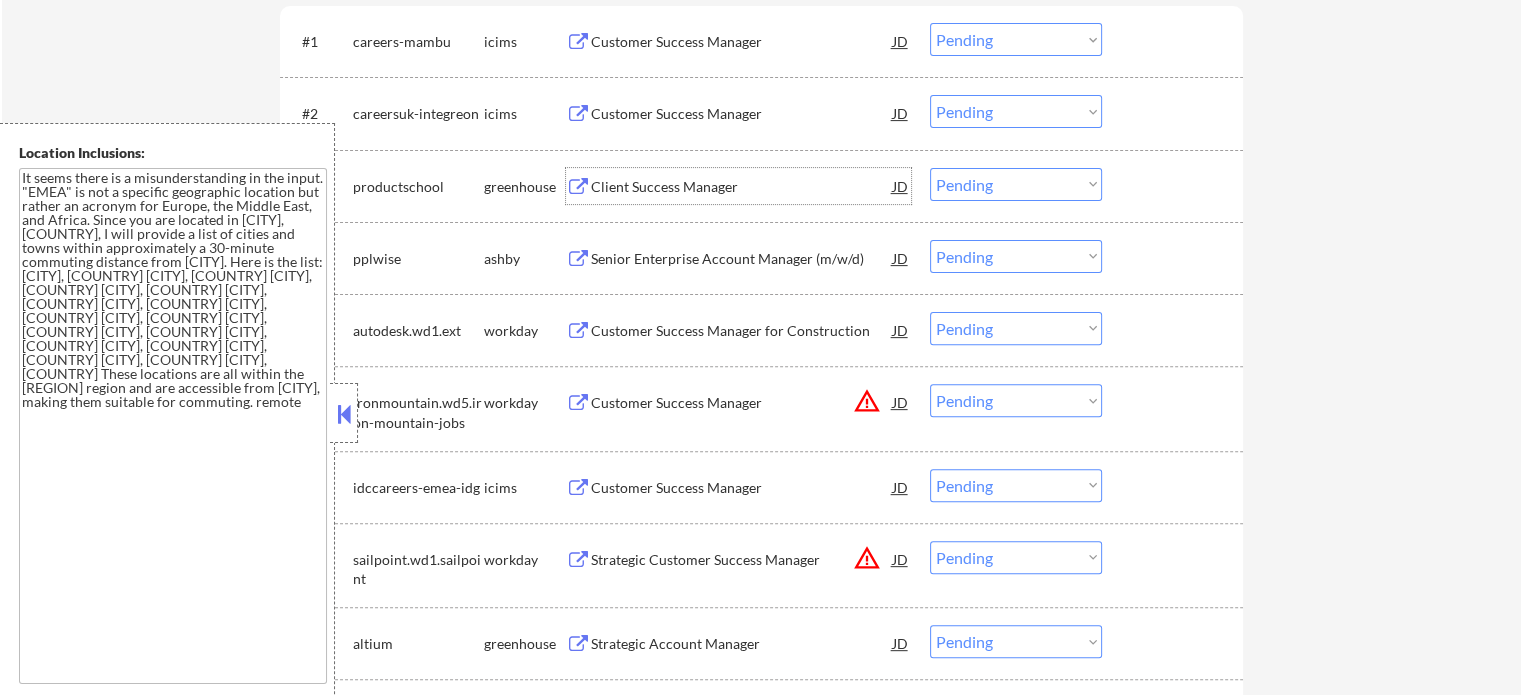 click on "Client Success Manager" at bounding box center [742, 187] 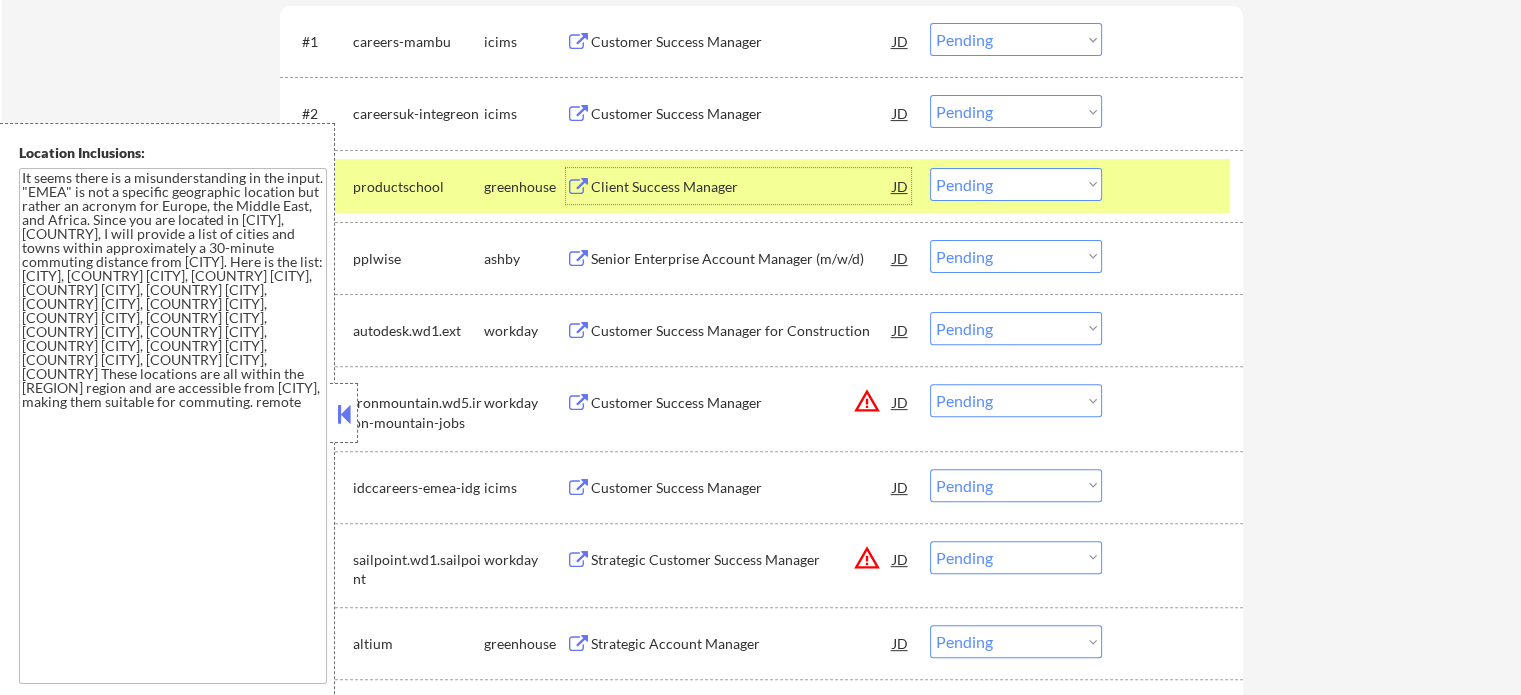 click at bounding box center [1175, 186] 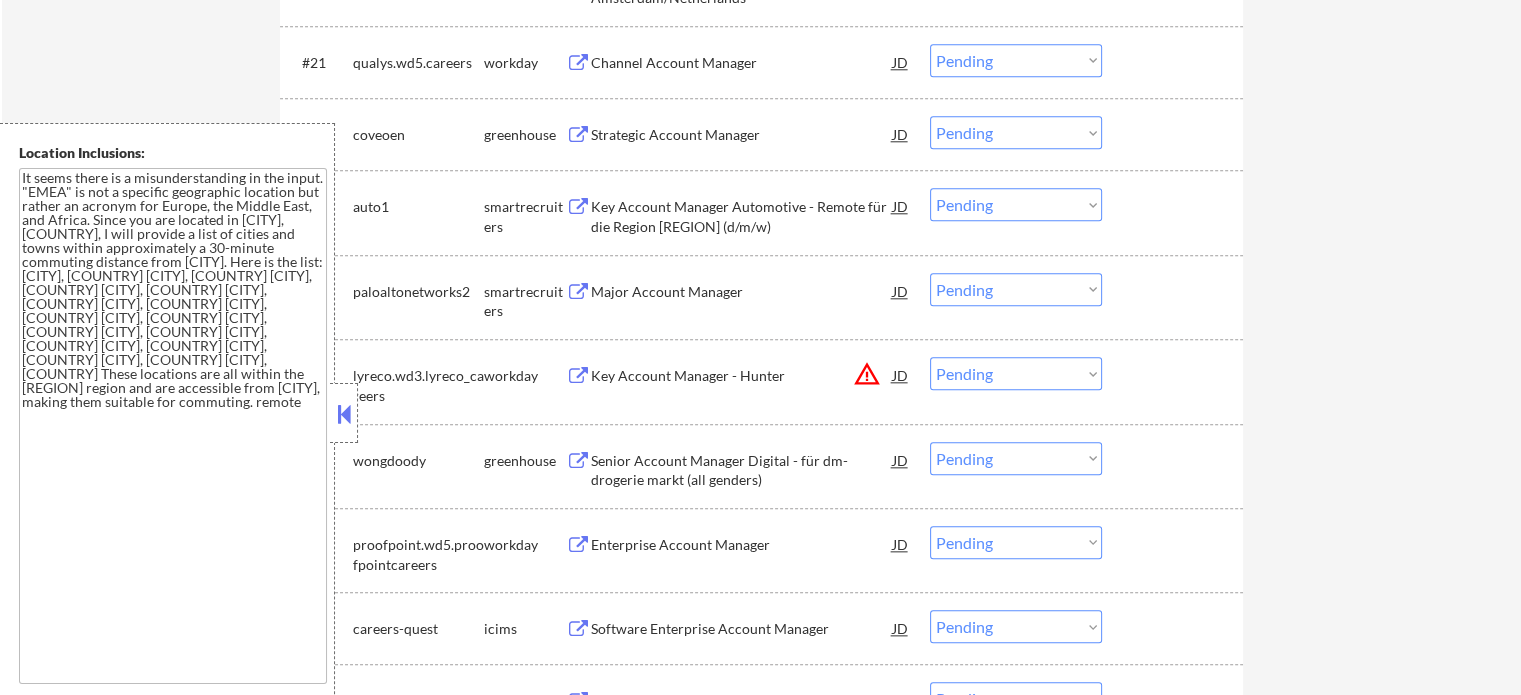 scroll, scrollTop: 2236, scrollLeft: 0, axis: vertical 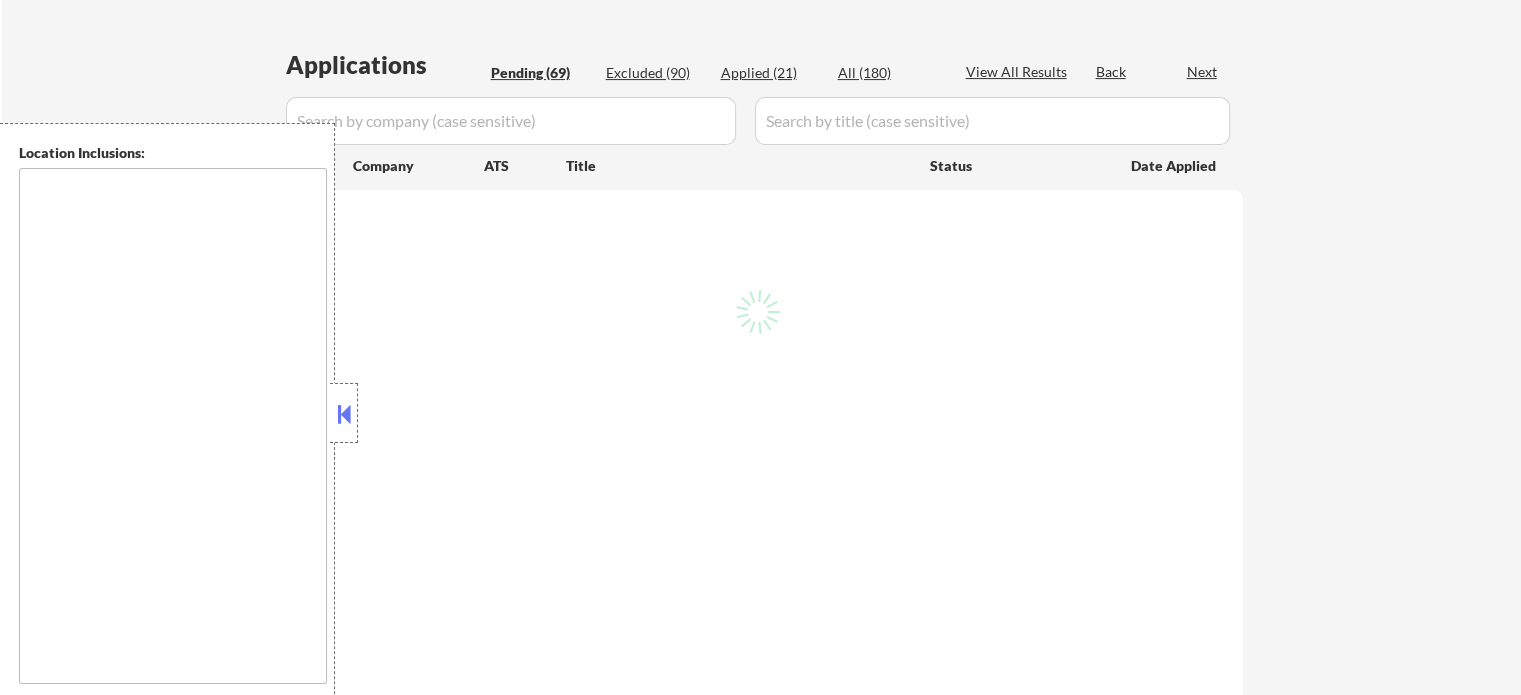 type on "country:US" 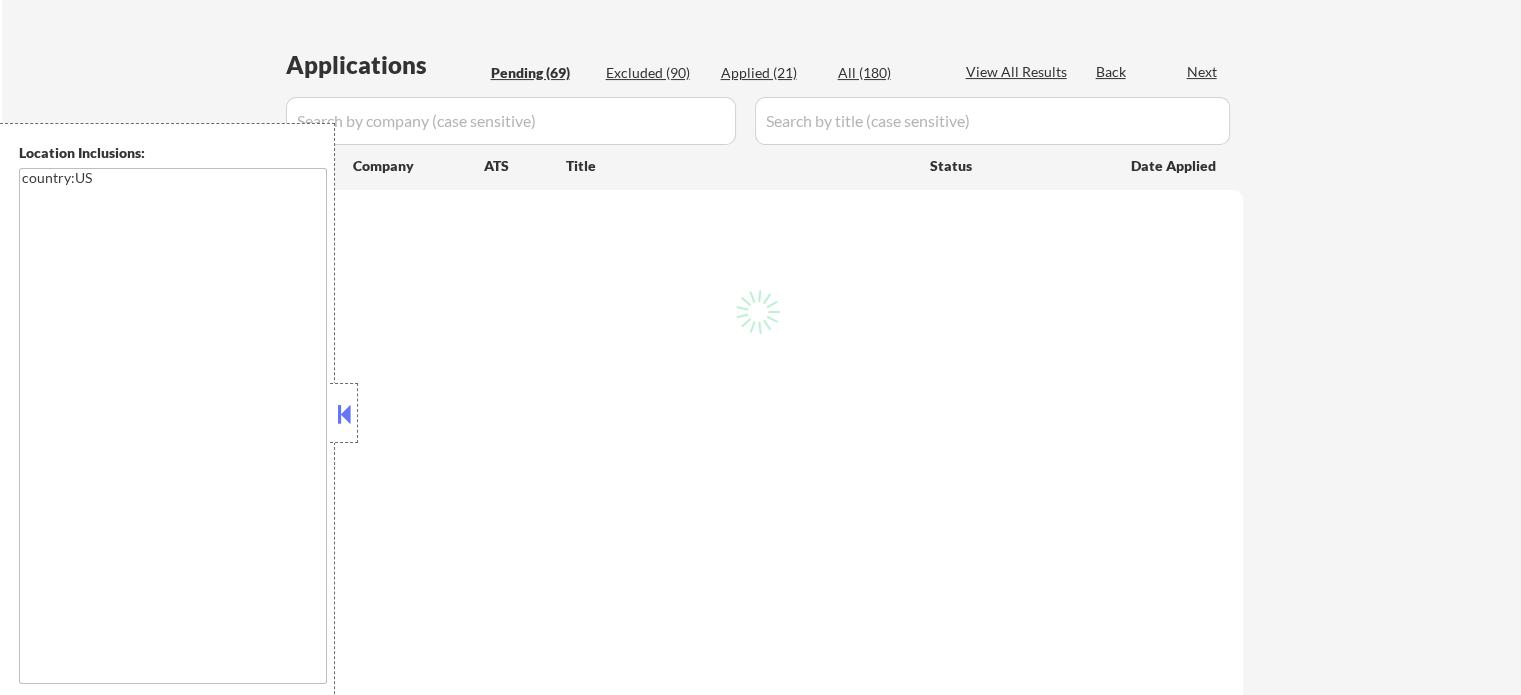 select on ""pending"" 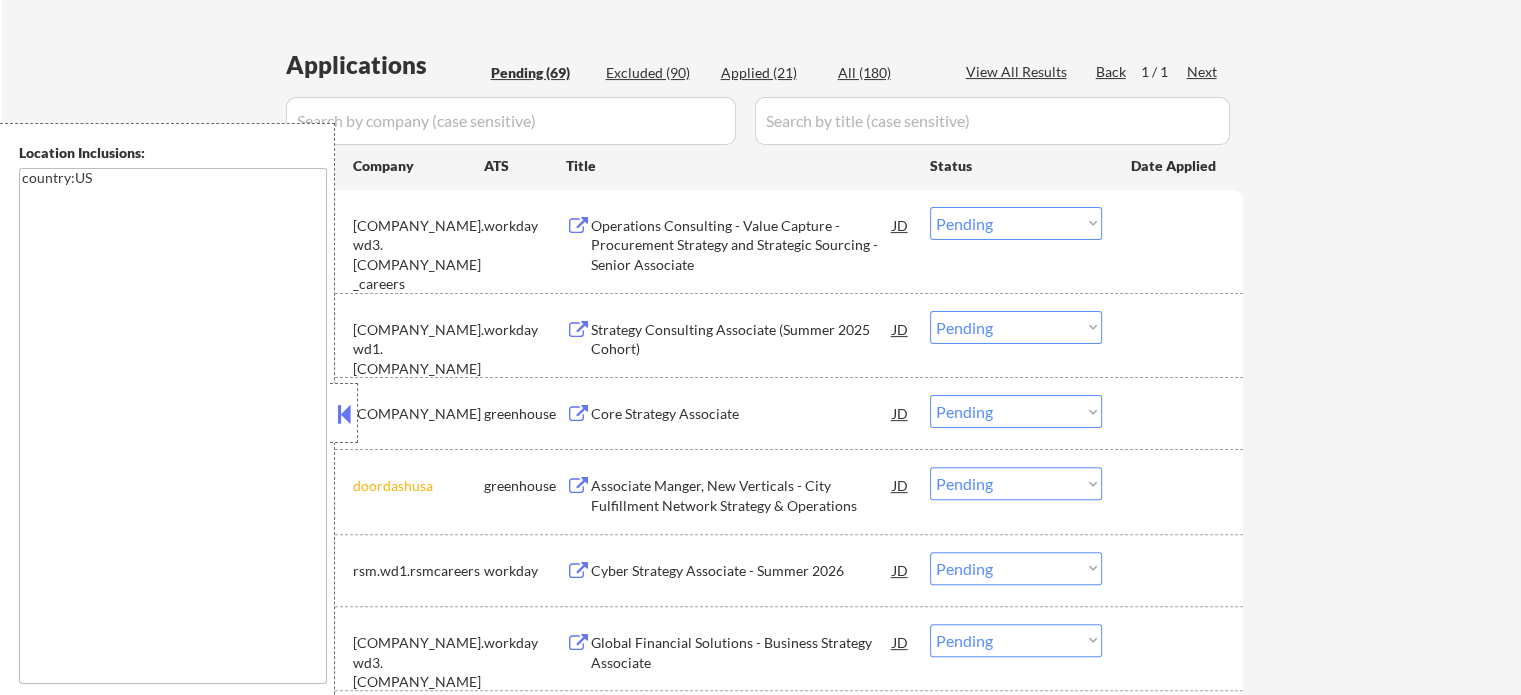 click on "Operations Consulting - Value Capture - Procurement Strategy and Strategic Sourcing - Senior Associate" at bounding box center (742, 245) 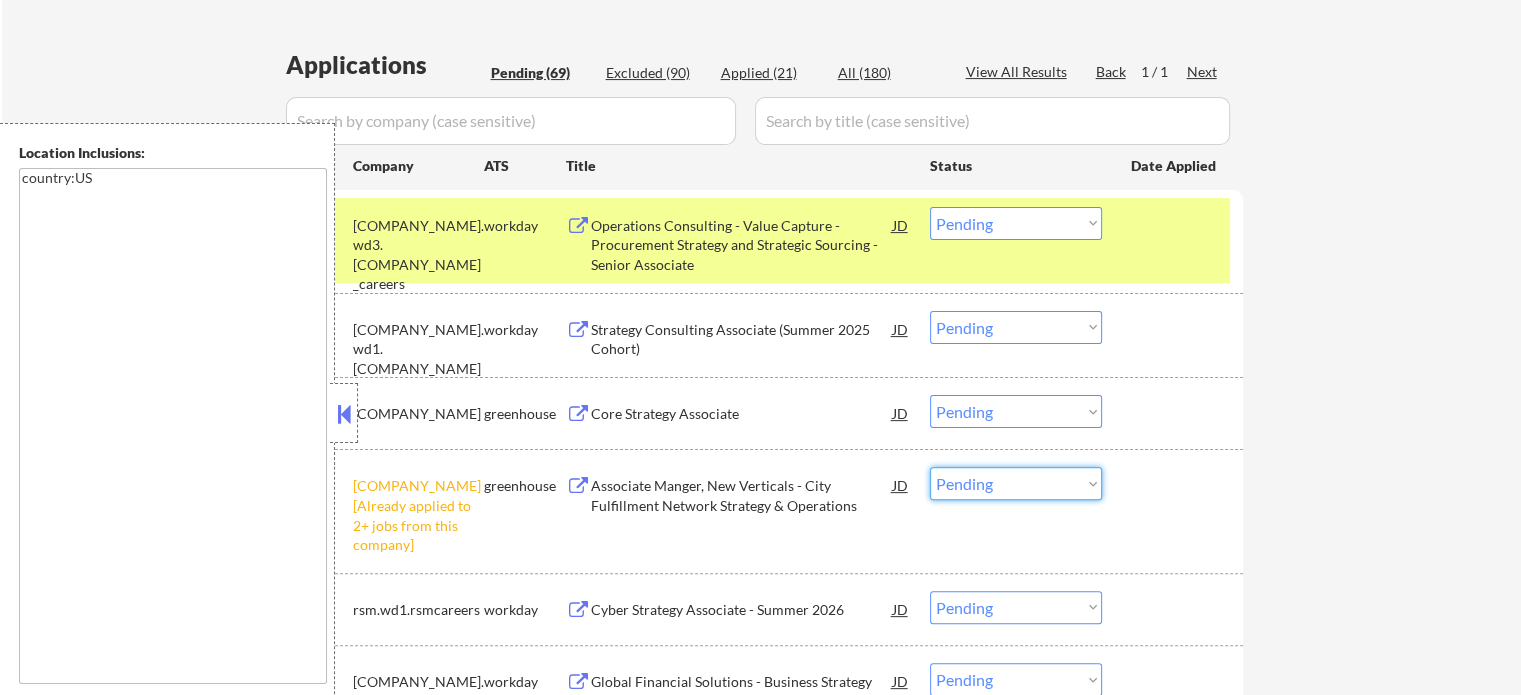 drag, startPoint x: 969, startPoint y: 491, endPoint x: 954, endPoint y: 497, distance: 16.155495 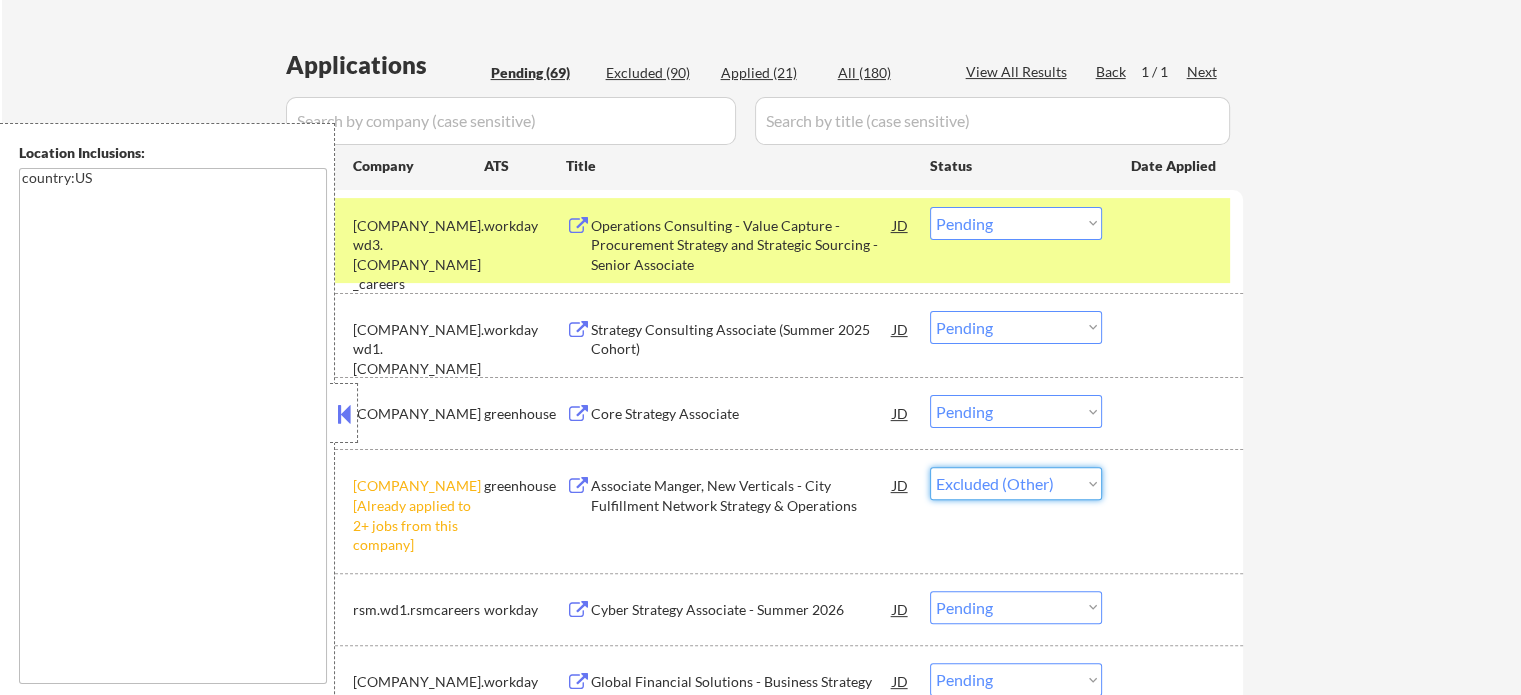 click on "Choose an option... Pending Applied Excluded (Questions) Excluded (Expired) Excluded (Location) Excluded (Bad Match) Excluded (Blocklist) Excluded (Salary) Excluded (Other)" at bounding box center (1016, 483) 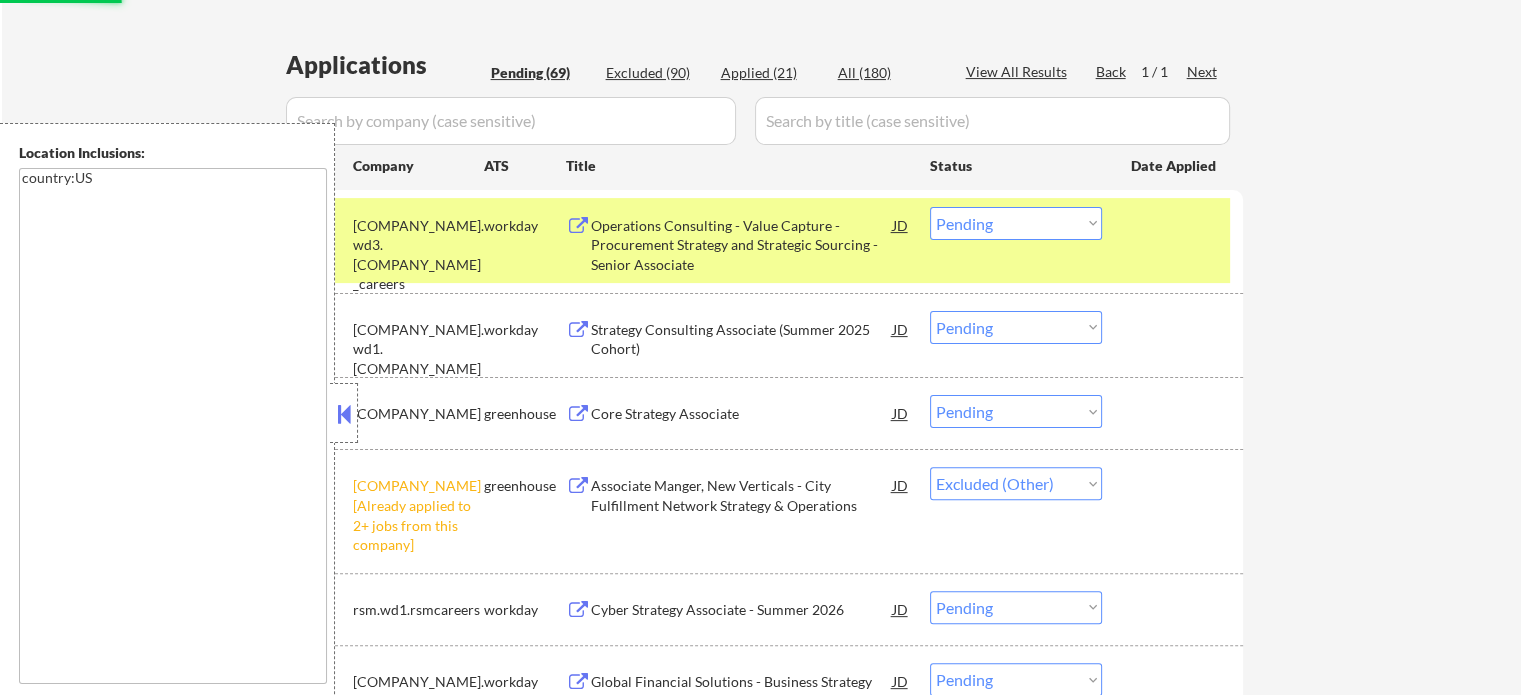 click on "#4 doordashusa [Already applied to 2+ jobs from this company] greenhouse Associate Manger, New Verticals - City Fulfillment Network Strategy & Operations JD Choose an option... Pending Applied Excluded (Questions) Excluded (Expired) Excluded (Location) Excluded (Bad Match) Excluded (Blocklist) Excluded (Salary) Excluded (Other)" at bounding box center (758, 510) 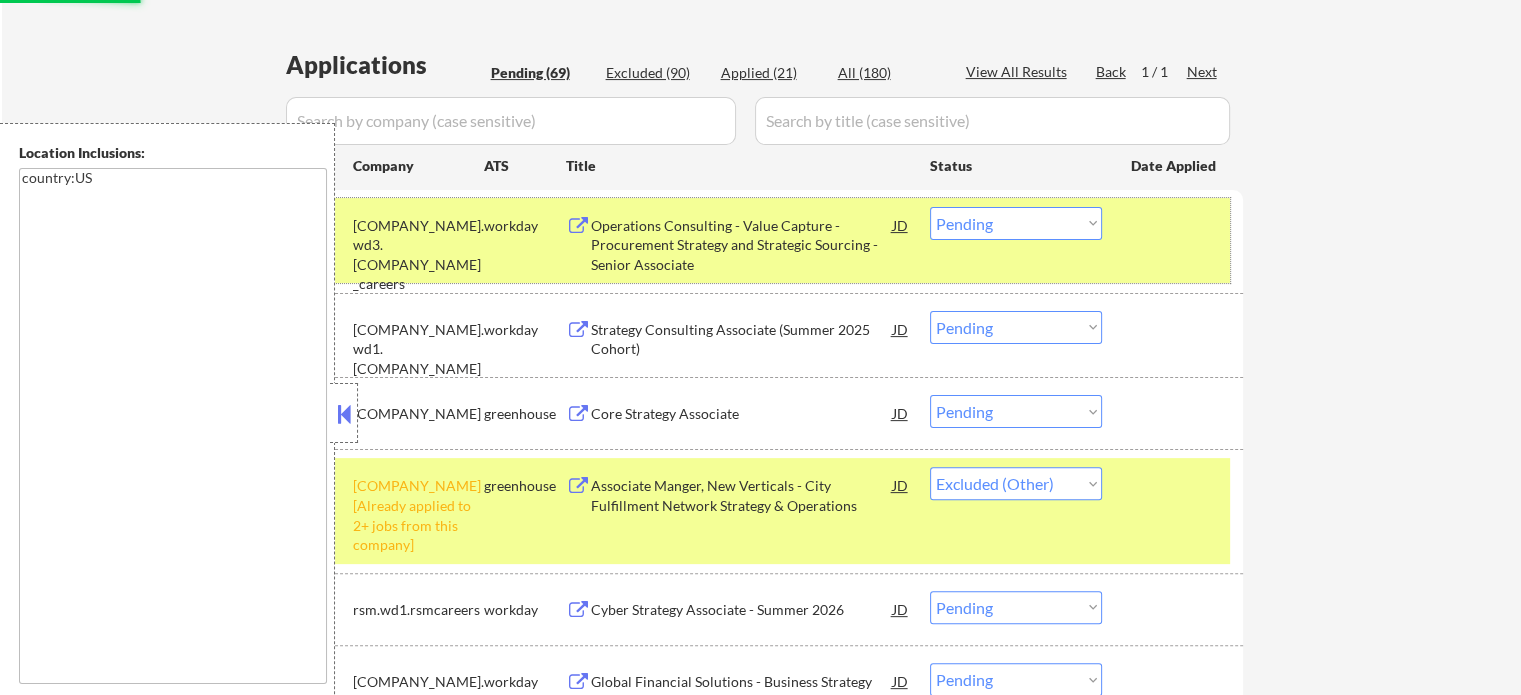 click at bounding box center (1175, 225) 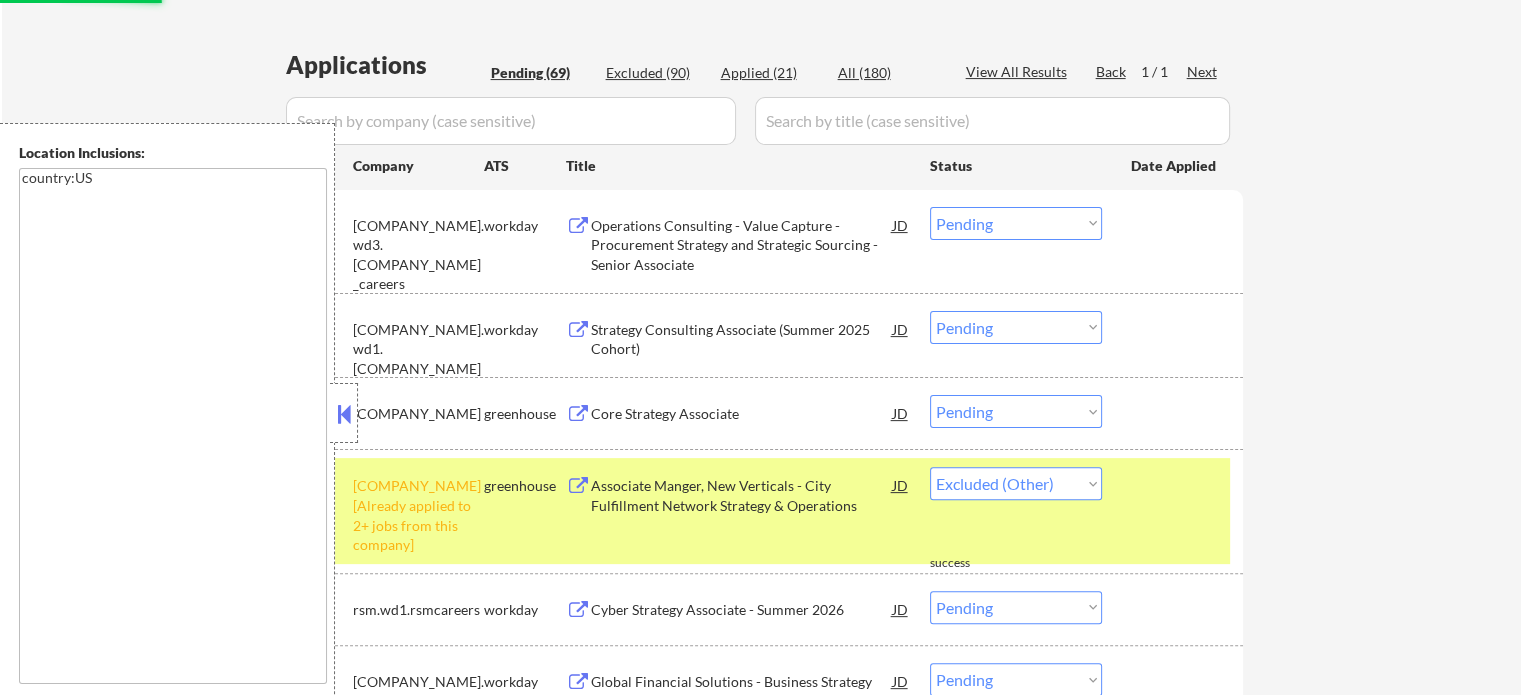 click on "#4 doordashusa [Already applied to 2+ jobs from this company] greenhouse Associate Manger, New Verticals - City Fulfillment Network Strategy & Operations JD Choose an option... Pending Applied Excluded (Questions) Excluded (Expired) Excluded (Location) Excluded (Bad Match) Excluded (Blocklist) Excluded (Salary) Excluded (Other)" at bounding box center [758, 510] 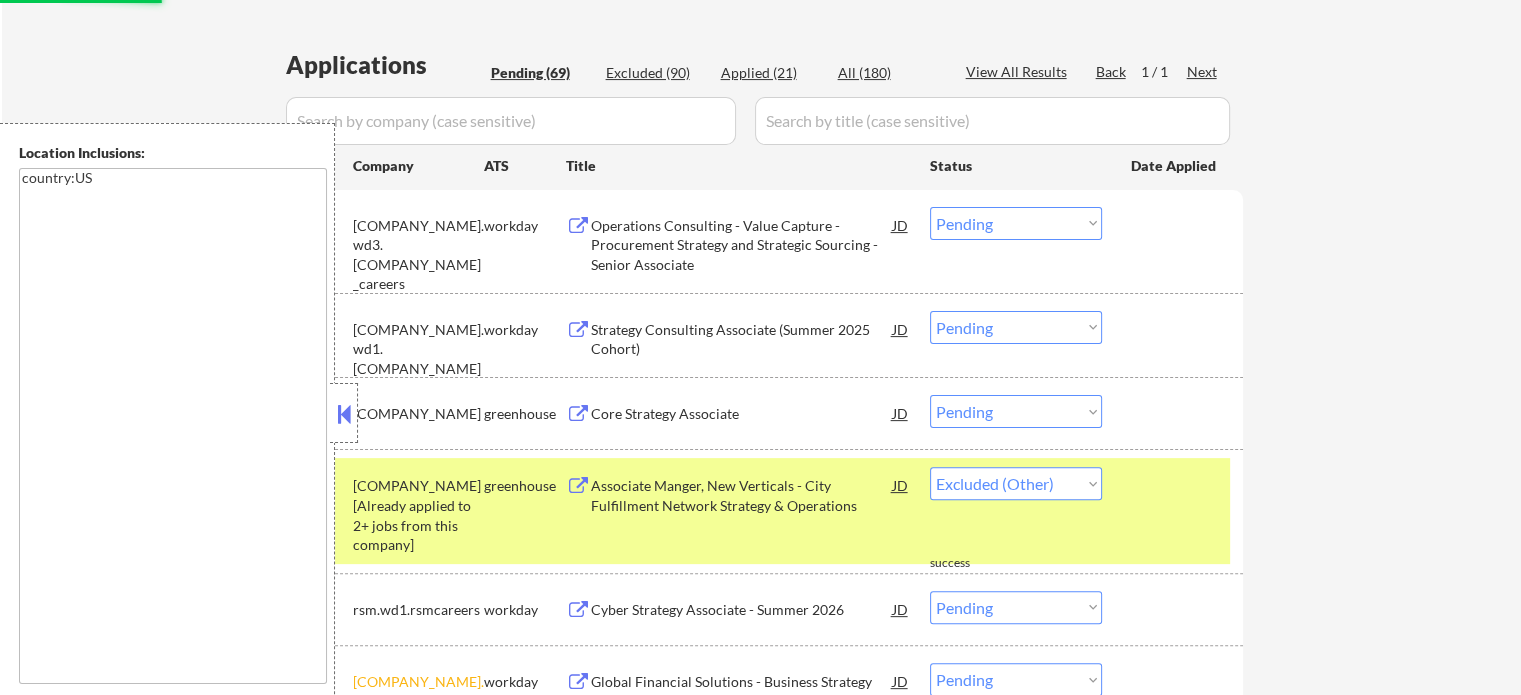 select on ""pending"" 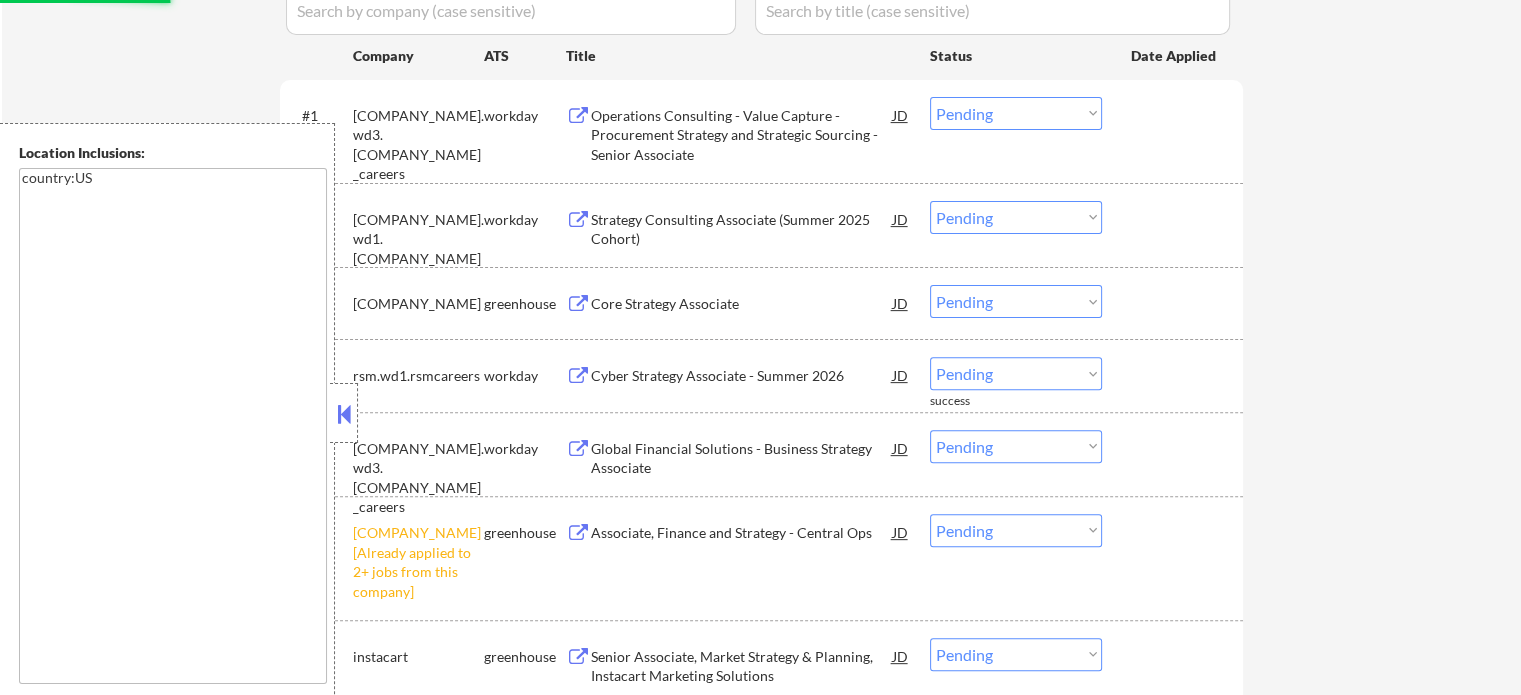 scroll, scrollTop: 800, scrollLeft: 0, axis: vertical 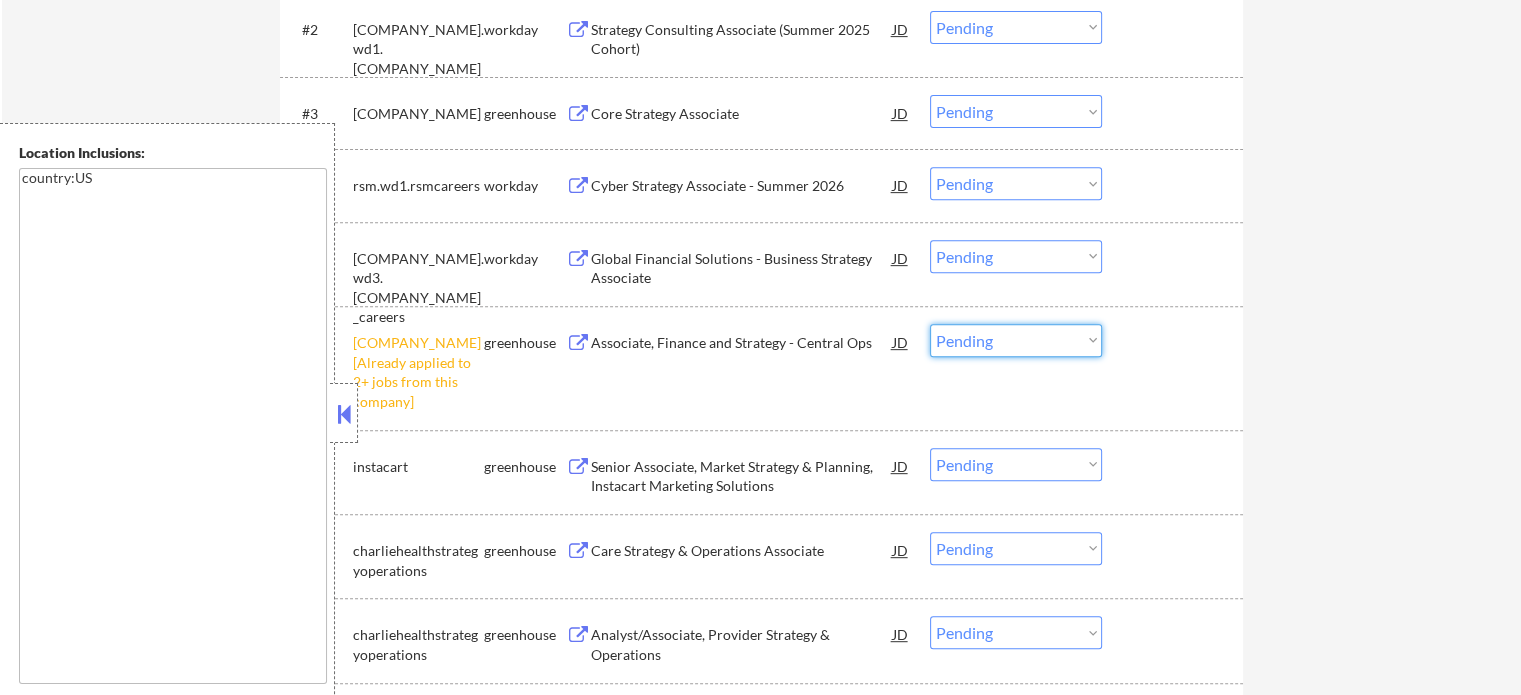 click on "Choose an option... Pending Applied Excluded (Questions) Excluded (Expired) Excluded (Location) Excluded (Bad Match) Excluded (Blocklist) Excluded (Salary) Excluded (Other)" at bounding box center (1016, 340) 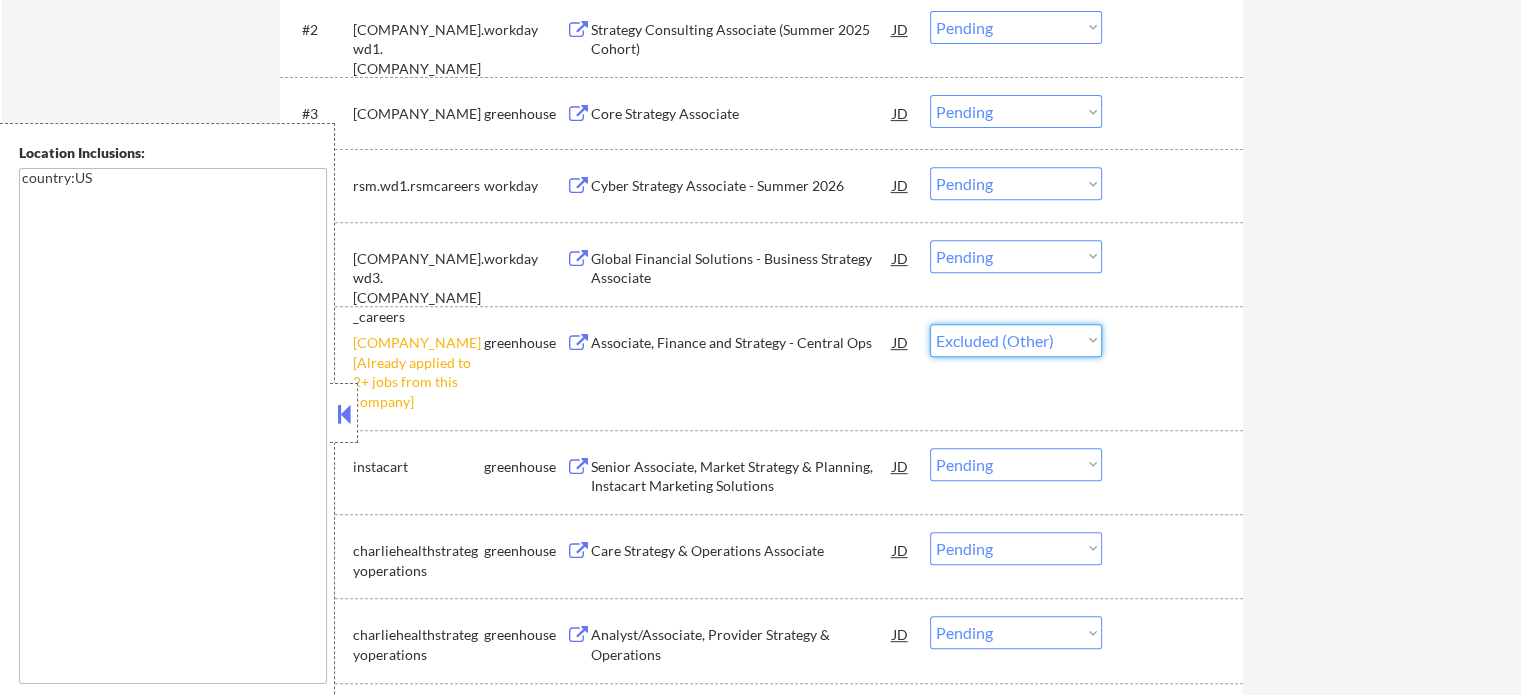 click on "Choose an option... Pending Applied Excluded (Questions) Excluded (Expired) Excluded (Location) Excluded (Bad Match) Excluded (Blocklist) Excluded (Salary) Excluded (Other)" at bounding box center [1016, 340] 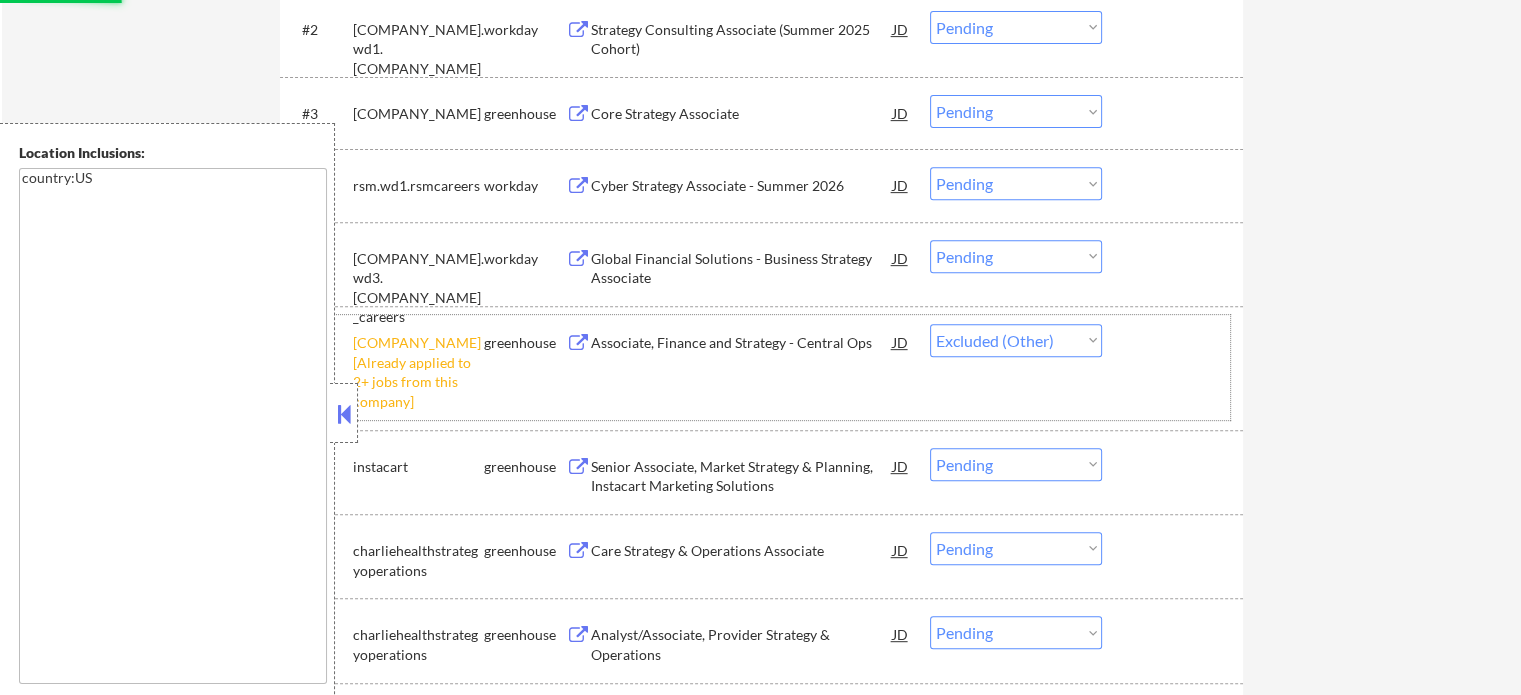 click at bounding box center [1175, 342] 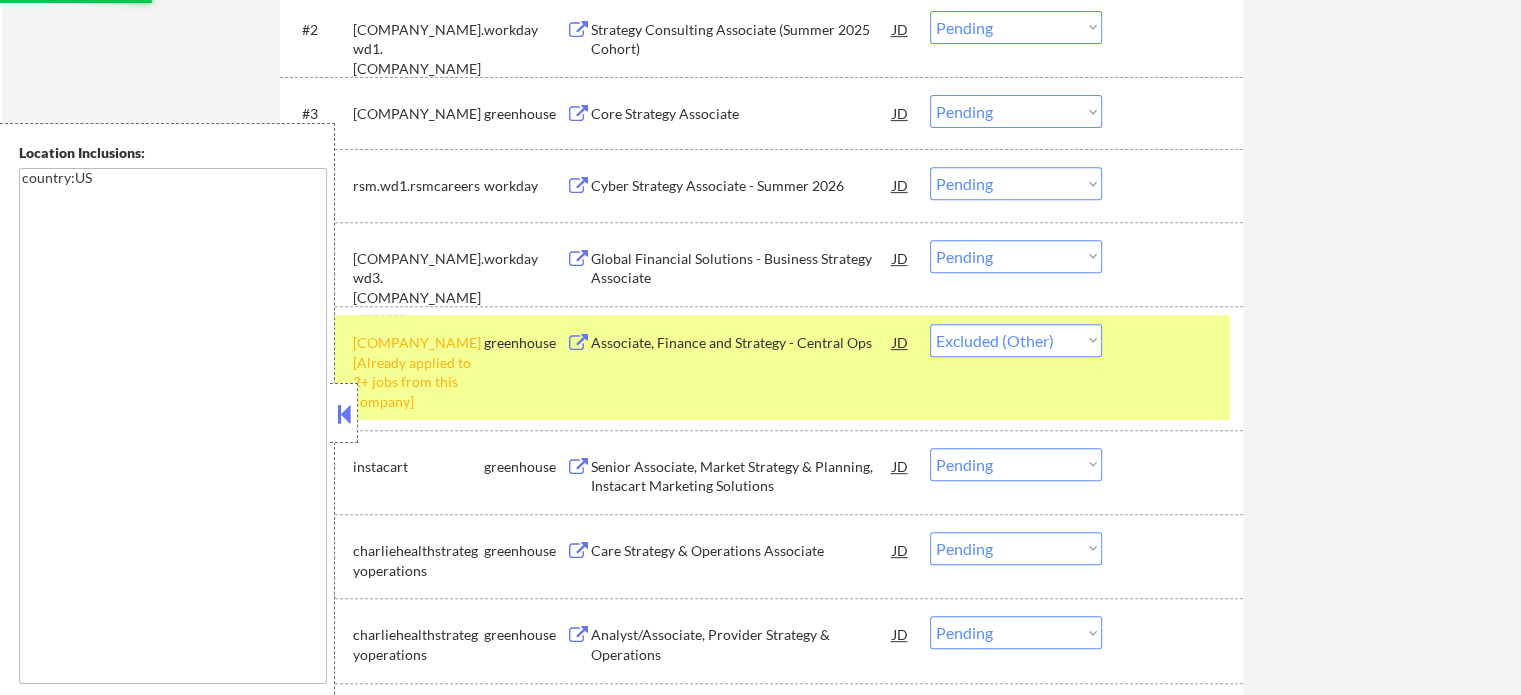 click at bounding box center [1175, 342] 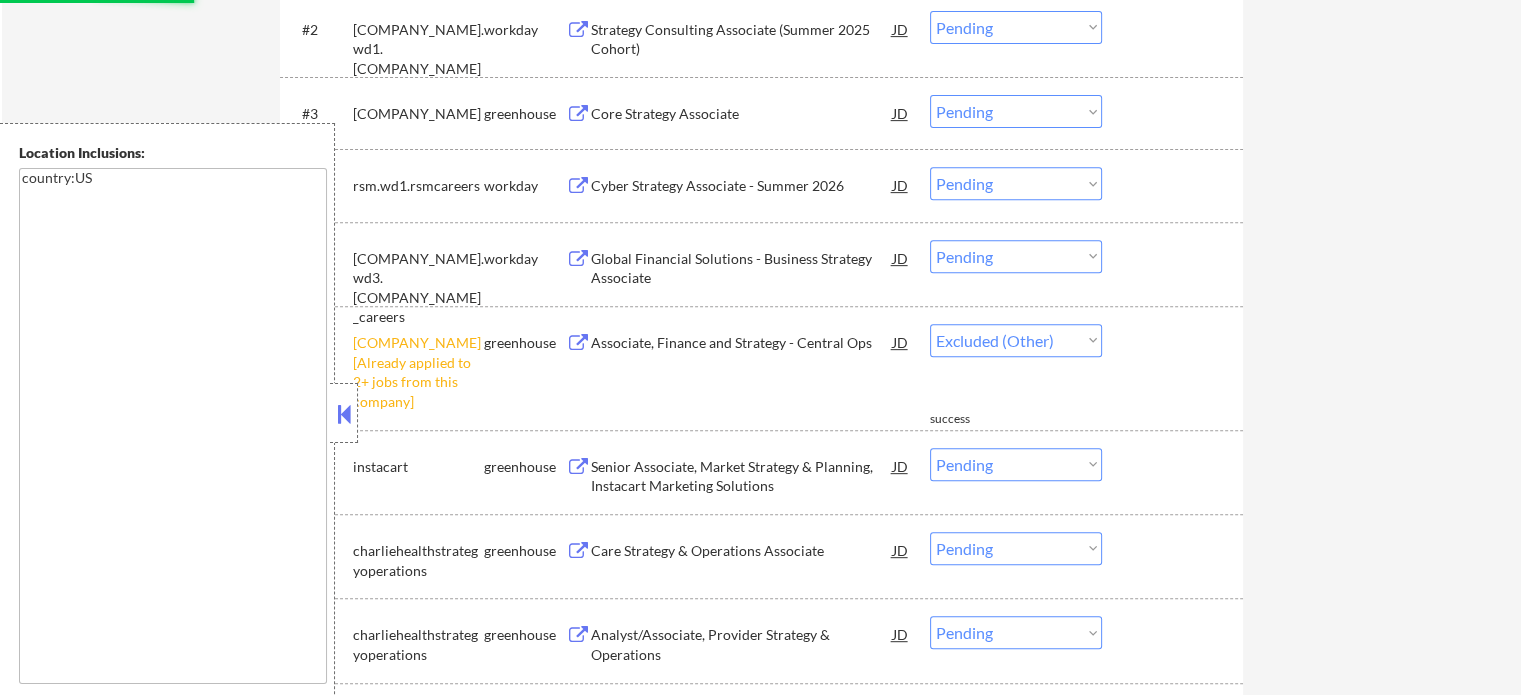 select on ""pending"" 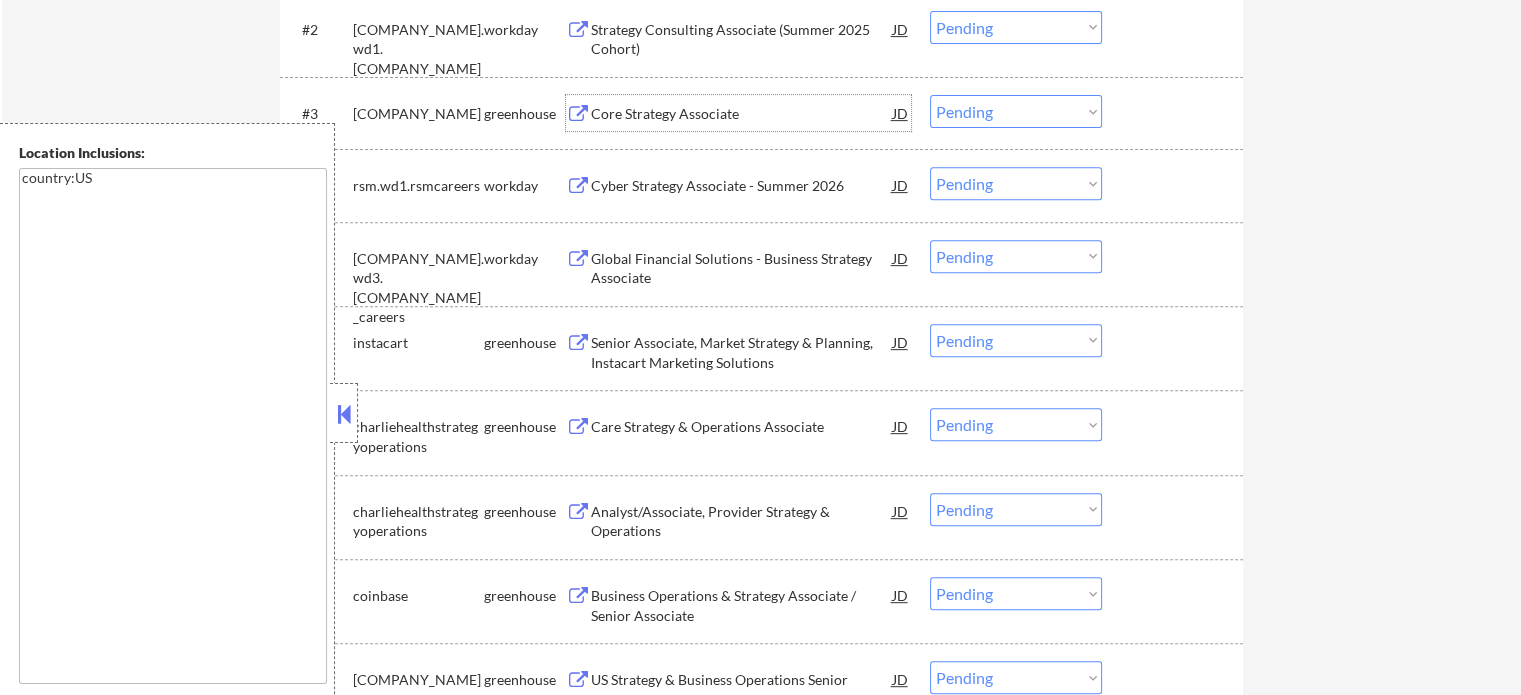 click on "Core Strategy Associate" at bounding box center [742, 114] 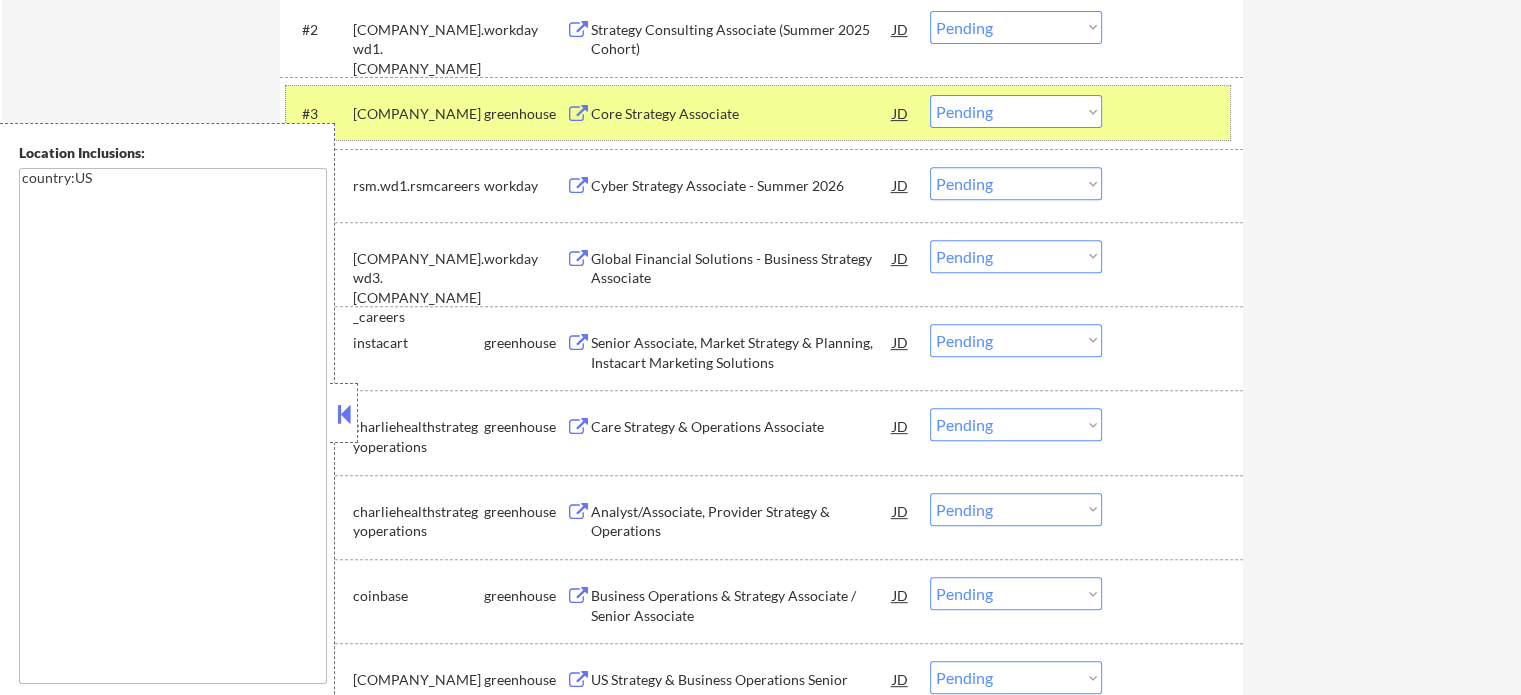 click at bounding box center (1175, 113) 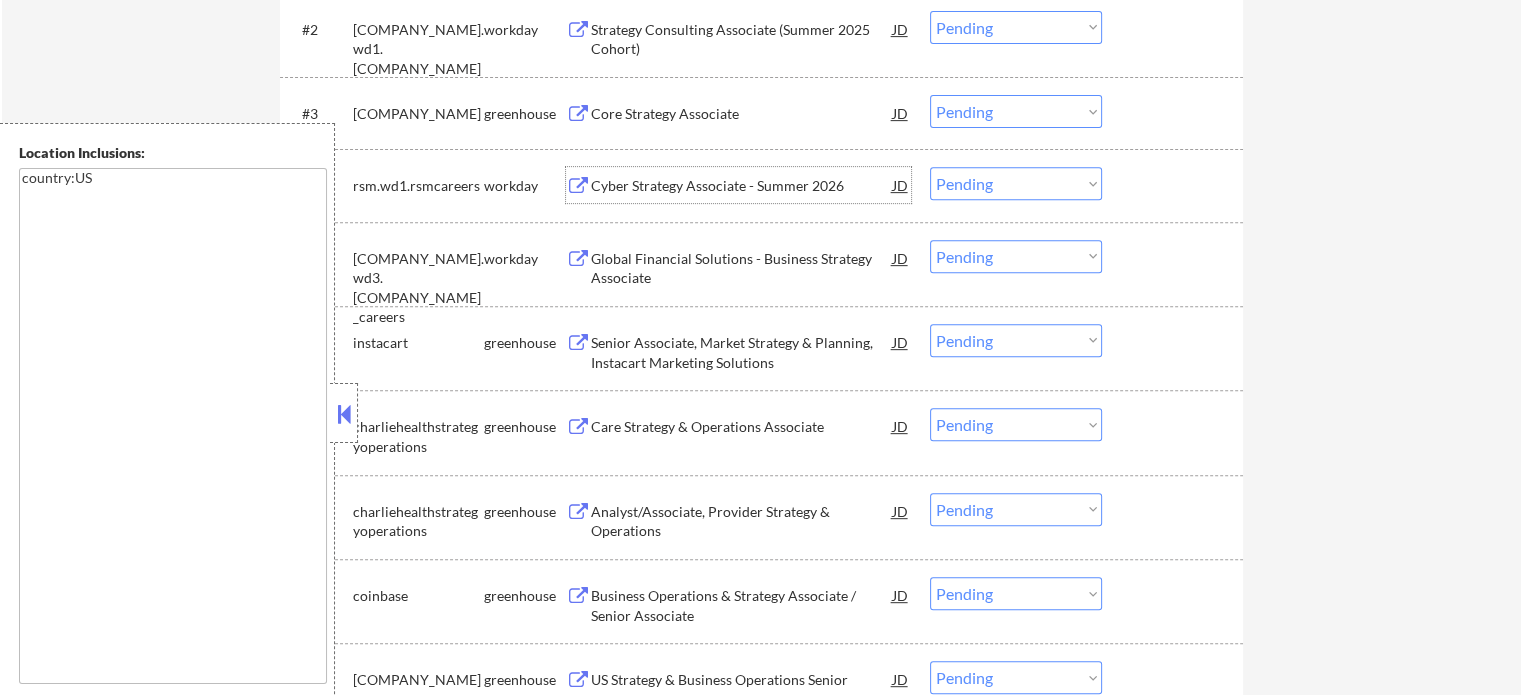 click on "Cyber Strategy Associate - Summer 2026" at bounding box center (742, 186) 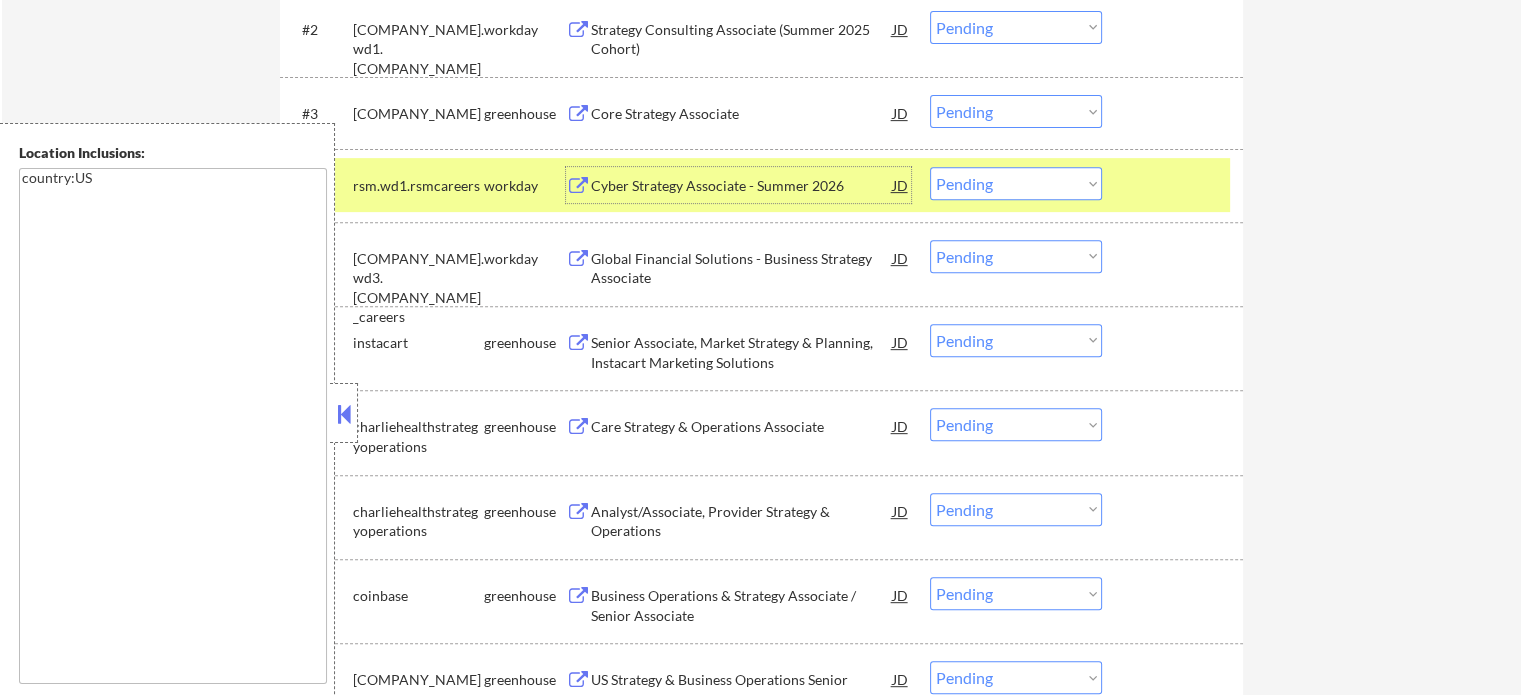 click on "Choose an option... Pending Applied Excluded (Questions) Excluded (Expired) Excluded (Location) Excluded (Bad Match) Excluded (Blocklist) Excluded (Salary) Excluded (Other)" at bounding box center (1016, 183) 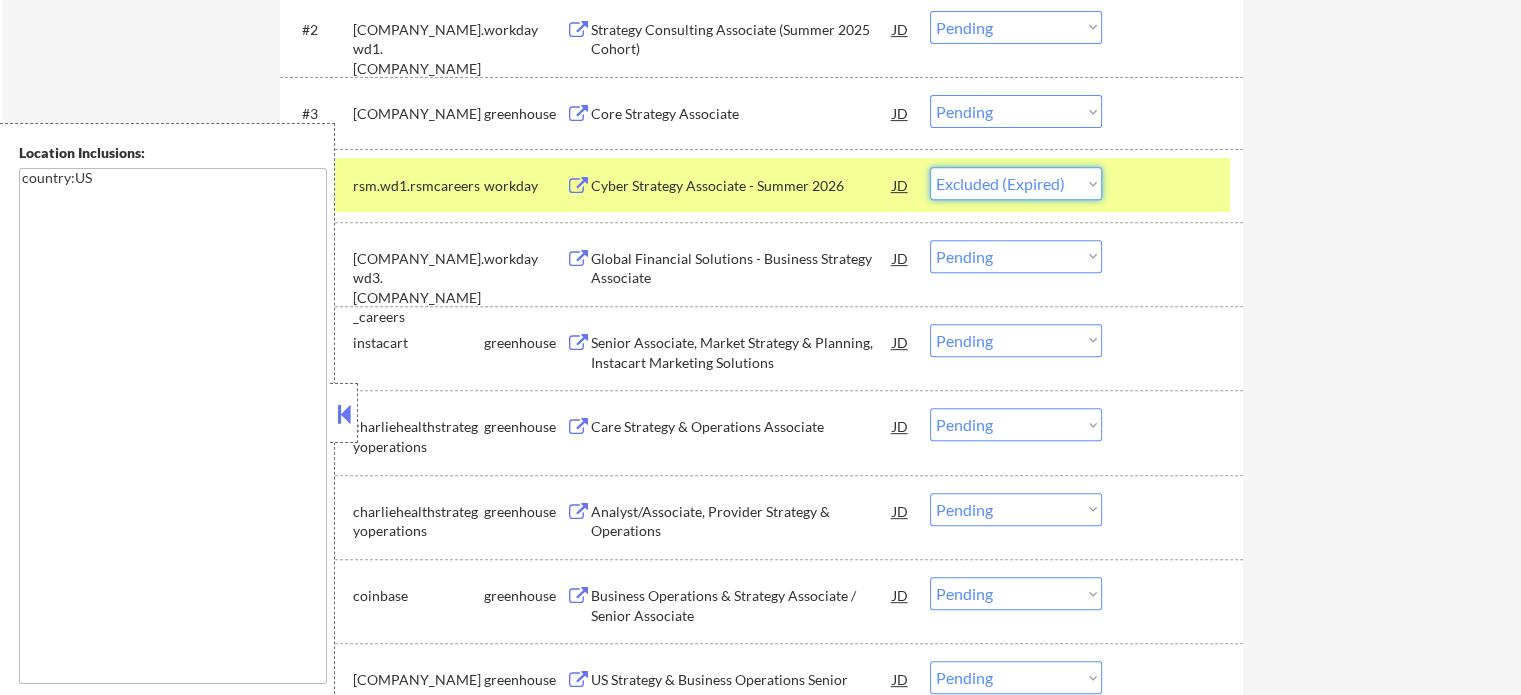 click on "Choose an option... Pending Applied Excluded (Questions) Excluded (Expired) Excluded (Location) Excluded (Bad Match) Excluded (Blocklist) Excluded (Salary) Excluded (Other)" at bounding box center (1016, 183) 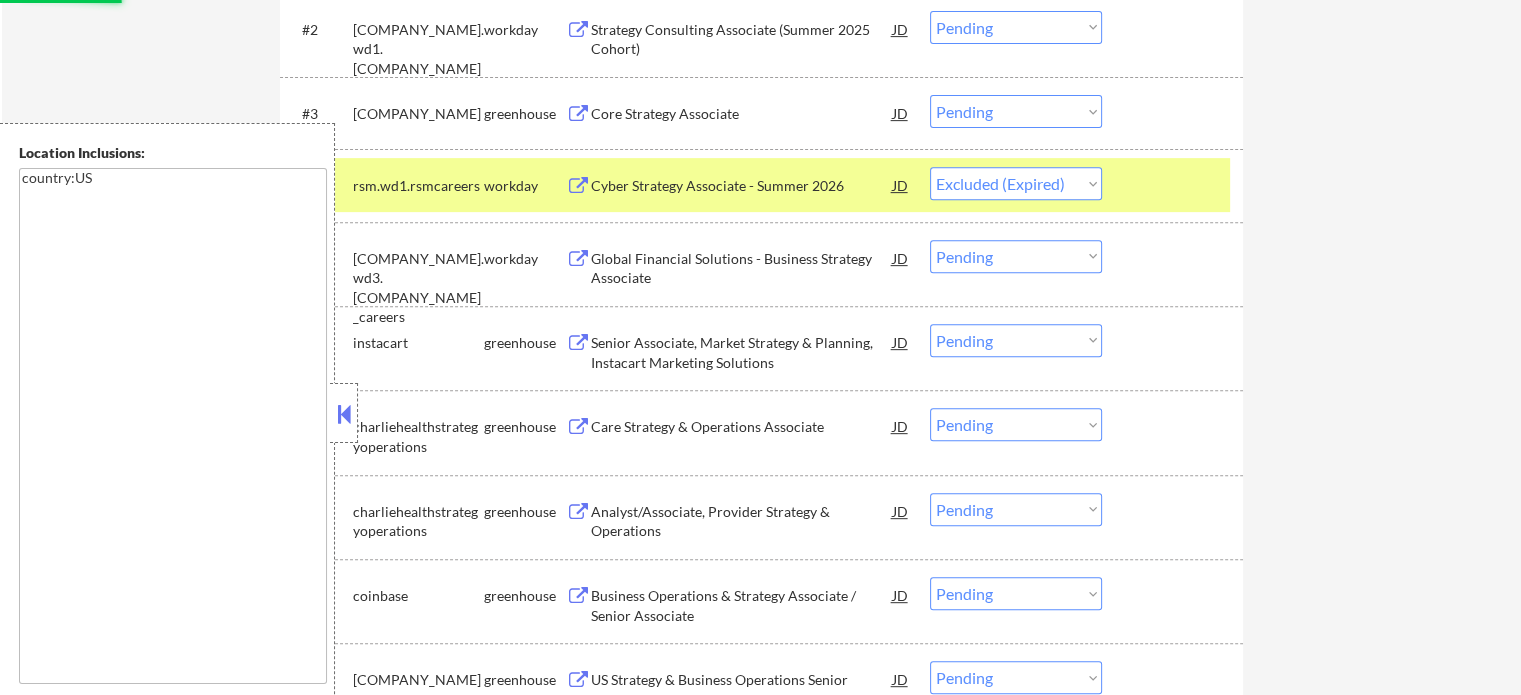 click at bounding box center [1175, 185] 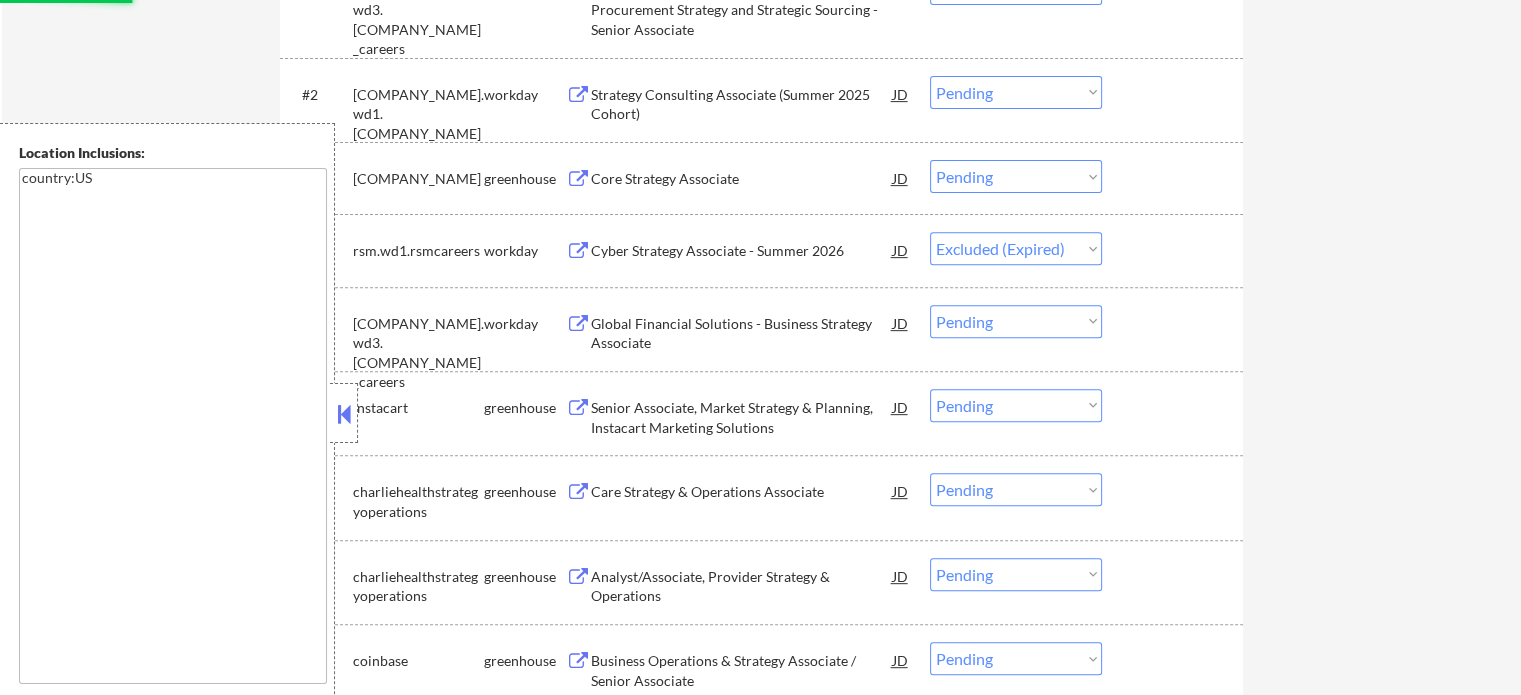 scroll, scrollTop: 700, scrollLeft: 0, axis: vertical 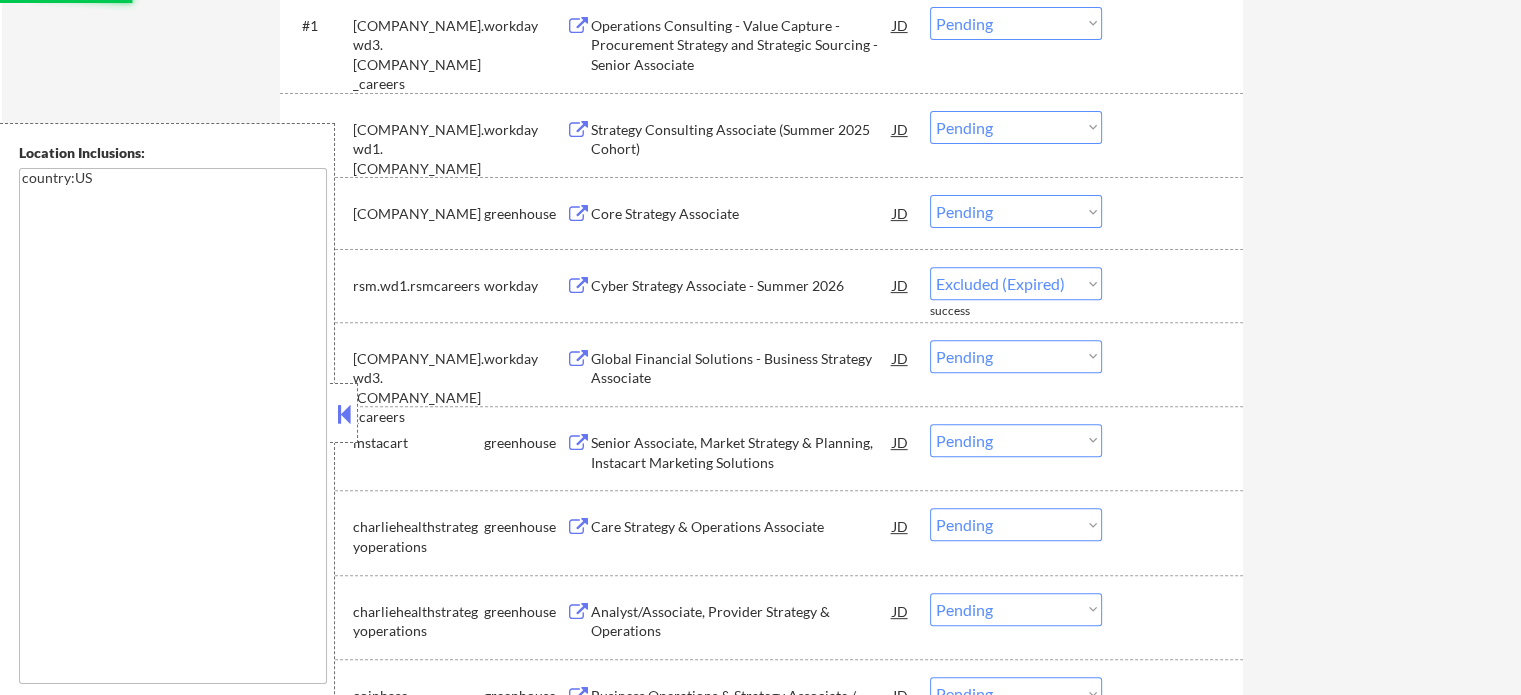 select on ""pending"" 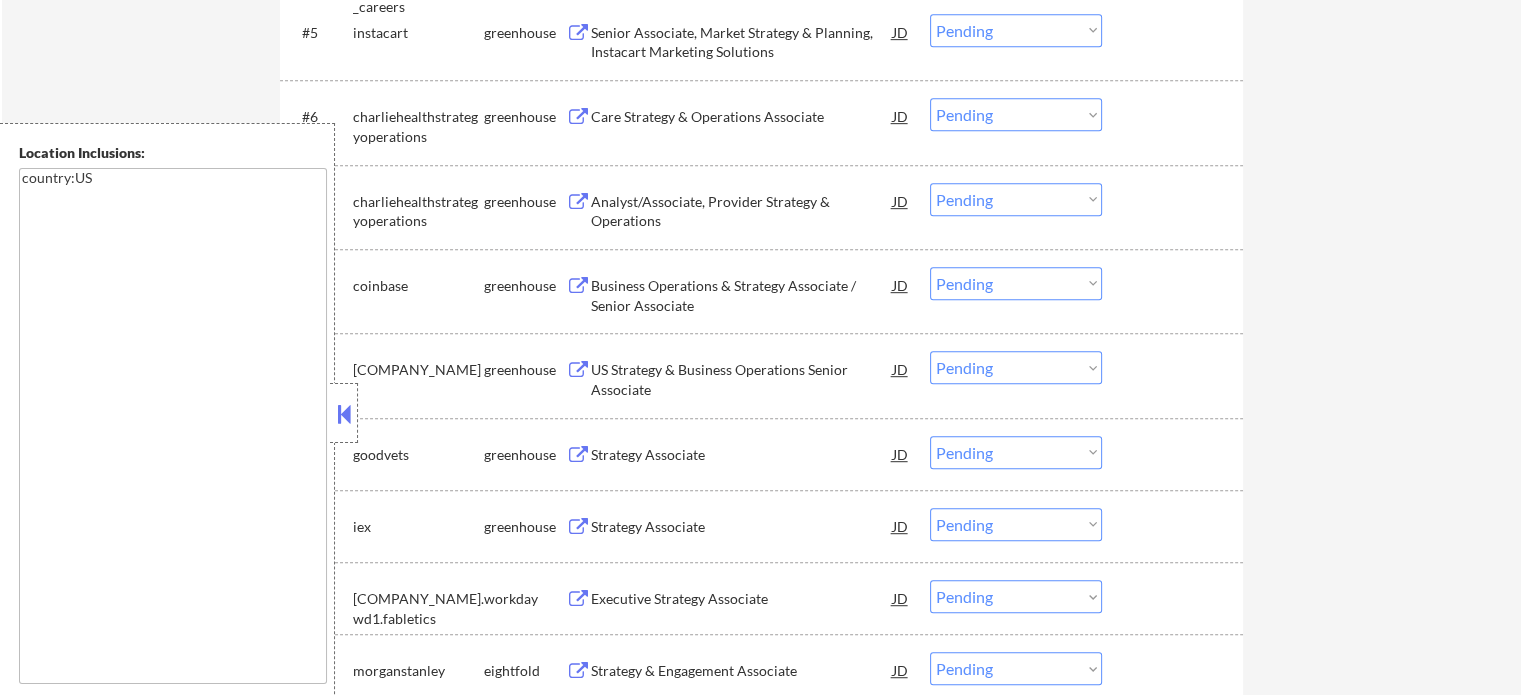 scroll, scrollTop: 1200, scrollLeft: 0, axis: vertical 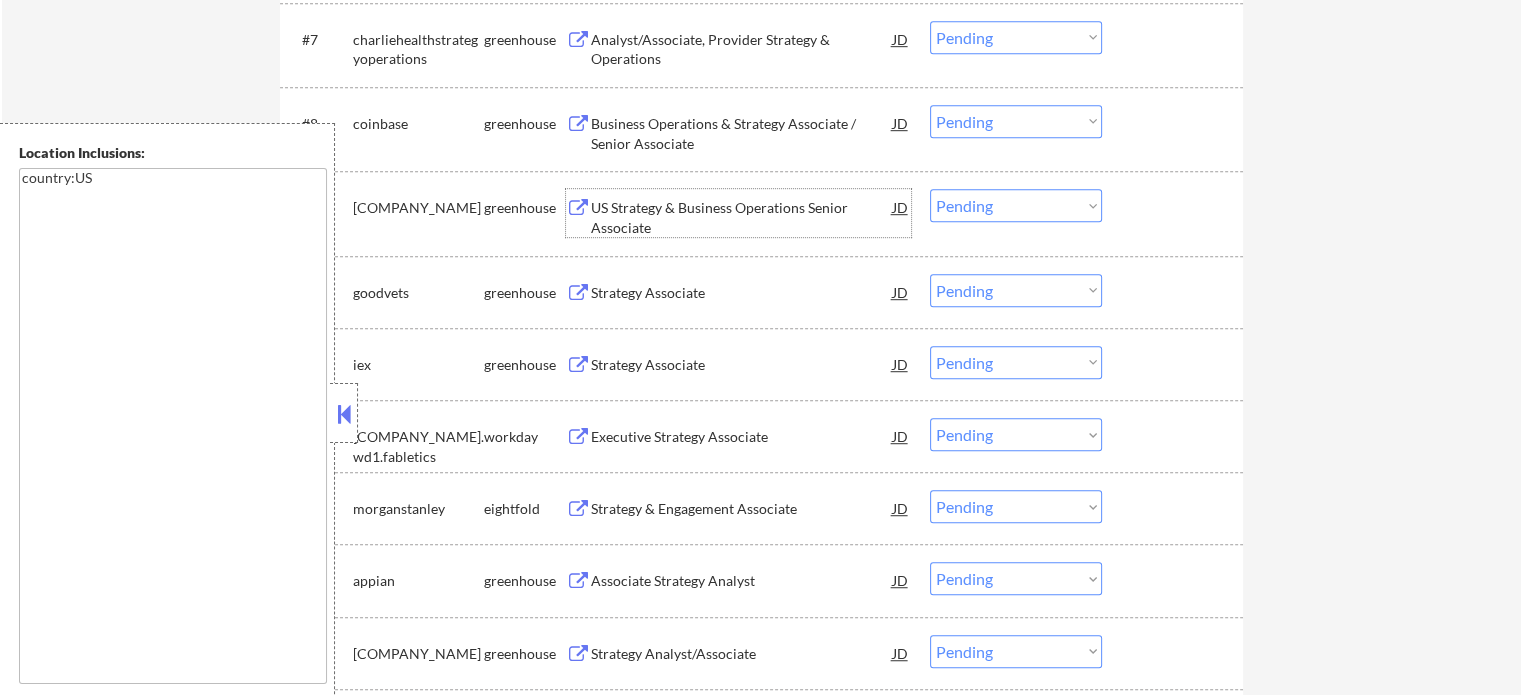 click on "US Strategy & Business Operations Senior Associate" at bounding box center [742, 217] 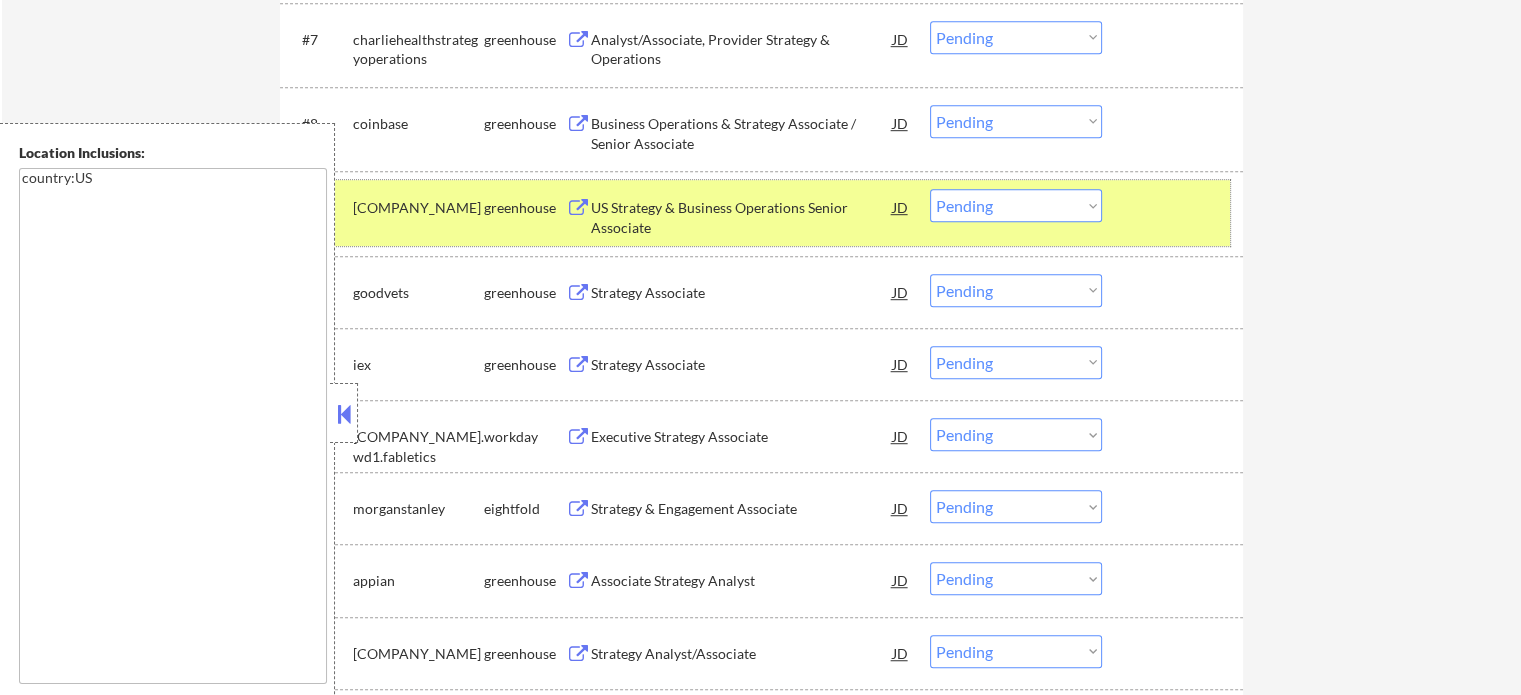 click at bounding box center (1175, 207) 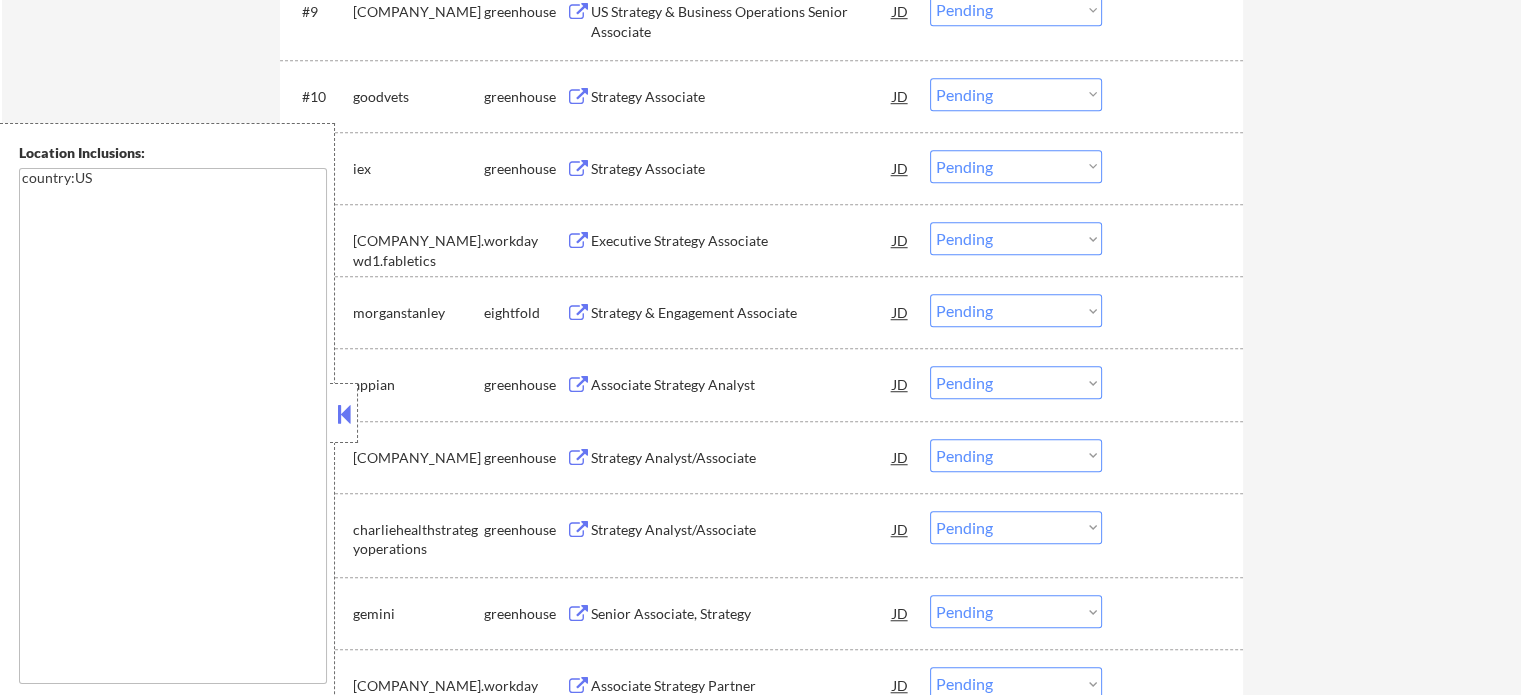 scroll, scrollTop: 1400, scrollLeft: 0, axis: vertical 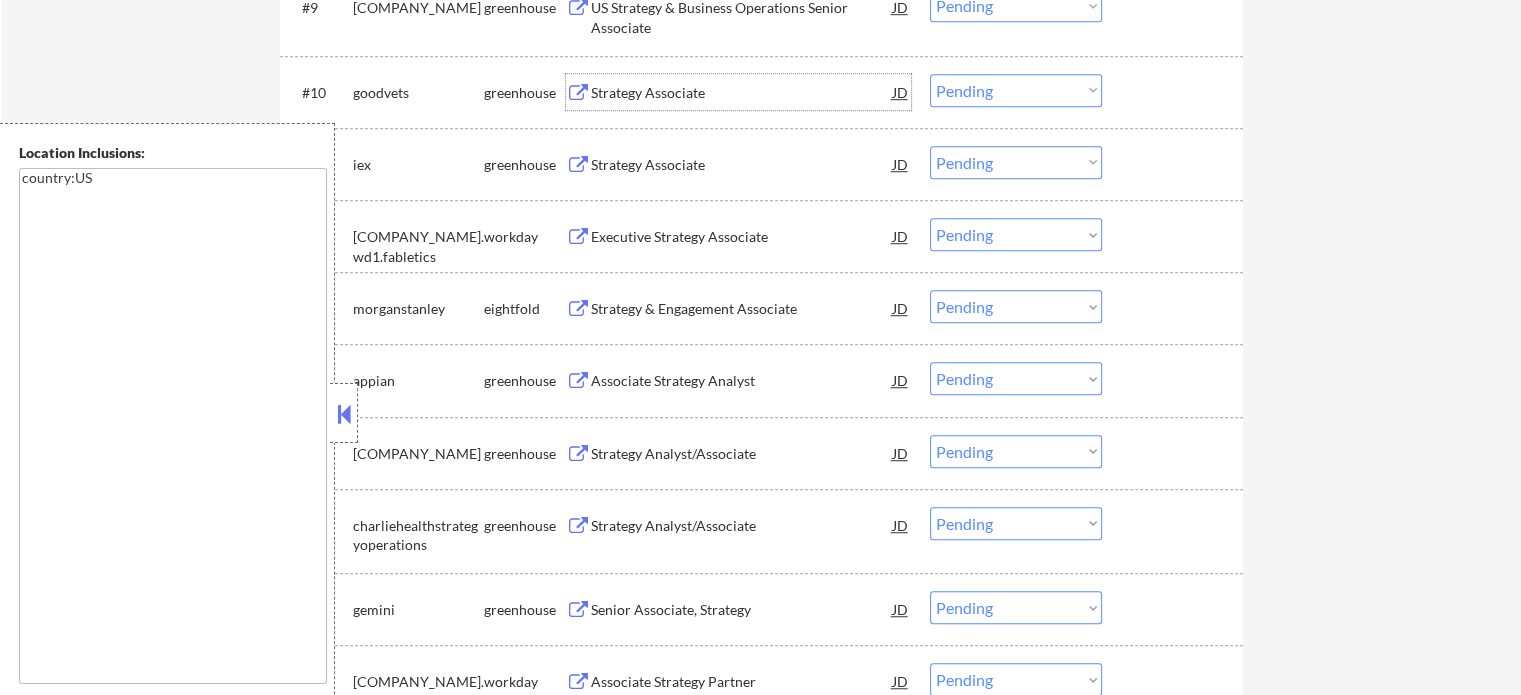 click on "Strategy Associate" at bounding box center (742, 93) 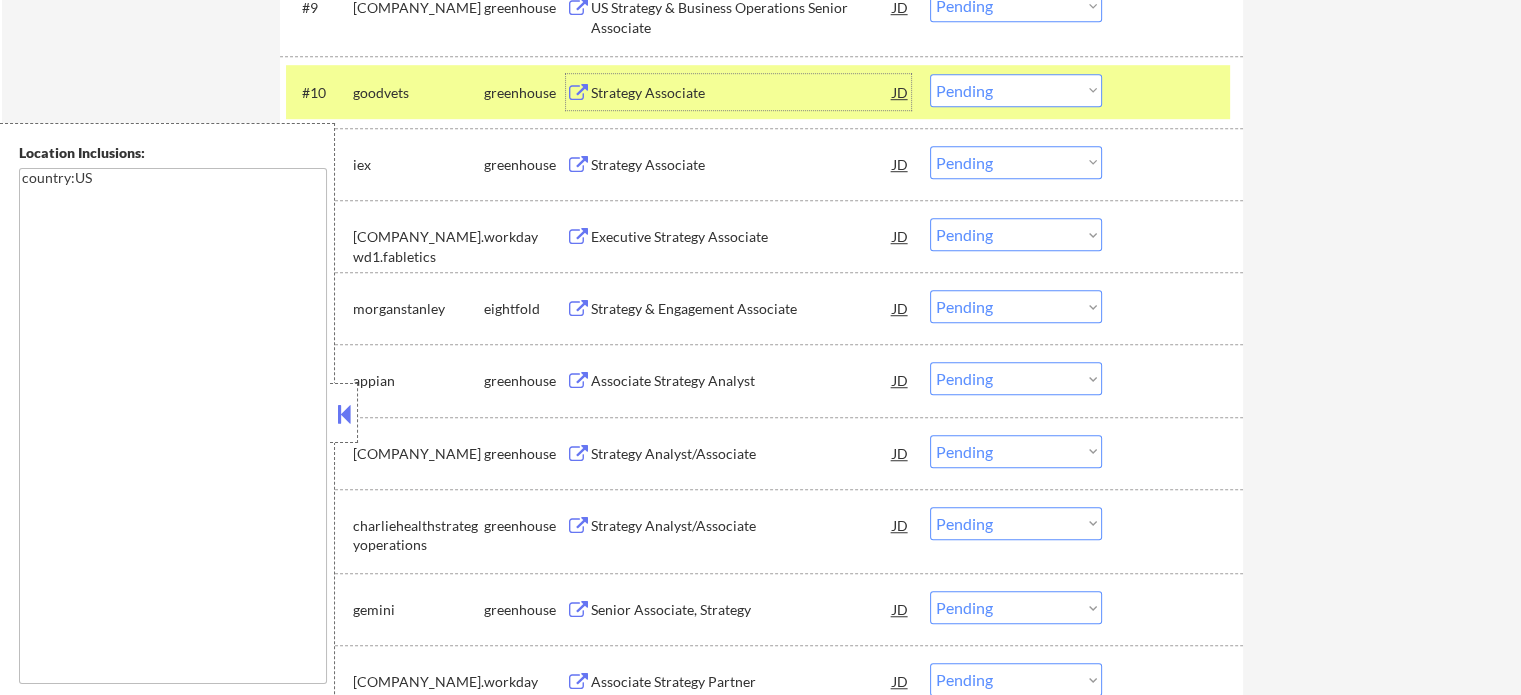 click at bounding box center (1175, 92) 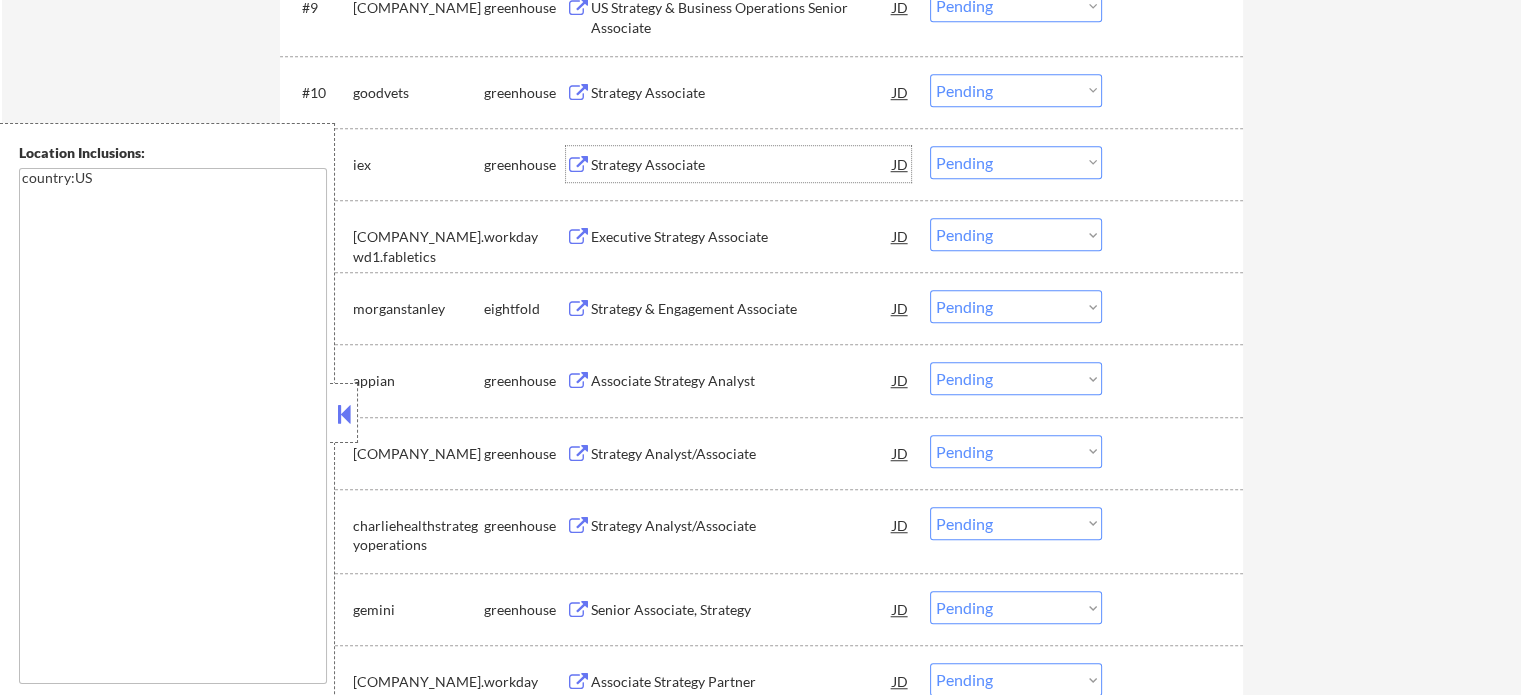 click on "Strategy Associate" at bounding box center [742, 165] 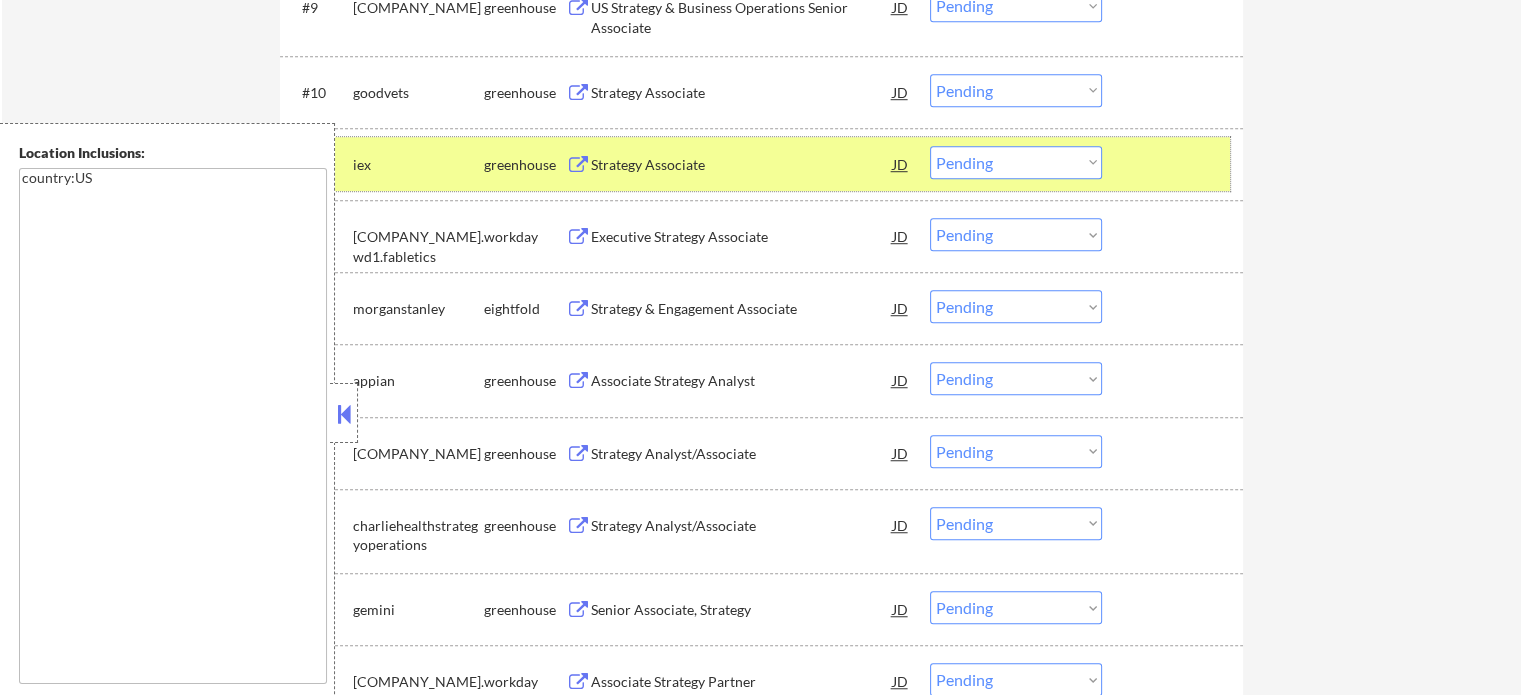 click at bounding box center (1175, 164) 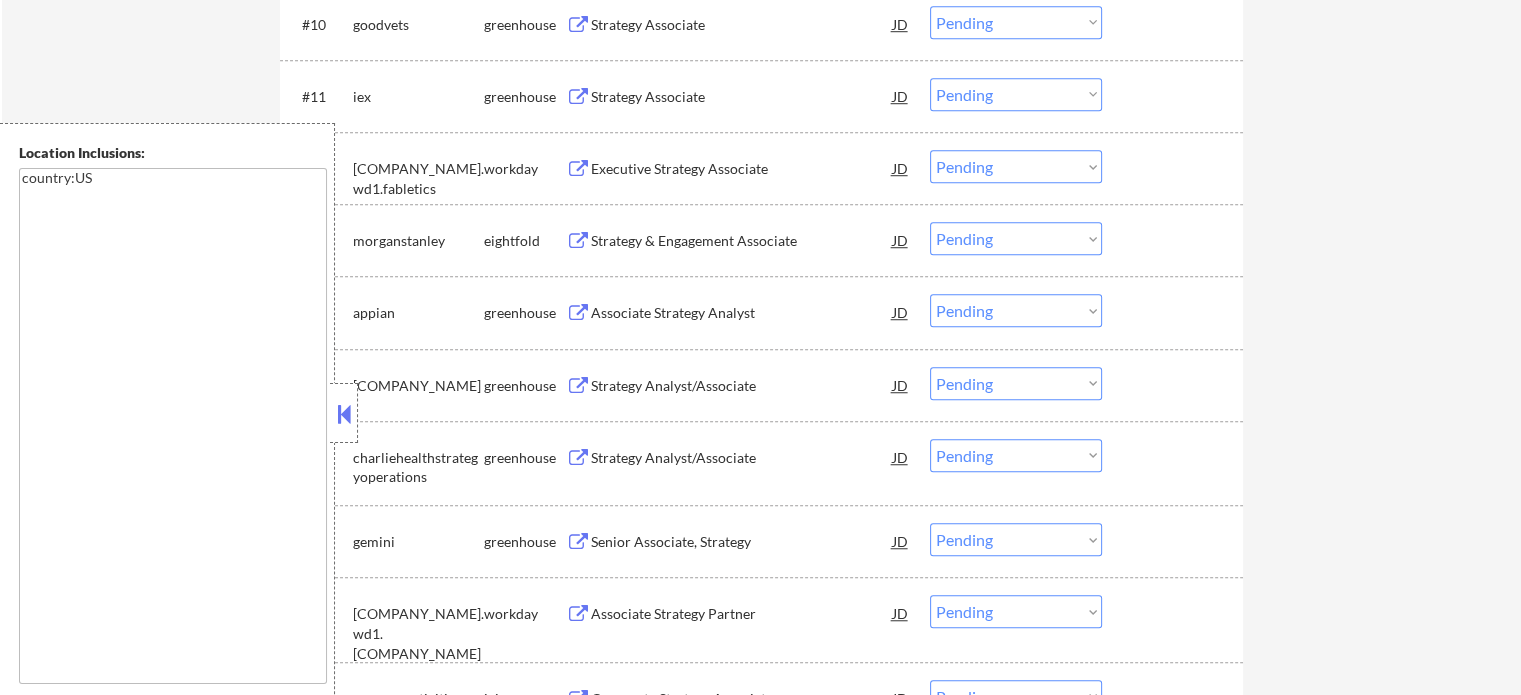 scroll, scrollTop: 1500, scrollLeft: 0, axis: vertical 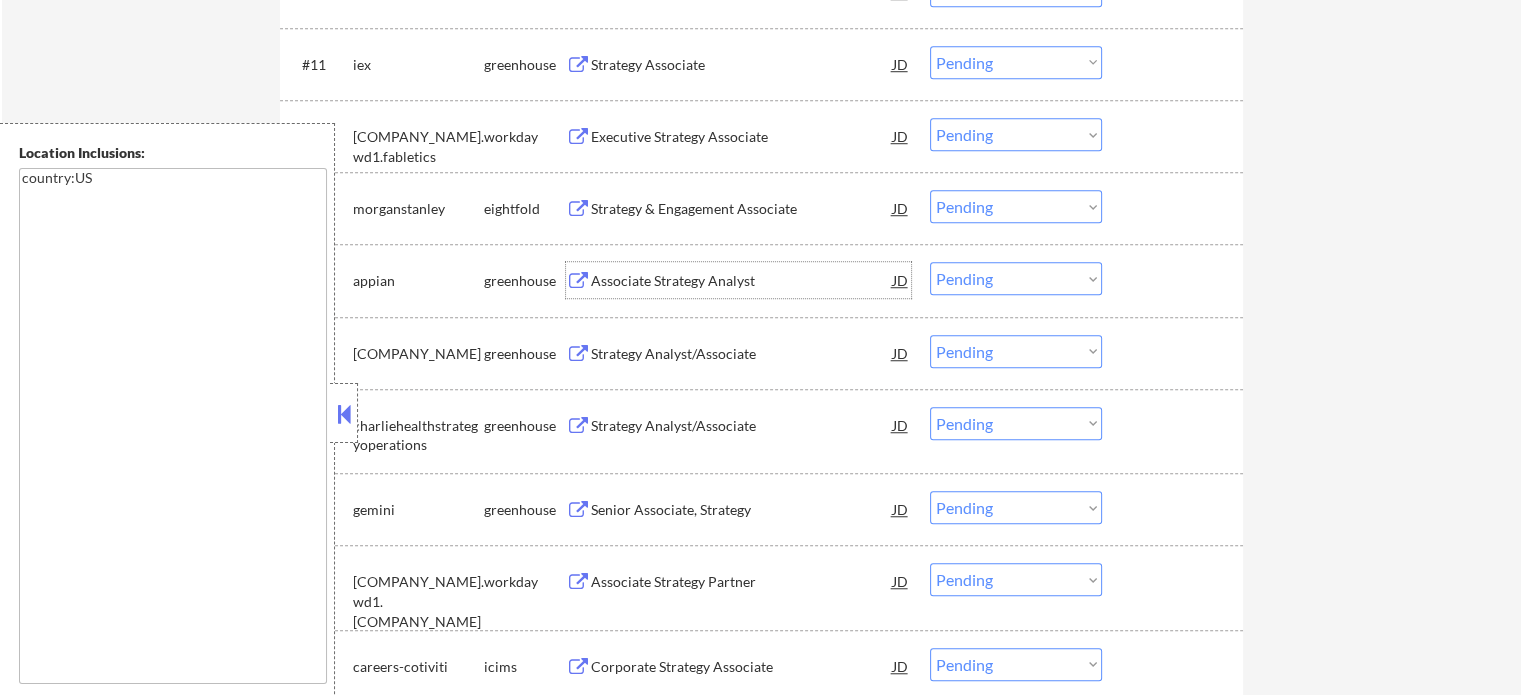 click on "Associate Strategy Analyst" at bounding box center (742, 281) 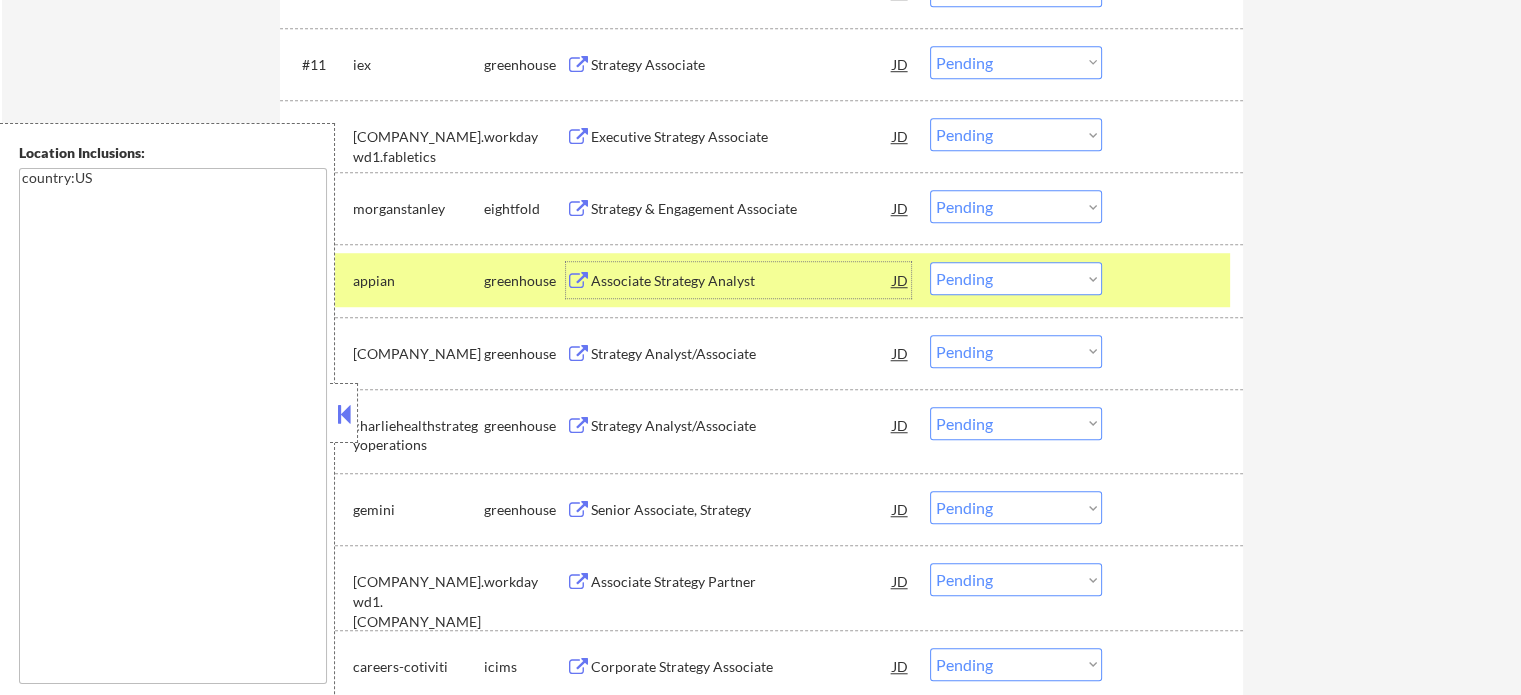 click at bounding box center (1175, 280) 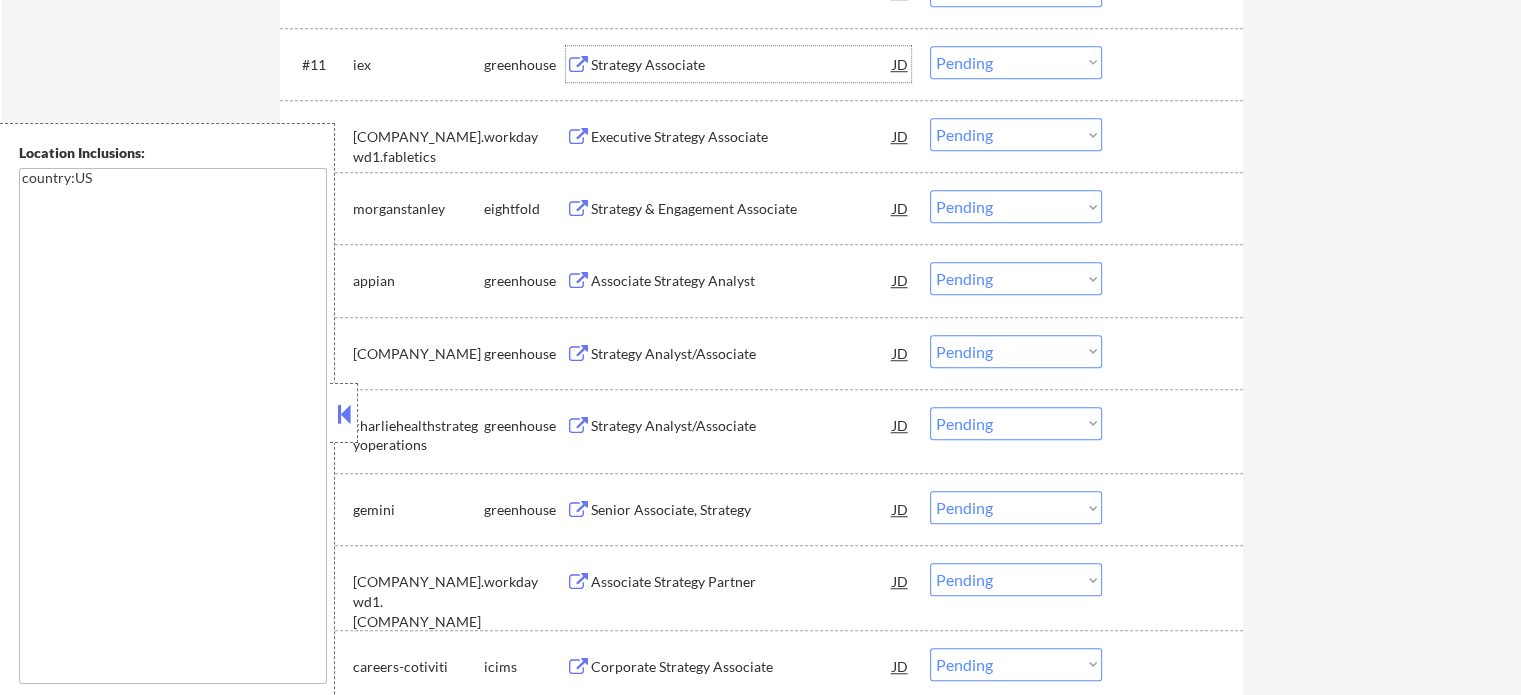 click on "Strategy Associate" at bounding box center (742, 65) 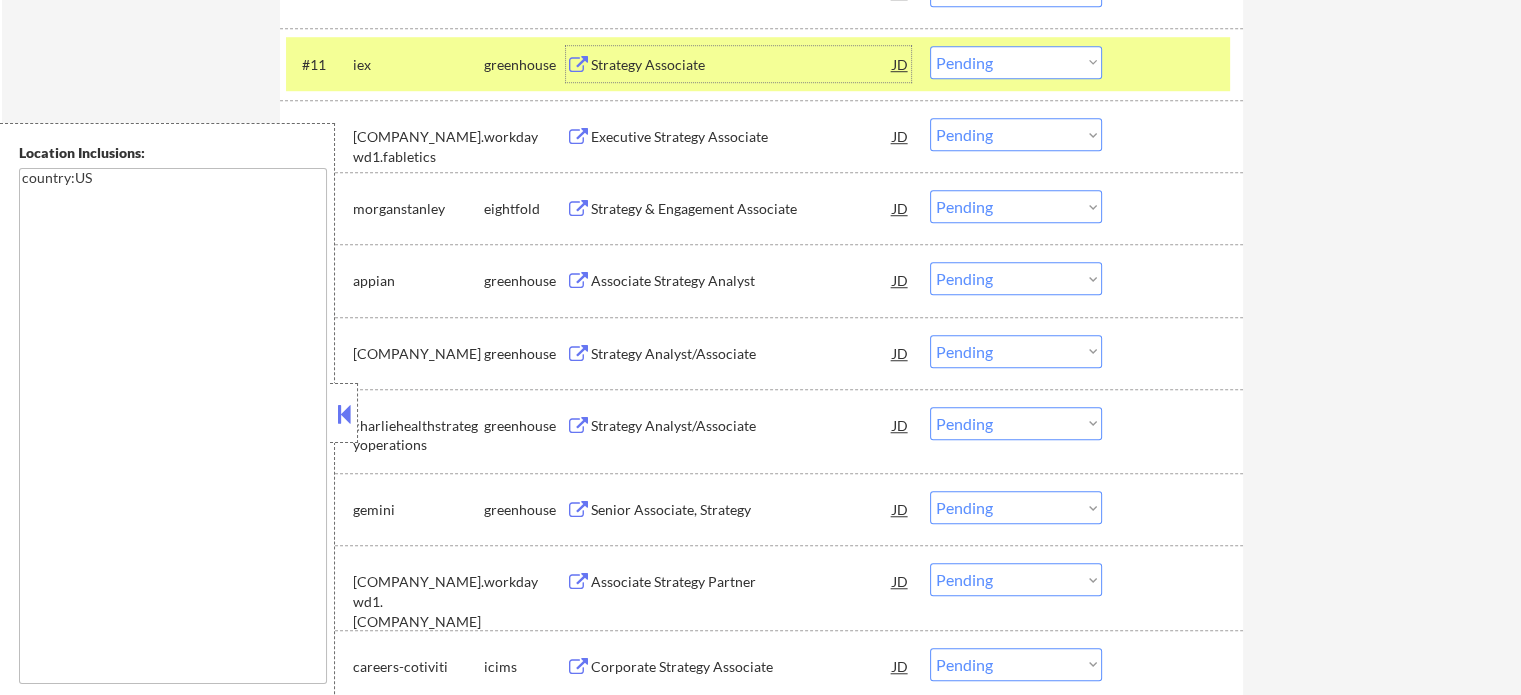 click on "#11 iex greenhouse Strategy Associate  JD Choose an option... Pending Applied Excluded (Questions) Excluded (Expired) Excluded (Location) Excluded (Bad Match) Excluded (Blocklist) Excluded (Salary) Excluded (Other)" at bounding box center [758, 64] 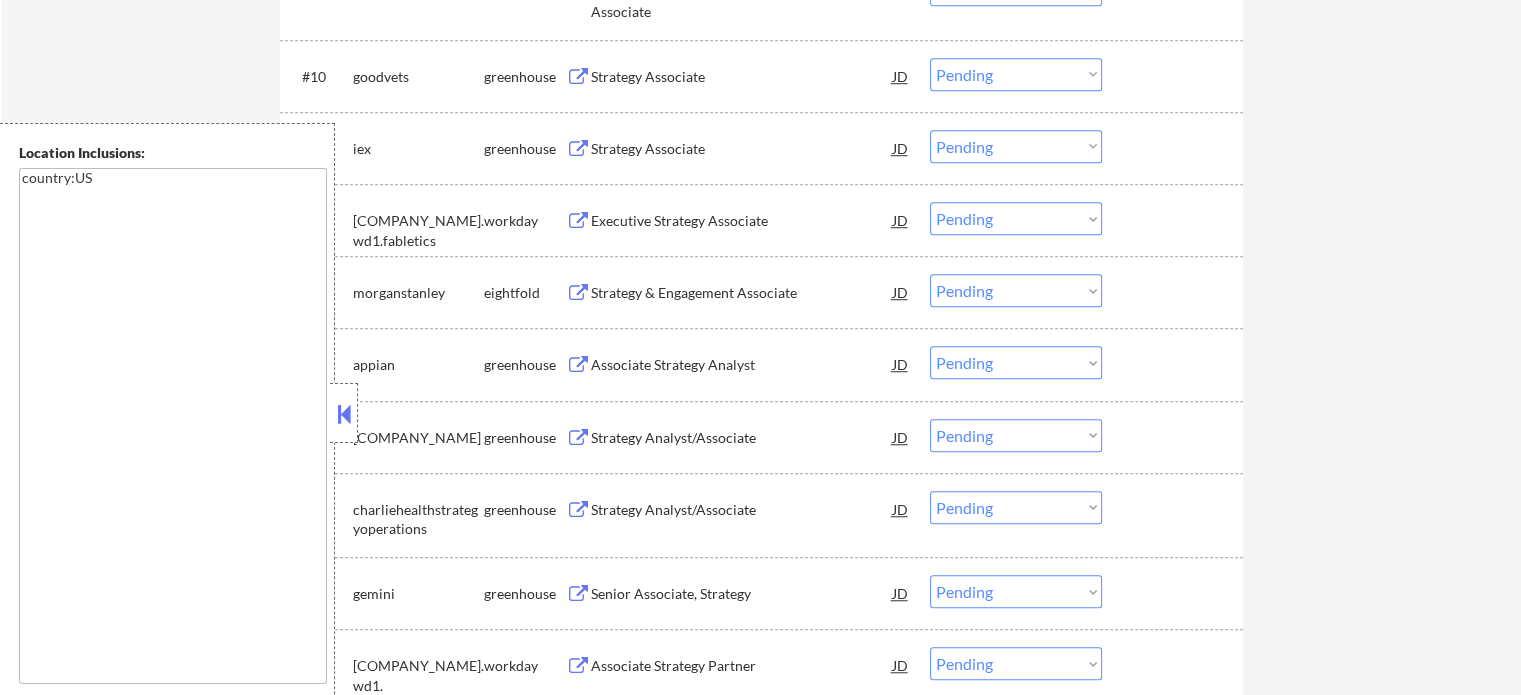 scroll, scrollTop: 1300, scrollLeft: 0, axis: vertical 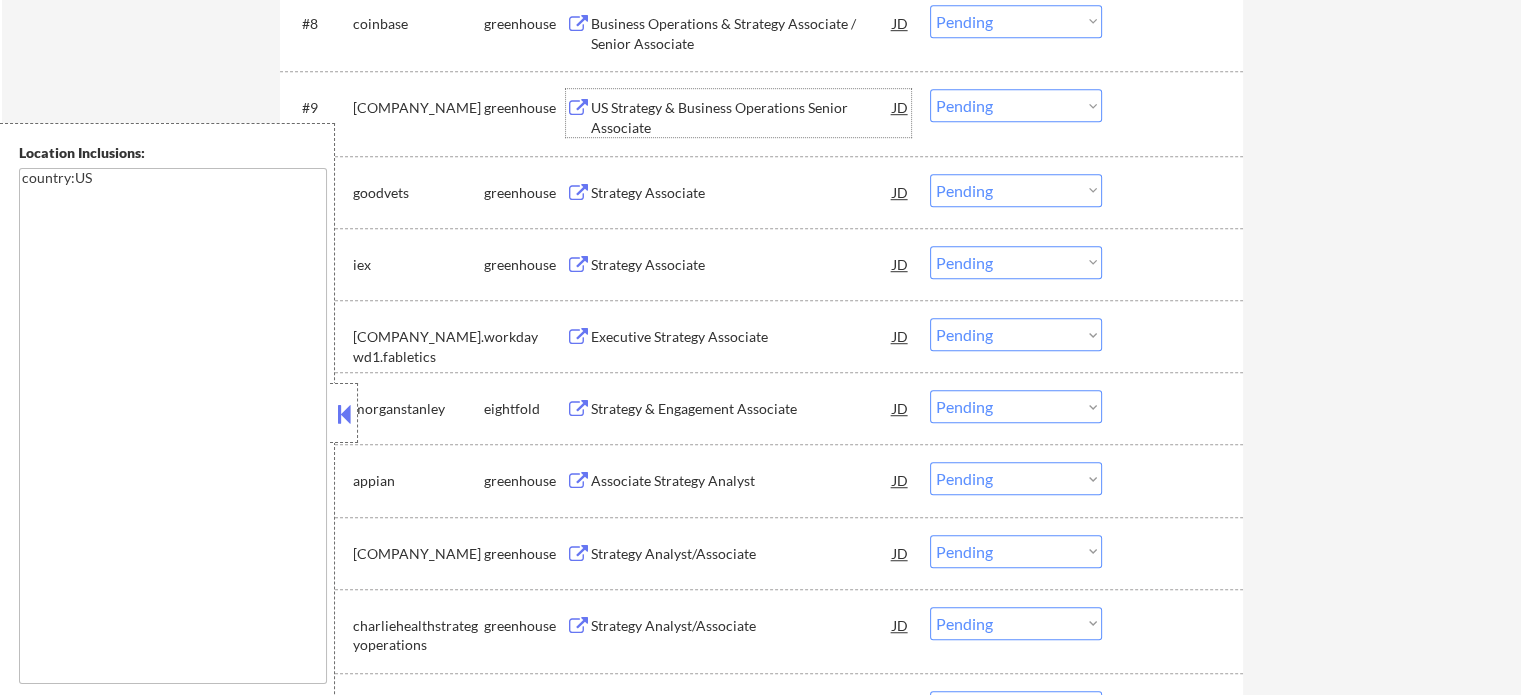 click on "US Strategy & Business Operations Senior Associate" at bounding box center [742, 117] 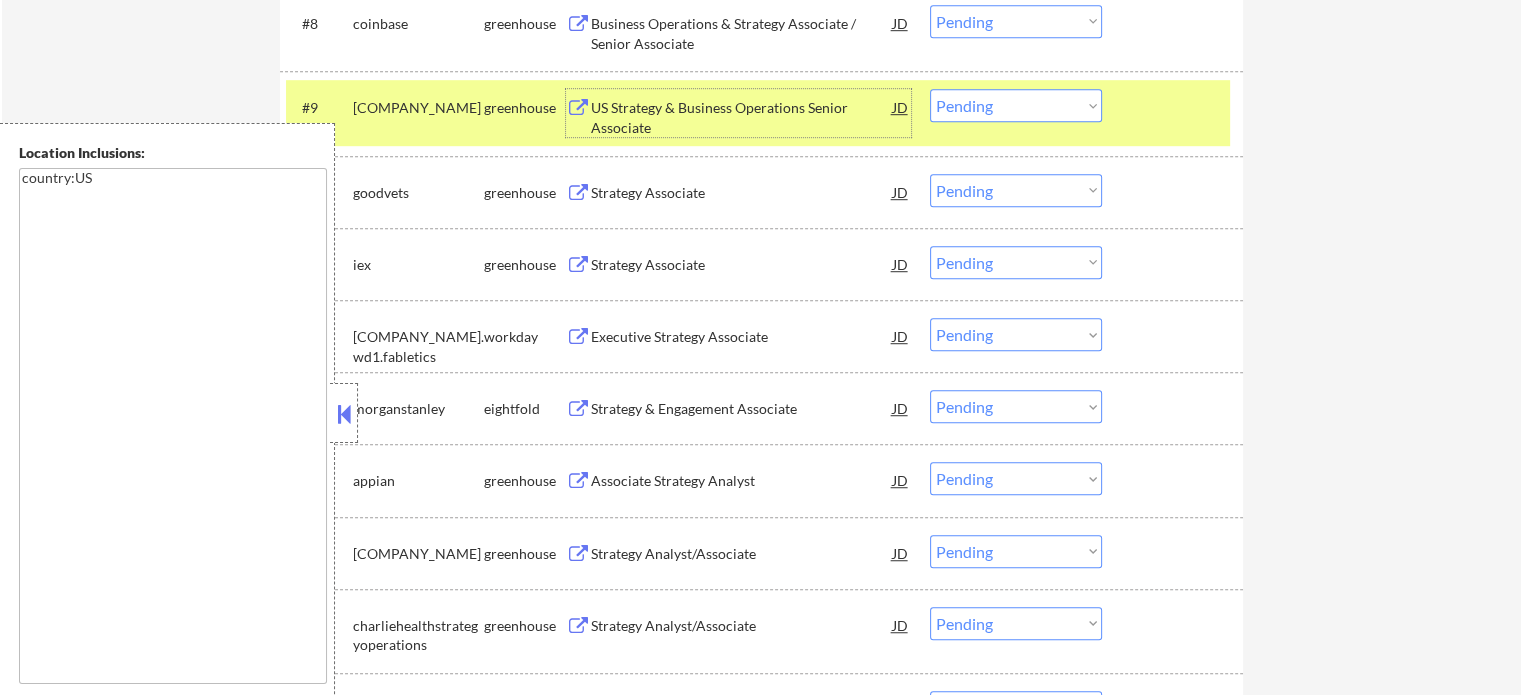 click at bounding box center (1175, 107) 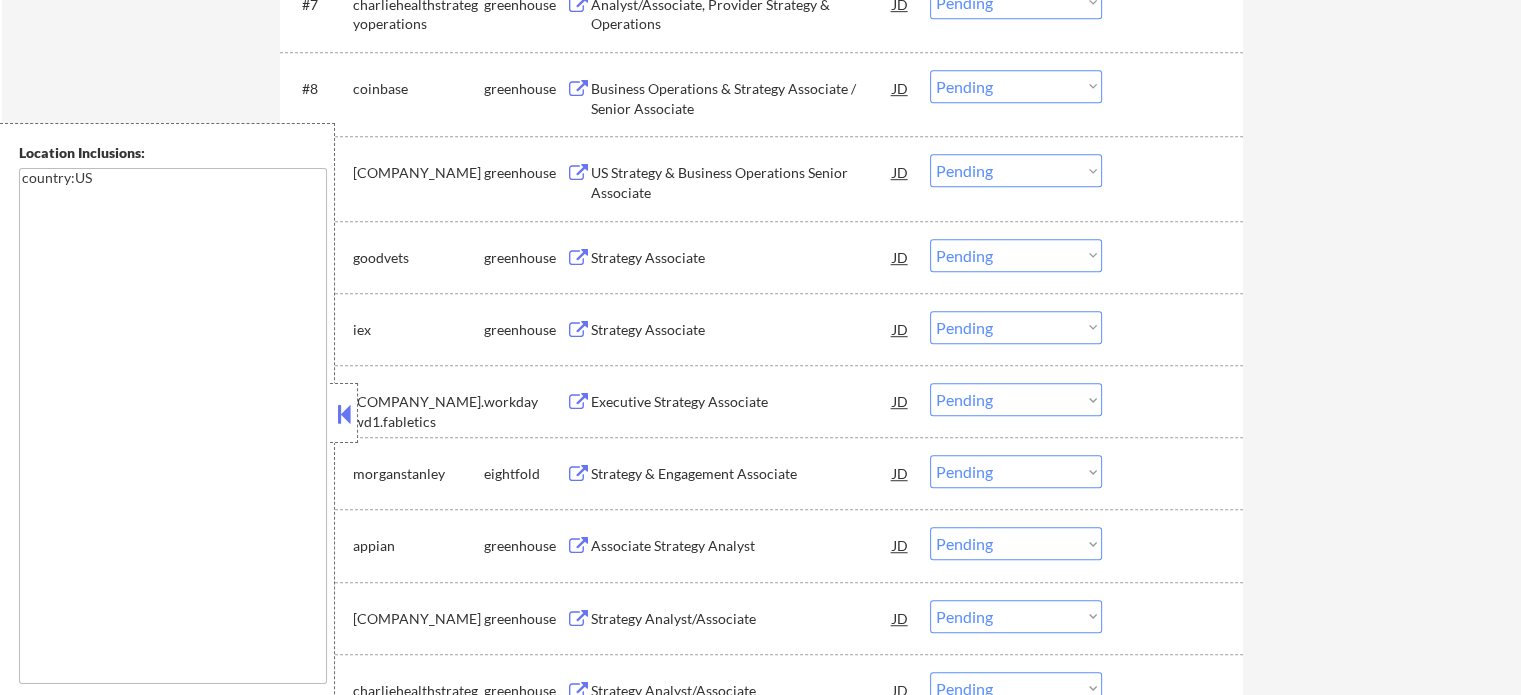 scroll, scrollTop: 1200, scrollLeft: 0, axis: vertical 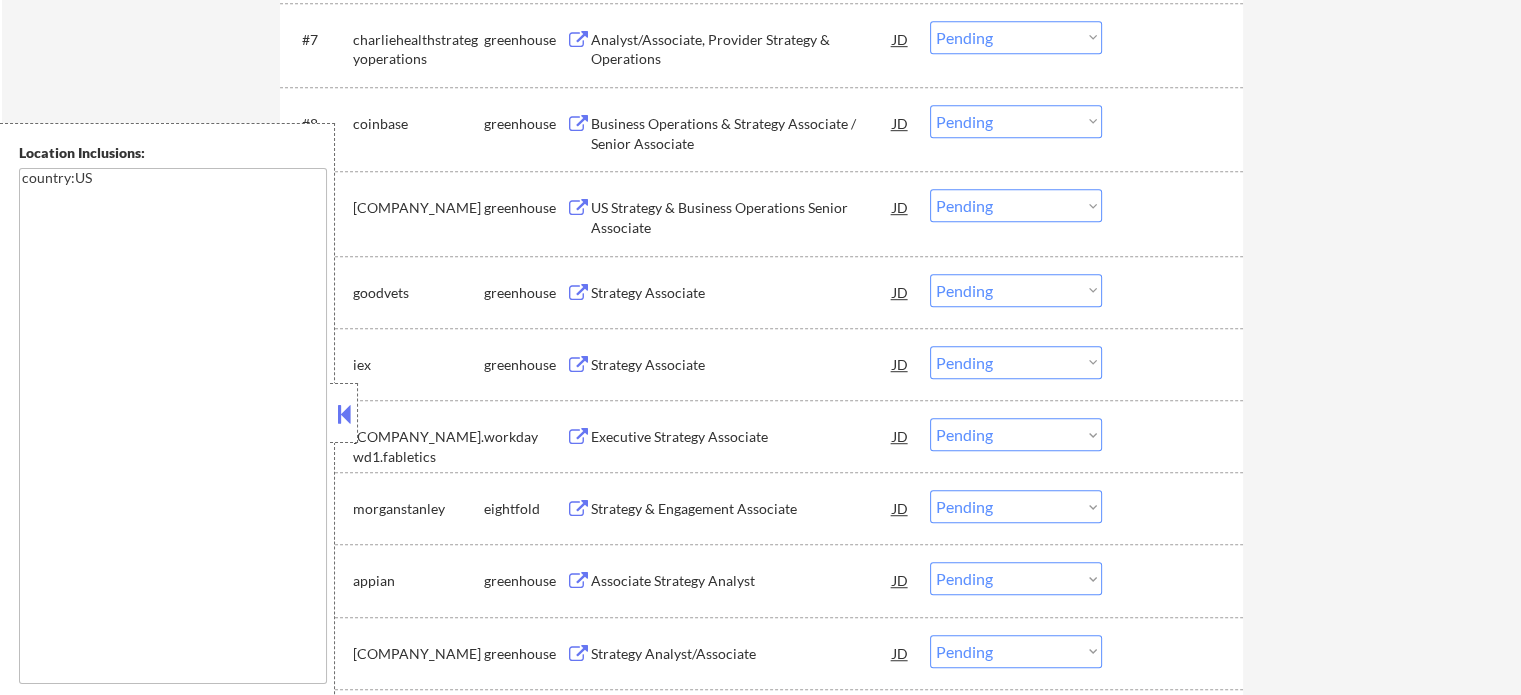 click on "Business Operations & Strategy Associate / Senior Associate" at bounding box center [742, 133] 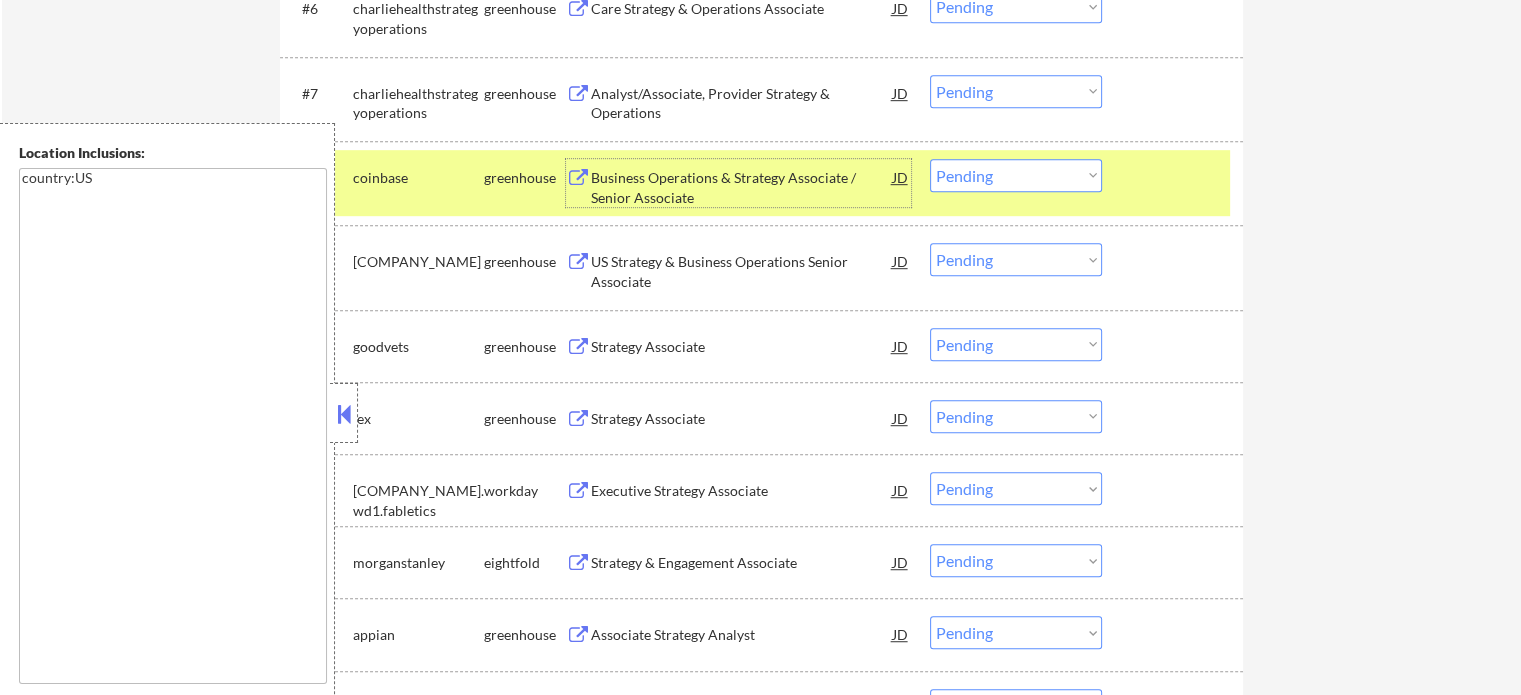 scroll, scrollTop: 1000, scrollLeft: 0, axis: vertical 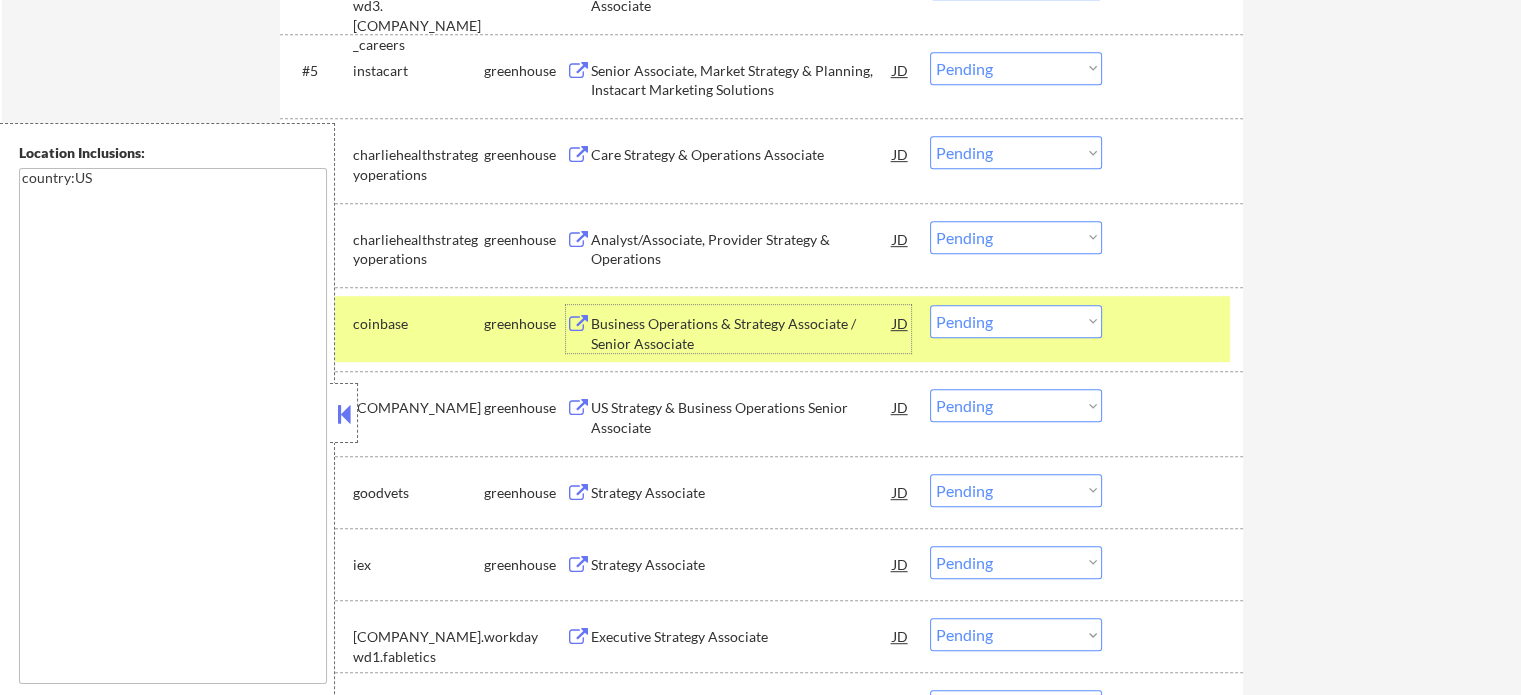 click on "#8 coinbase greenhouse Business Operations & Strategy Associate / Senior Associate  JD Choose an option... Pending Applied Excluded (Questions) Excluded (Expired) Excluded (Location) Excluded (Bad Match) Excluded (Blocklist) Excluded (Salary) Excluded (Other)" at bounding box center (758, 329) 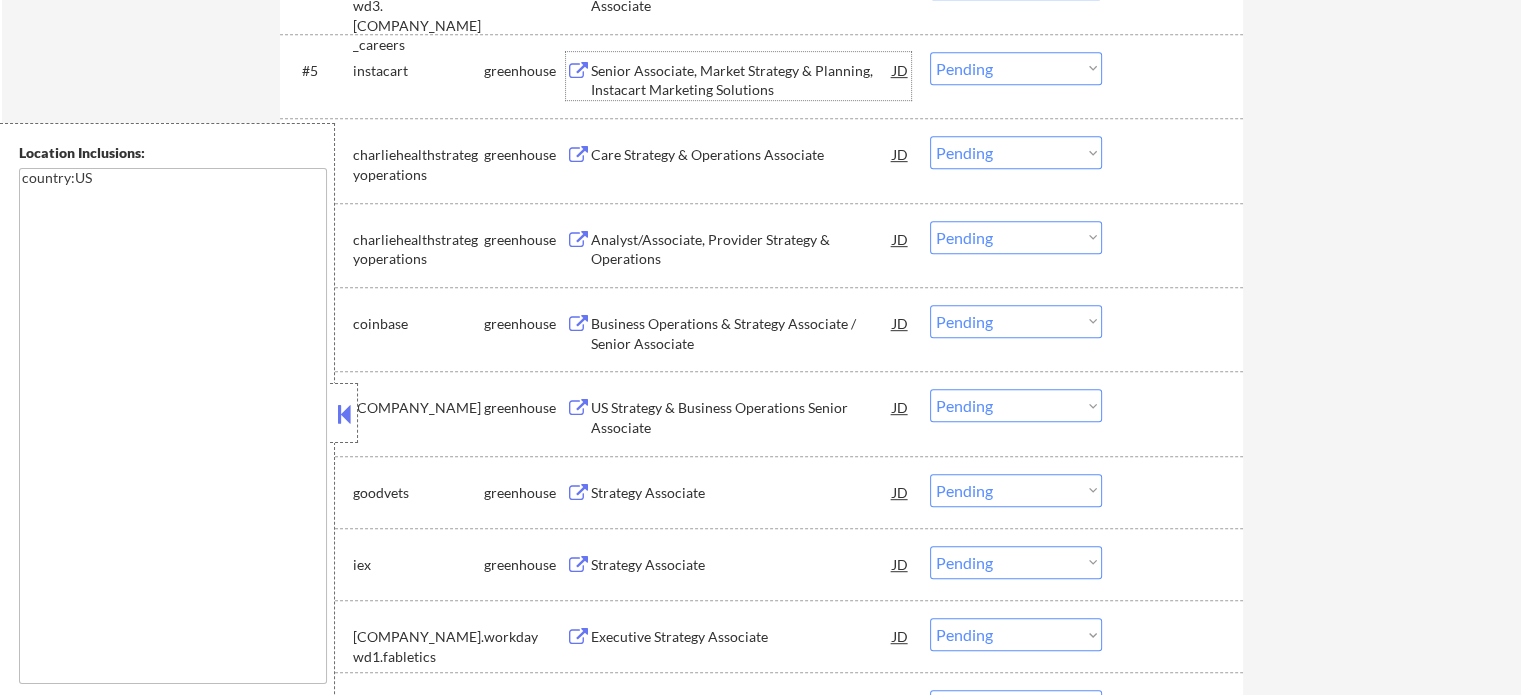 click on "Senior Associate, Market Strategy & Planning, Instacart Marketing Solutions" at bounding box center [742, 80] 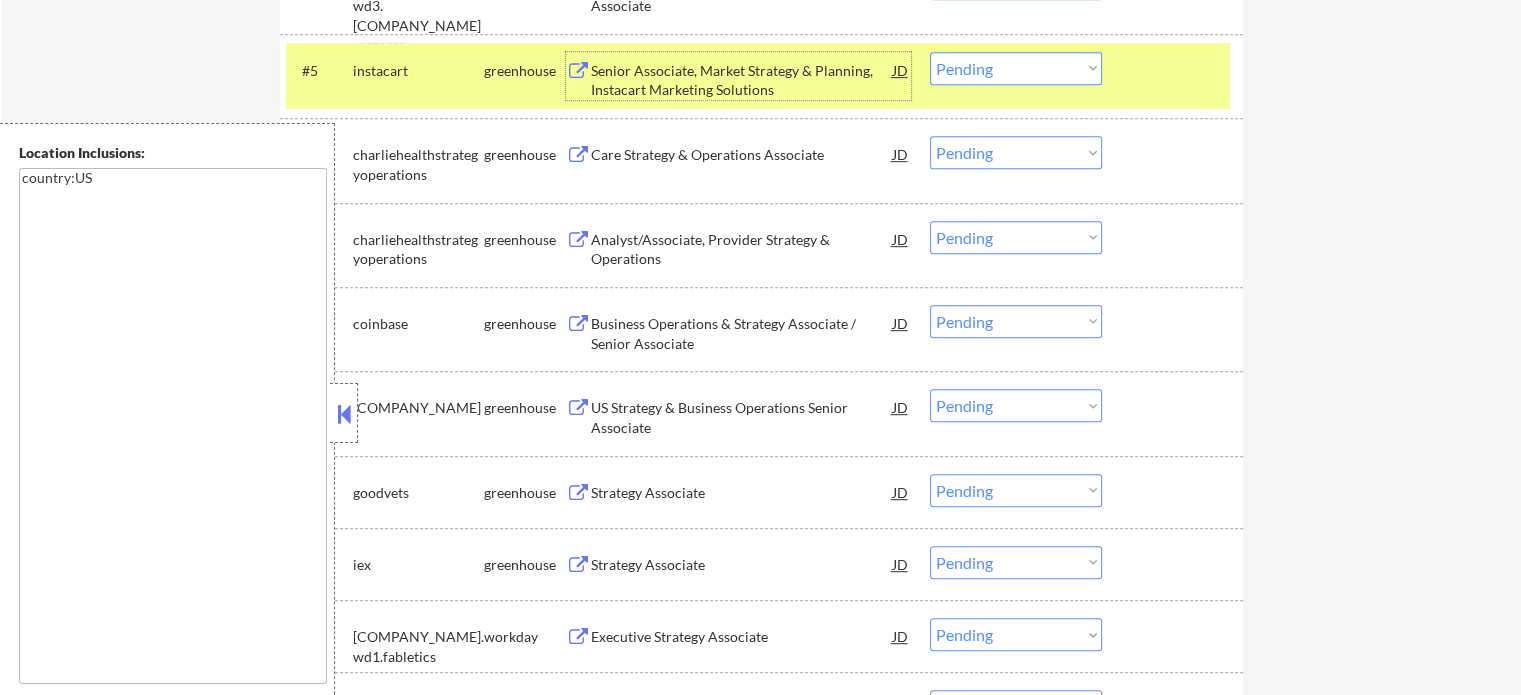 scroll, scrollTop: 800, scrollLeft: 0, axis: vertical 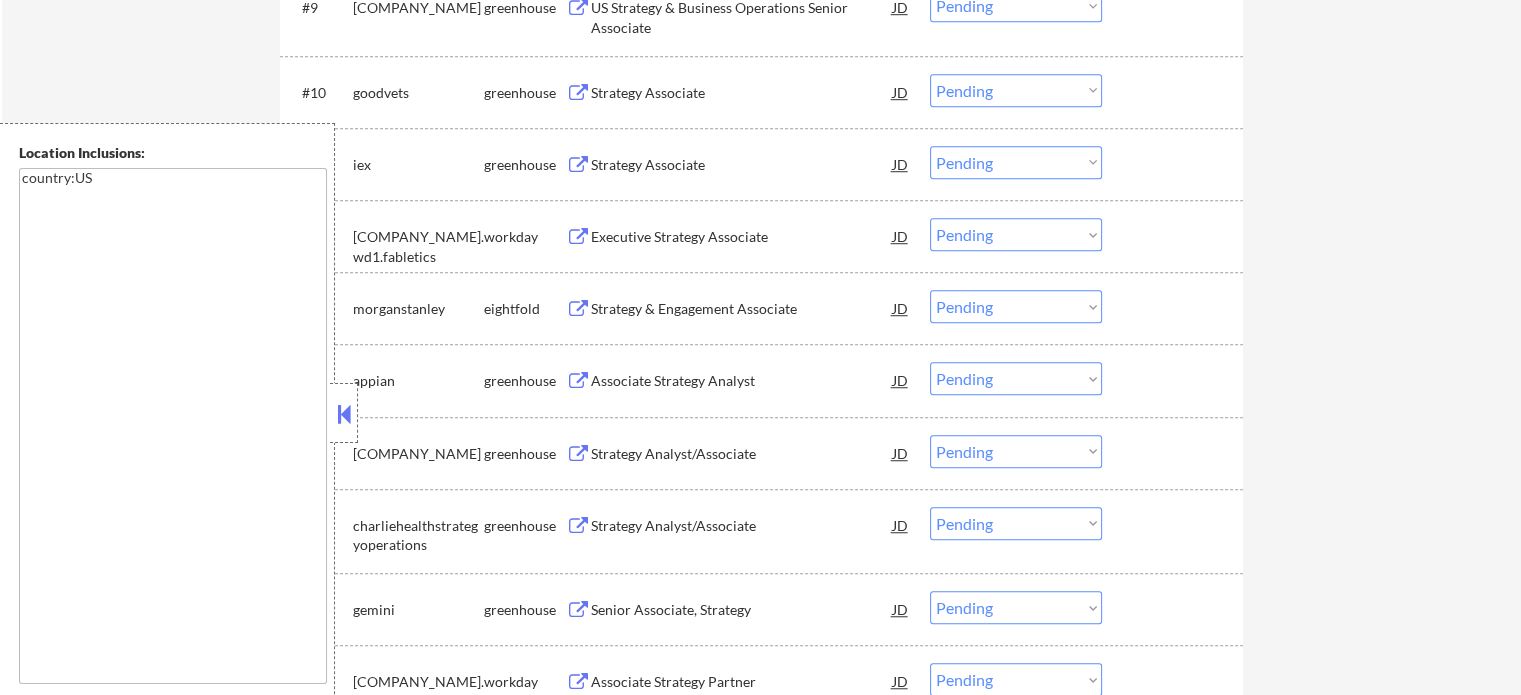 click on "Strategy Associate" at bounding box center [742, 164] 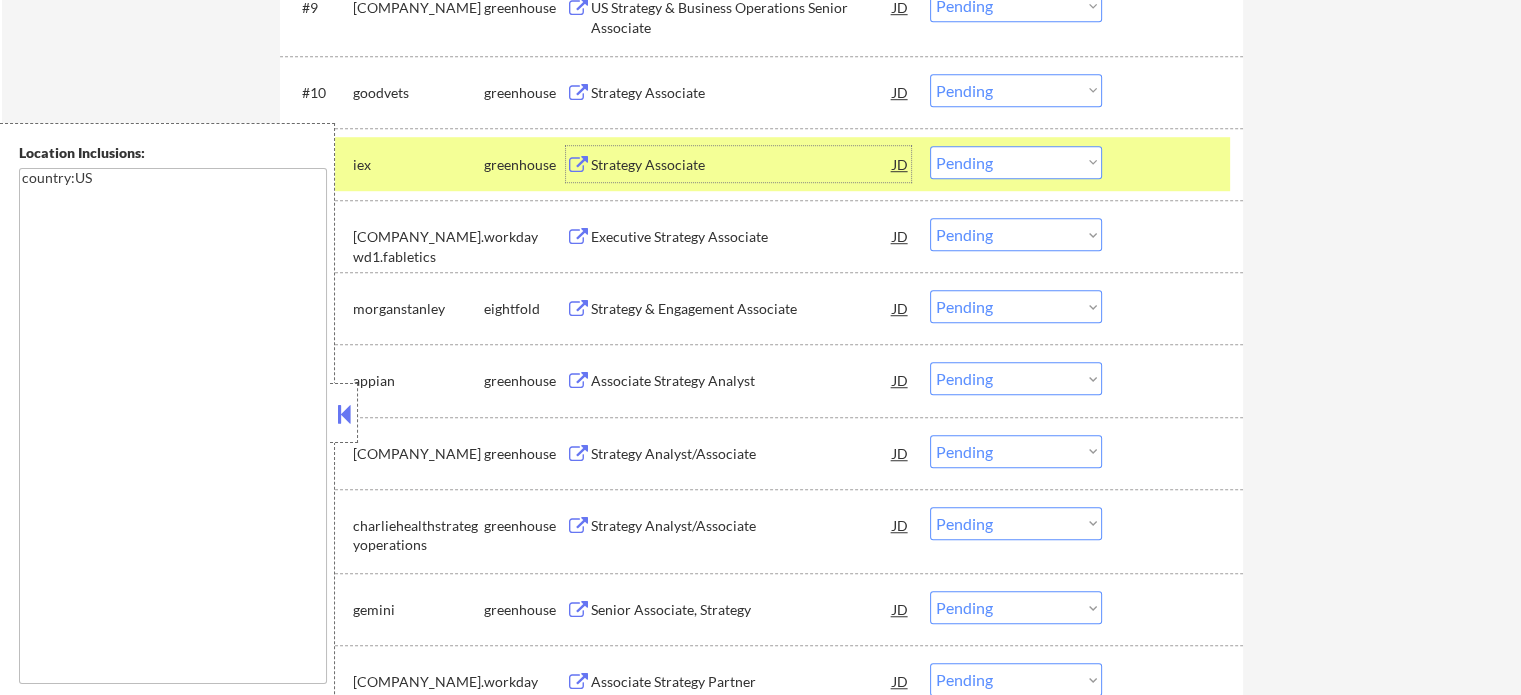 click at bounding box center (1175, 164) 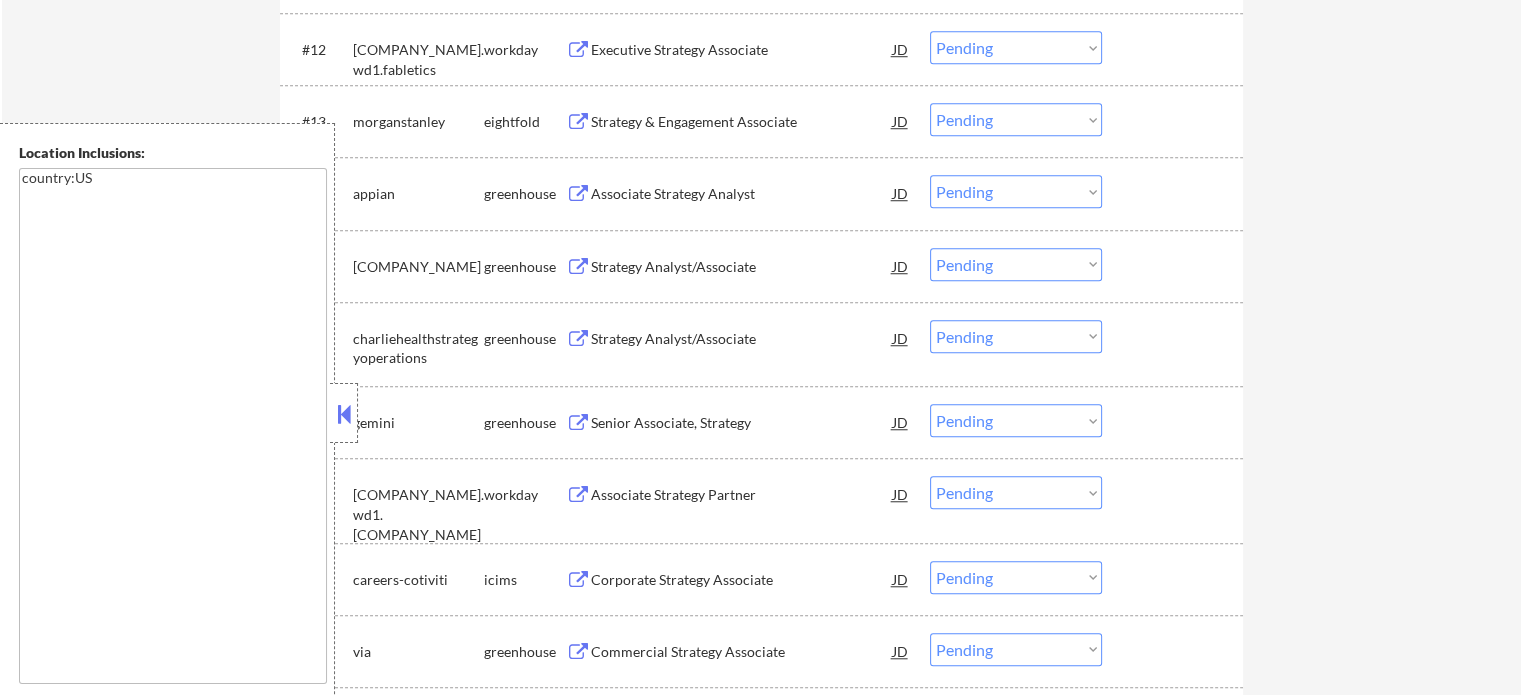 scroll, scrollTop: 1600, scrollLeft: 0, axis: vertical 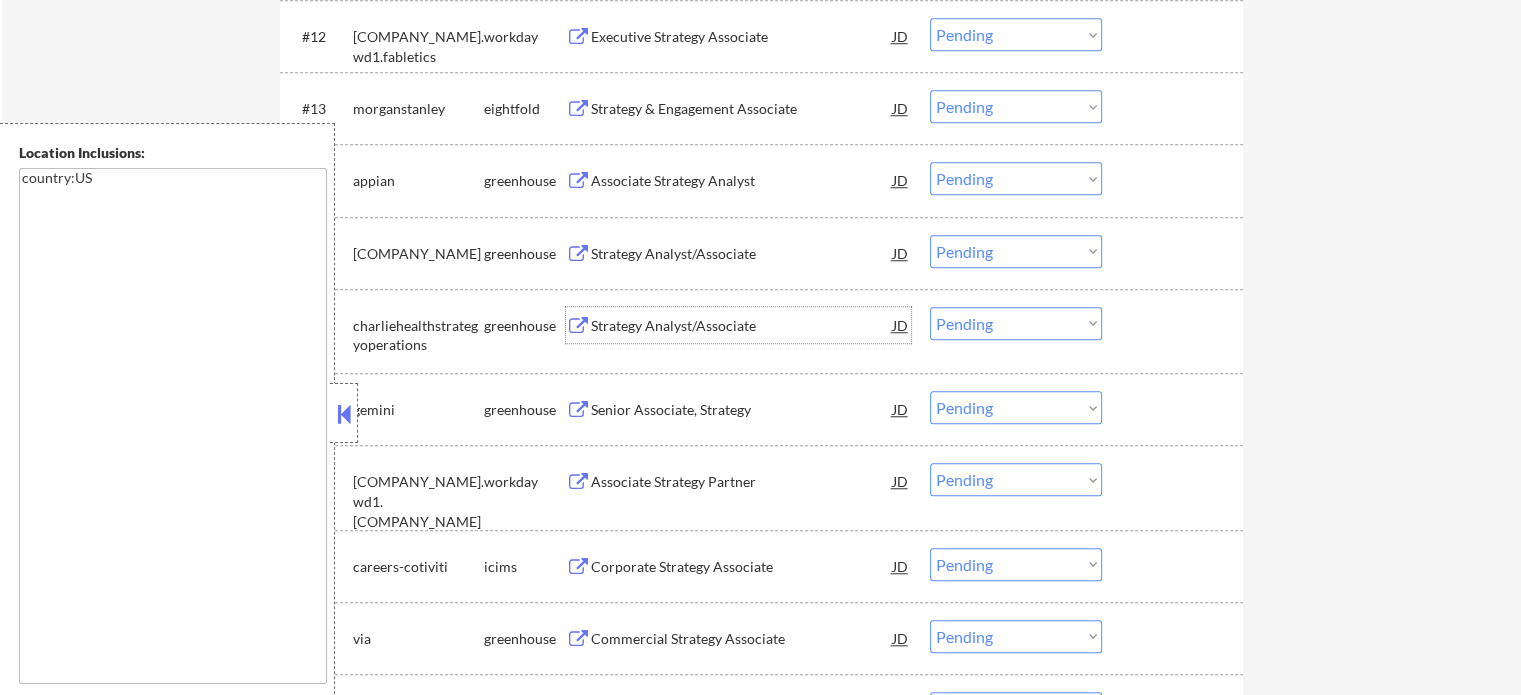click on "Strategy Analyst/Associate" at bounding box center (742, 326) 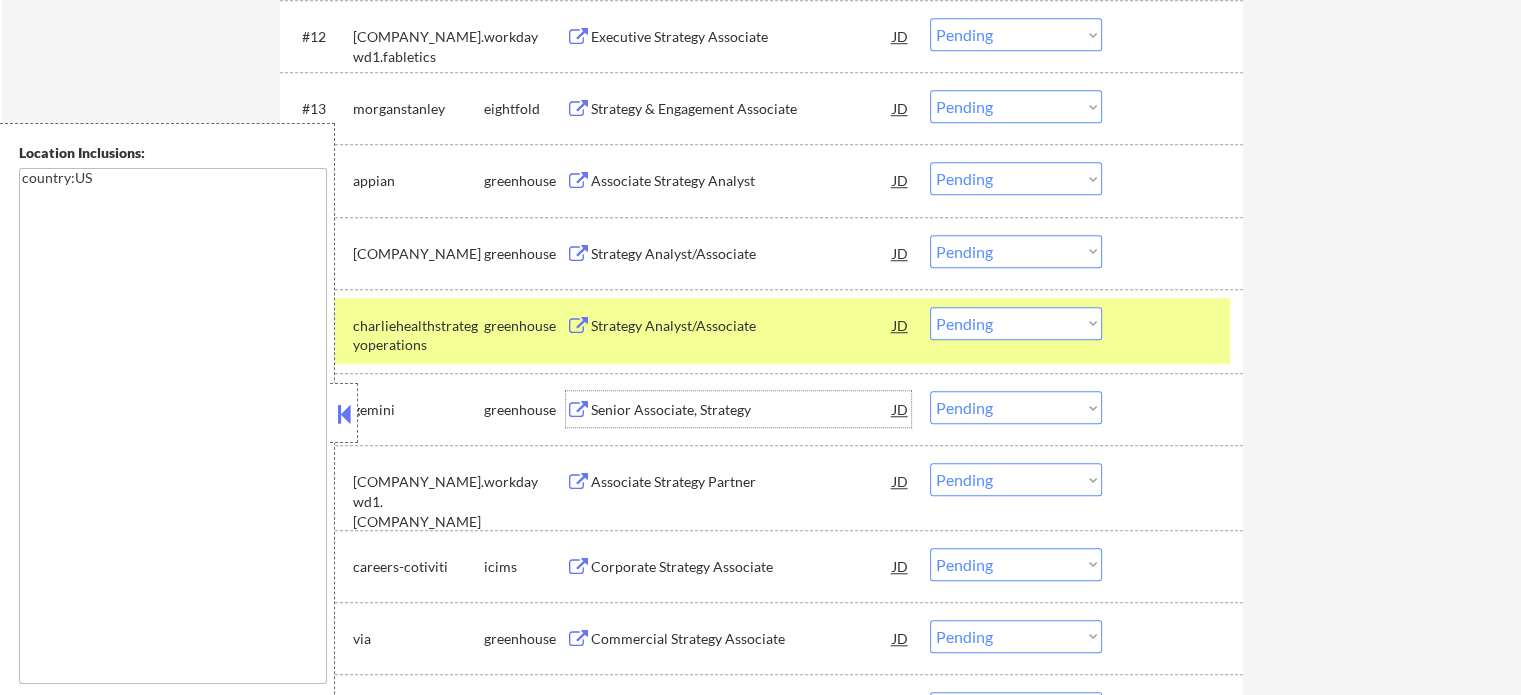 click on "Senior Associate, Strategy" at bounding box center [742, 410] 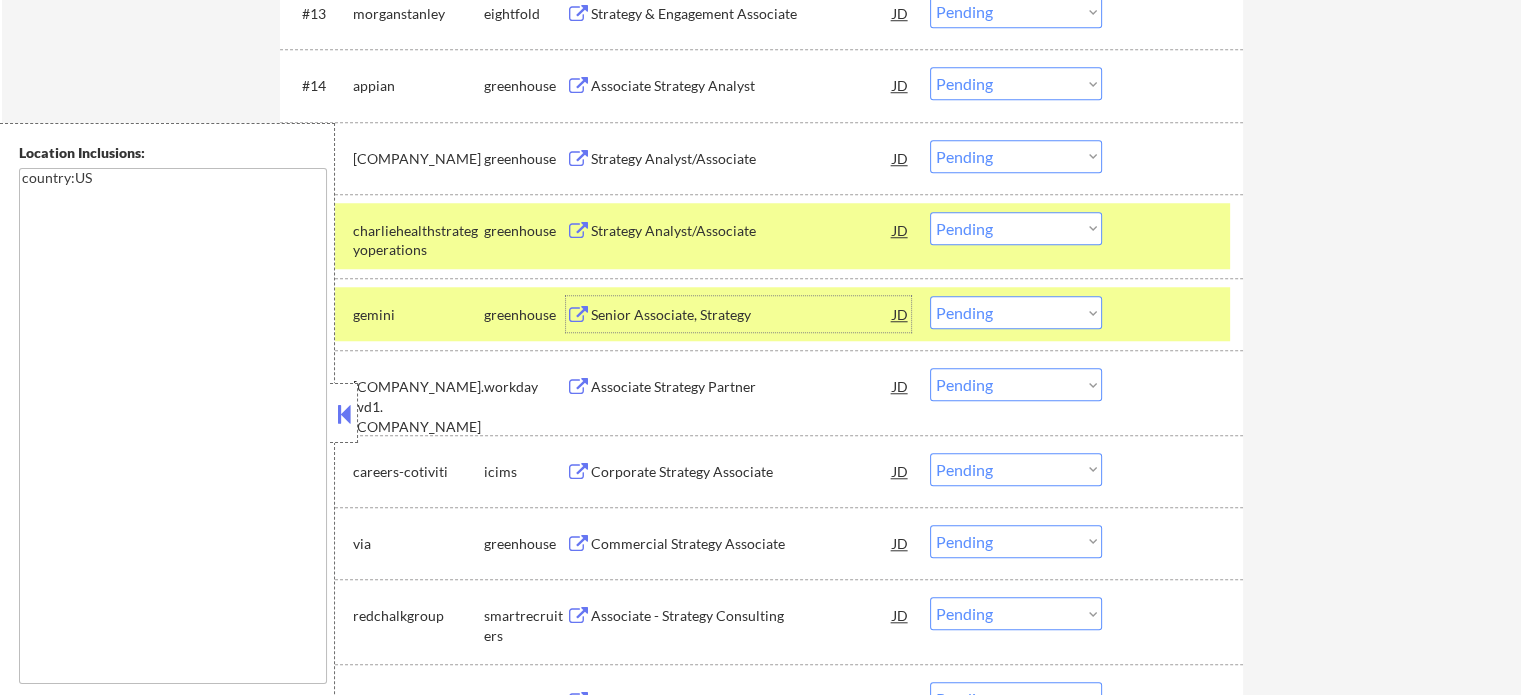 scroll, scrollTop: 1800, scrollLeft: 0, axis: vertical 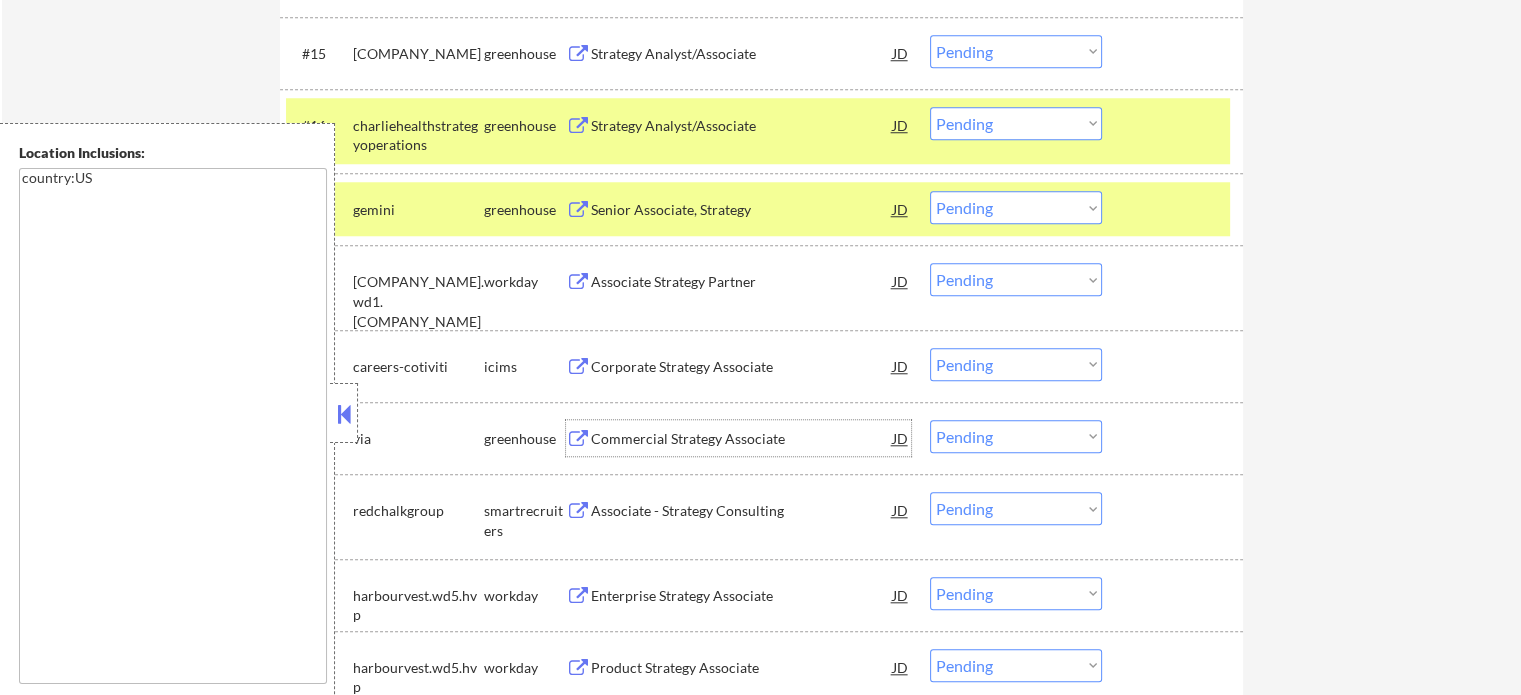 click on "Commercial Strategy Associate" at bounding box center [742, 439] 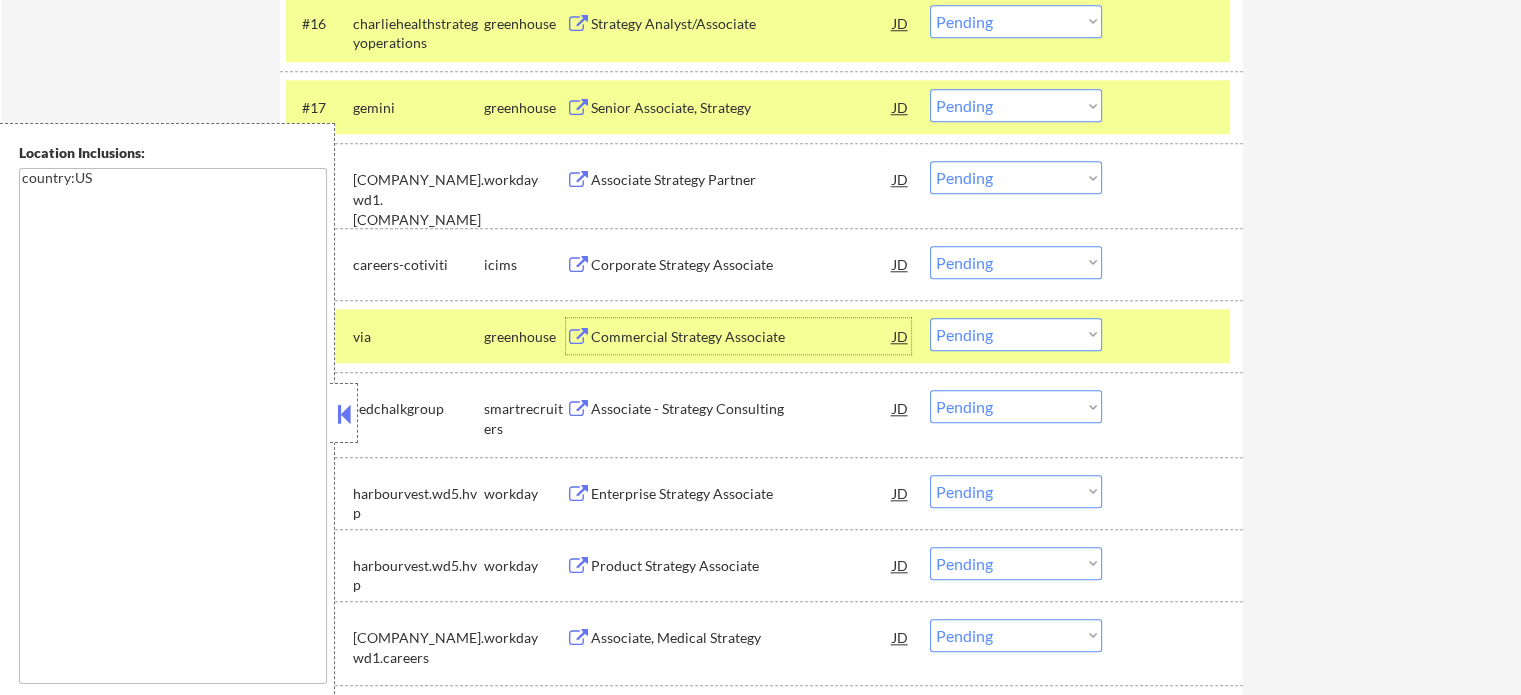 scroll, scrollTop: 2000, scrollLeft: 0, axis: vertical 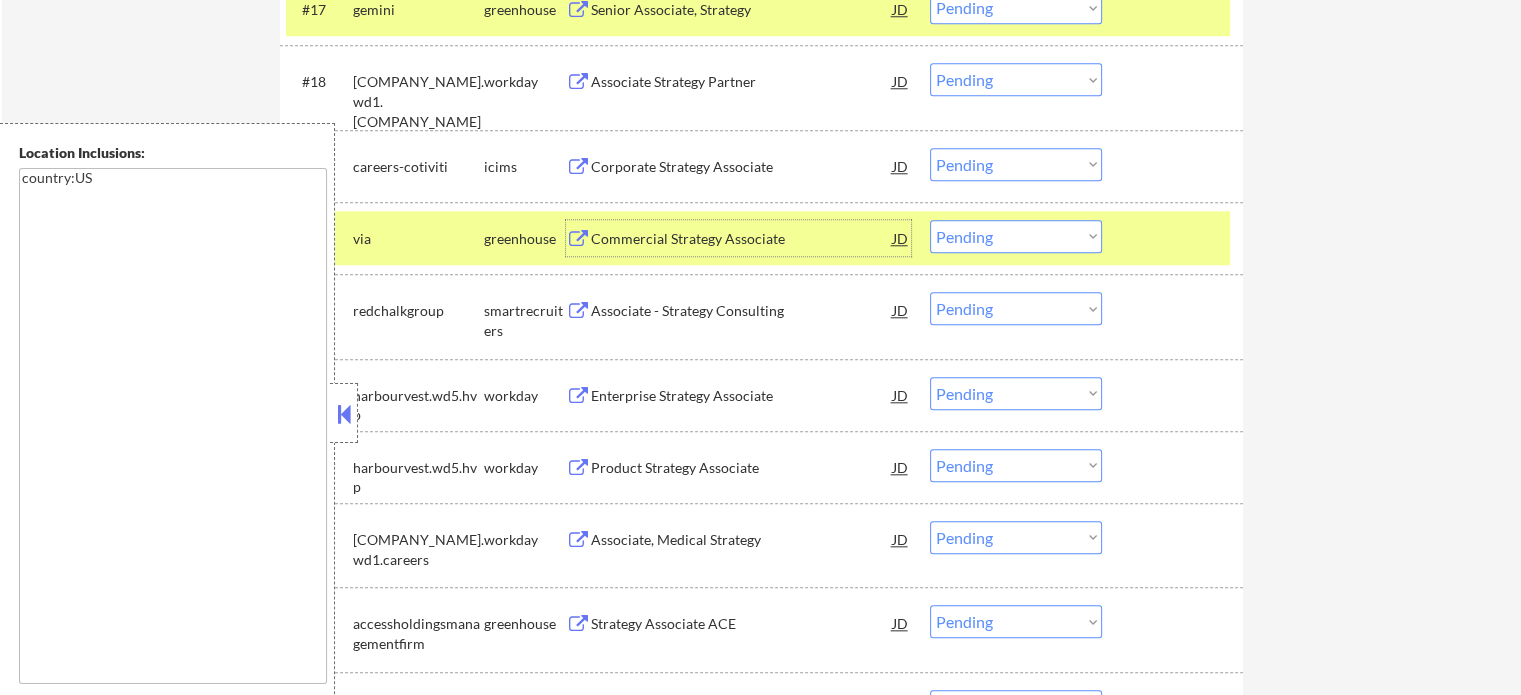 click at bounding box center (1175, 238) 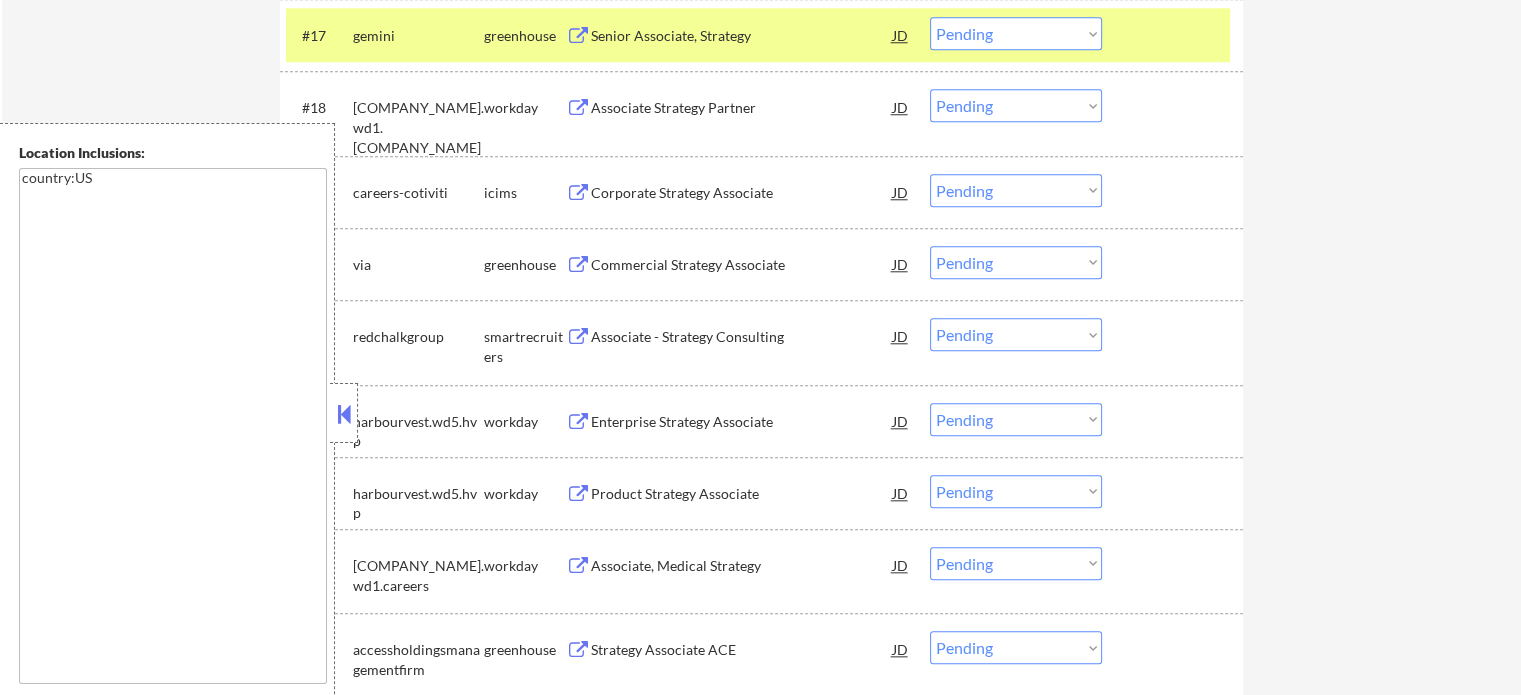 scroll, scrollTop: 1800, scrollLeft: 0, axis: vertical 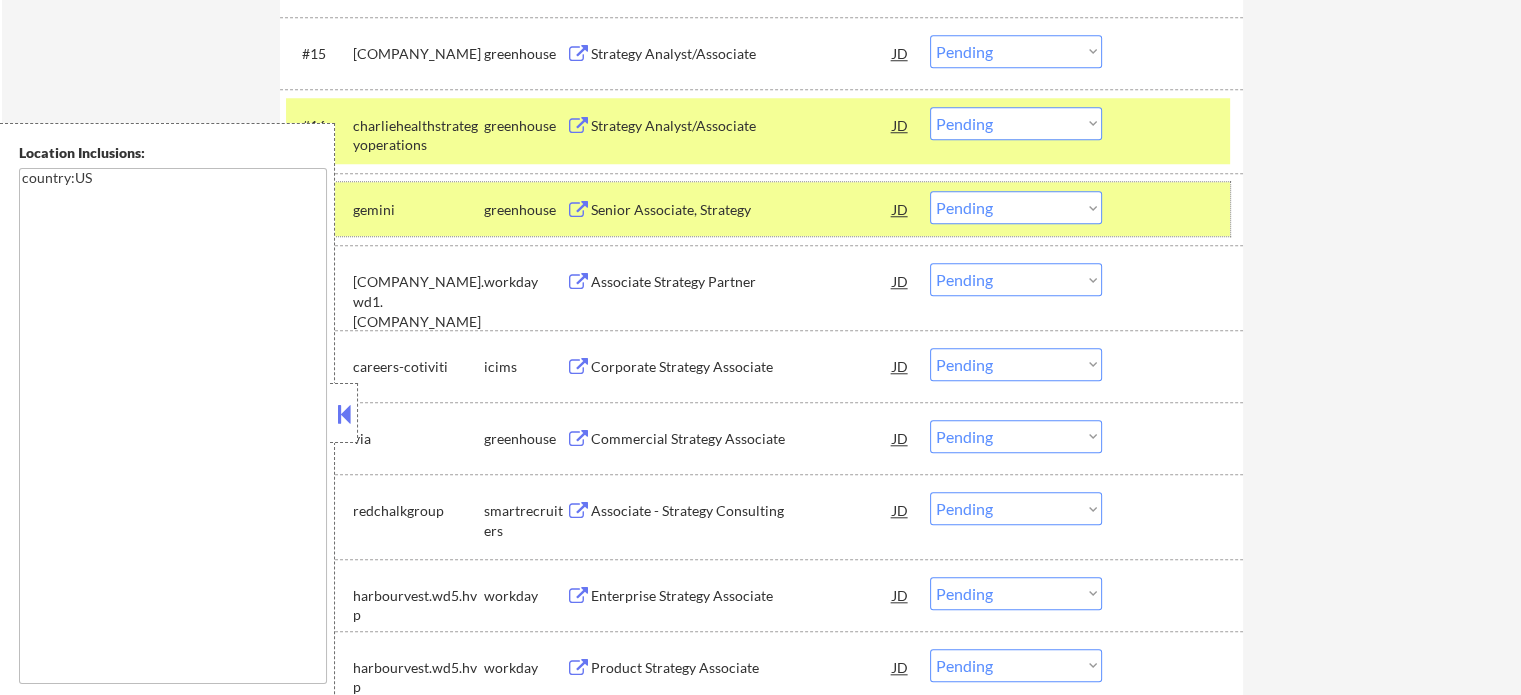 click at bounding box center [1175, 209] 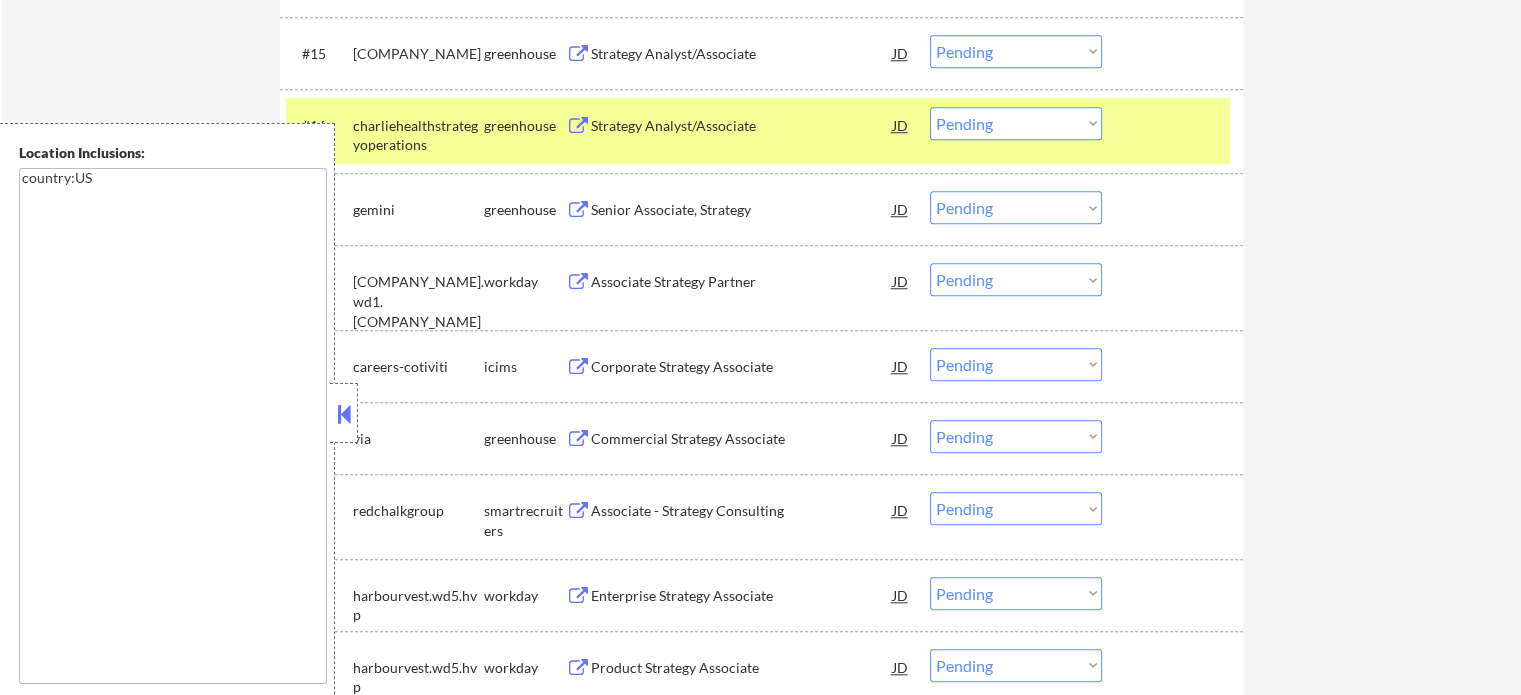 click on "#16 charliehealthstrategyoperations greenhouse Strategy Analyst/Associate JD Choose an option... Pending Applied Excluded (Questions) Excluded (Expired) Excluded (Location) Excluded (Bad Match) Excluded (Blocklist) Excluded (Salary) Excluded (Other)" at bounding box center [758, 131] 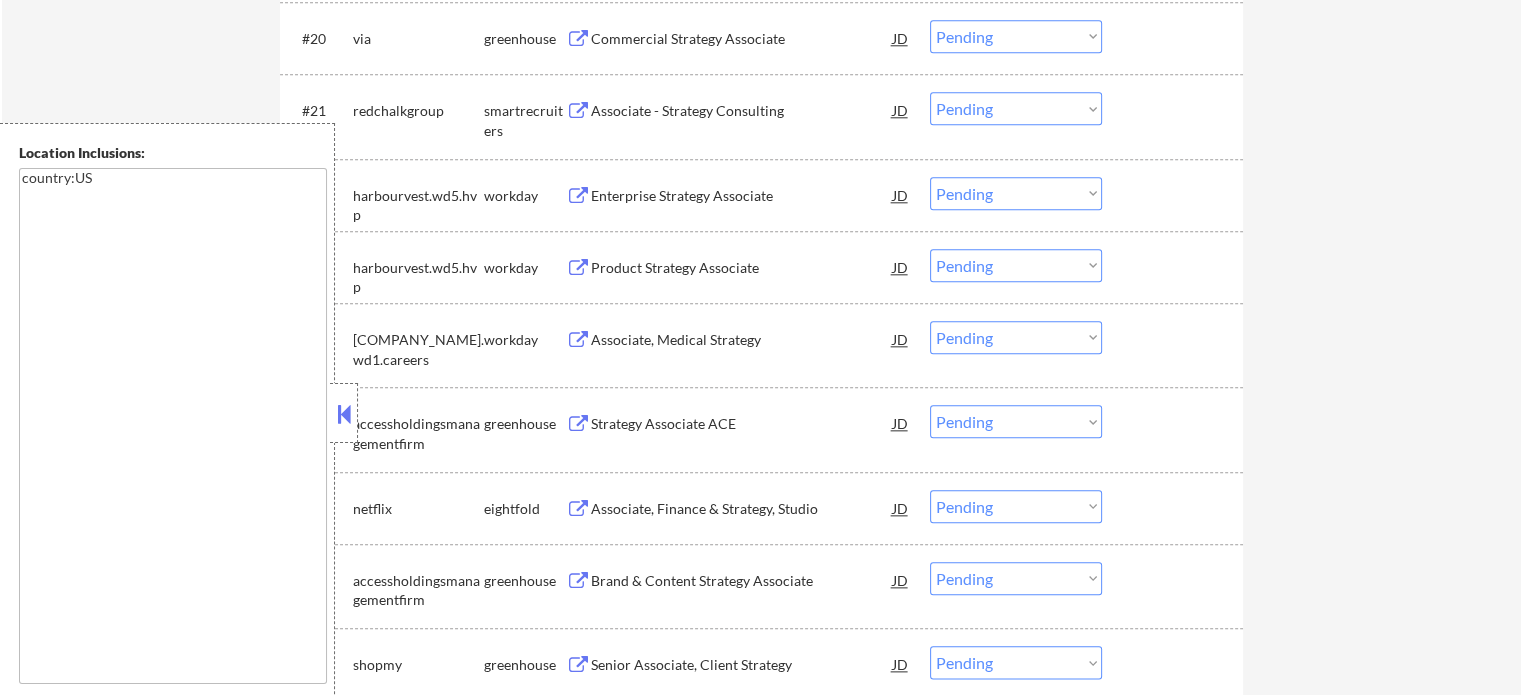 scroll, scrollTop: 2300, scrollLeft: 0, axis: vertical 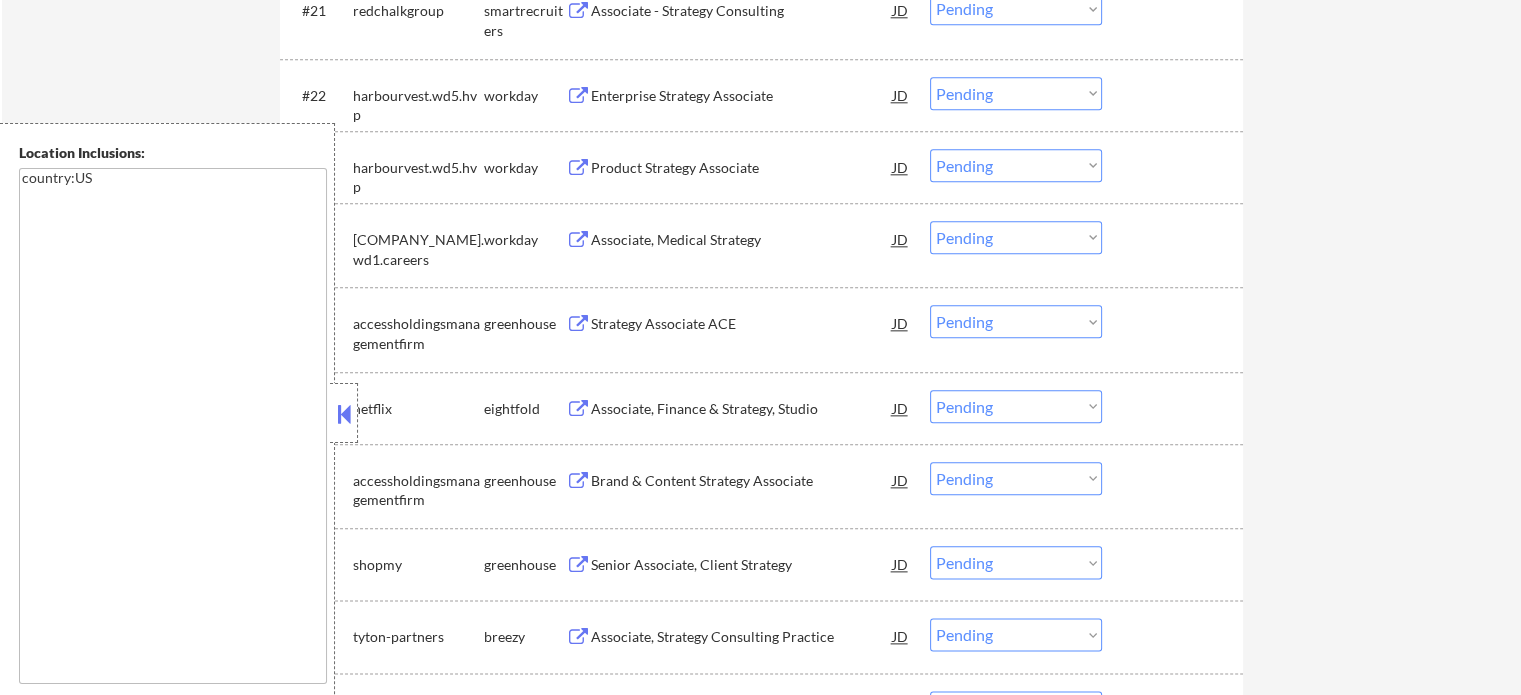 click on "Strategy Associate ACE" at bounding box center (742, 324) 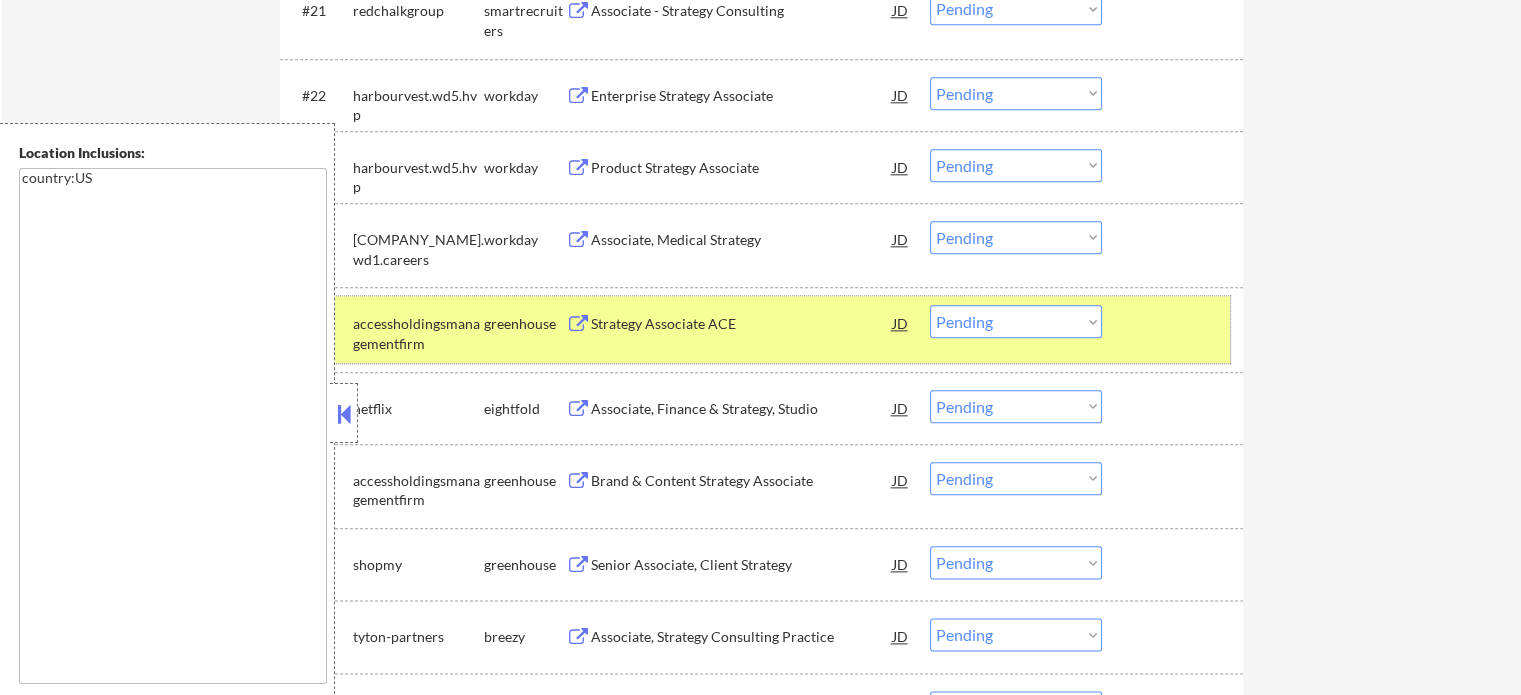 click at bounding box center [1175, 323] 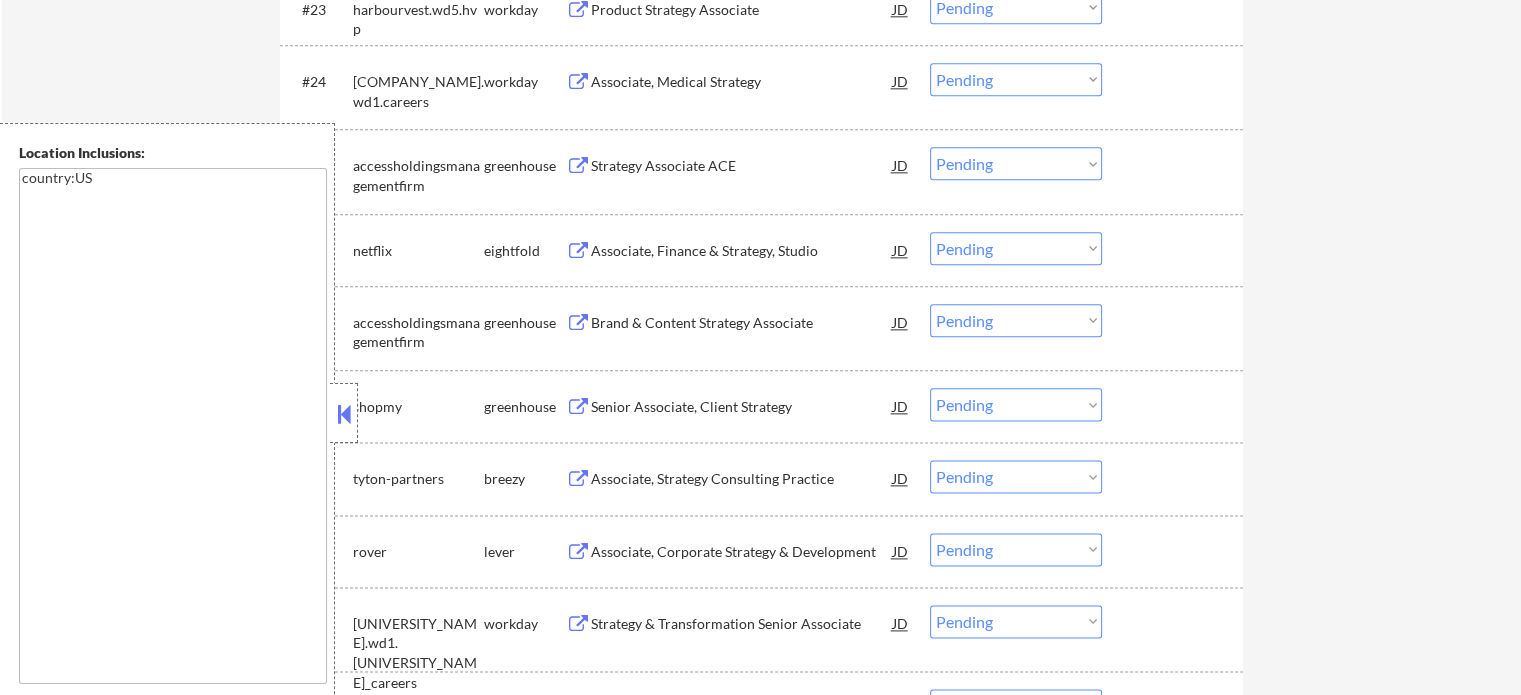 scroll, scrollTop: 2500, scrollLeft: 0, axis: vertical 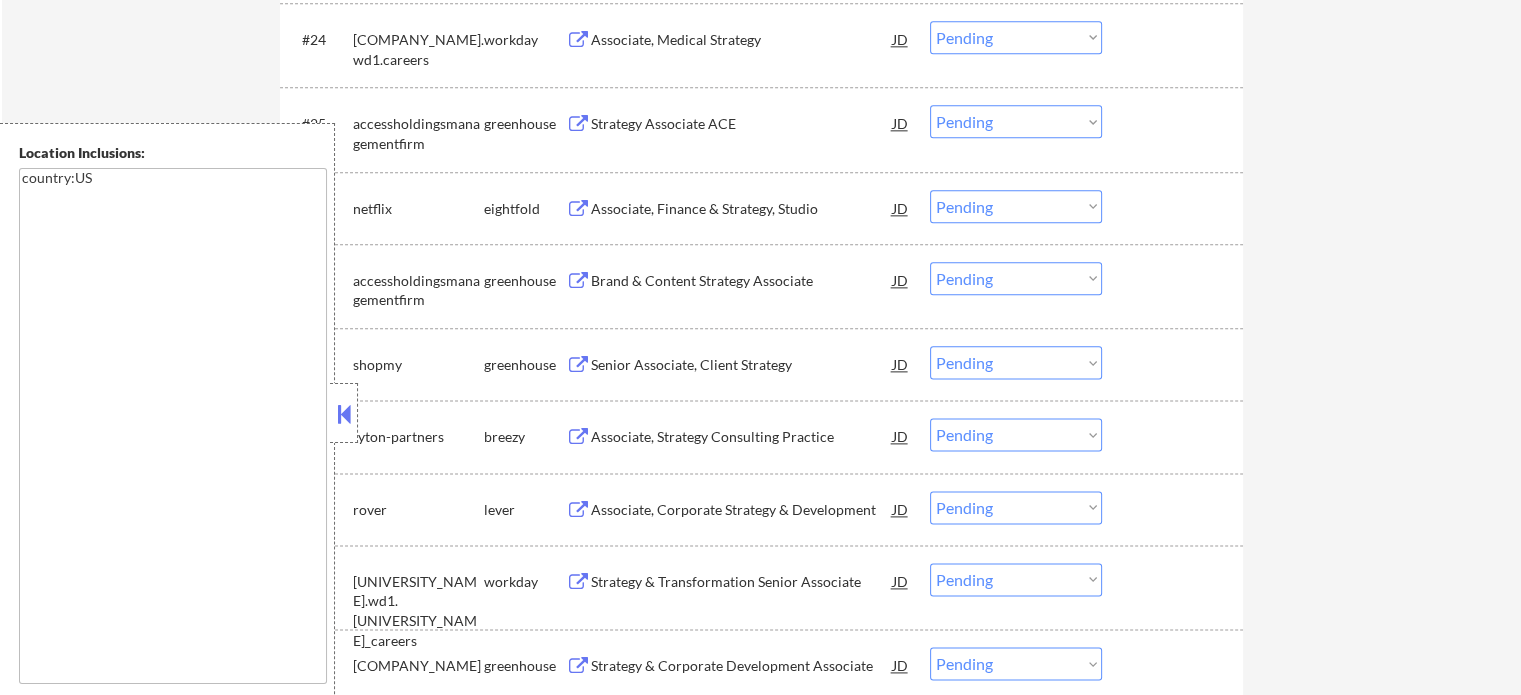 click on "Brand & Content Strategy Associate" at bounding box center [742, 280] 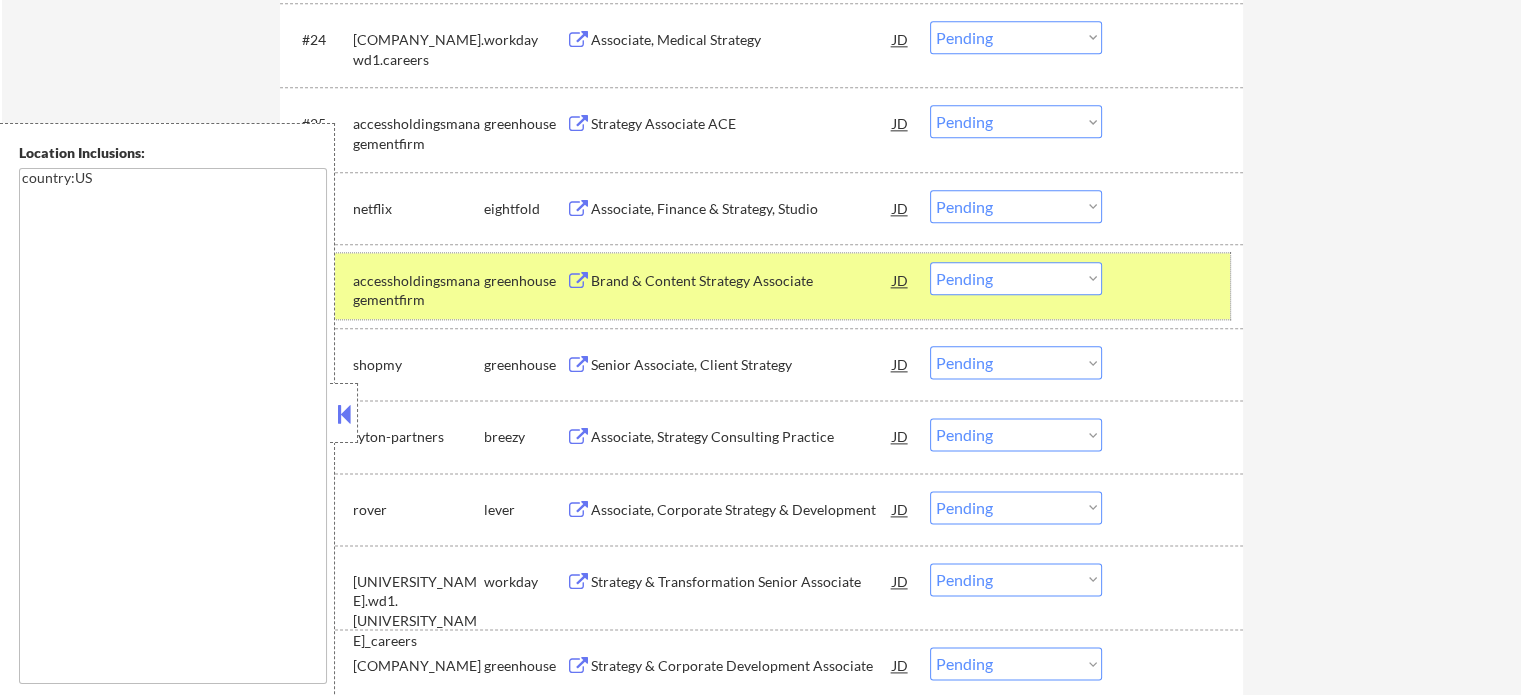 click at bounding box center [1175, 280] 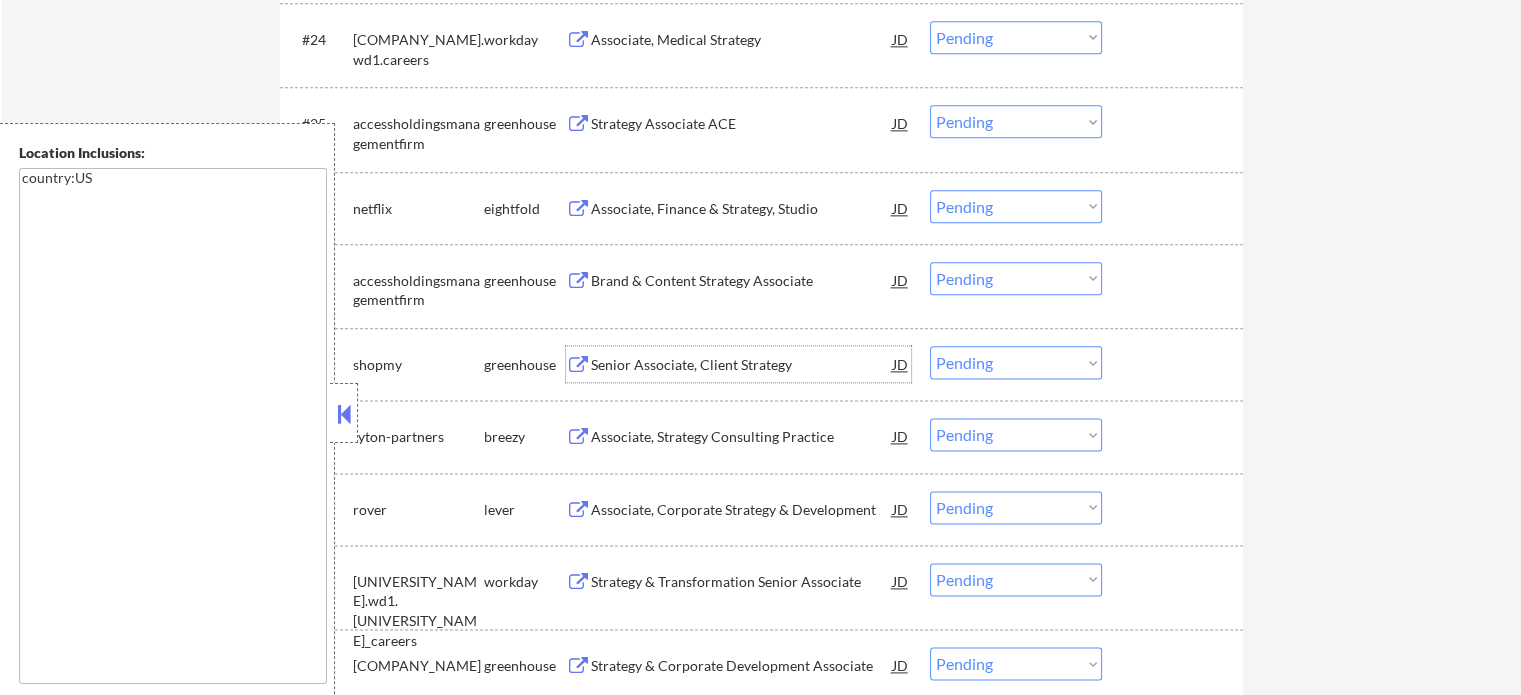 click on "Senior Associate, Client Strategy" at bounding box center (742, 364) 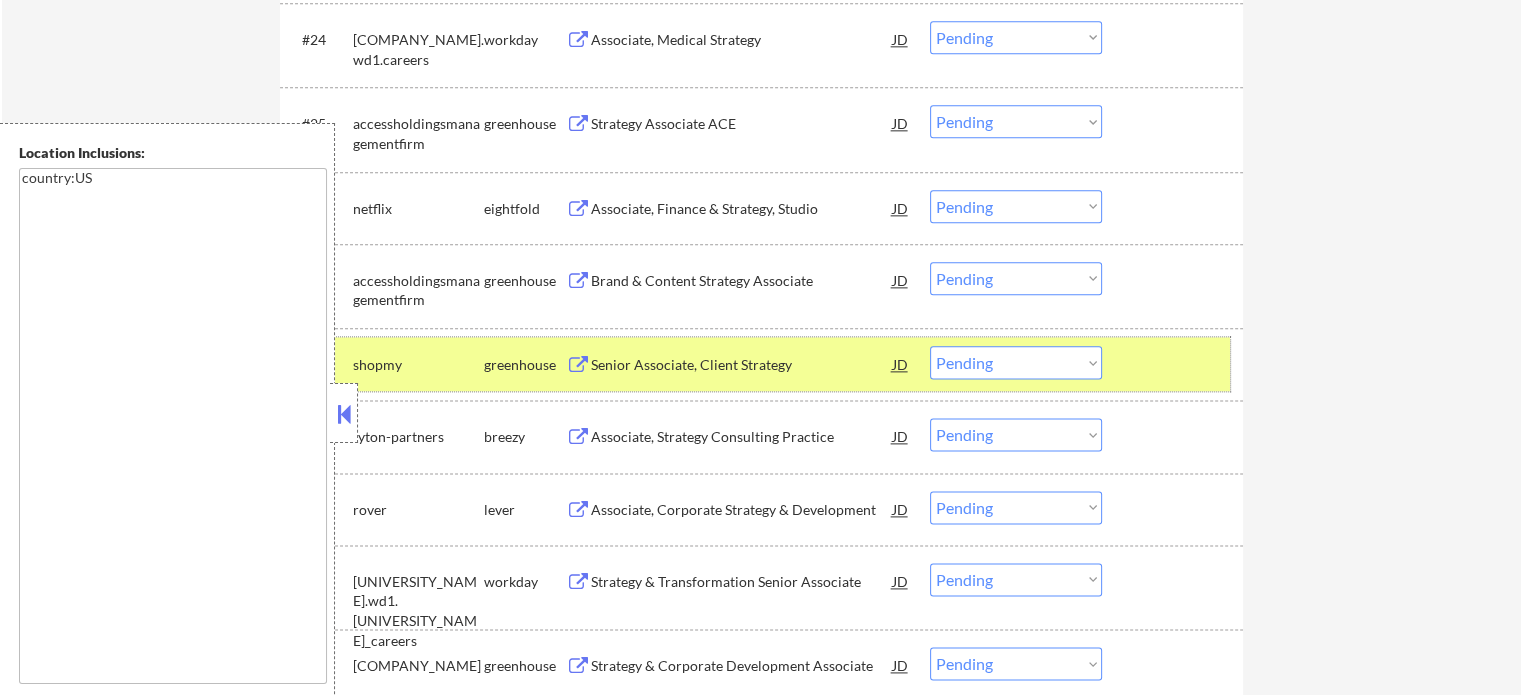 click at bounding box center [1175, 364] 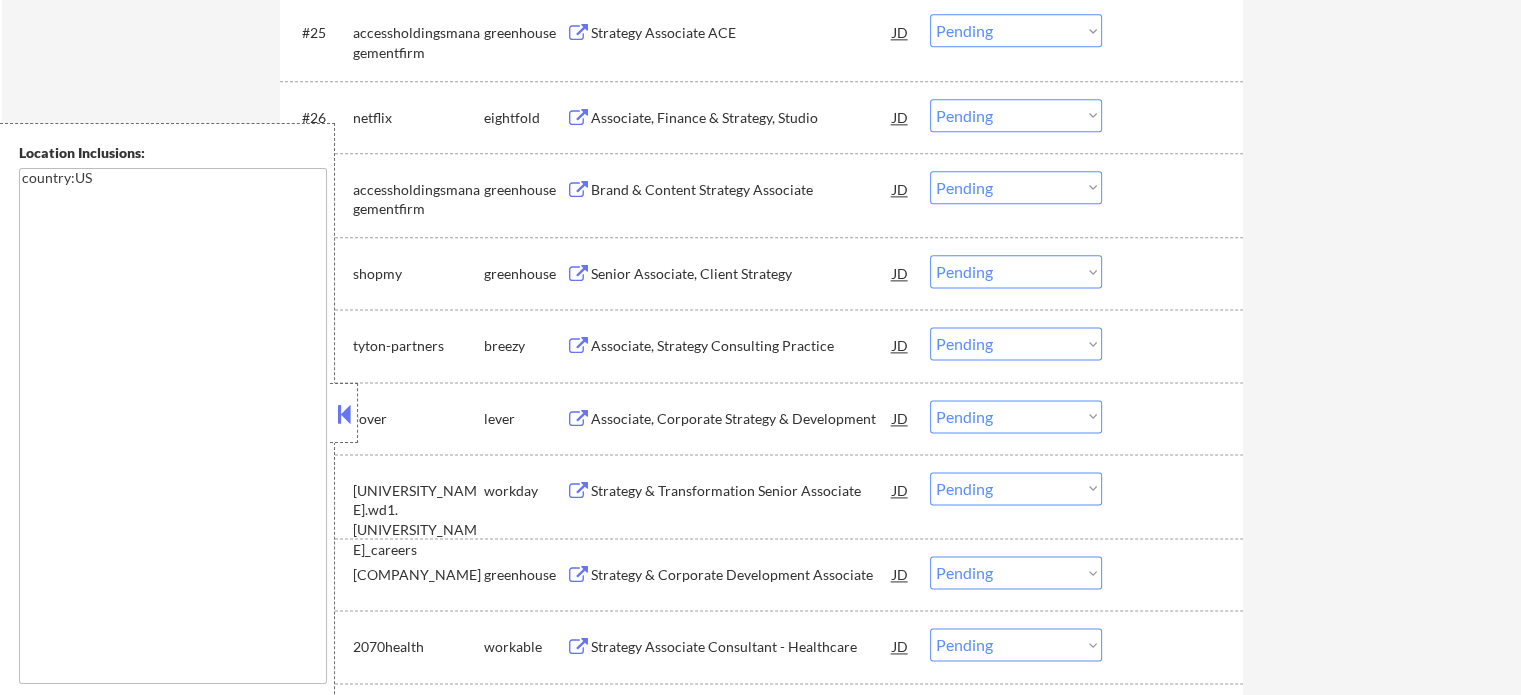 scroll, scrollTop: 2700, scrollLeft: 0, axis: vertical 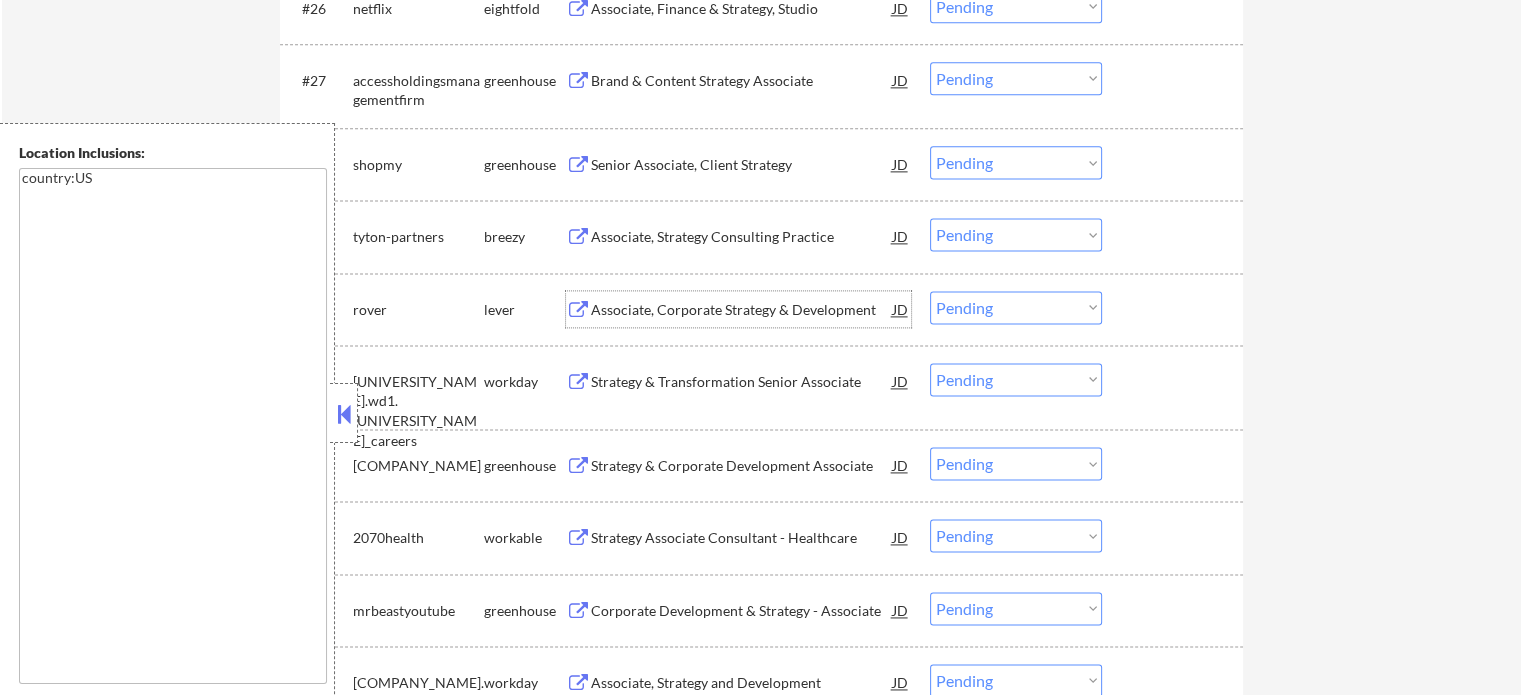 click on "Associate, Corporate Strategy & Development" at bounding box center [742, 309] 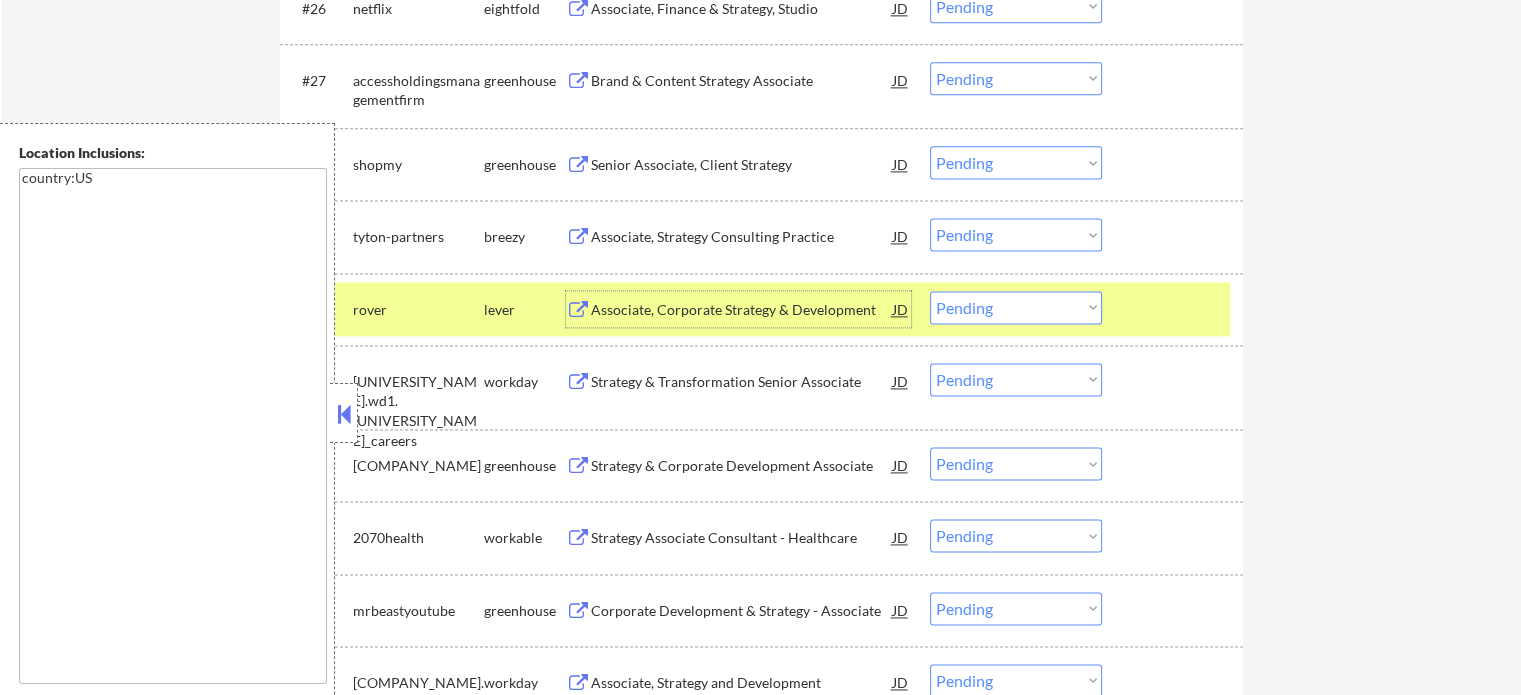 click at bounding box center (1175, 309) 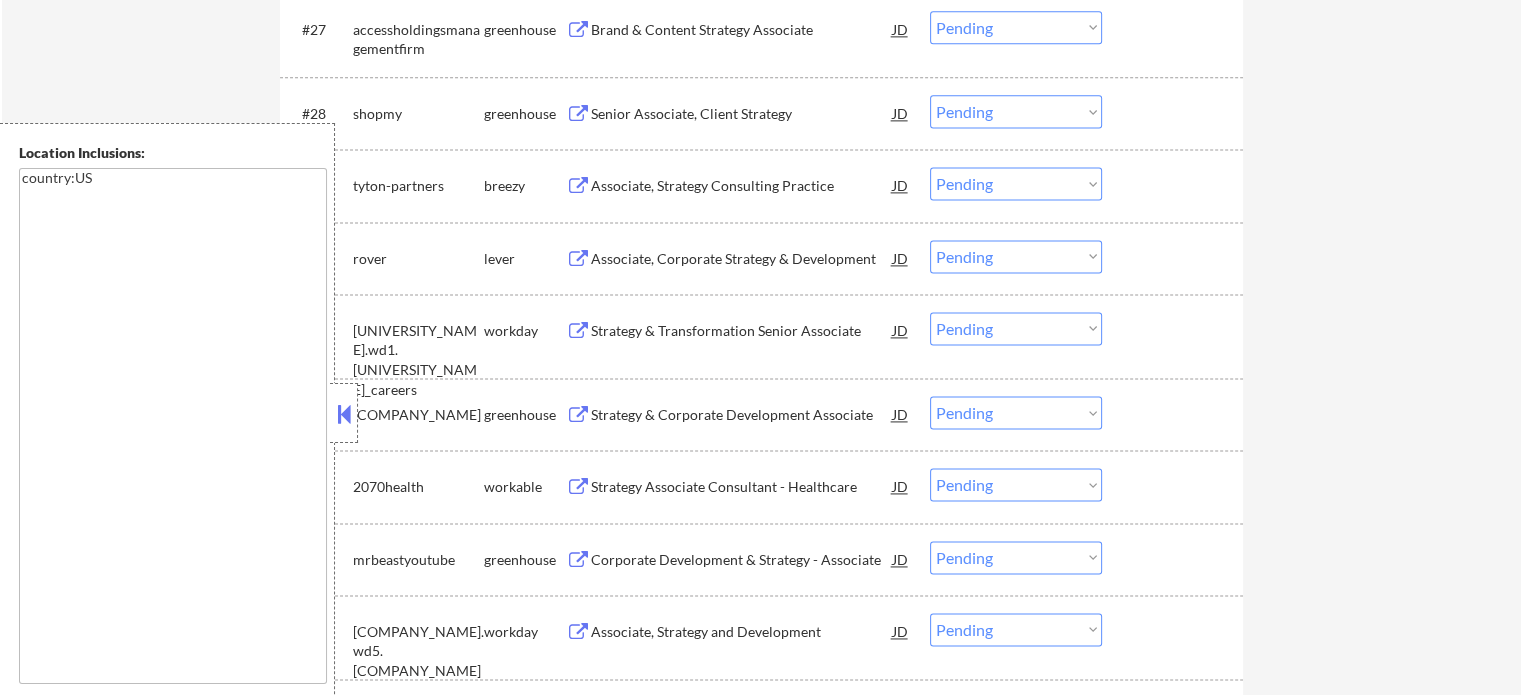 scroll, scrollTop: 2800, scrollLeft: 0, axis: vertical 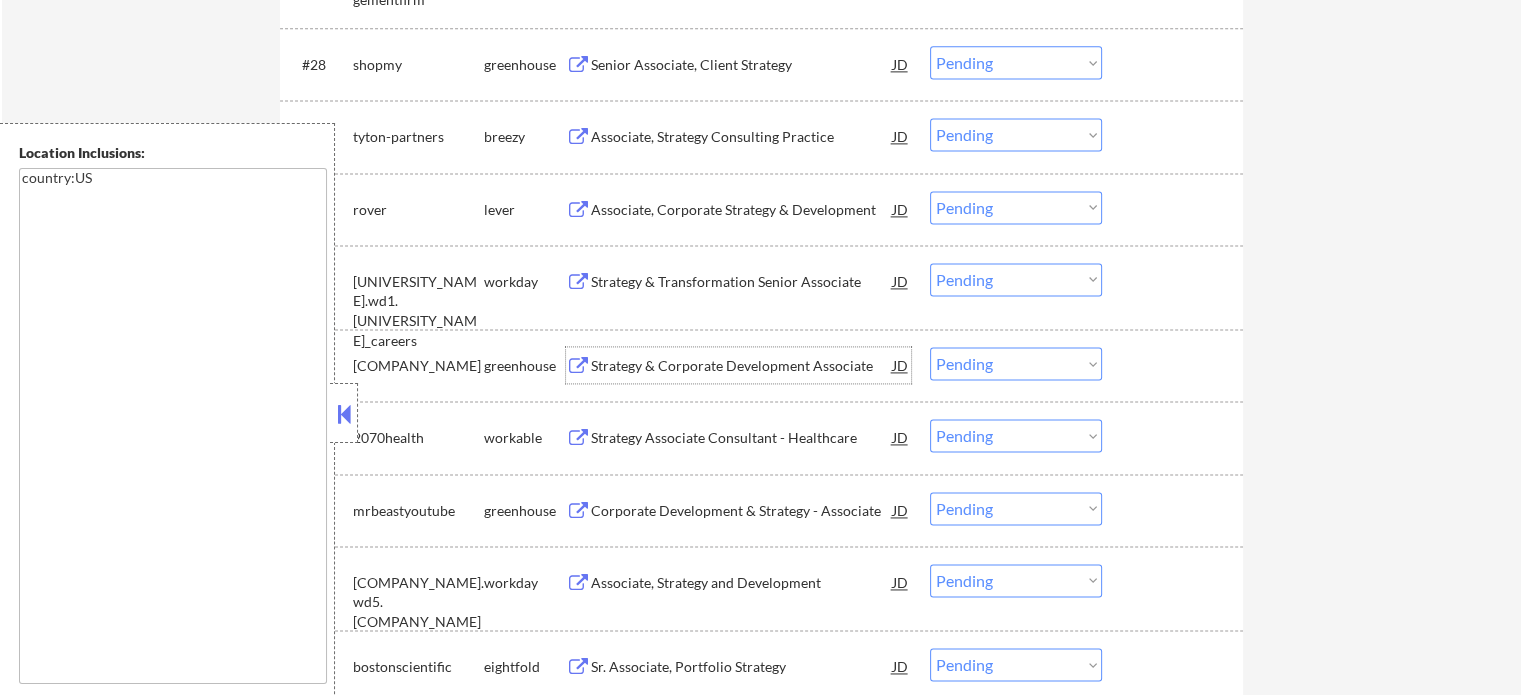 click on "Strategy & Corporate Development Associate" at bounding box center (742, 366) 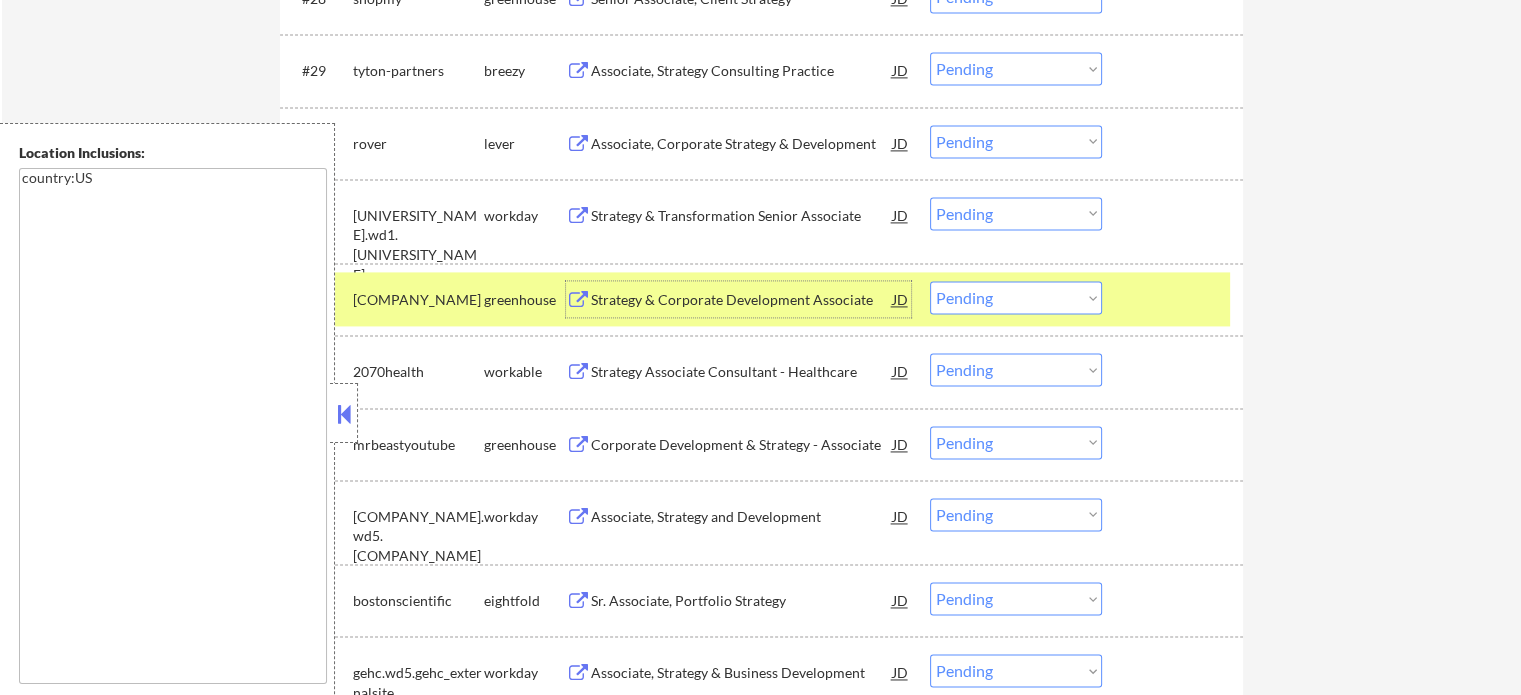 scroll, scrollTop: 3000, scrollLeft: 0, axis: vertical 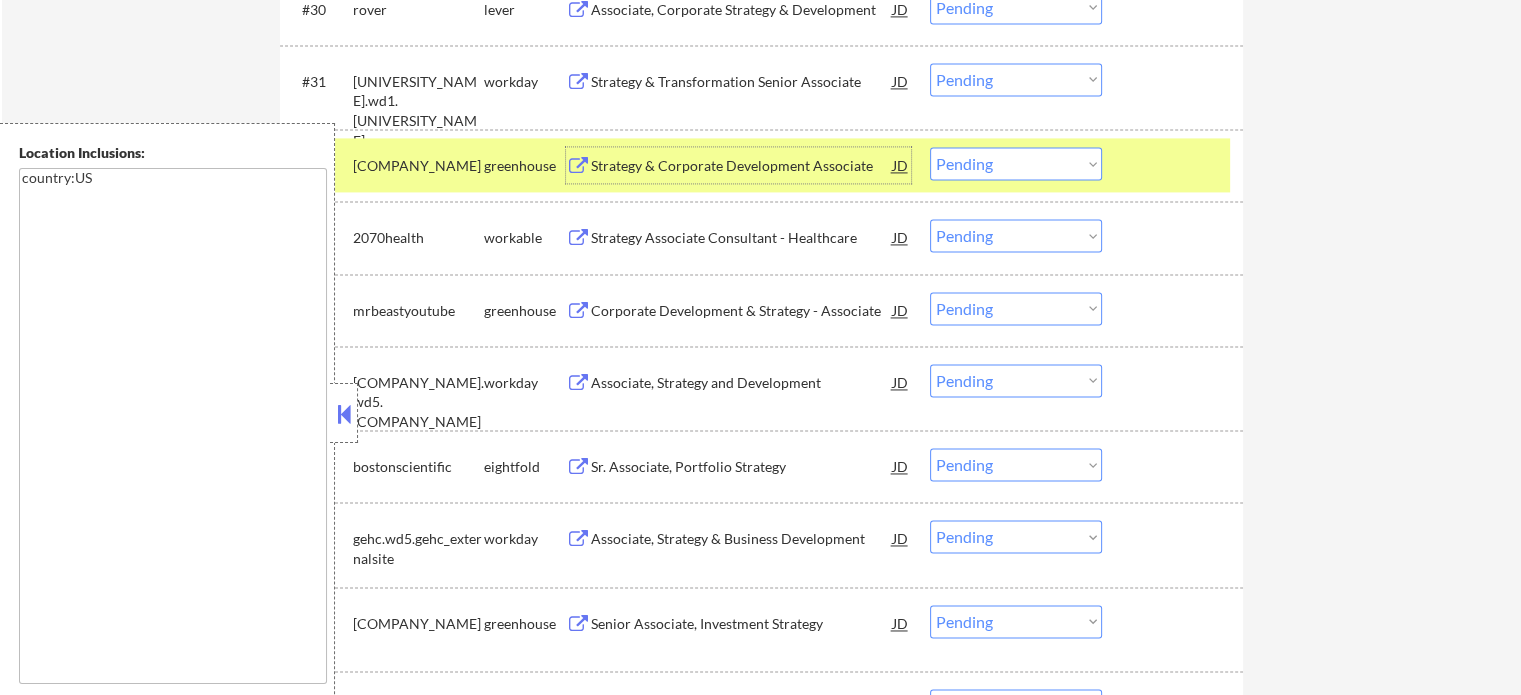 click at bounding box center (1175, 165) 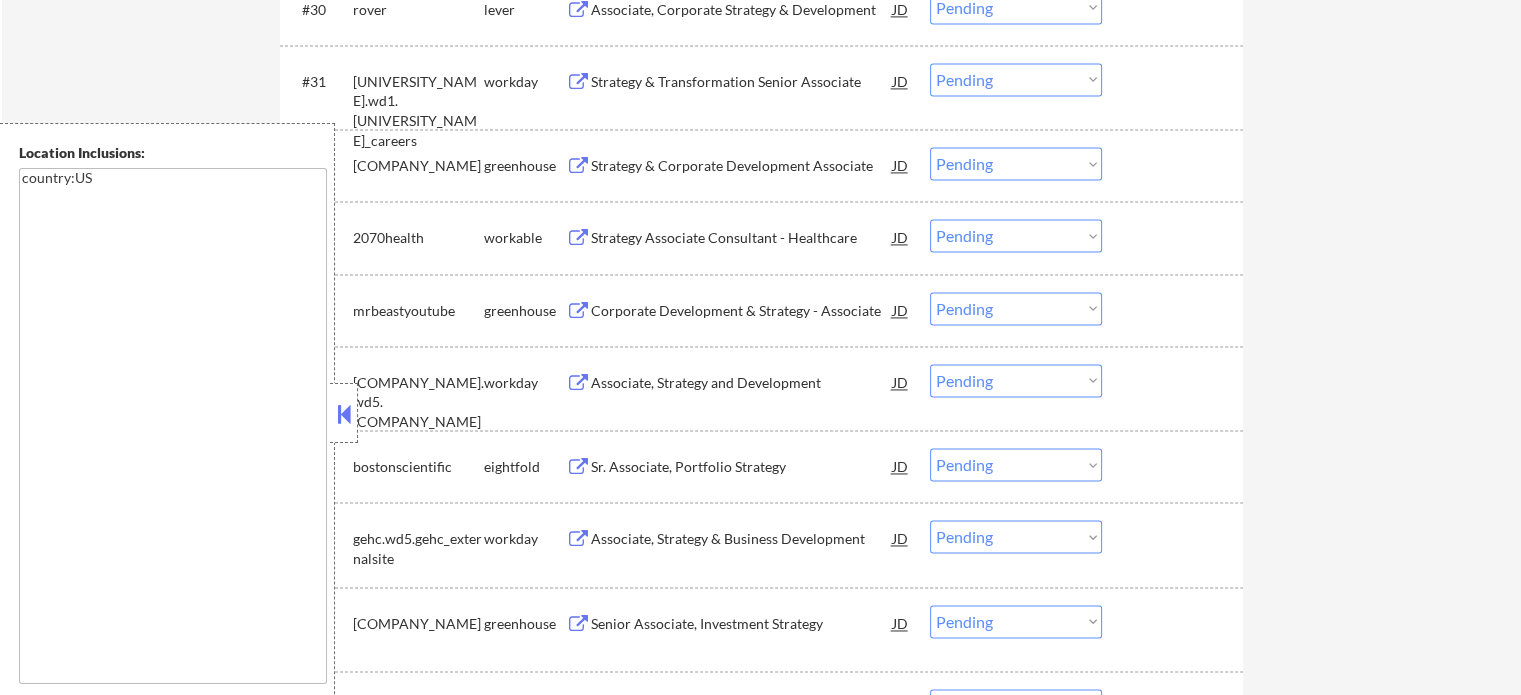 click on "Corporate Development & Strategy - Associate" at bounding box center [742, 311] 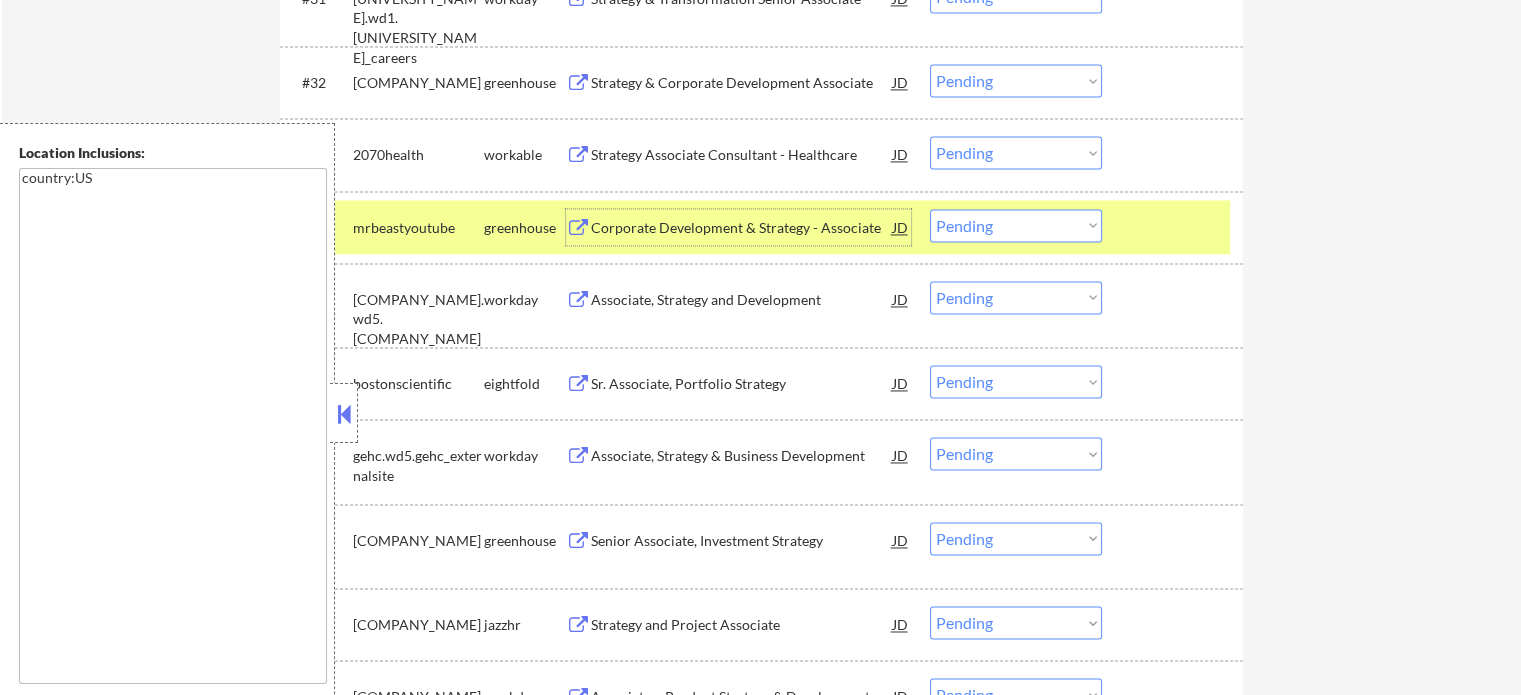 scroll, scrollTop: 3200, scrollLeft: 0, axis: vertical 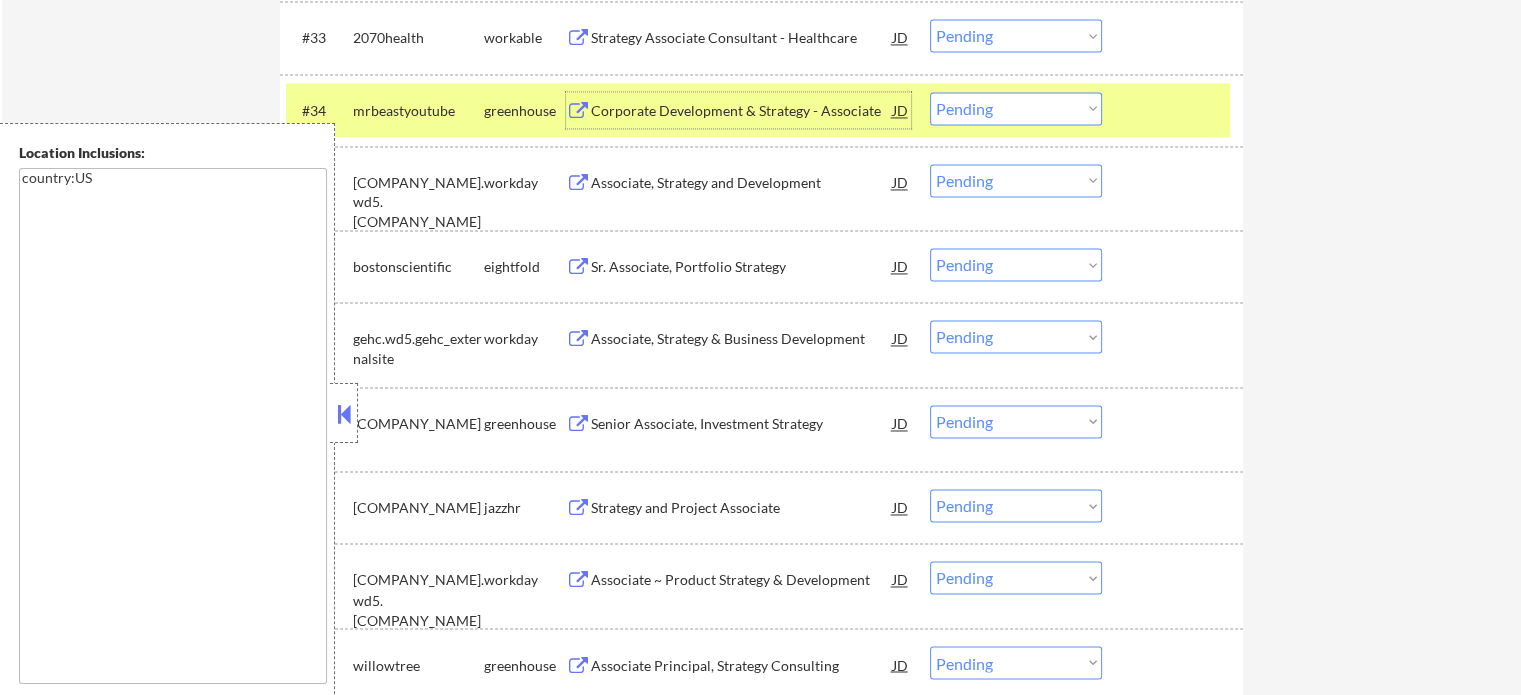 click on "Senior Associate, Investment Strategy" at bounding box center [742, 423] 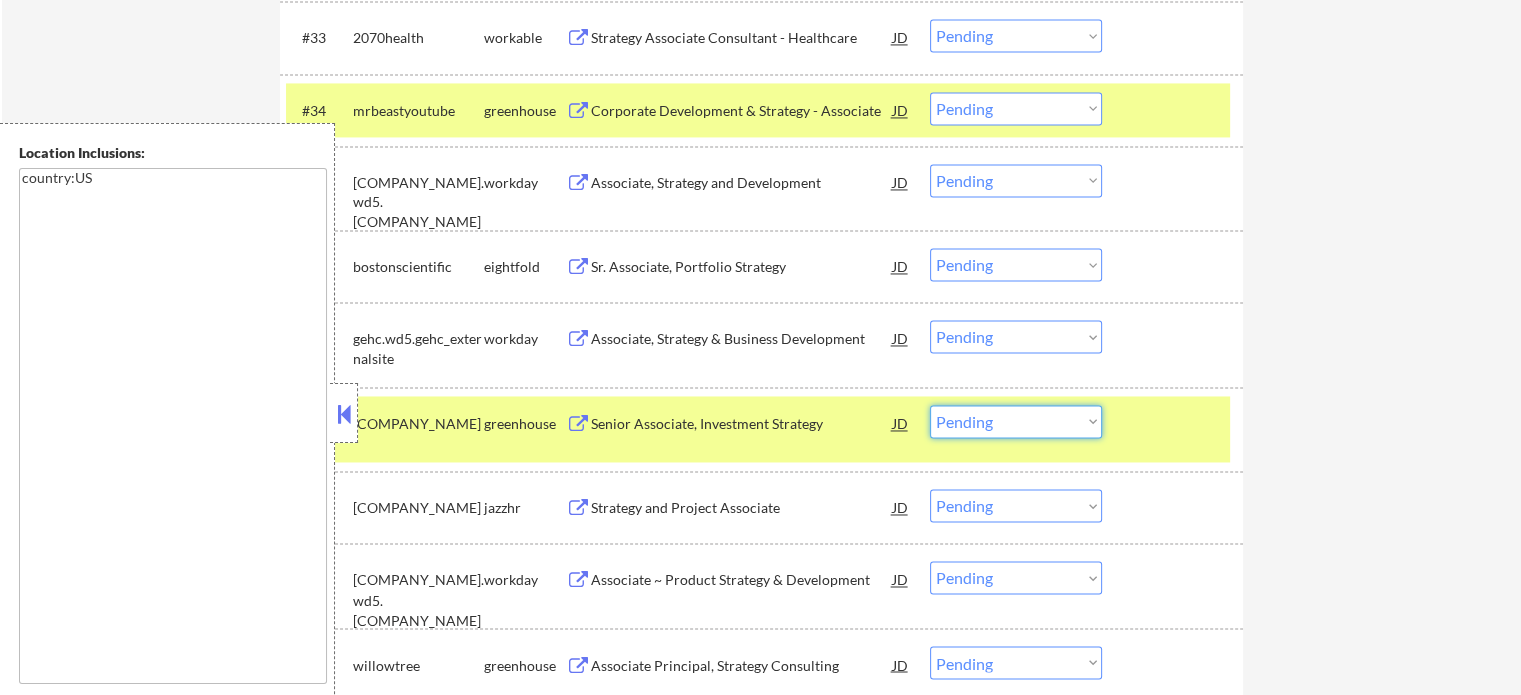 click on "Choose an option... Pending Applied Excluded (Questions) Excluded (Expired) Excluded (Location) Excluded (Bad Match) Excluded (Blocklist) Excluded (Salary) Excluded (Other)" at bounding box center (1016, 421) 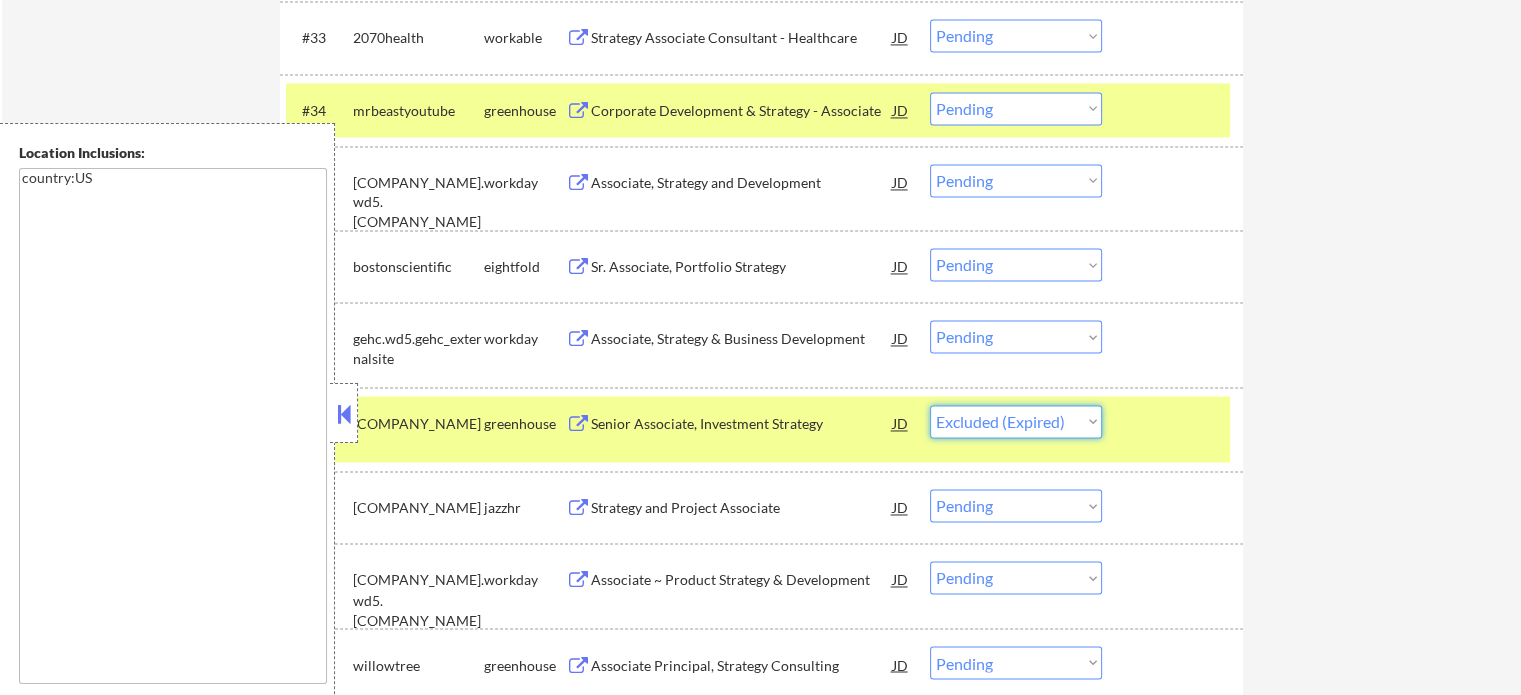 click on "Choose an option... Pending Applied Excluded (Questions) Excluded (Expired) Excluded (Location) Excluded (Bad Match) Excluded (Blocklist) Excluded (Salary) Excluded (Other)" at bounding box center [1016, 421] 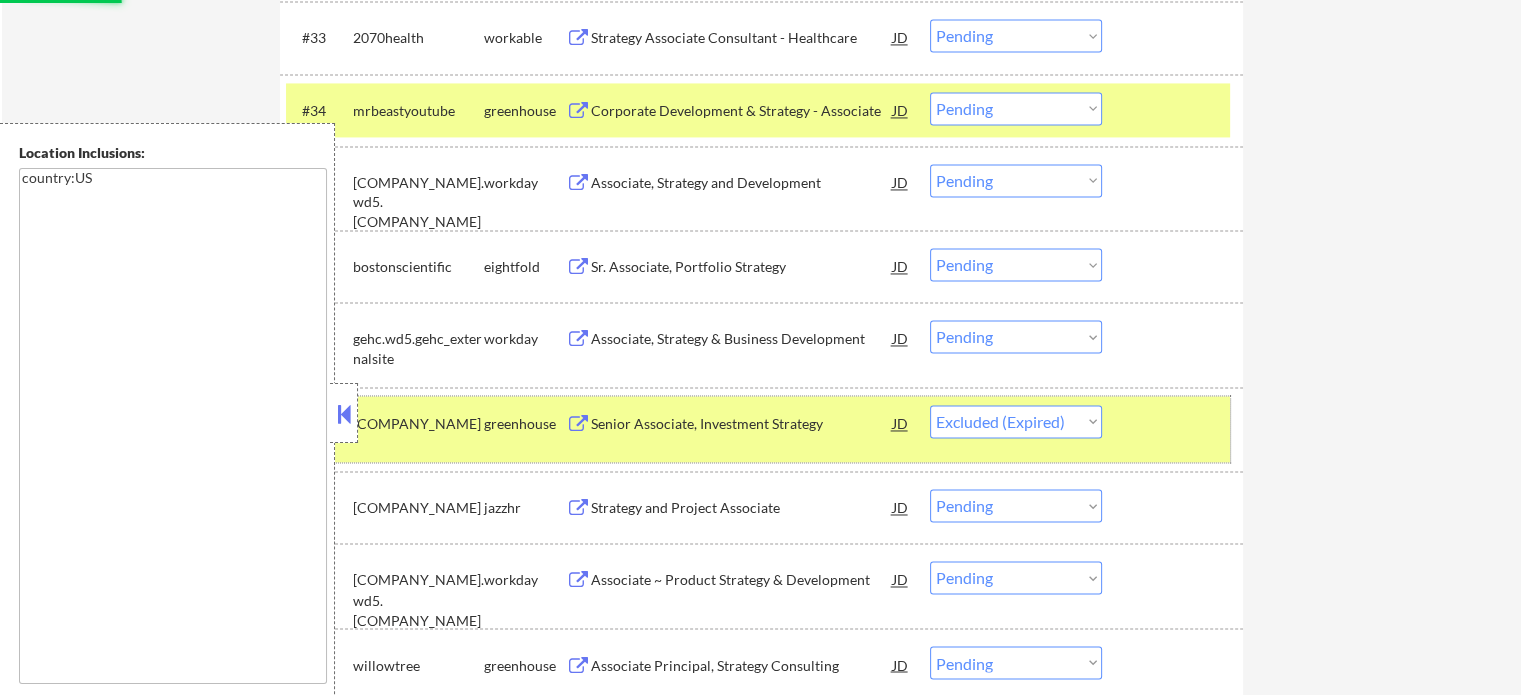 click at bounding box center [1175, 423] 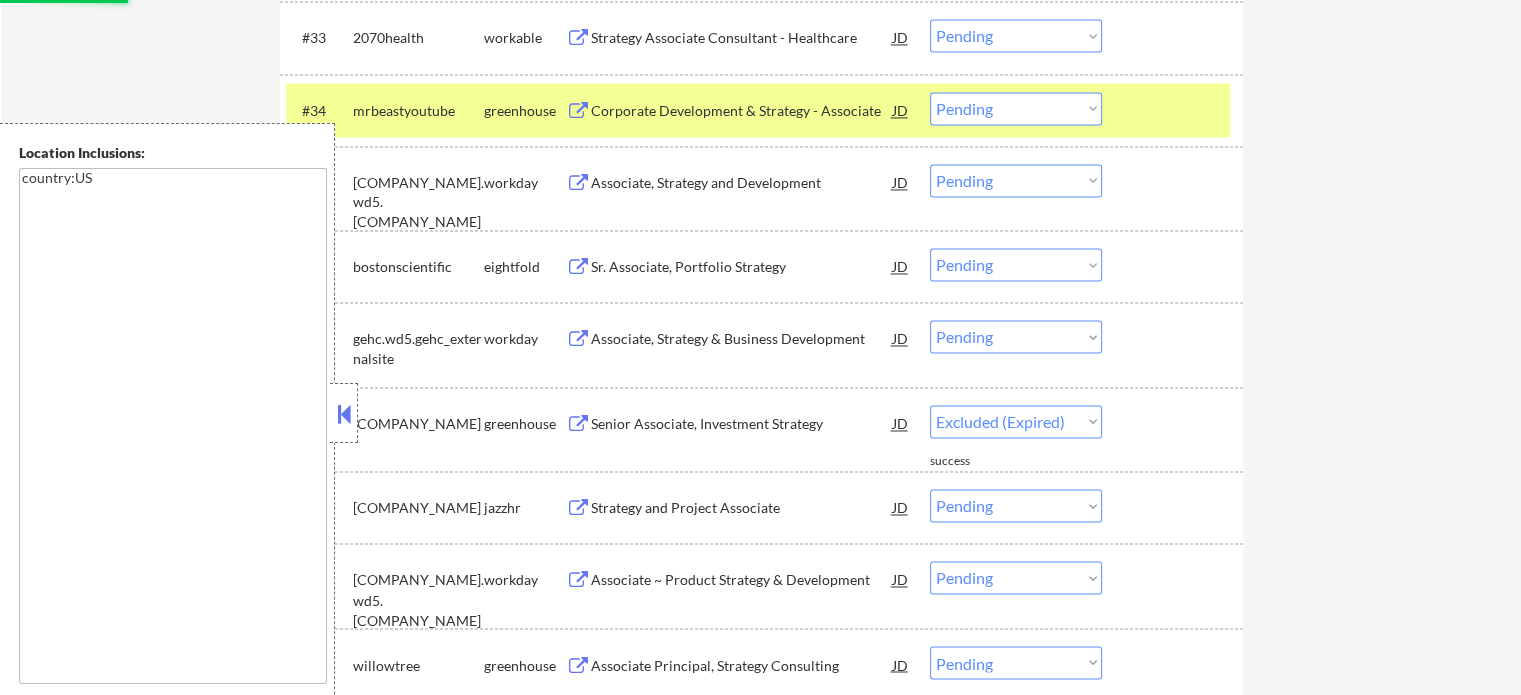 click at bounding box center (1175, 110) 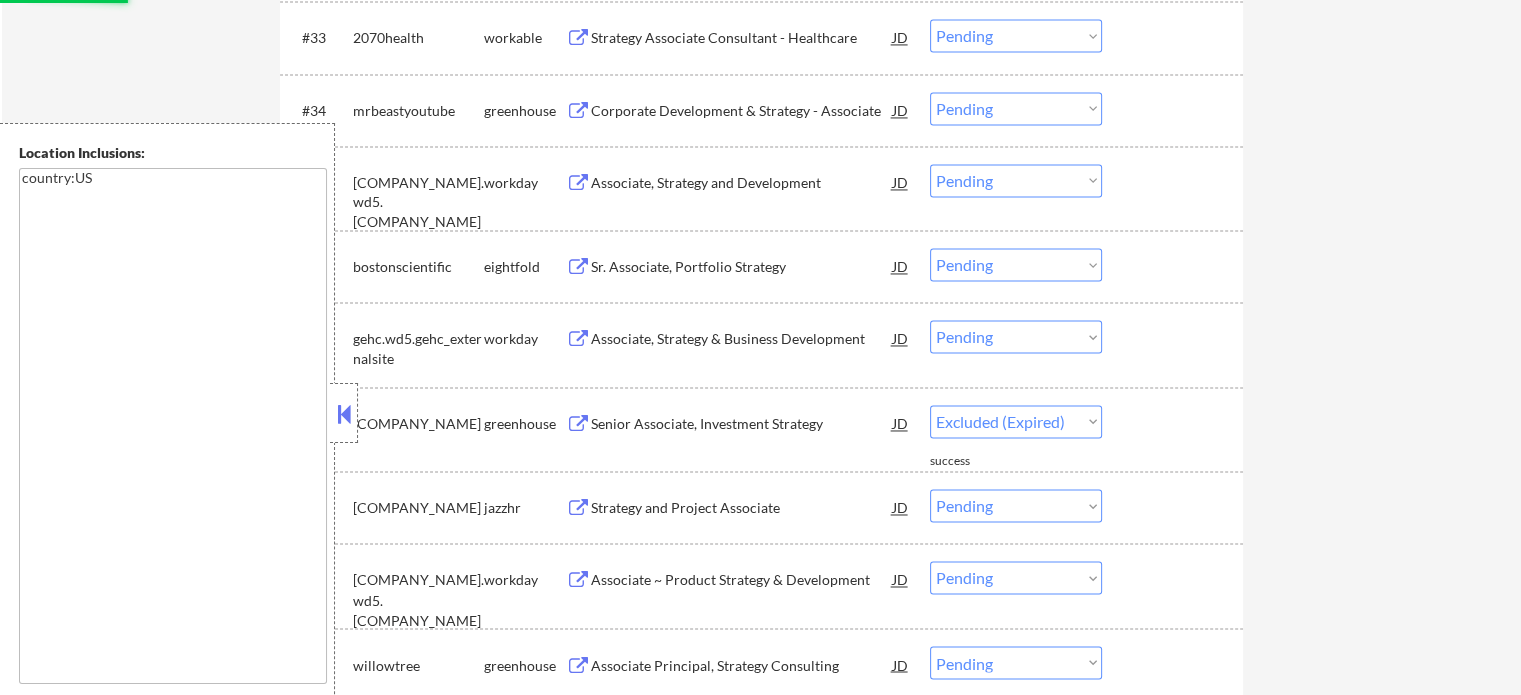 select on ""pending"" 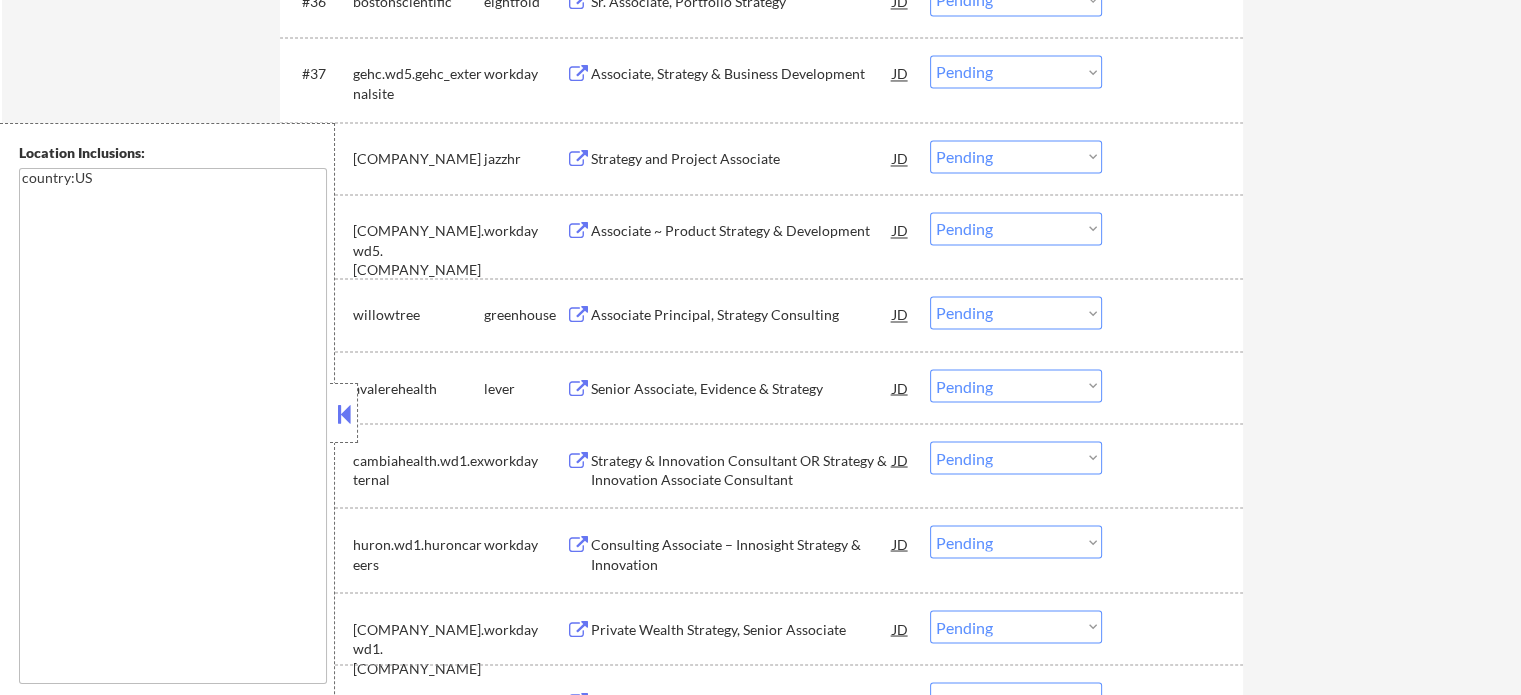 scroll, scrollTop: 3500, scrollLeft: 0, axis: vertical 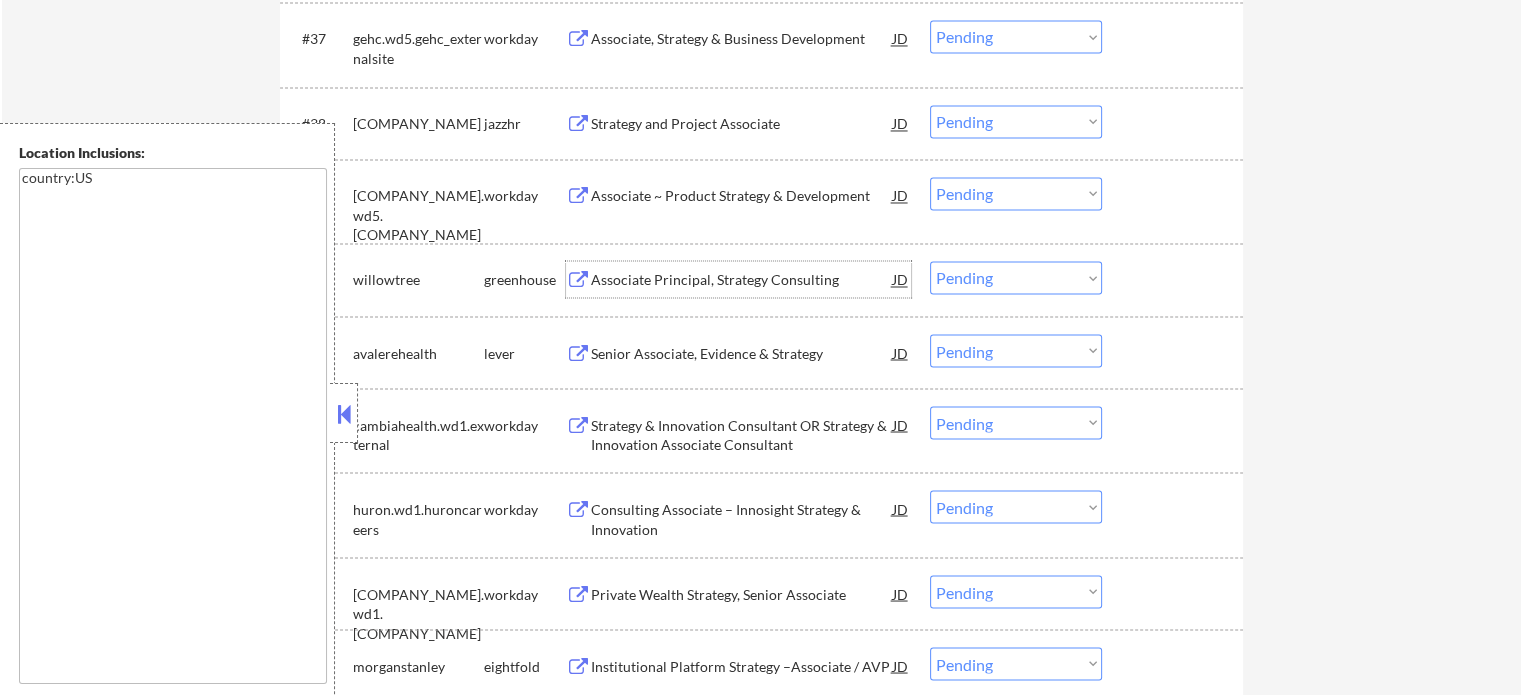click on "Associate Principal, Strategy Consulting" at bounding box center [742, 280] 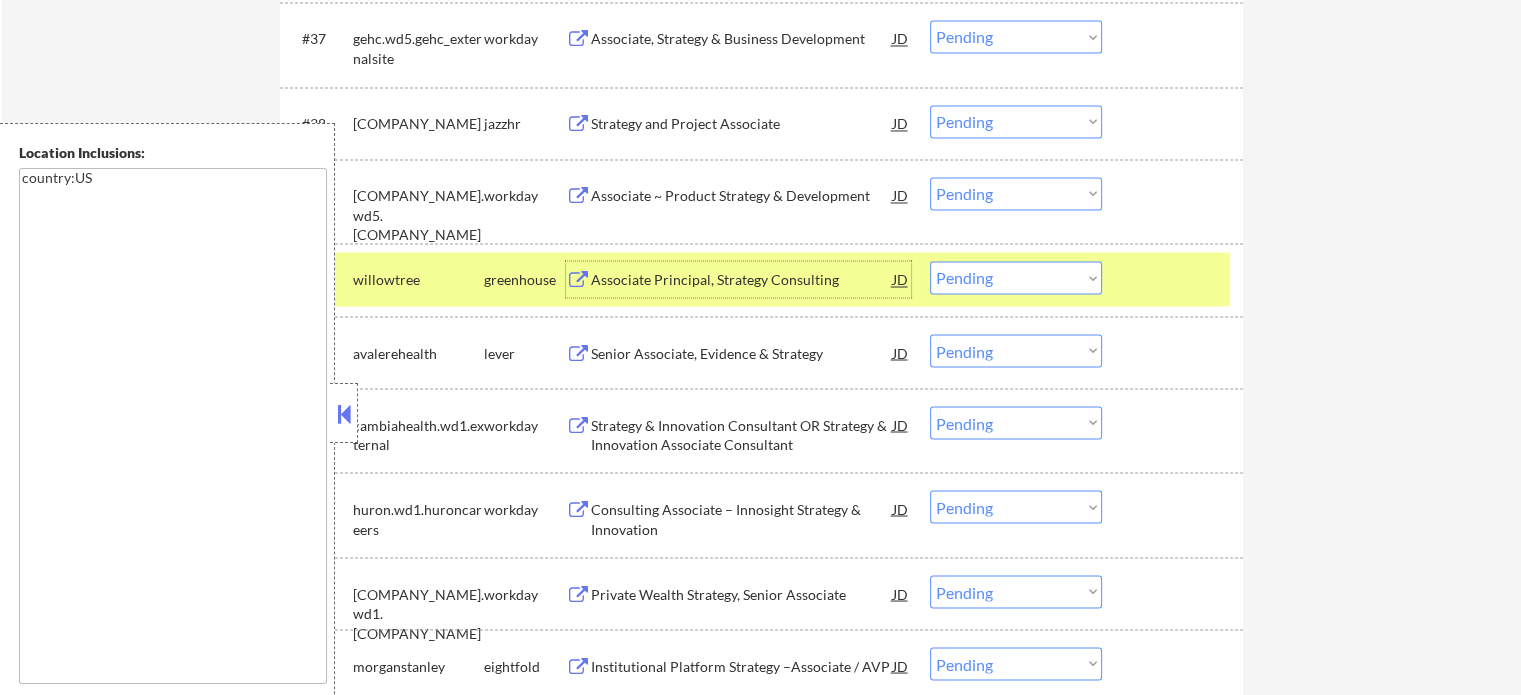 click at bounding box center (1175, 279) 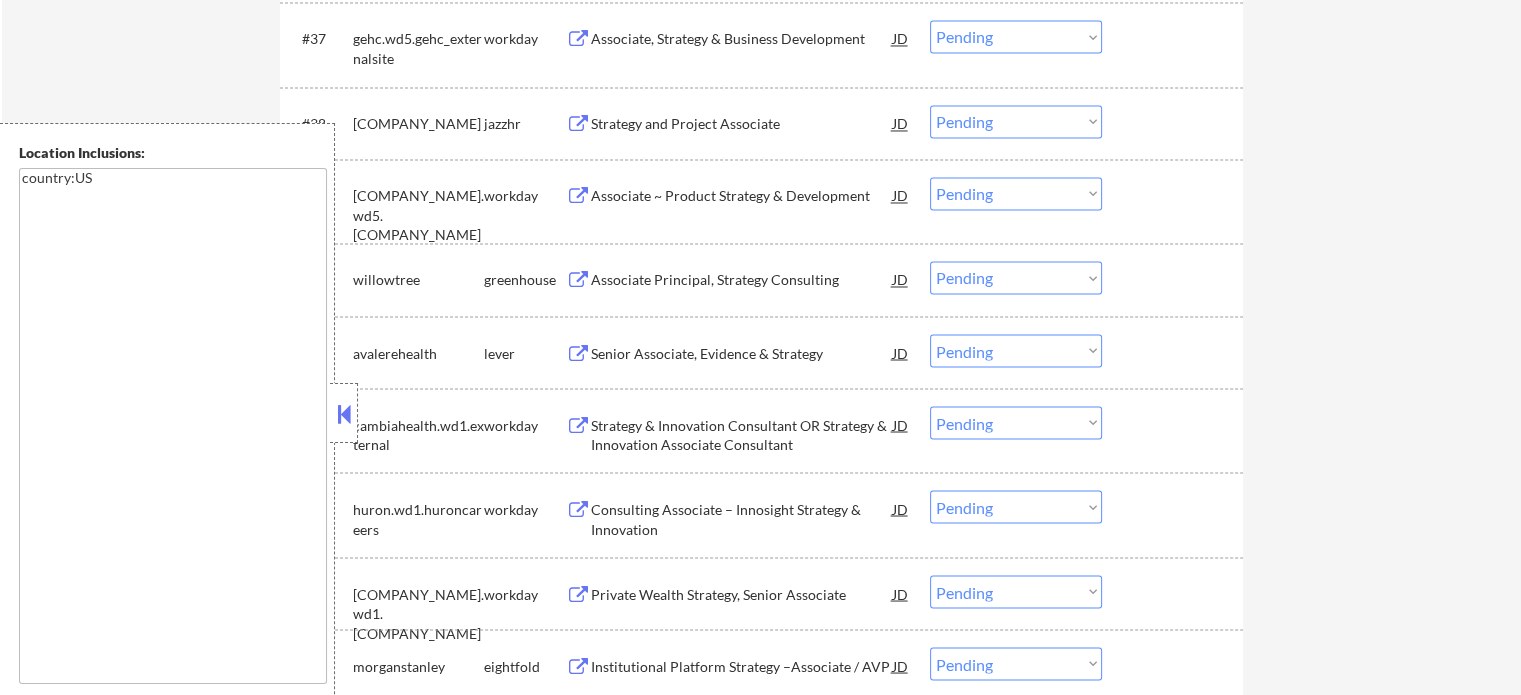 click on "Strategy & Innovation Consultant OR Strategy & Innovation Associate Consultant" at bounding box center [742, 434] 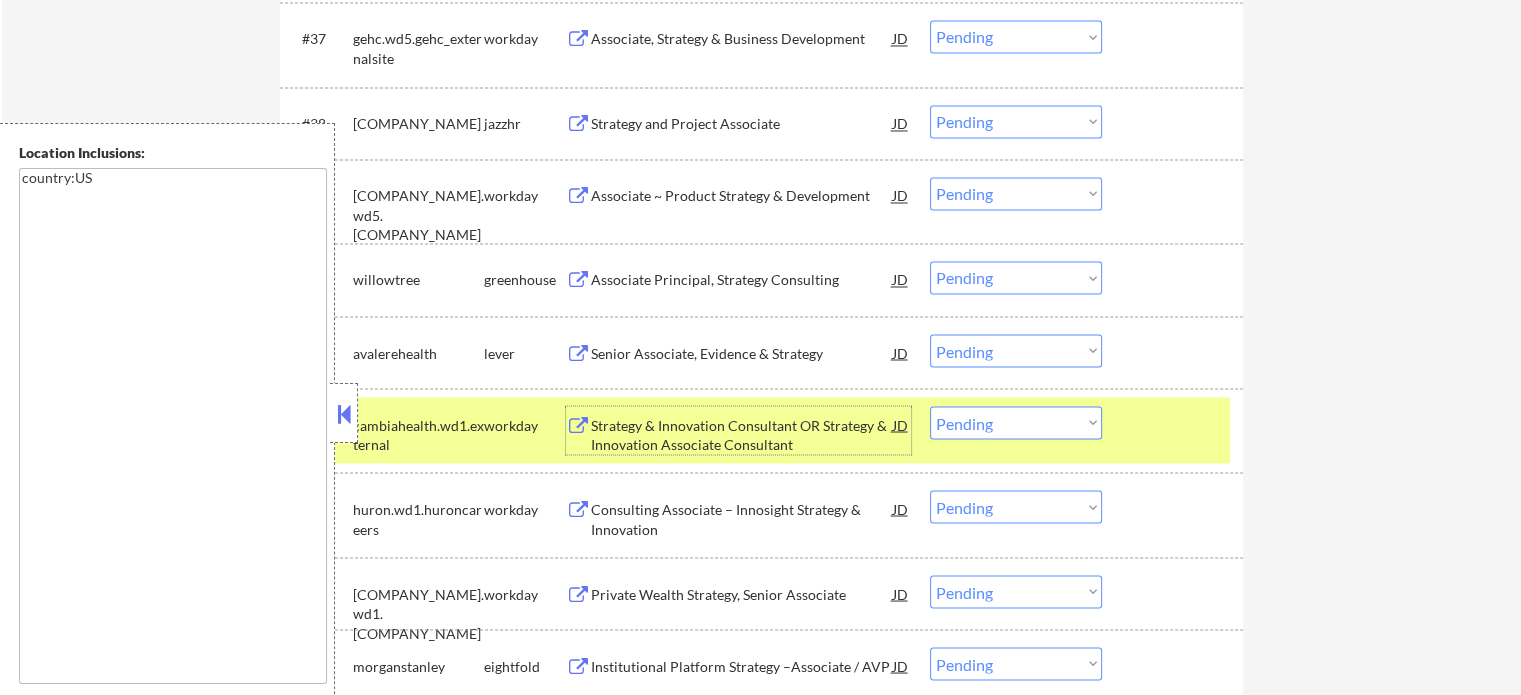 click at bounding box center (1175, 424) 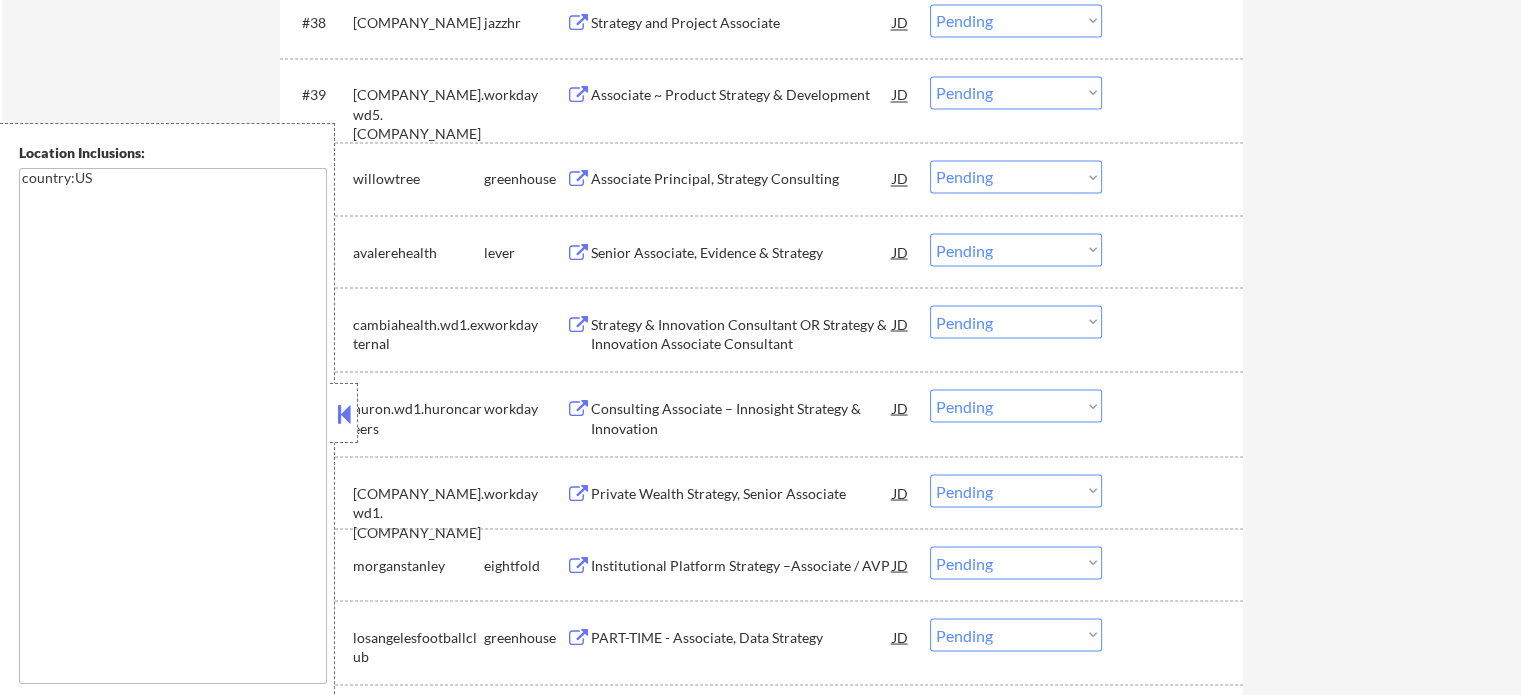 scroll, scrollTop: 3700, scrollLeft: 0, axis: vertical 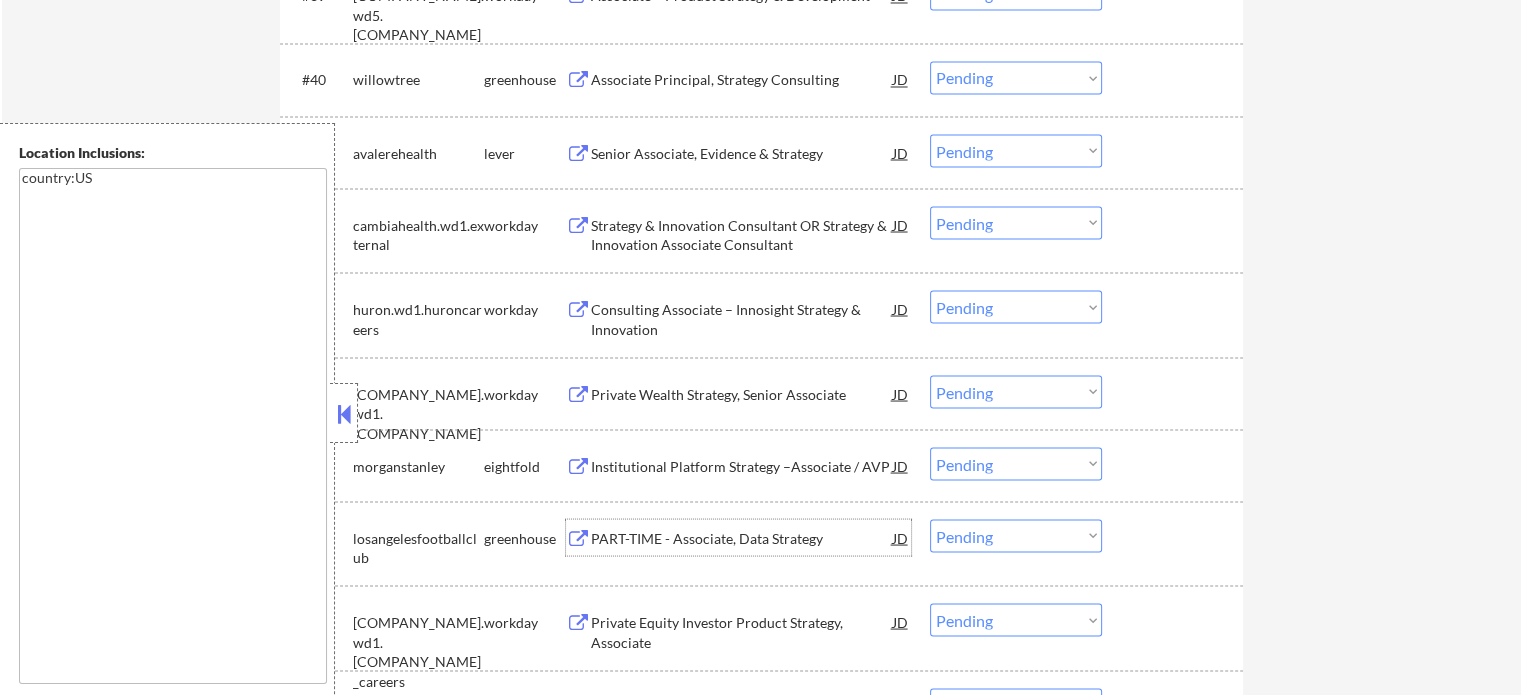 click on "PART-TIME - Associate, Data Strategy" at bounding box center [742, 538] 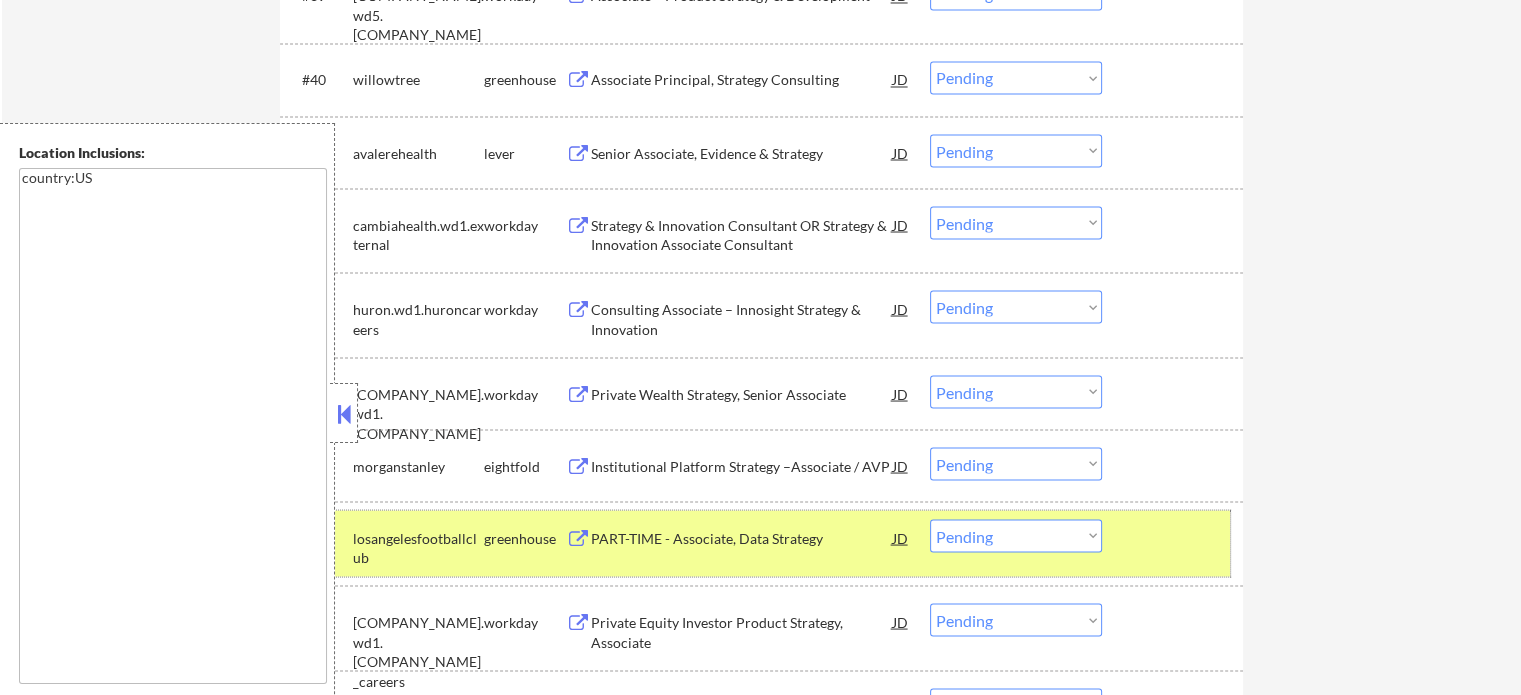 click at bounding box center (1175, 537) 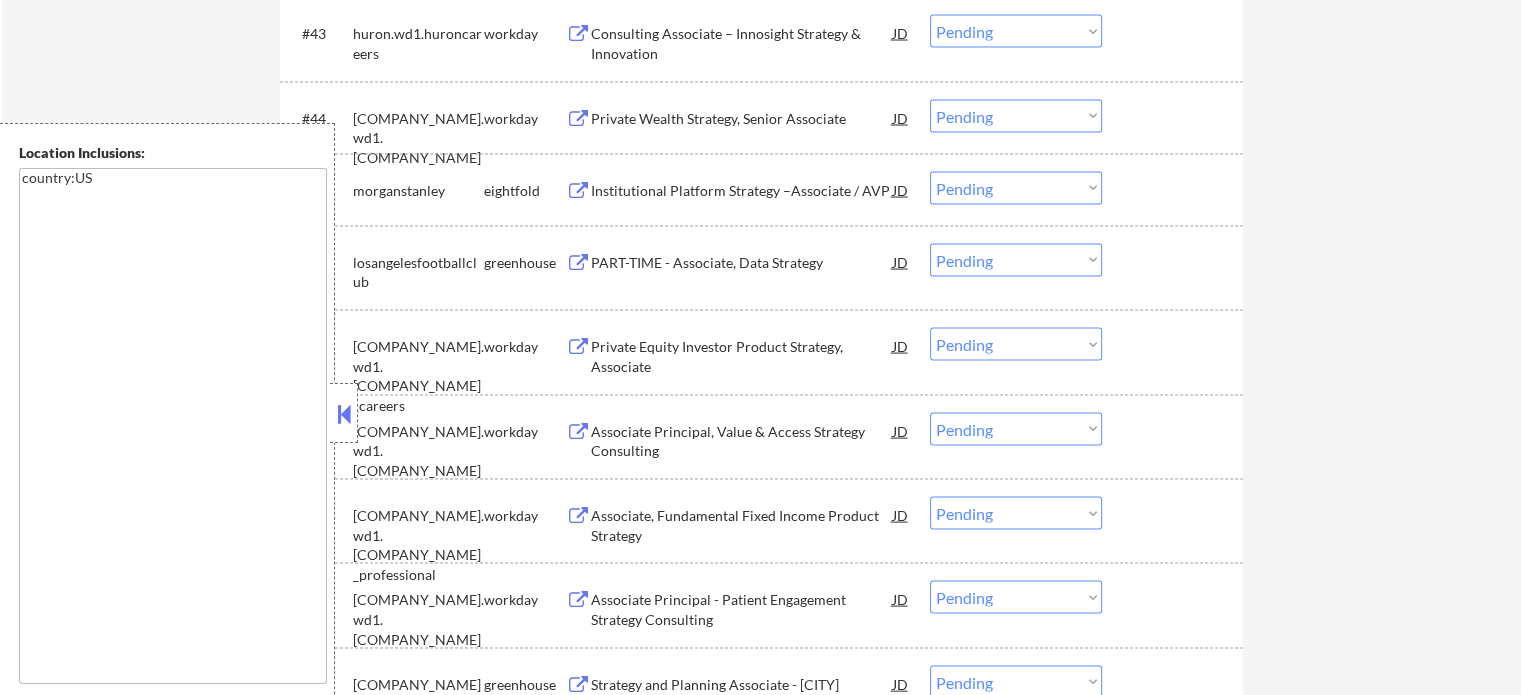 scroll, scrollTop: 4000, scrollLeft: 0, axis: vertical 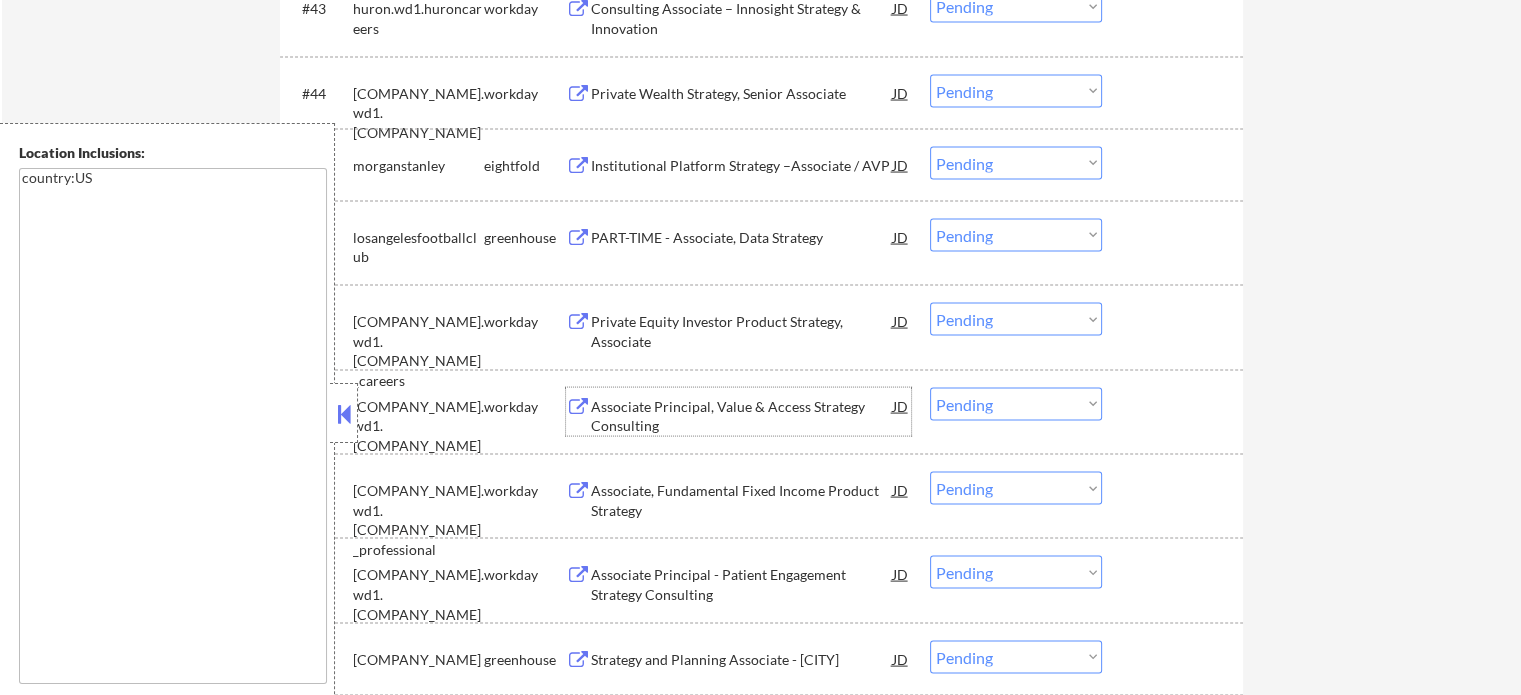 click on "Associate Principal, Value & Access Strategy Consulting" at bounding box center [742, 416] 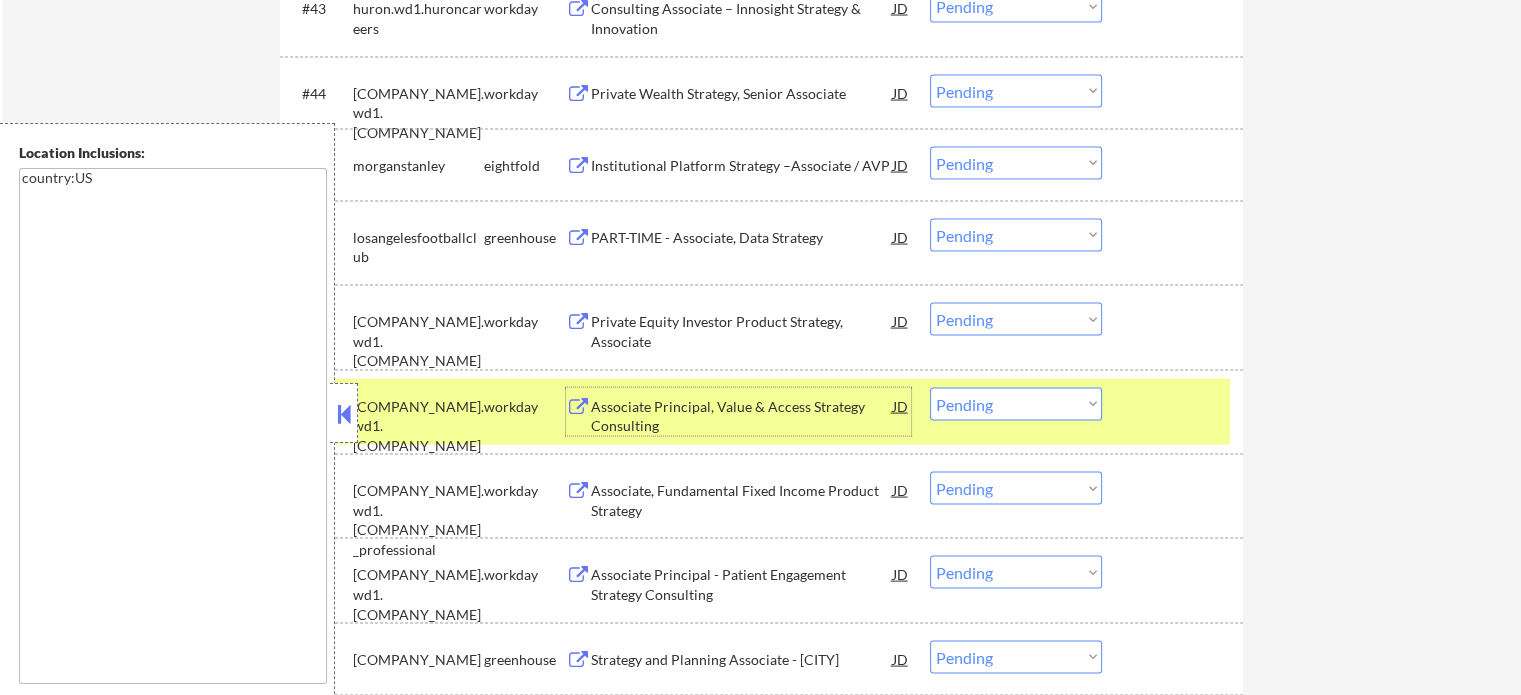 click at bounding box center (1175, 406) 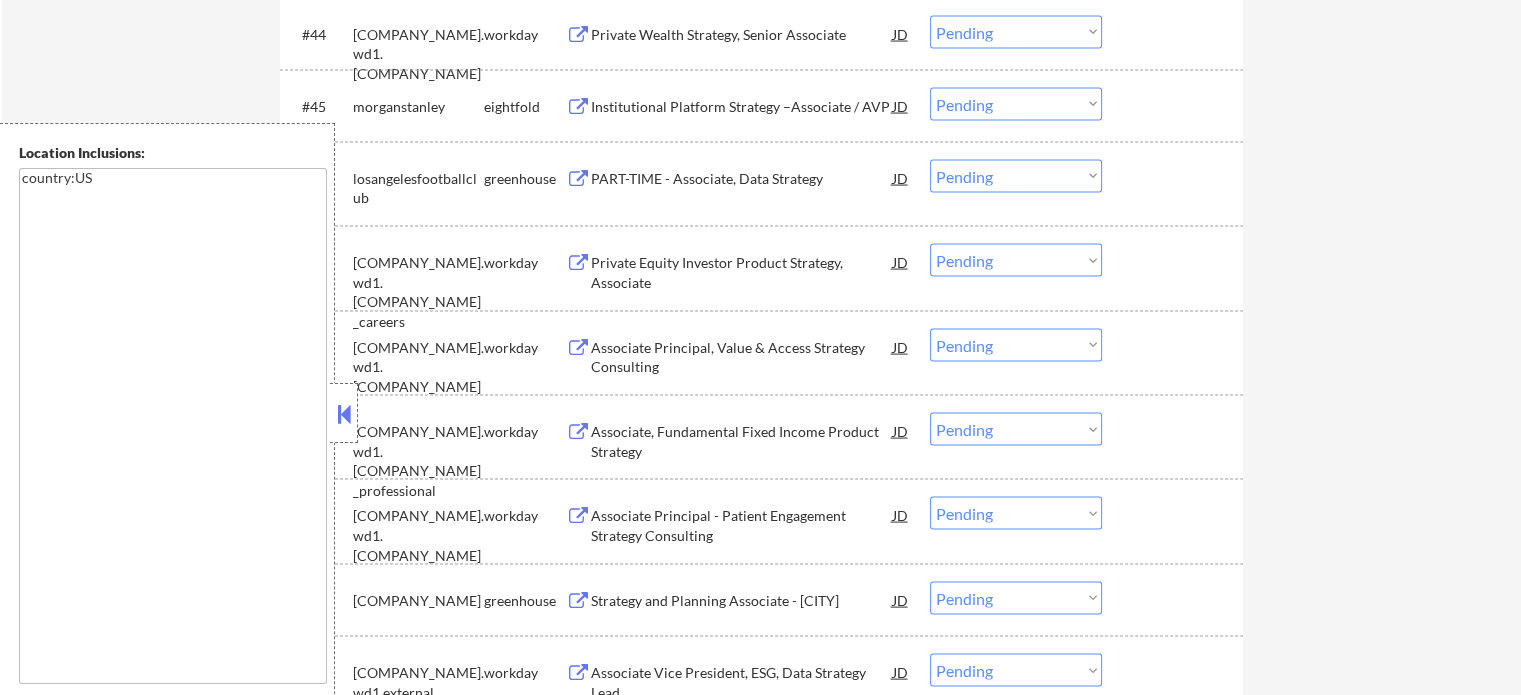 scroll, scrollTop: 4200, scrollLeft: 0, axis: vertical 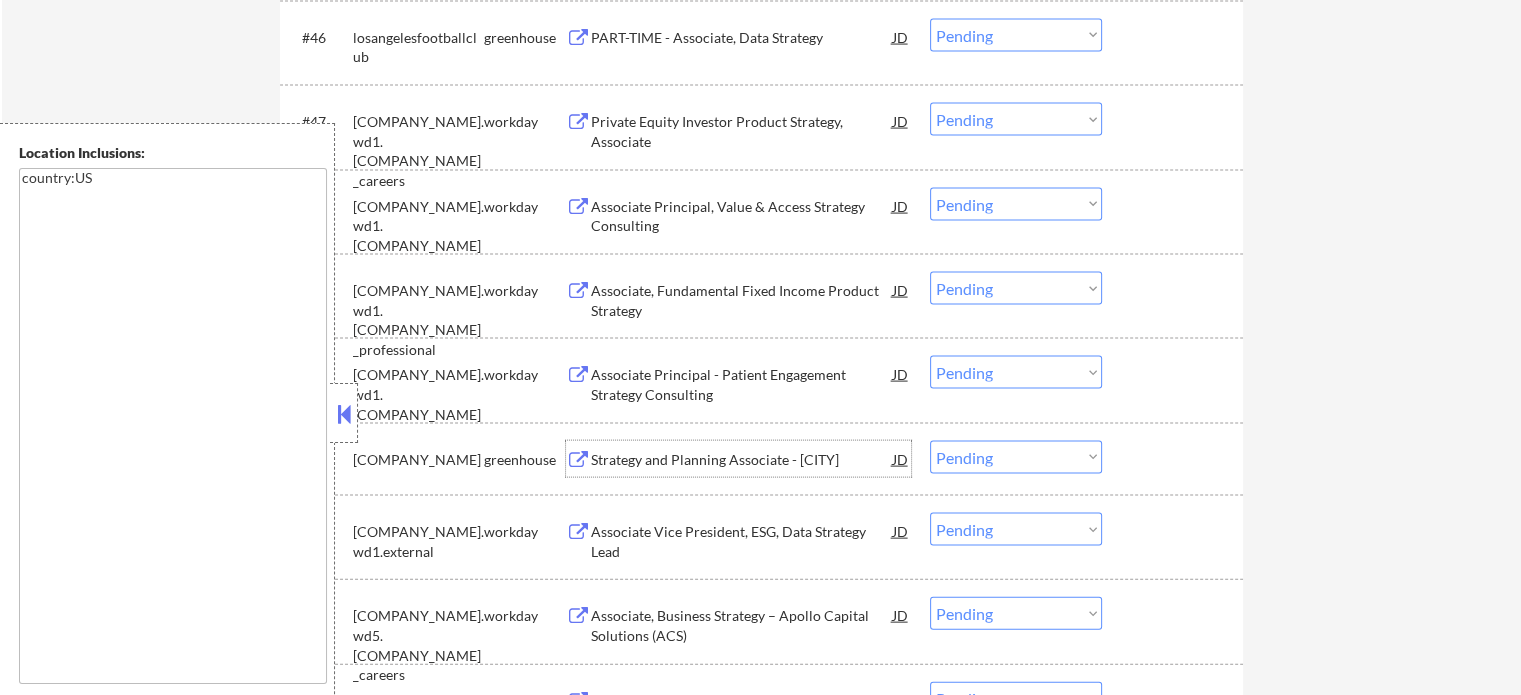 click on "Strategy and Planning Associate - [CITY]" at bounding box center [742, 460] 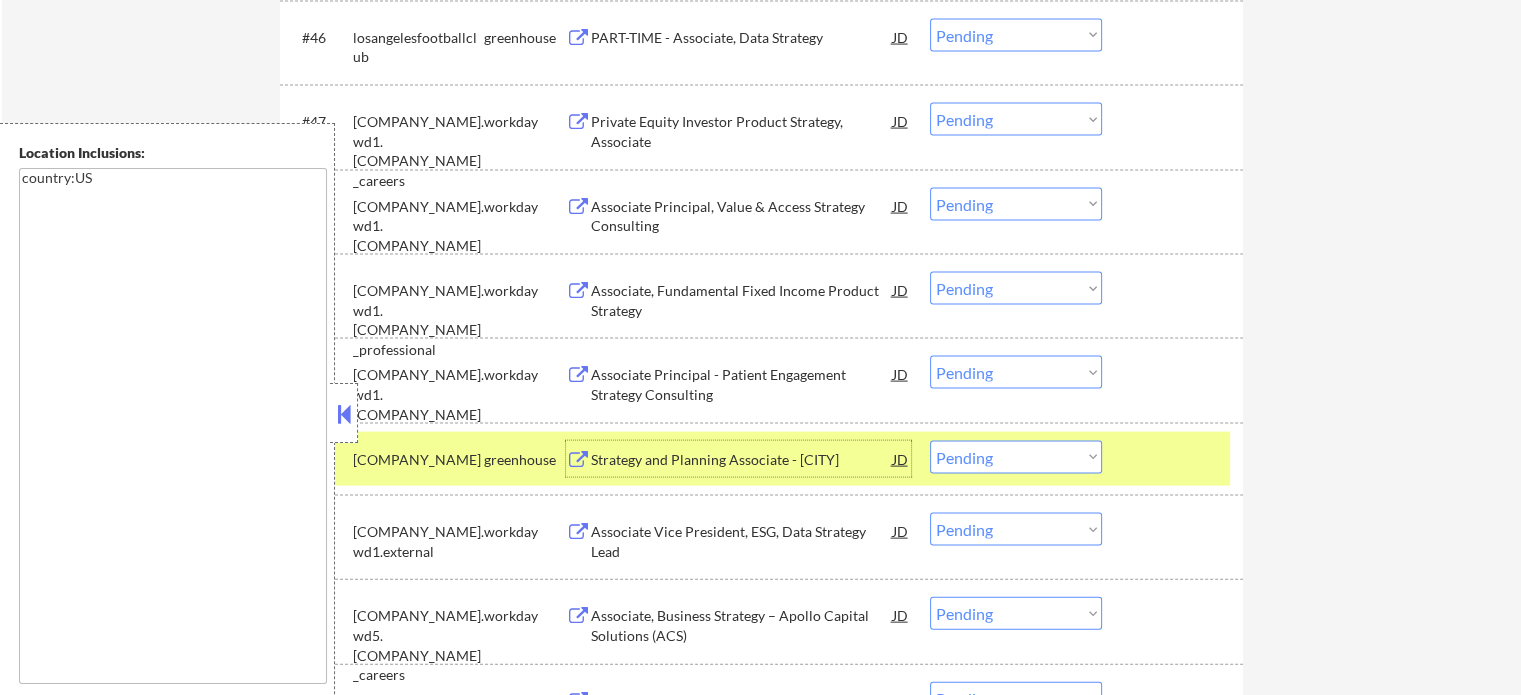 click at bounding box center [1175, 459] 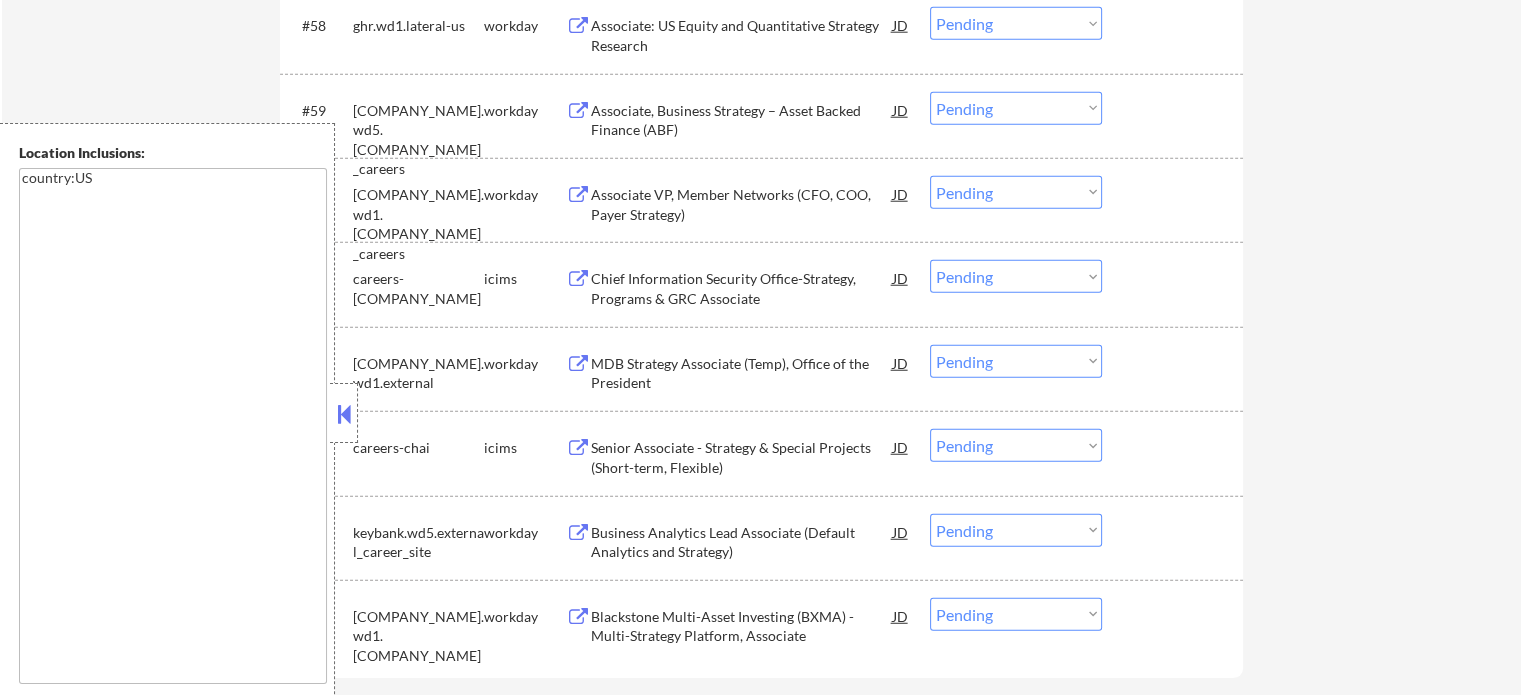 scroll, scrollTop: 5400, scrollLeft: 0, axis: vertical 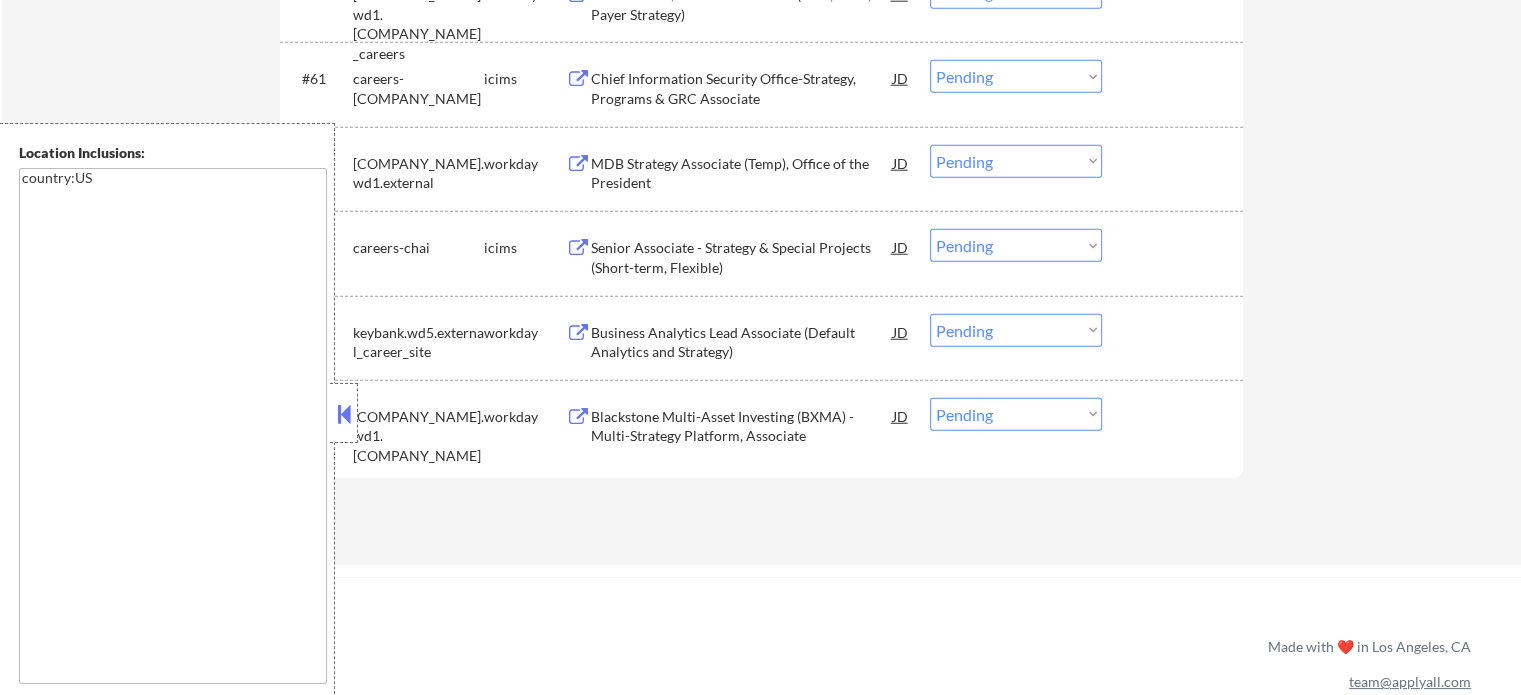 click on "Blackstone Multi-Asset Investing (BXMA) - Multi-Strategy Platform, Associate" at bounding box center (742, 426) 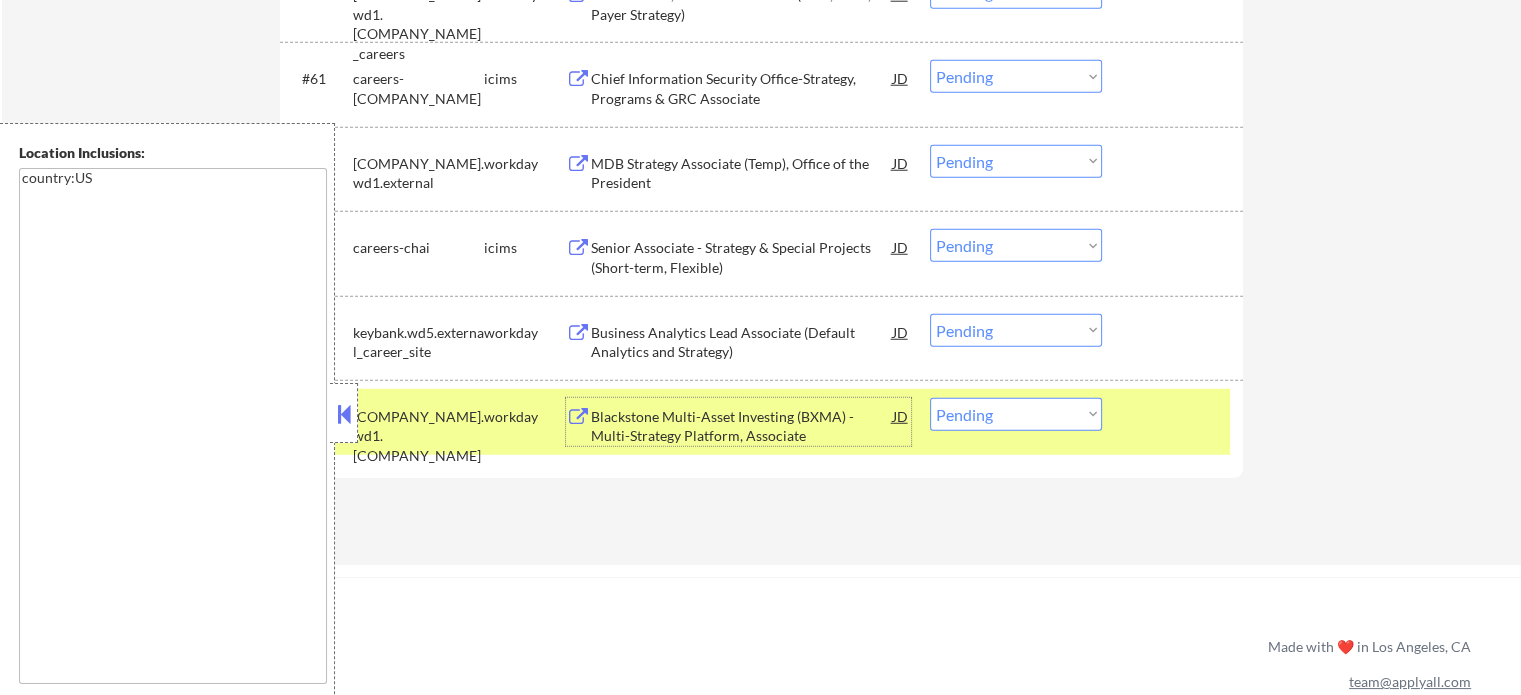 click at bounding box center (1175, 416) 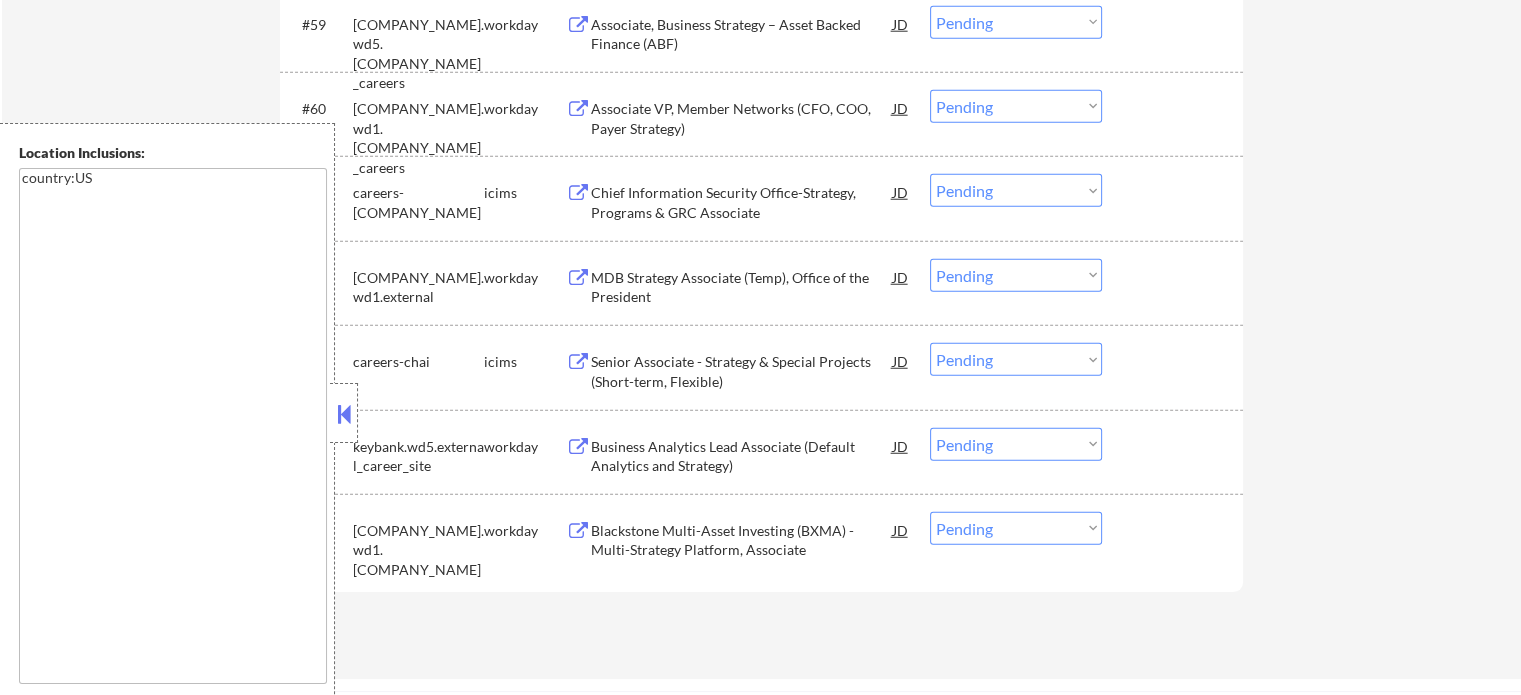 scroll, scrollTop: 5200, scrollLeft: 0, axis: vertical 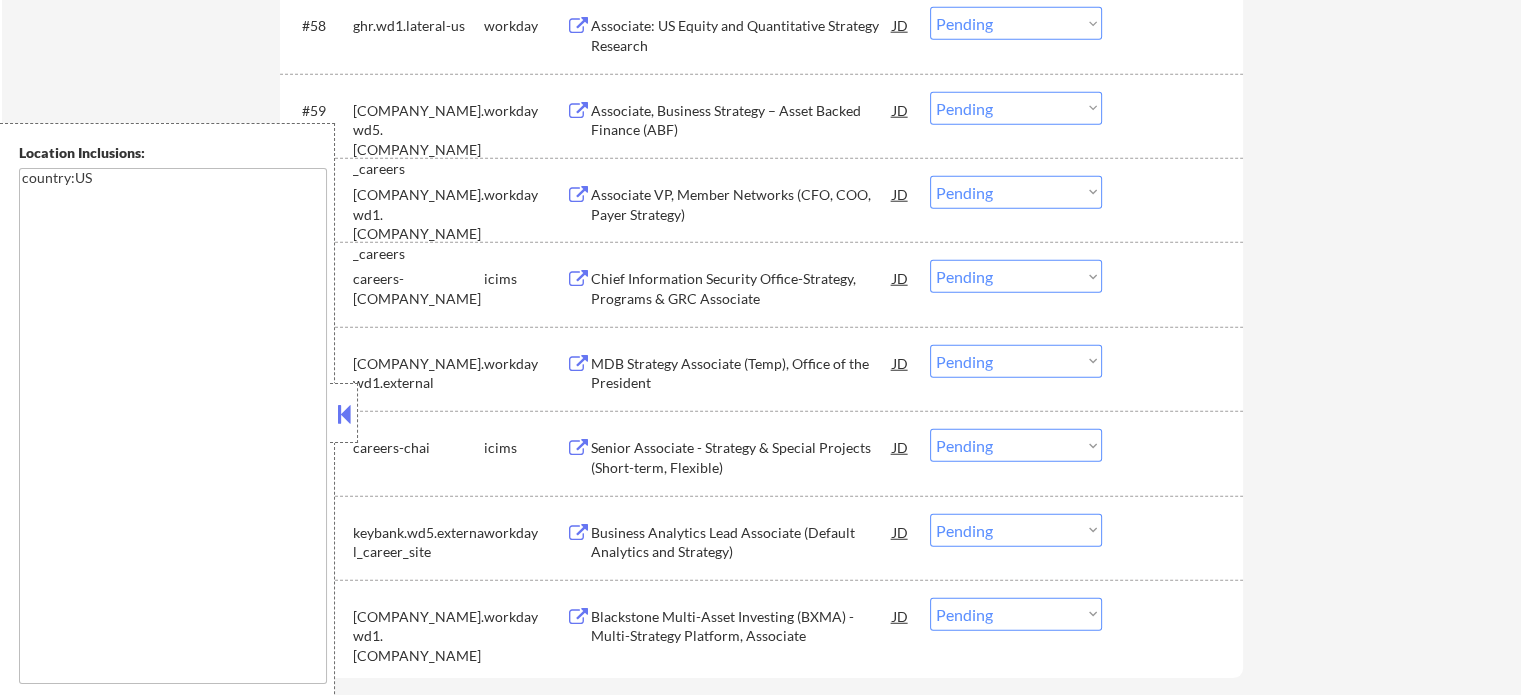click on "MDB Strategy Associate (Temp), Office of the President" at bounding box center [742, 373] 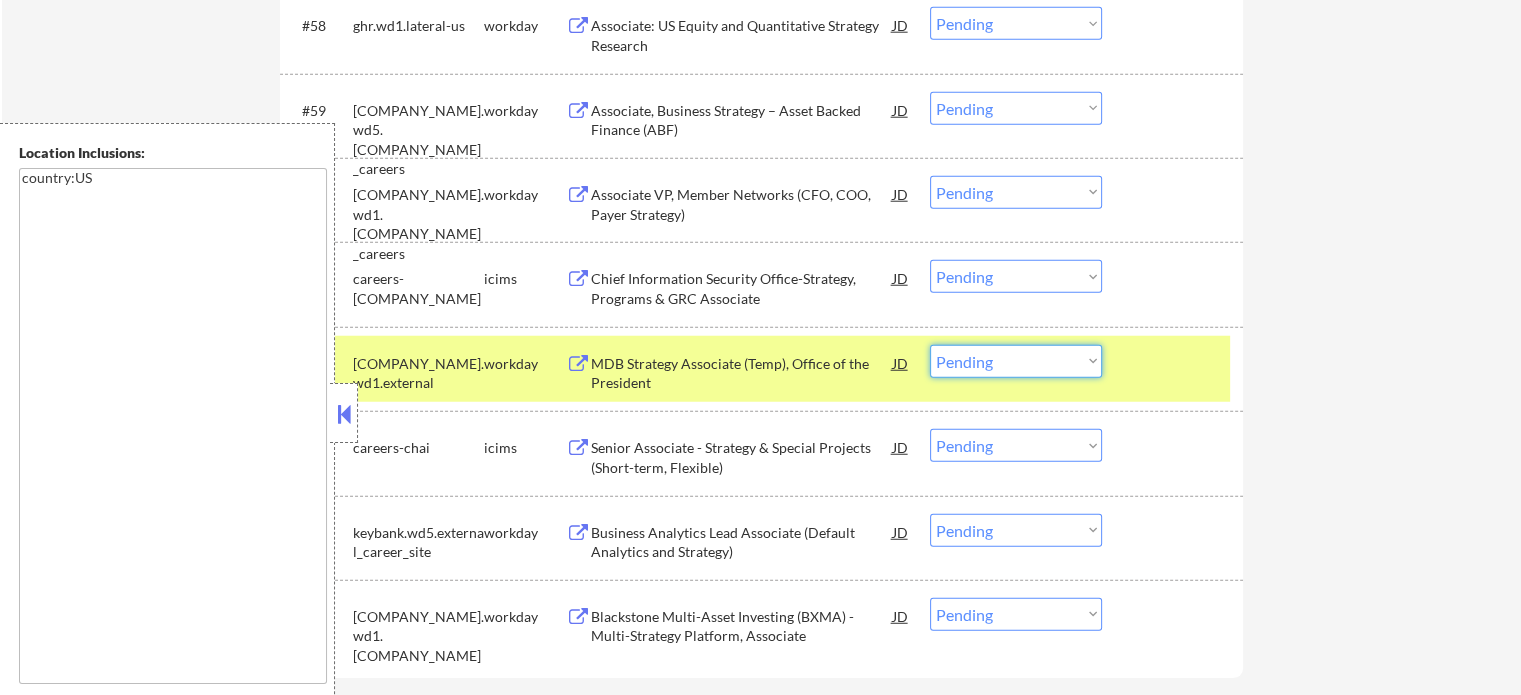 click on "Choose an option... Pending Applied Excluded (Questions) Excluded (Expired) Excluded (Location) Excluded (Bad Match) Excluded (Blocklist) Excluded (Salary) Excluded (Other)" at bounding box center [1016, 361] 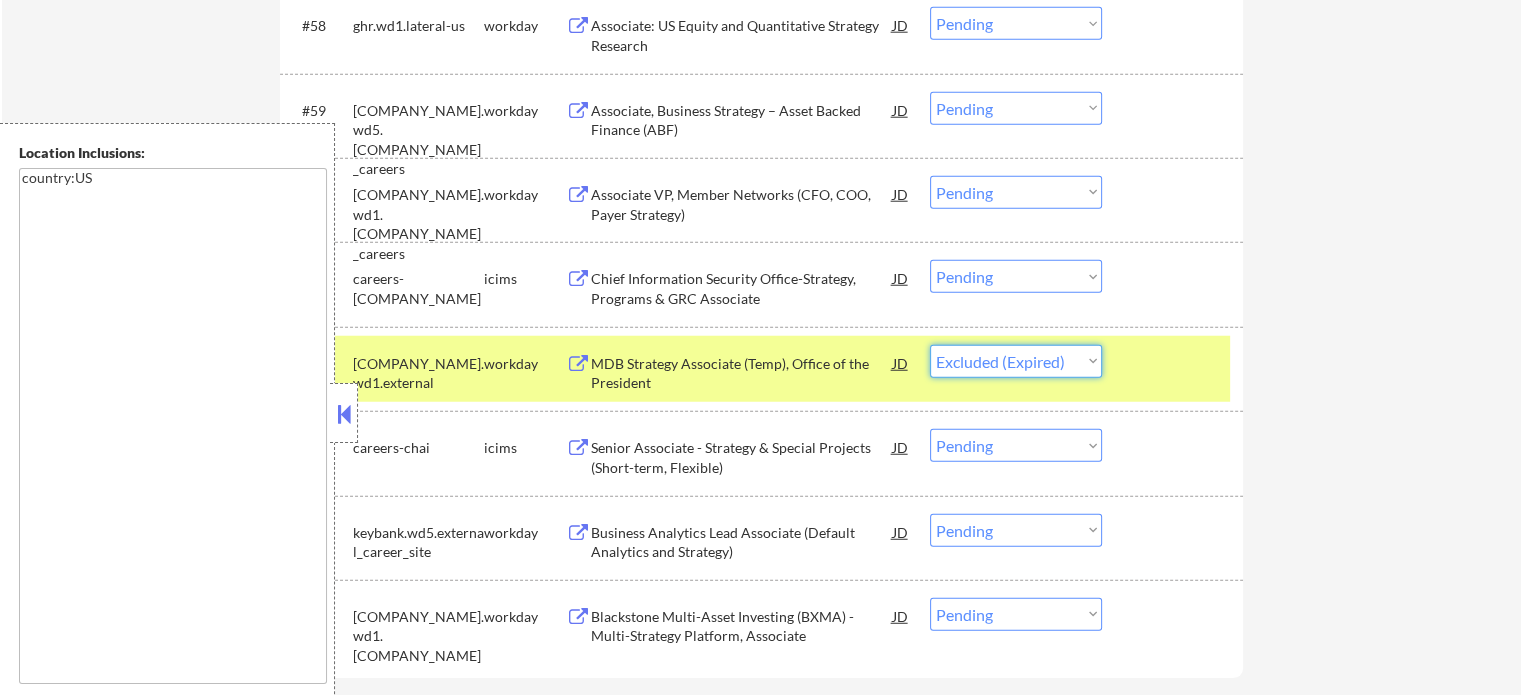 click on "Choose an option... Pending Applied Excluded (Questions) Excluded (Expired) Excluded (Location) Excluded (Bad Match) Excluded (Blocklist) Excluded (Salary) Excluded (Other)" at bounding box center [1016, 361] 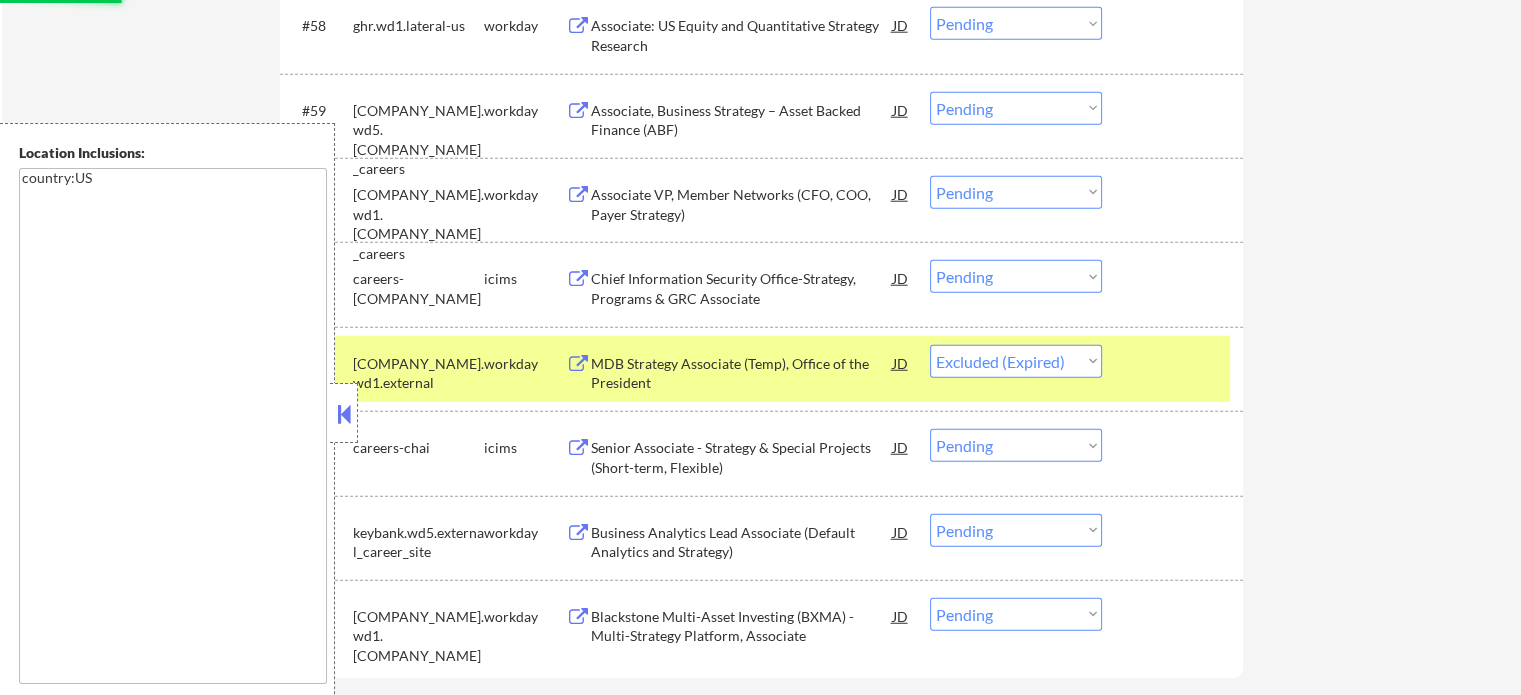 click on "#62 path.wd1.external workday MDB Strategy Associate (Temp), Office of the President JD Choose an option... Pending Applied Excluded (Questions) Excluded (Expired) Excluded (Location) Excluded (Bad Match) Excluded (Blocklist) Excluded (Salary) Excluded (Other)" at bounding box center [758, 369] 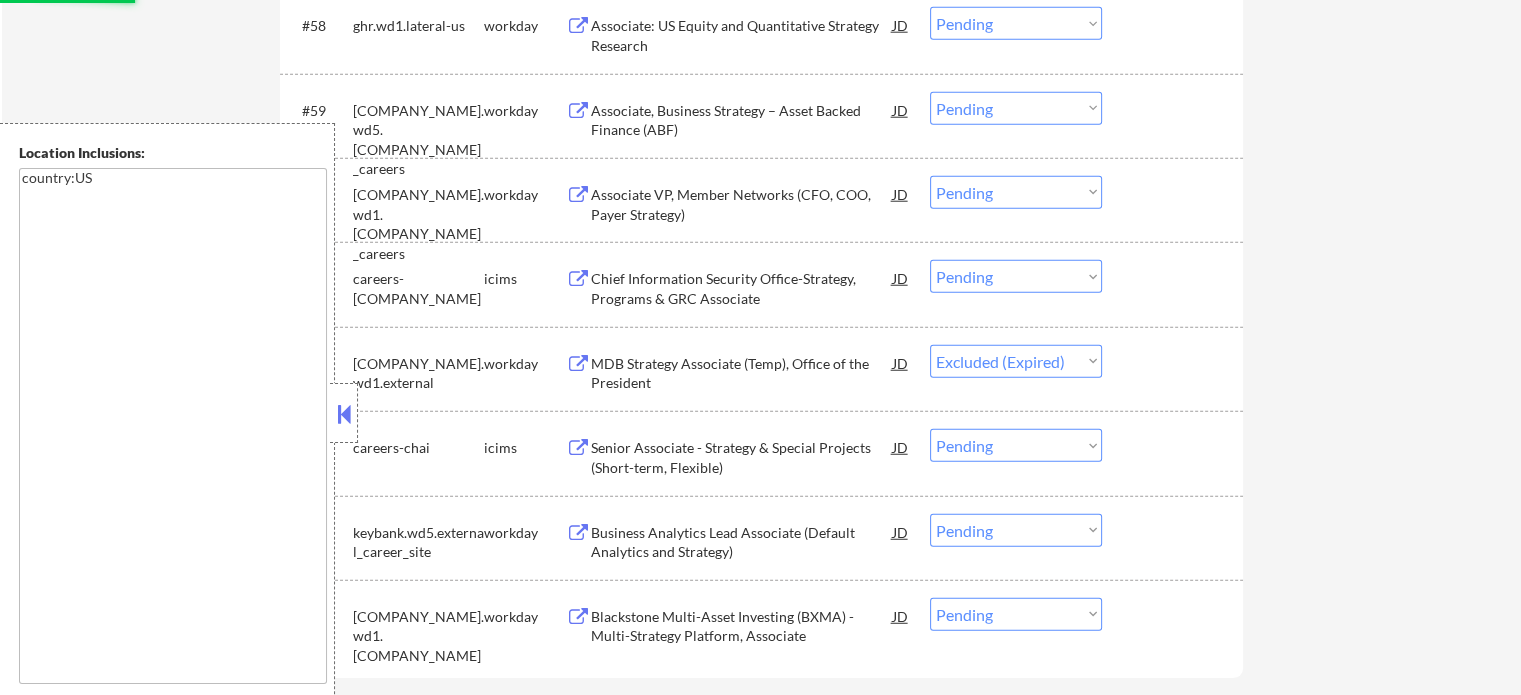 click on "Associate VP, Member Networks (CFO, COO, Payer Strategy)" at bounding box center (742, 204) 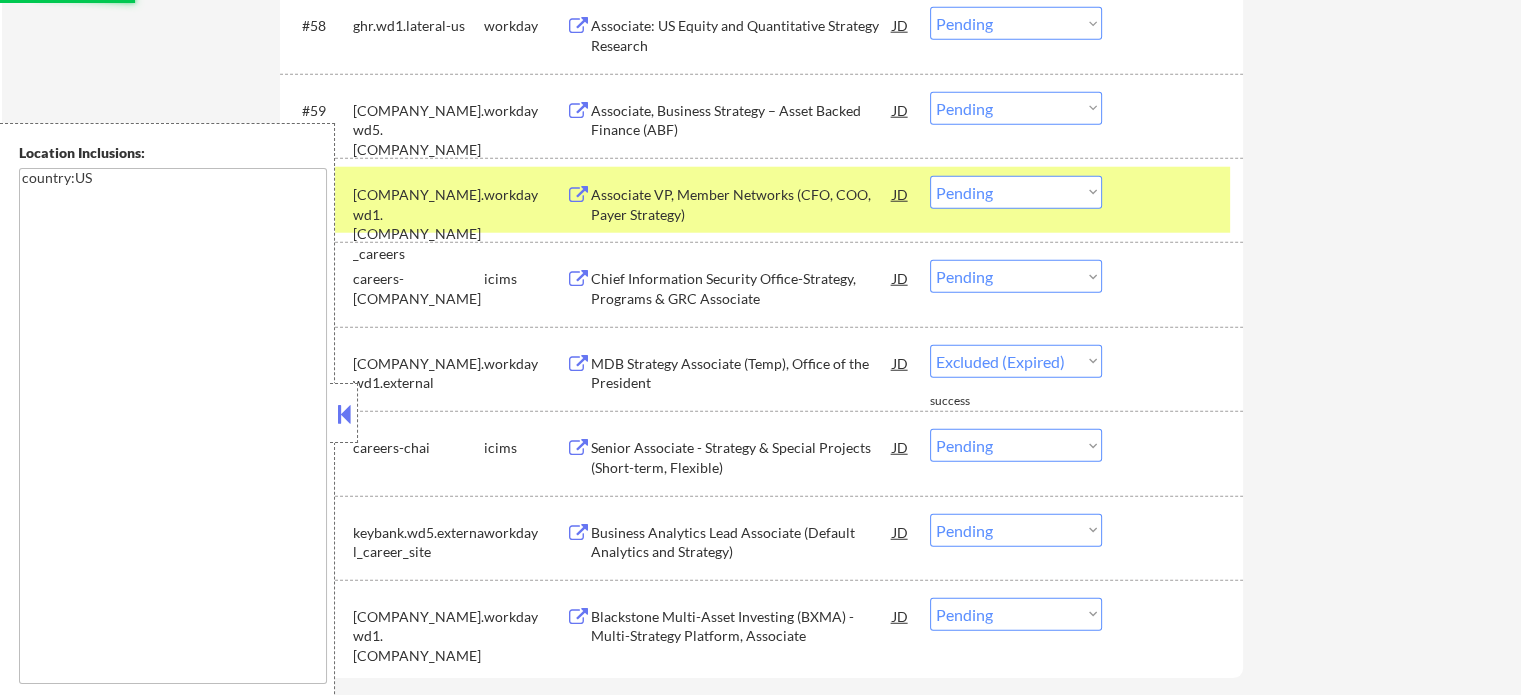 select on ""pending"" 